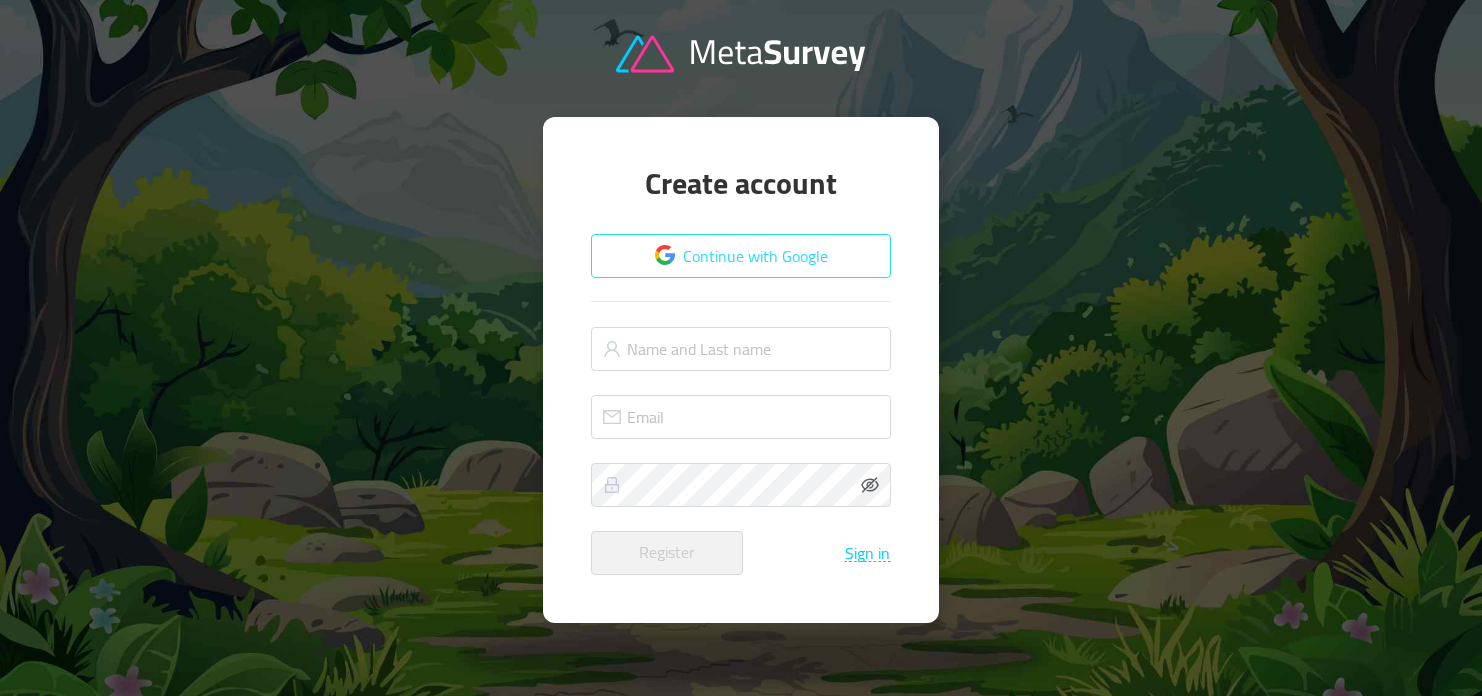 scroll, scrollTop: 0, scrollLeft: 0, axis: both 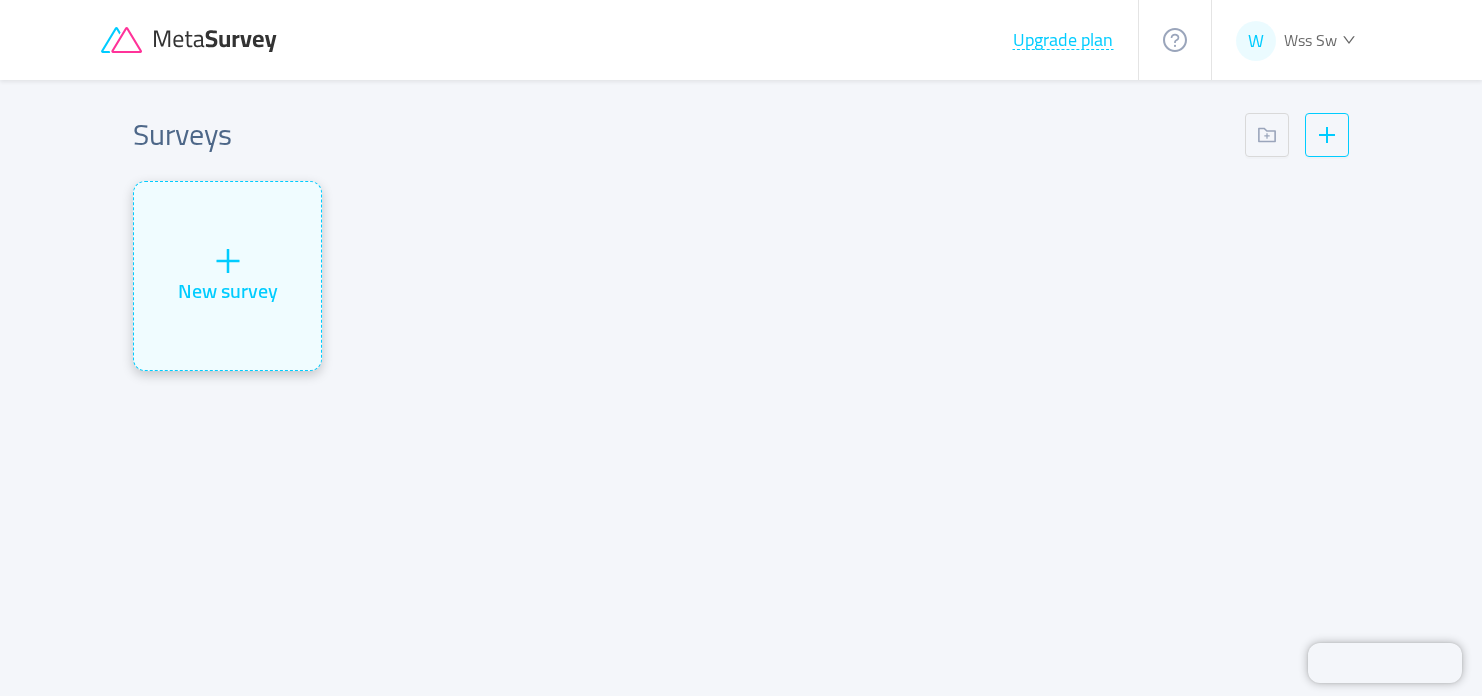 click on "New survey" at bounding box center (228, 291) 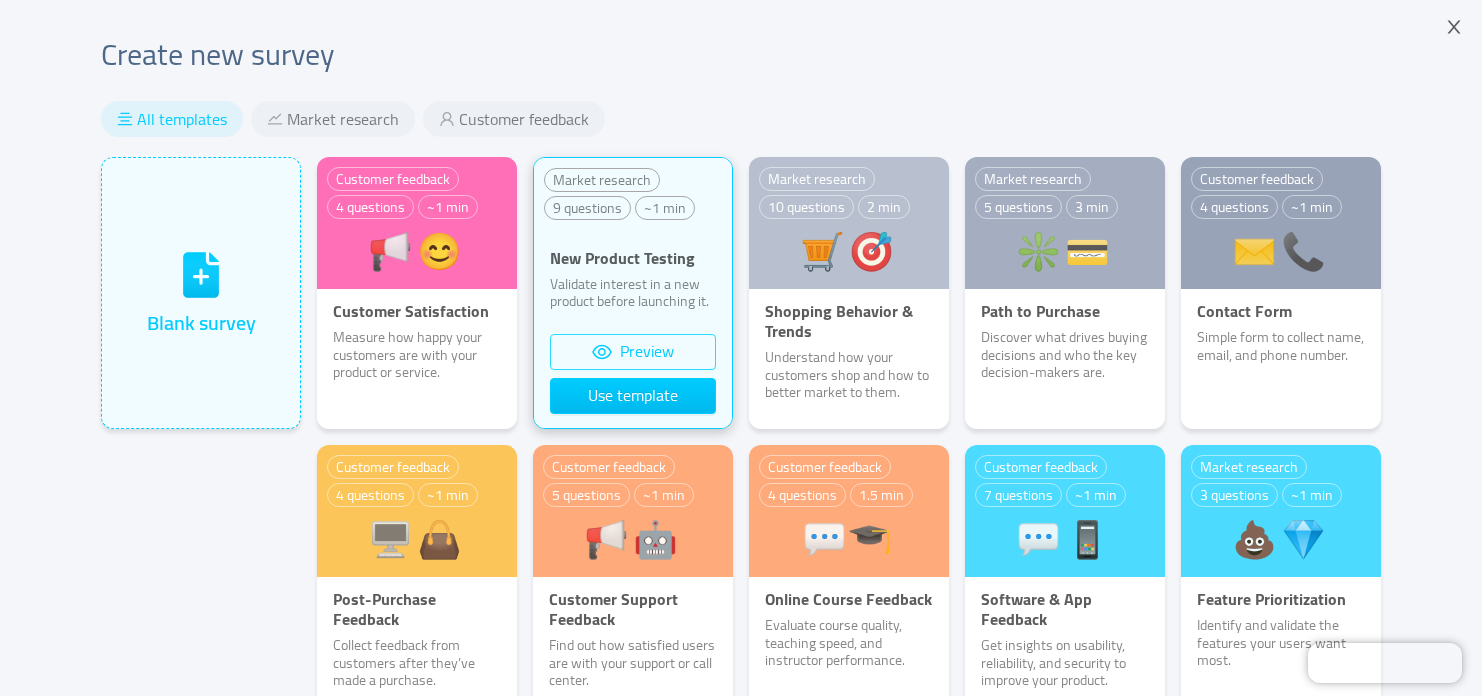 click on "Preview" at bounding box center [633, 352] 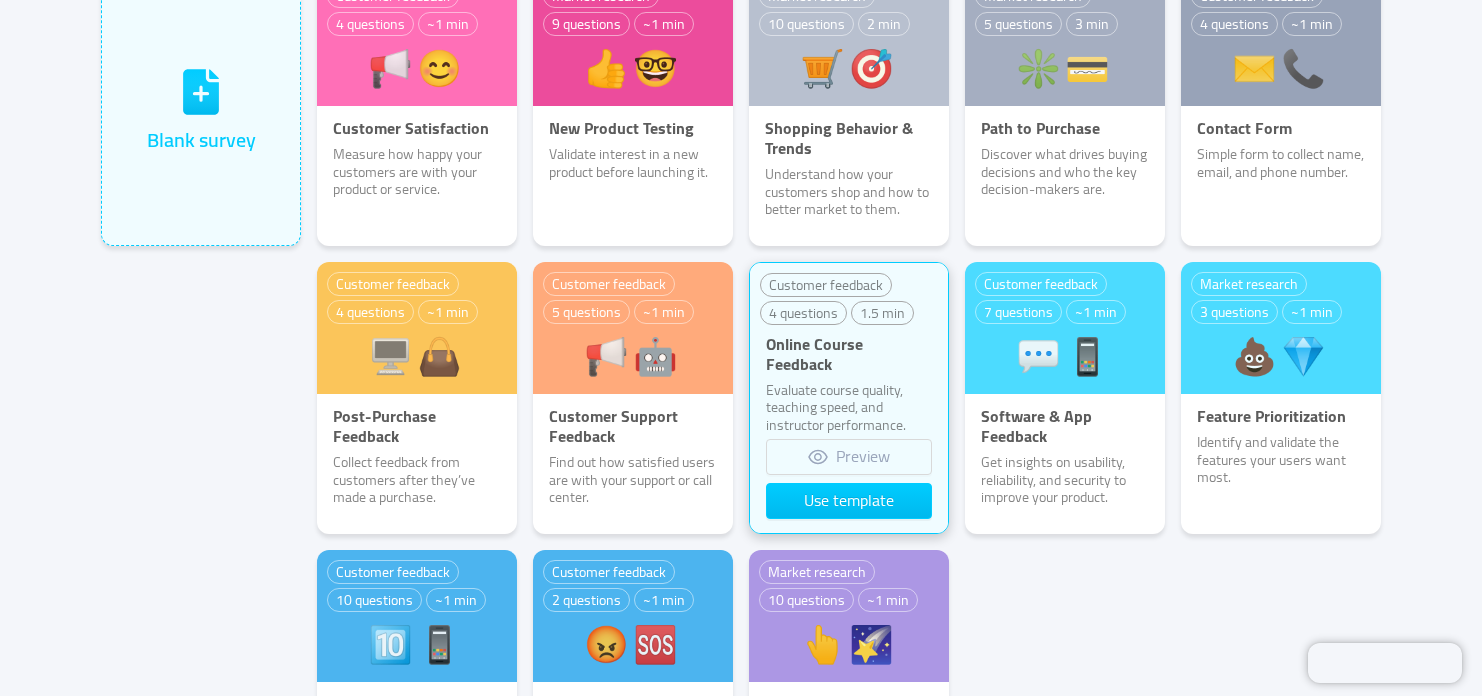 scroll, scrollTop: 200, scrollLeft: 0, axis: vertical 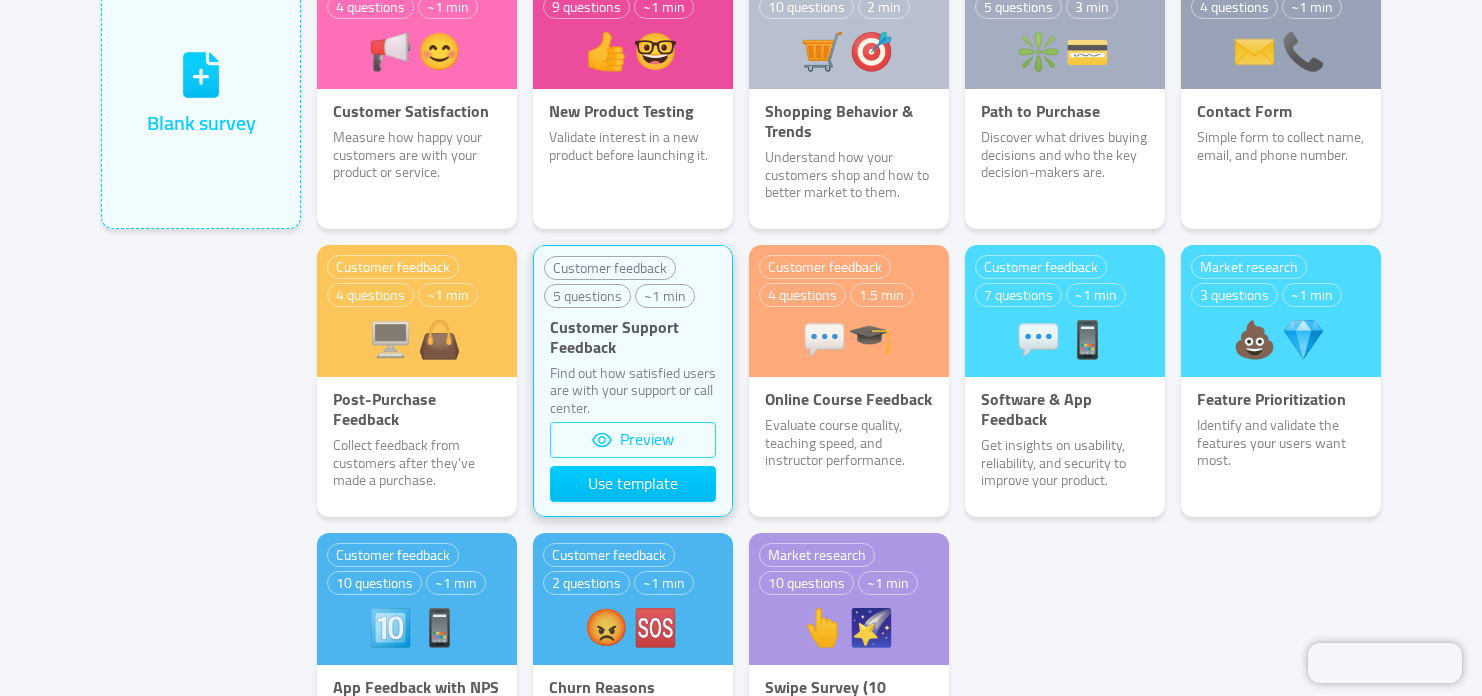 click on "Preview" at bounding box center [633, 440] 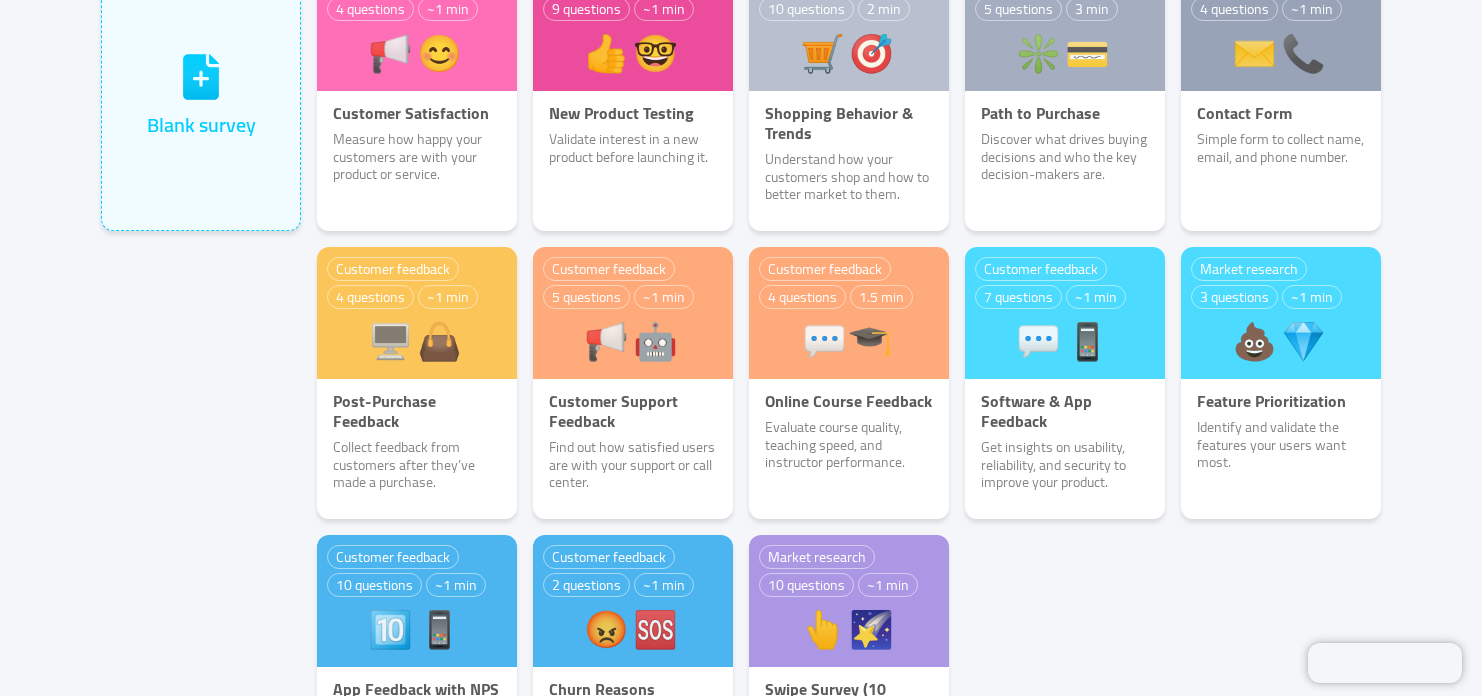 scroll, scrollTop: 100, scrollLeft: 0, axis: vertical 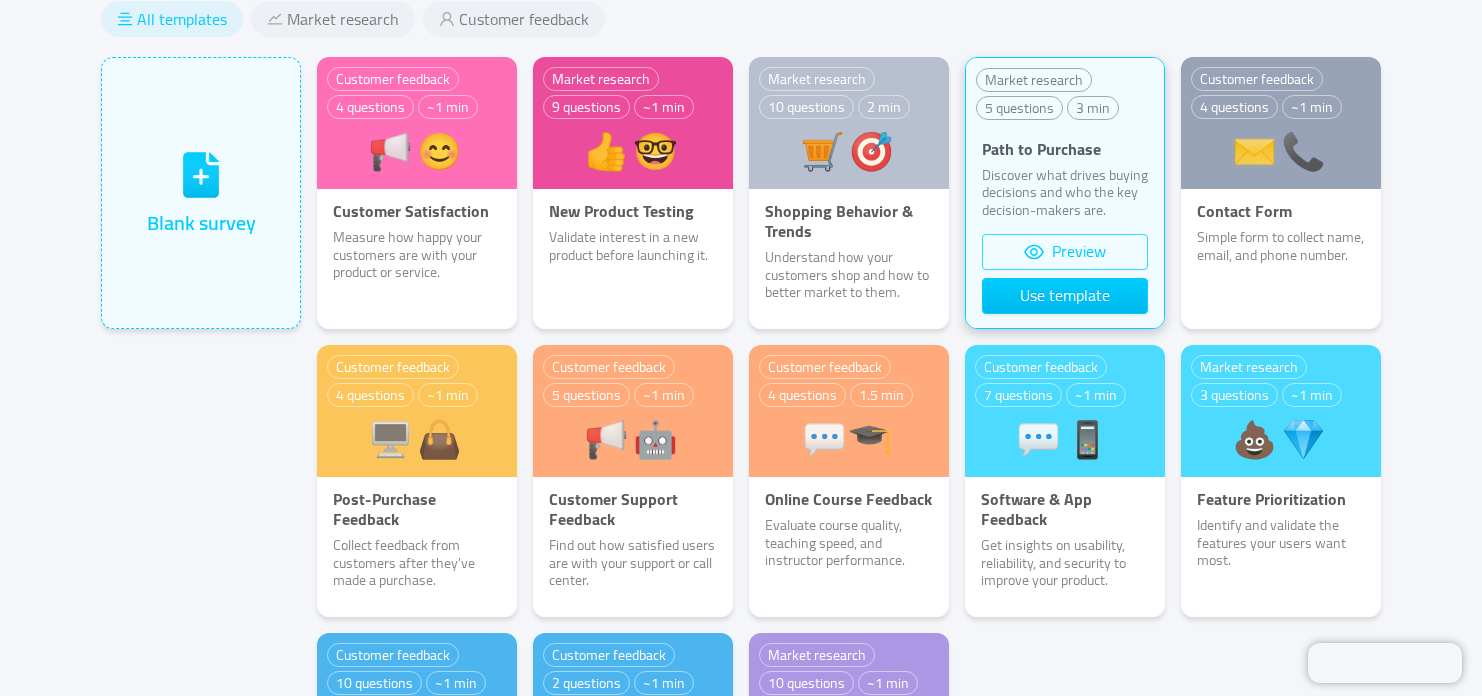 click on "Preview" at bounding box center (1065, 252) 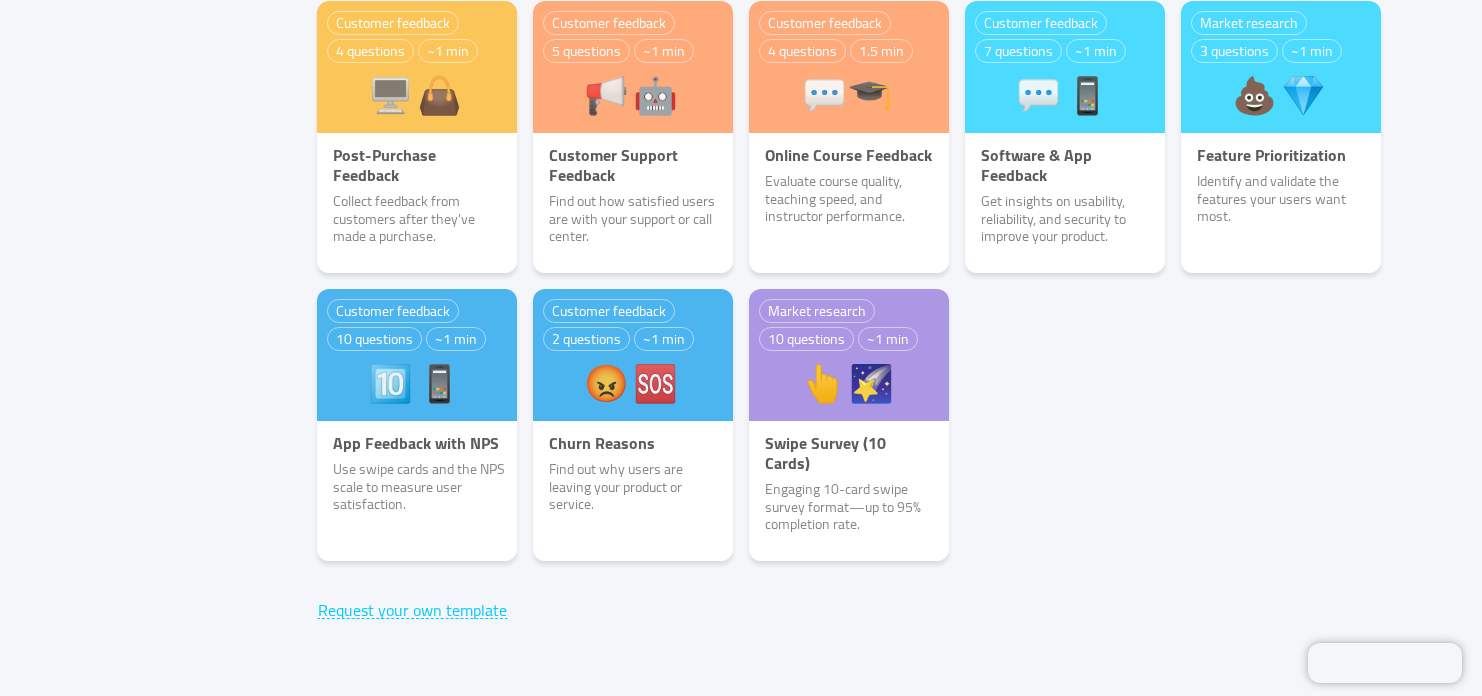 scroll, scrollTop: 446, scrollLeft: 0, axis: vertical 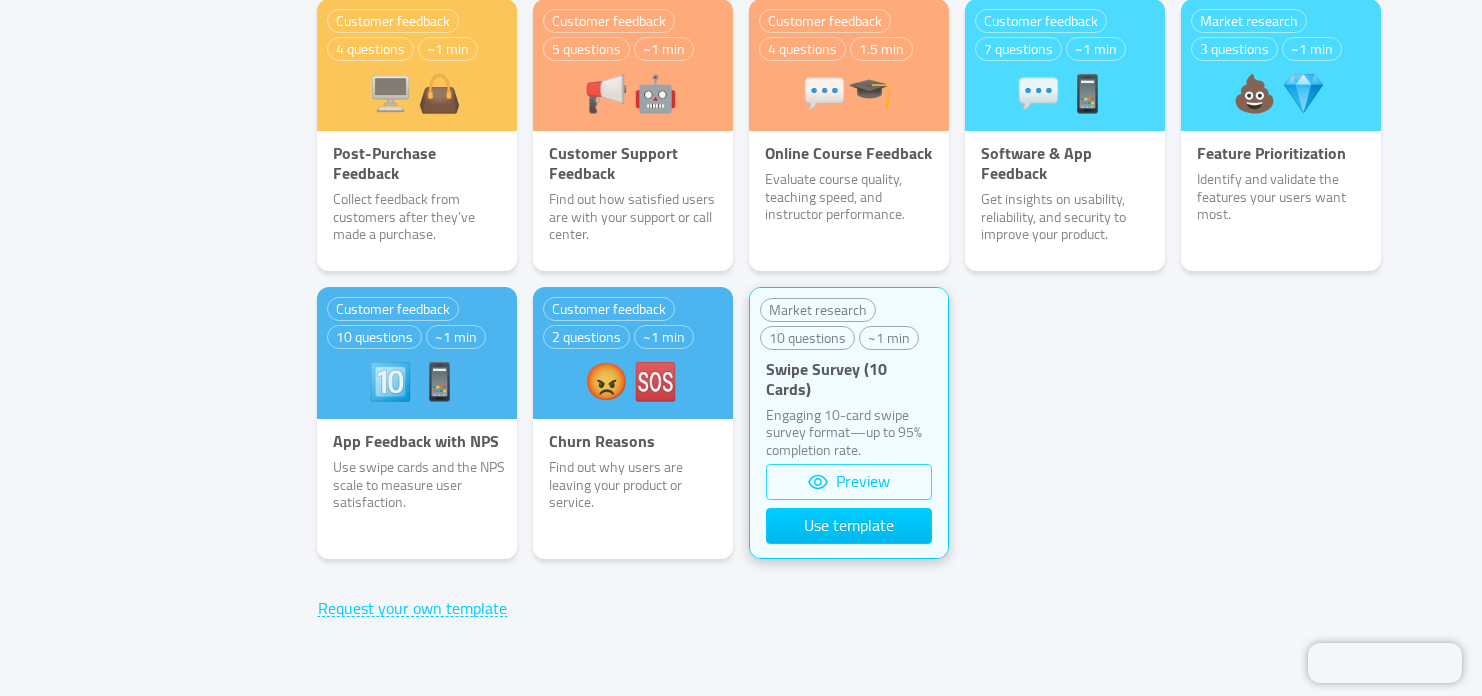 click on "Preview" at bounding box center (849, 482) 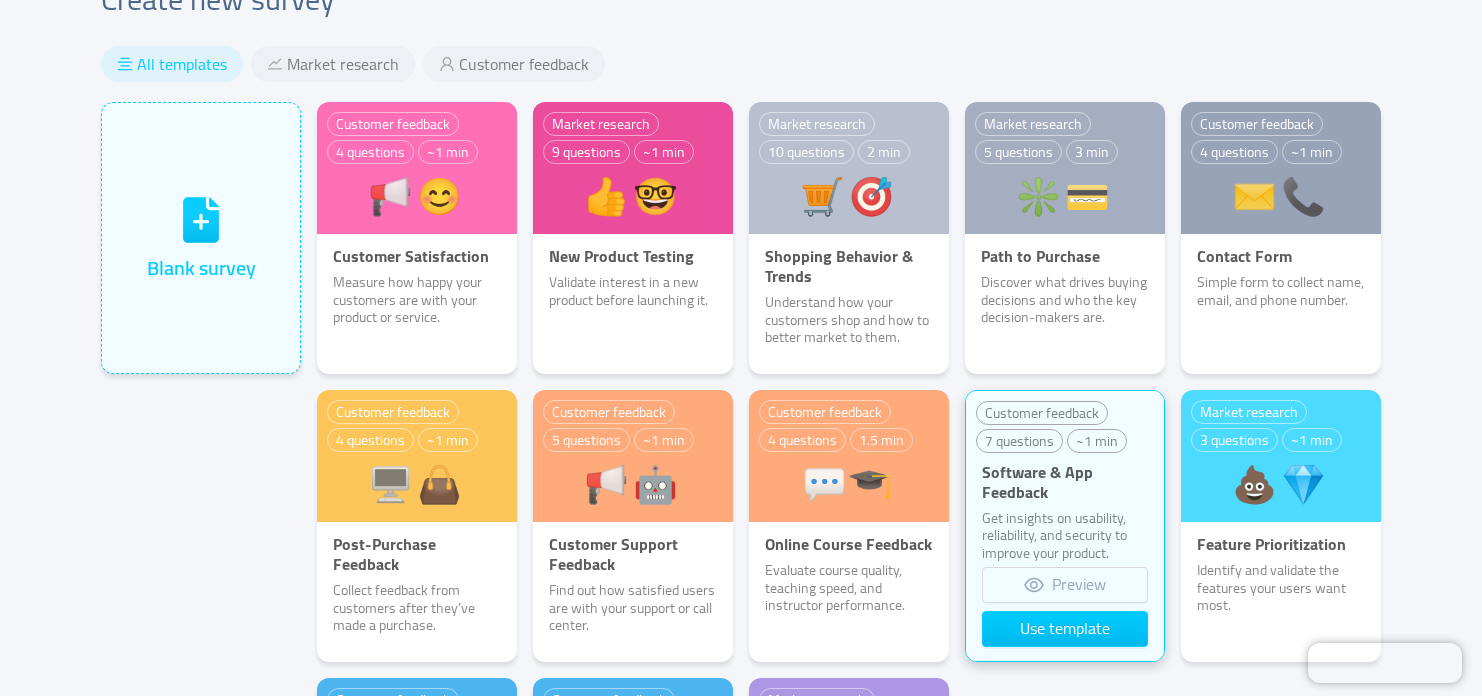 scroll, scrollTop: 46, scrollLeft: 0, axis: vertical 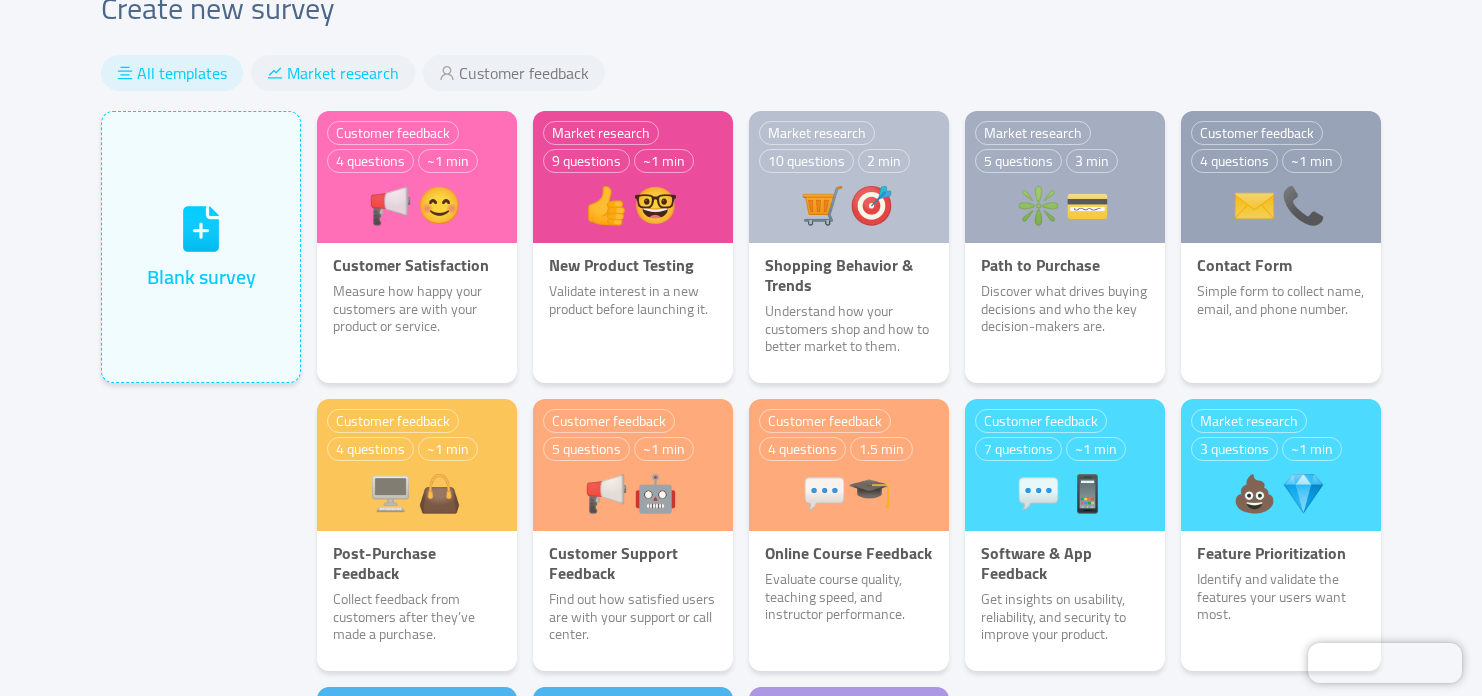 click on "Market research" at bounding box center (343, 73) 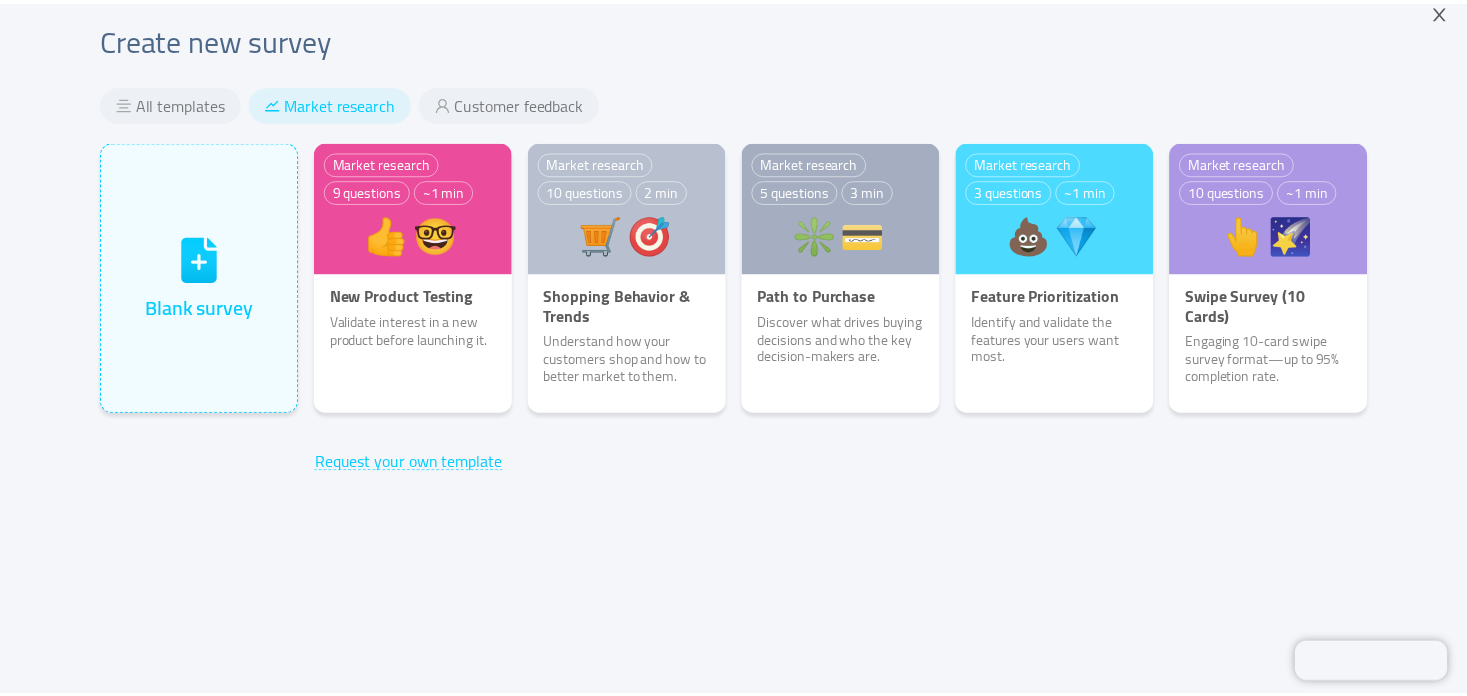 scroll, scrollTop: 0, scrollLeft: 0, axis: both 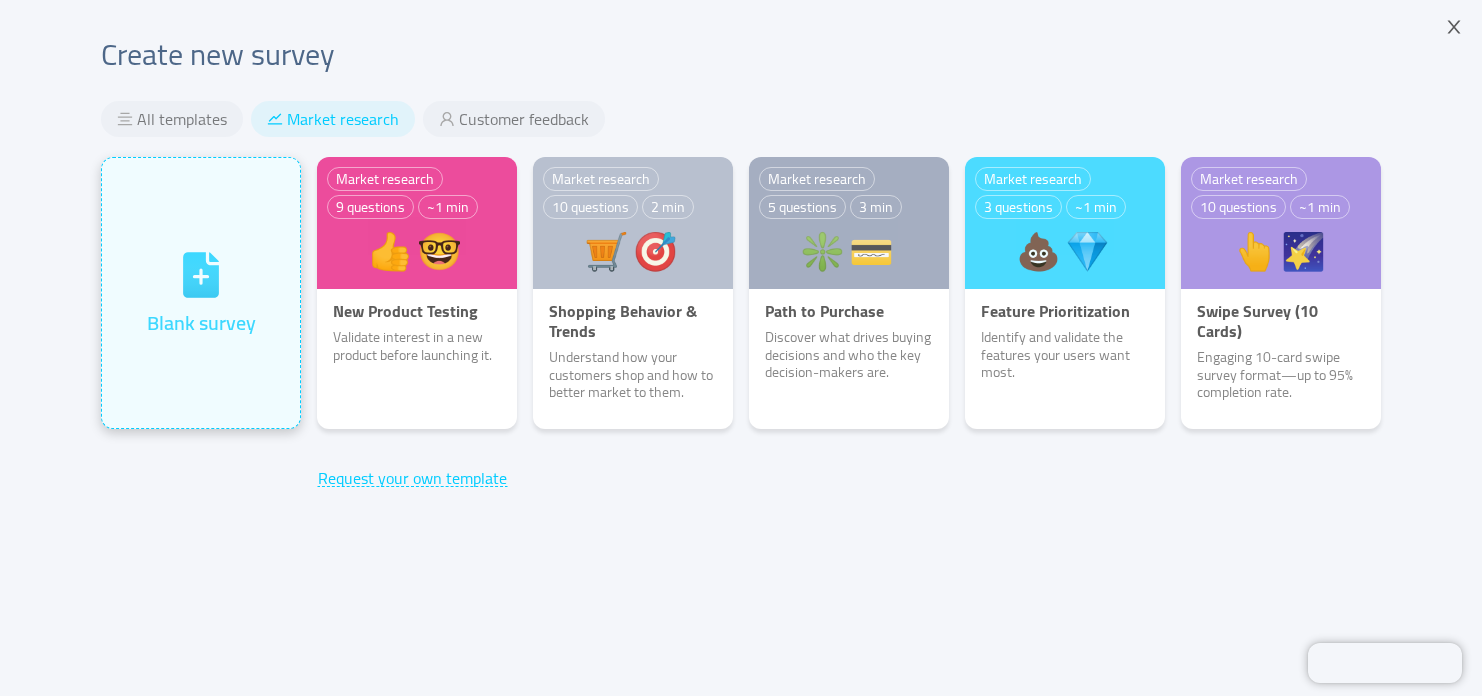 click 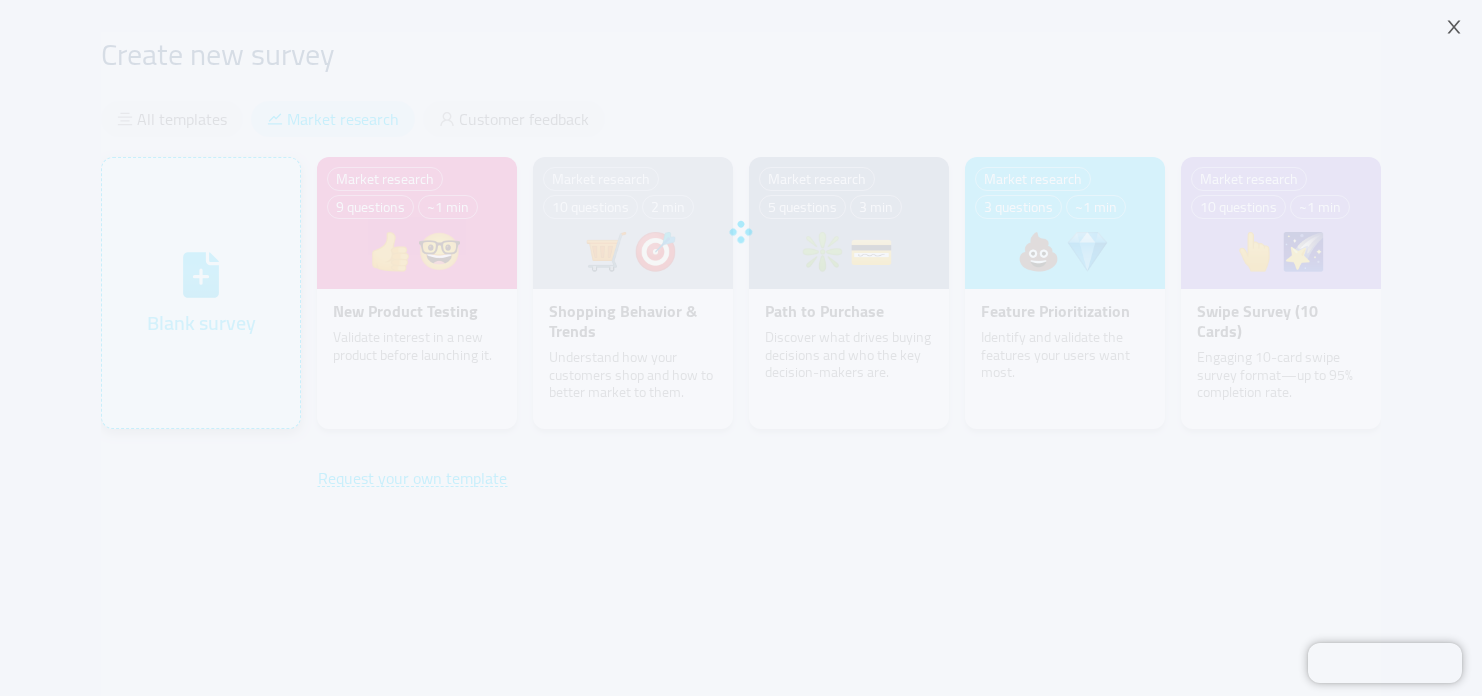 click at bounding box center (741, 232) 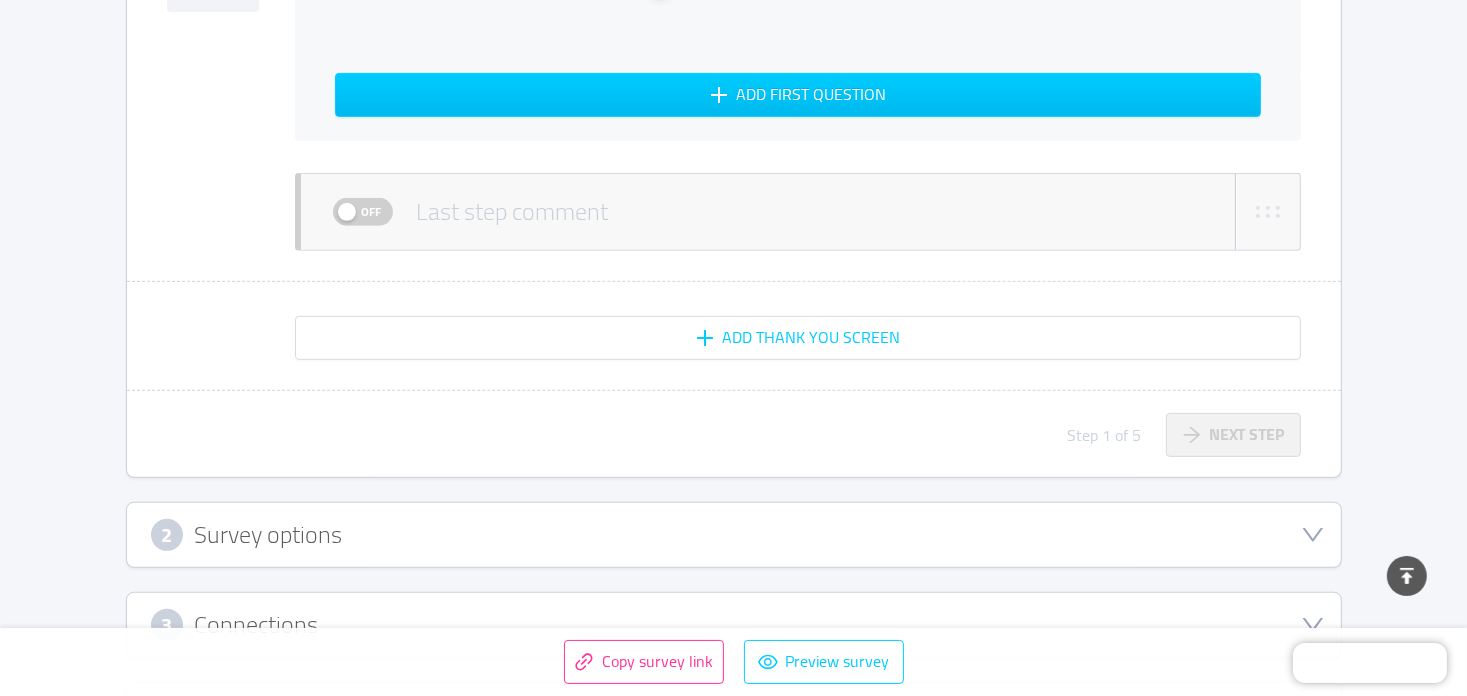 scroll, scrollTop: 1019, scrollLeft: 0, axis: vertical 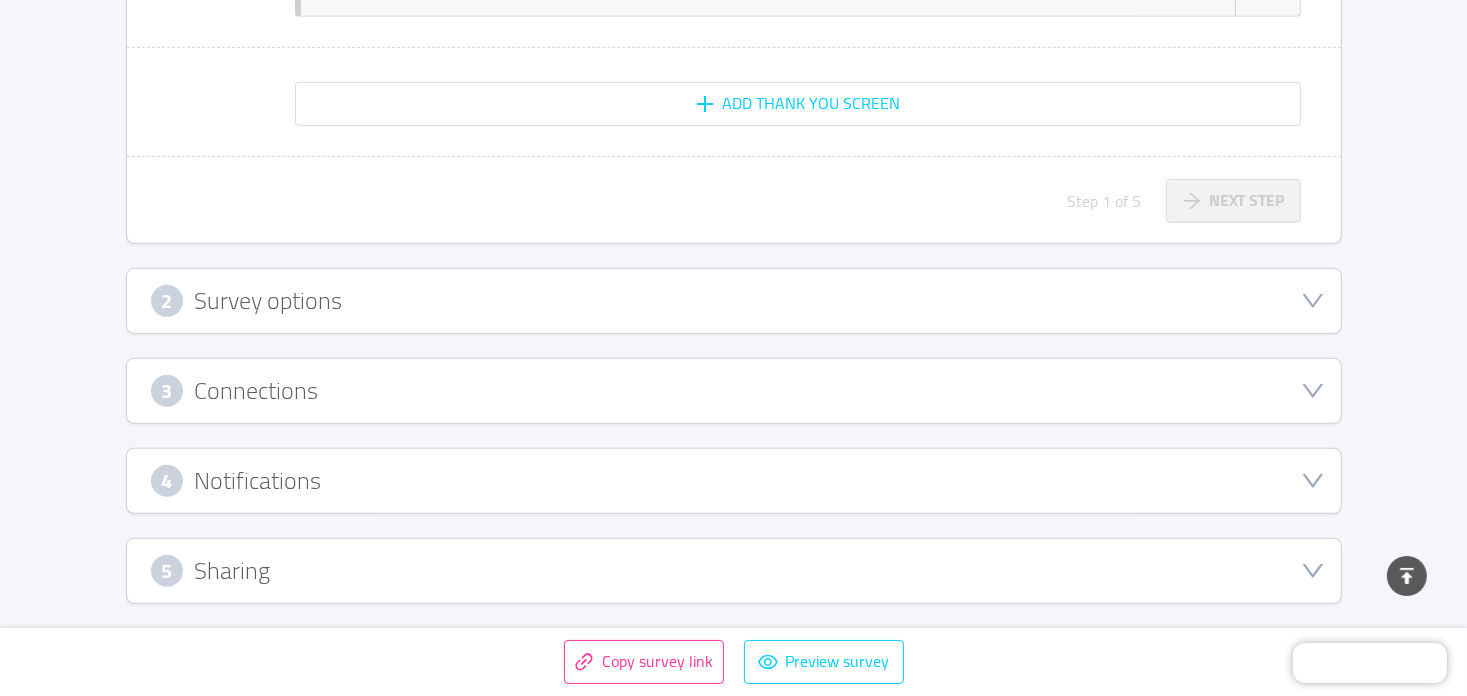 click on "2  Survey options" at bounding box center [734, 301] 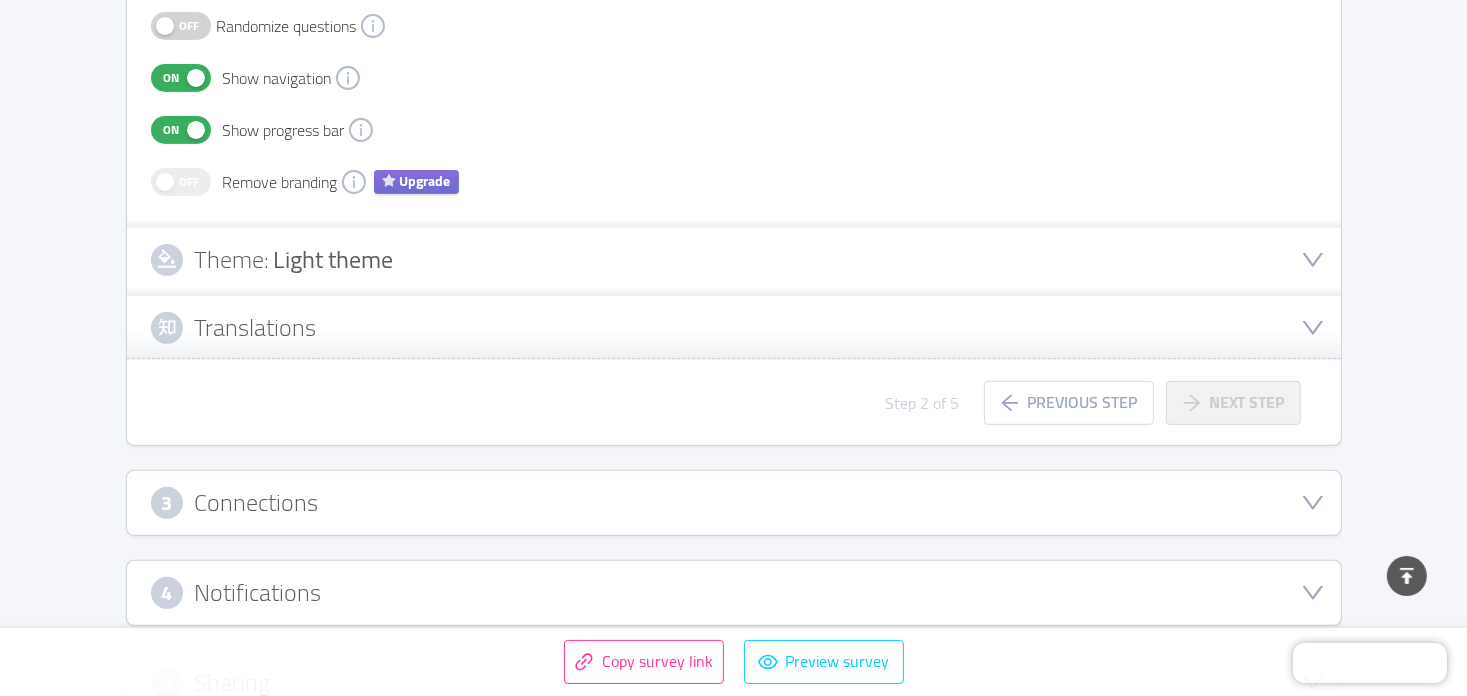 scroll, scrollTop: 673, scrollLeft: 0, axis: vertical 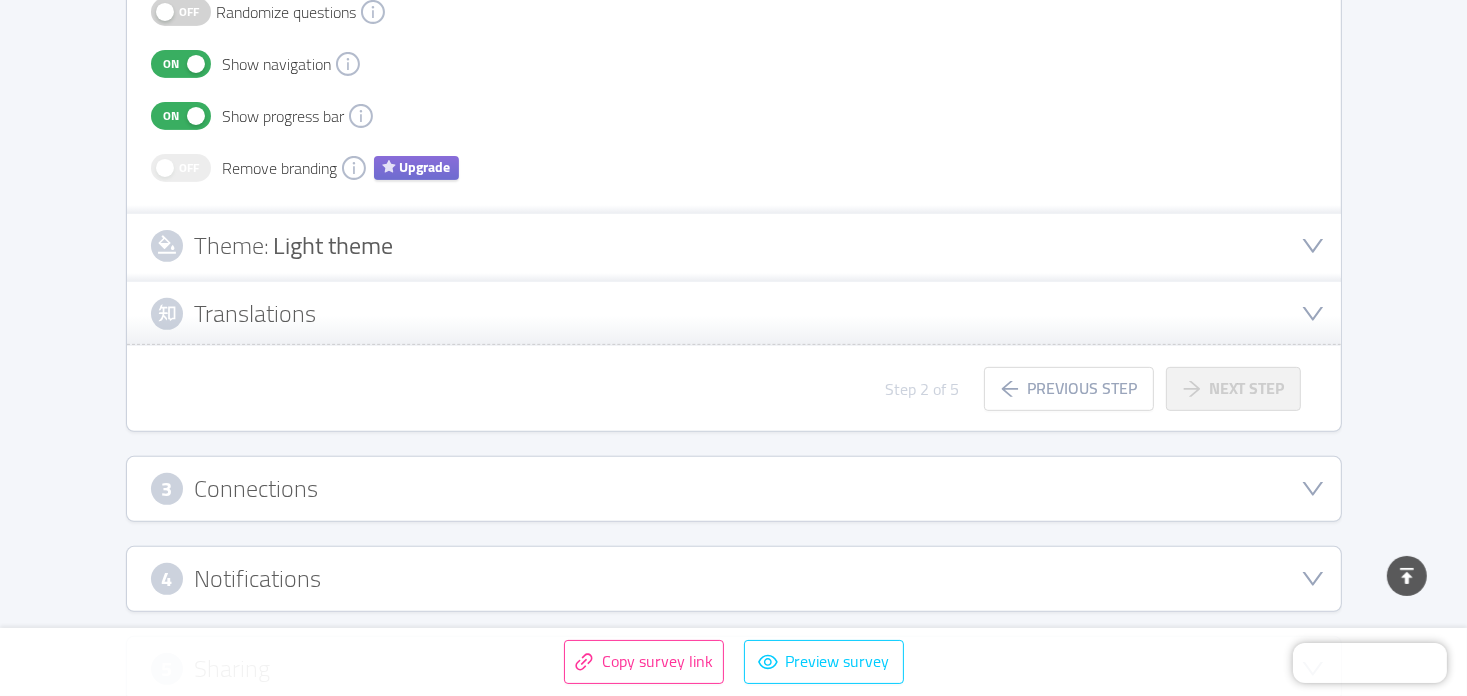 click on "Theme: Light theme" at bounding box center (734, 246) 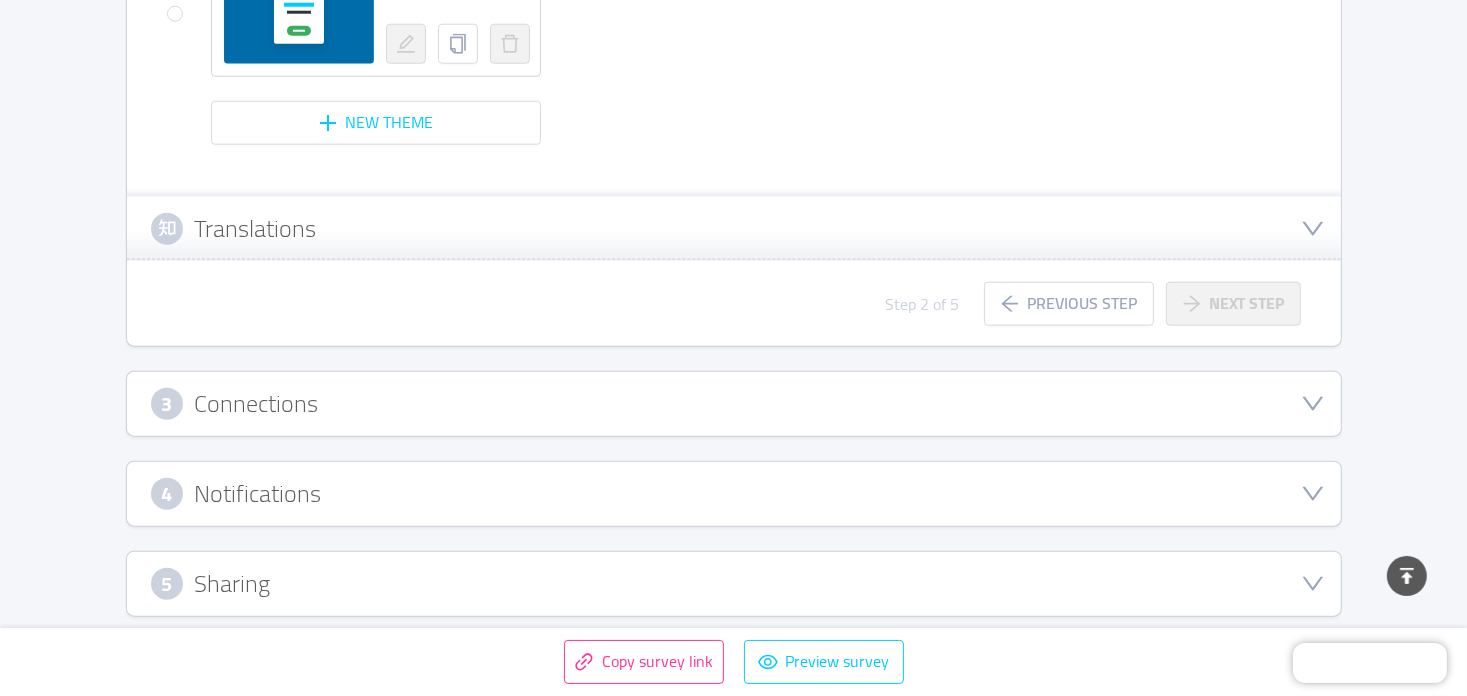 scroll, scrollTop: 2088, scrollLeft: 0, axis: vertical 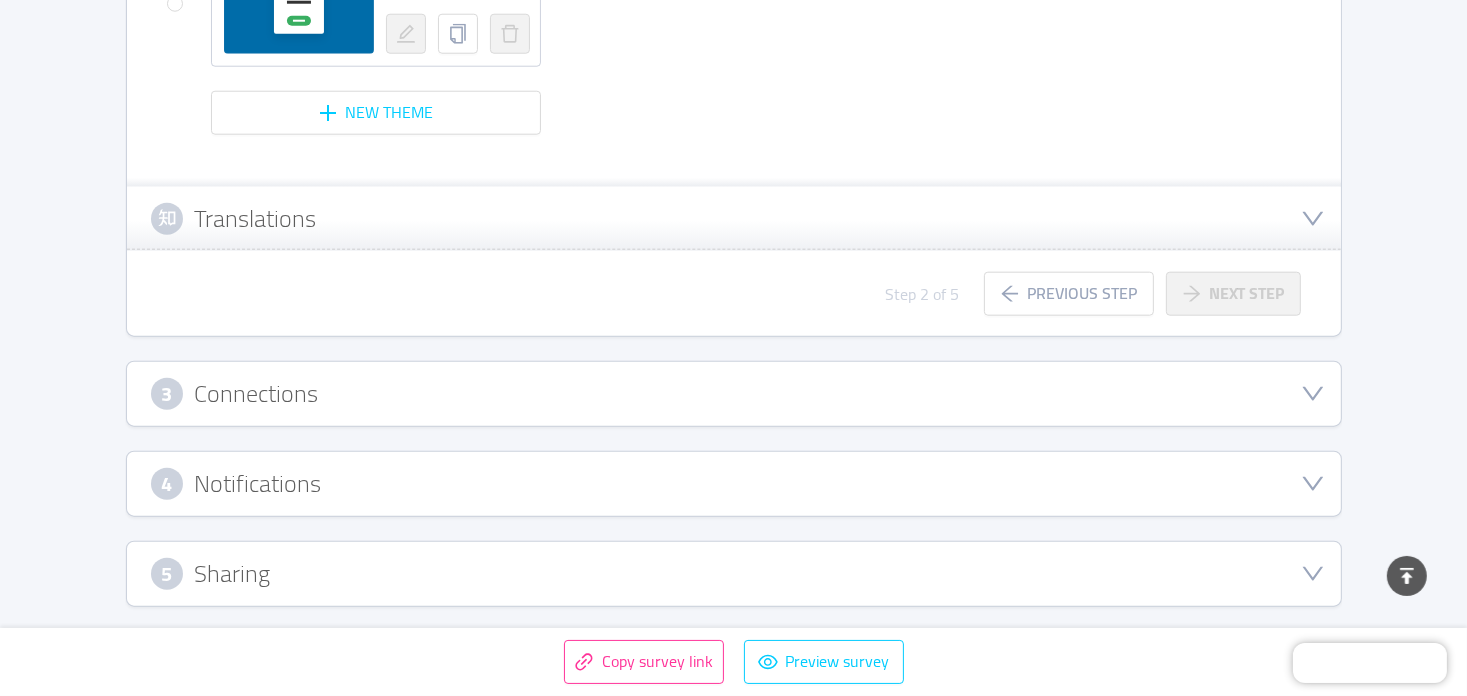 click 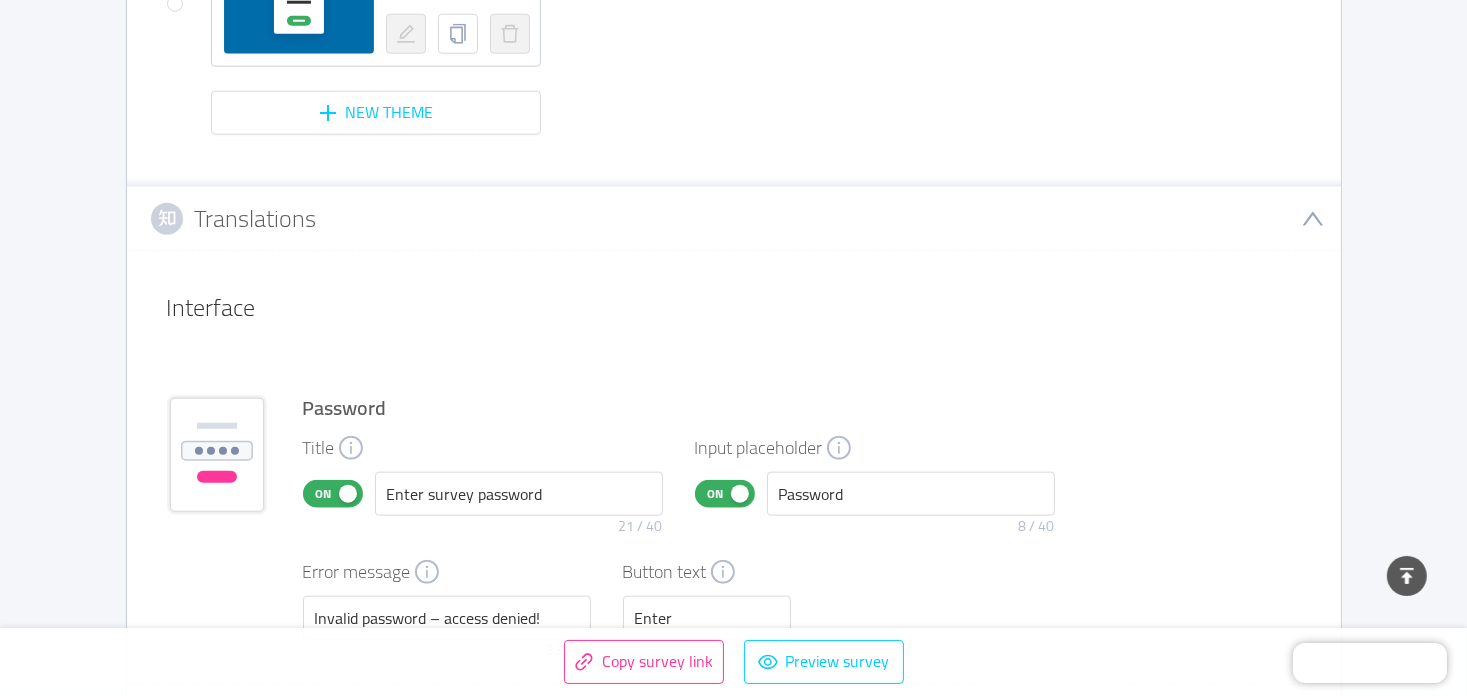 click 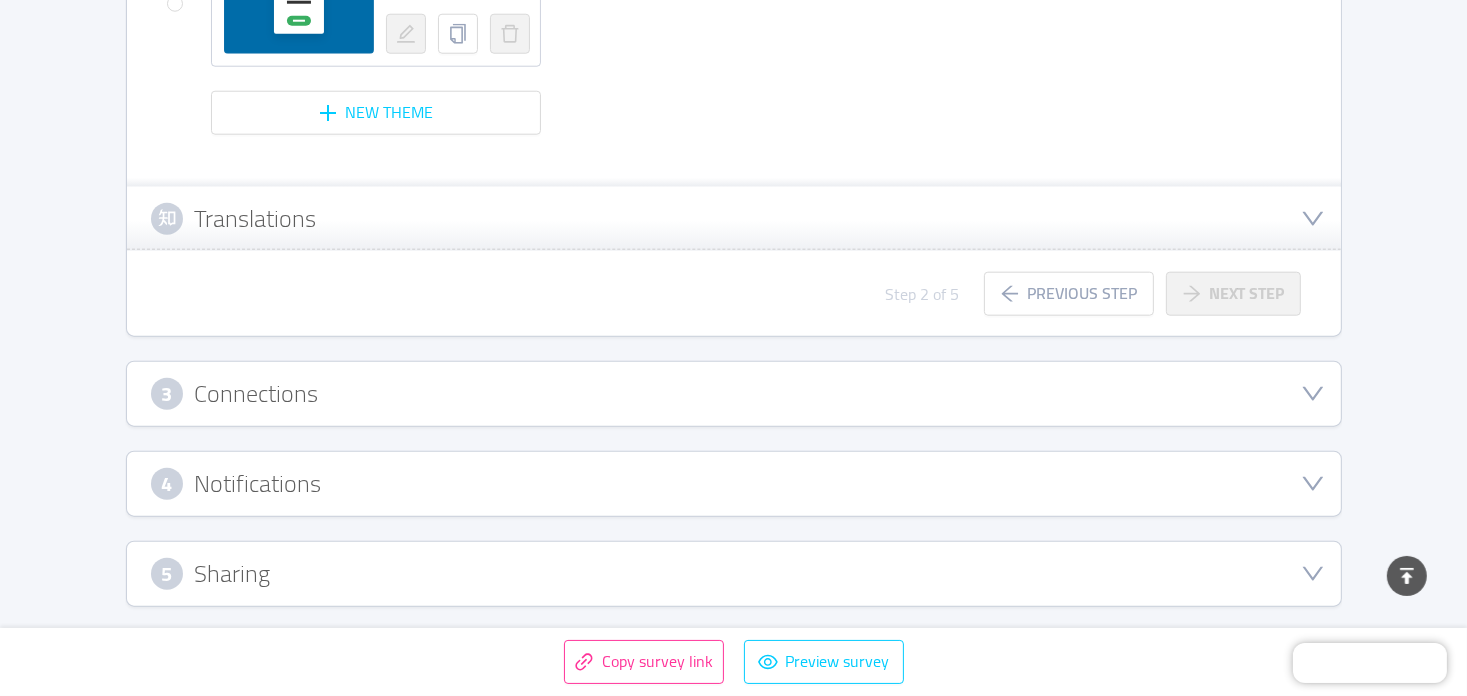 click on "4  Notifications" at bounding box center [734, 484] 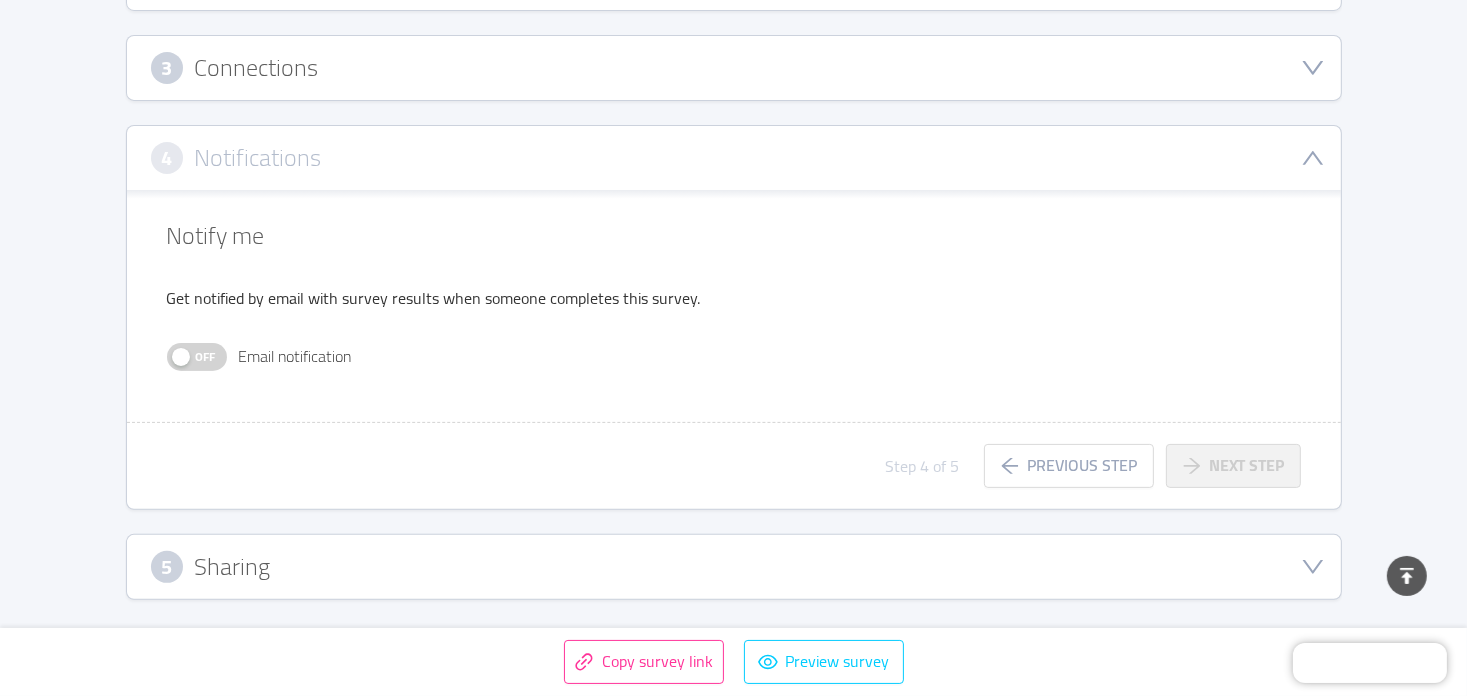 scroll, scrollTop: 453, scrollLeft: 0, axis: vertical 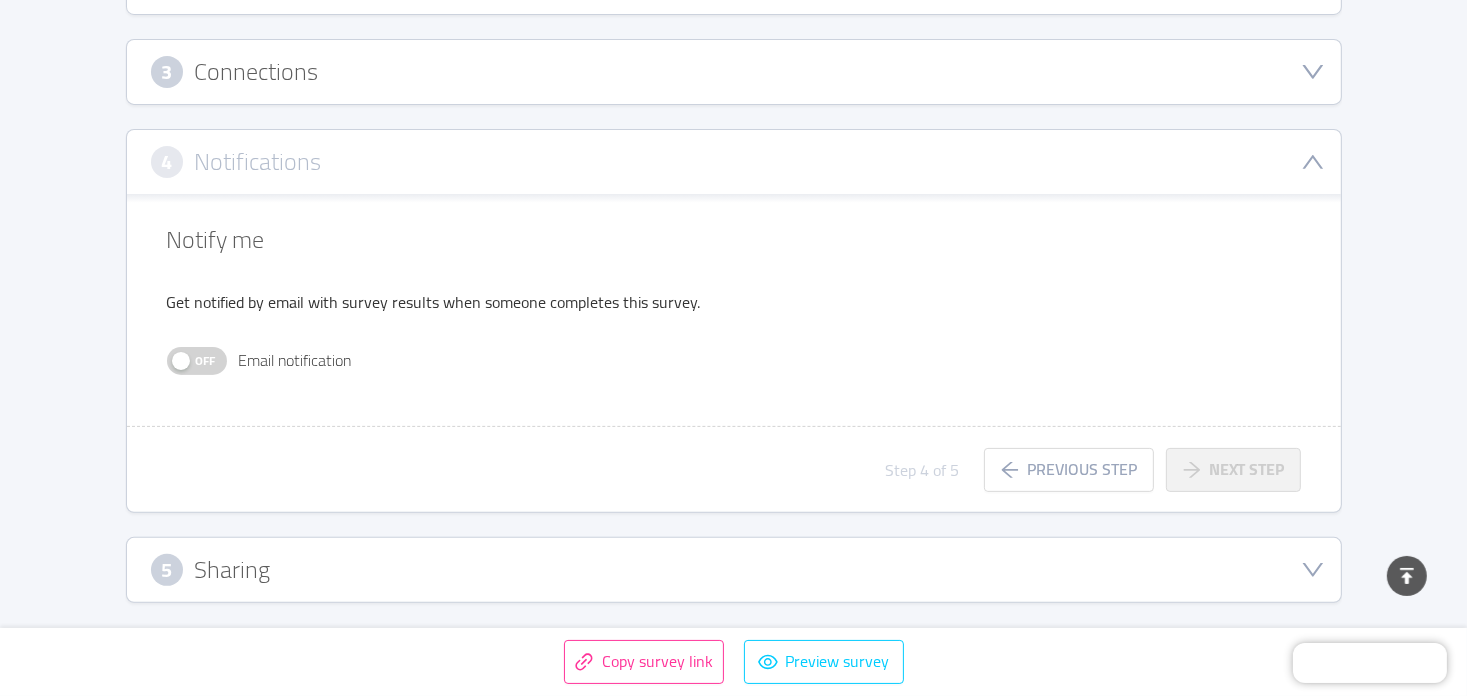 click on "Off" at bounding box center (197, 361) 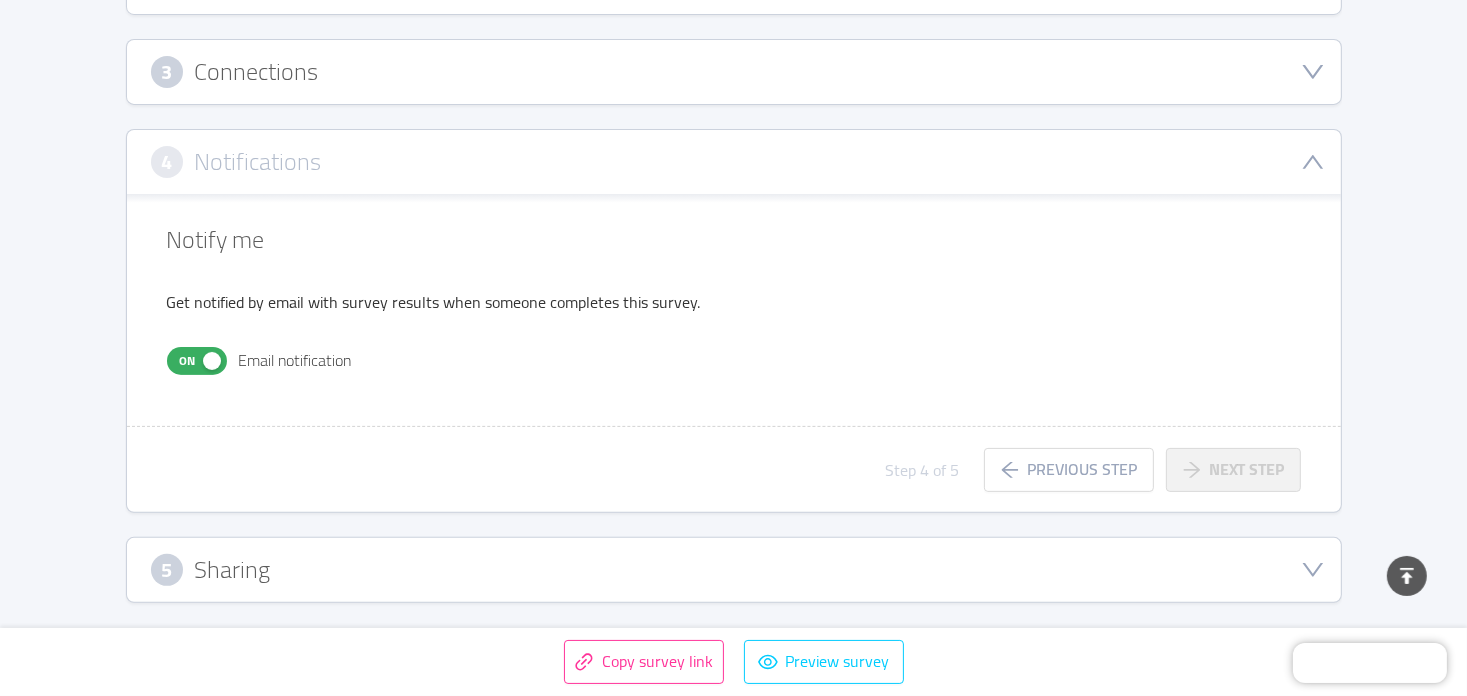 click on "On" at bounding box center (188, 361) 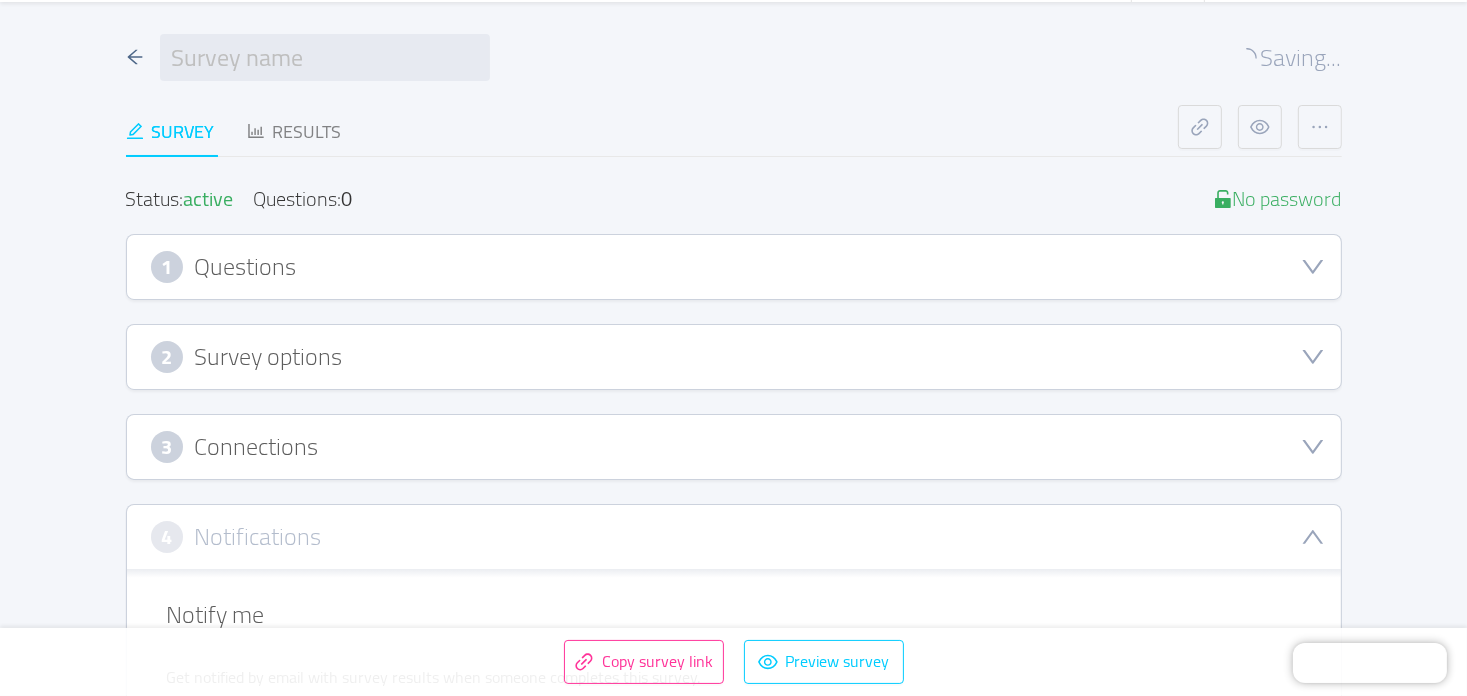 scroll, scrollTop: 0, scrollLeft: 0, axis: both 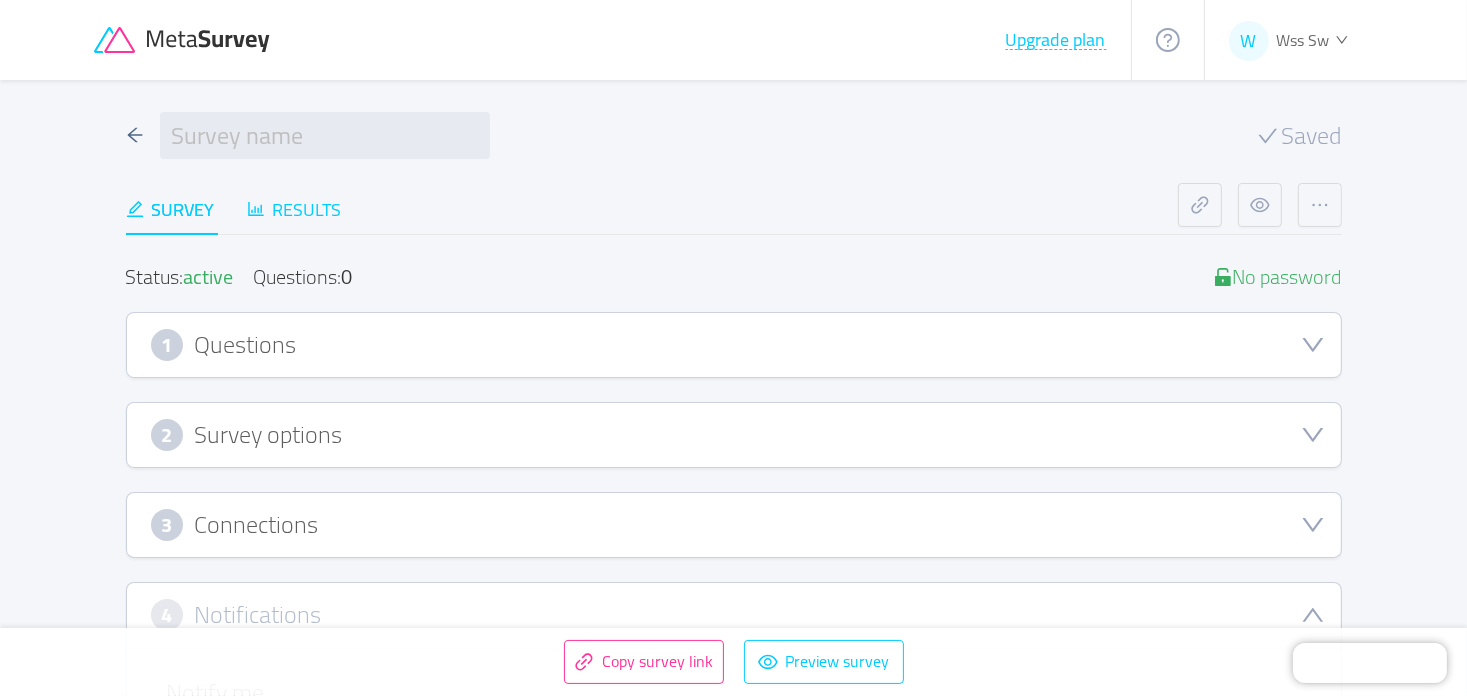 click on "Results" at bounding box center (294, 209) 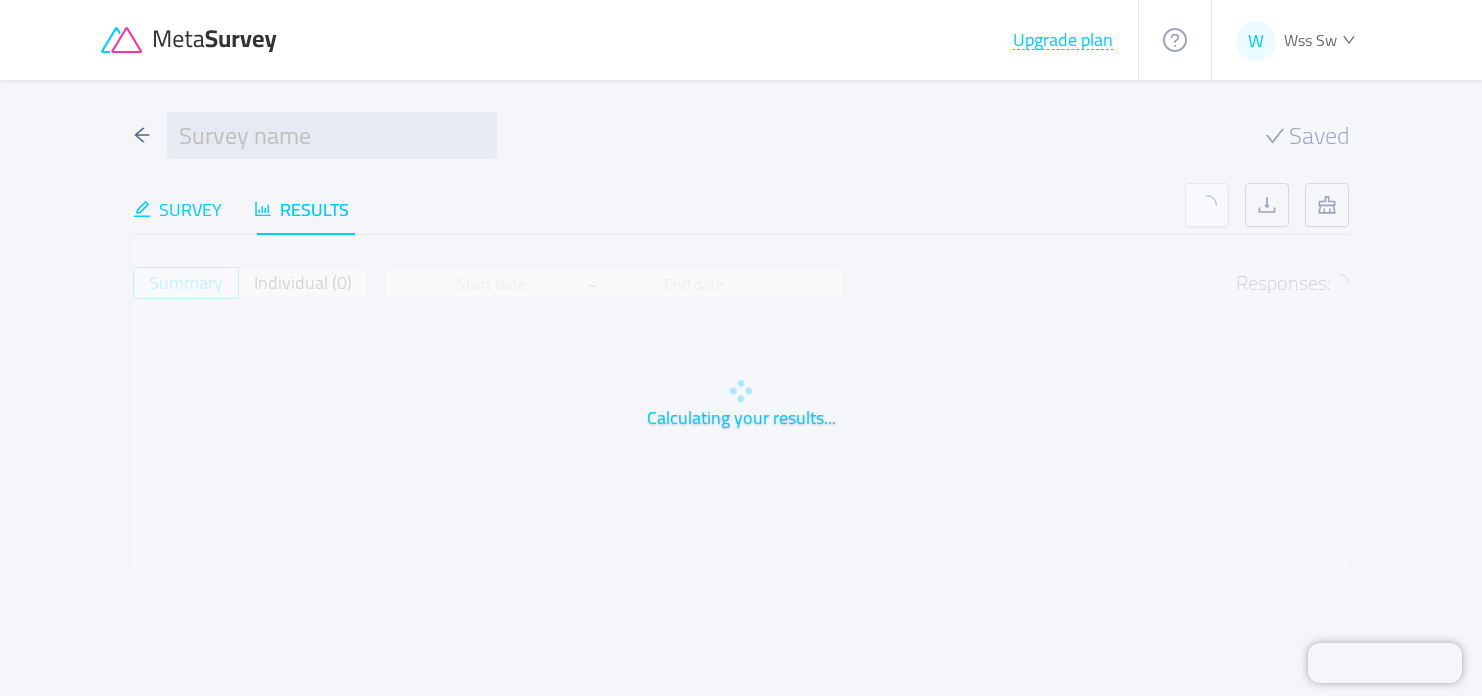 click on "Survey" at bounding box center (177, 209) 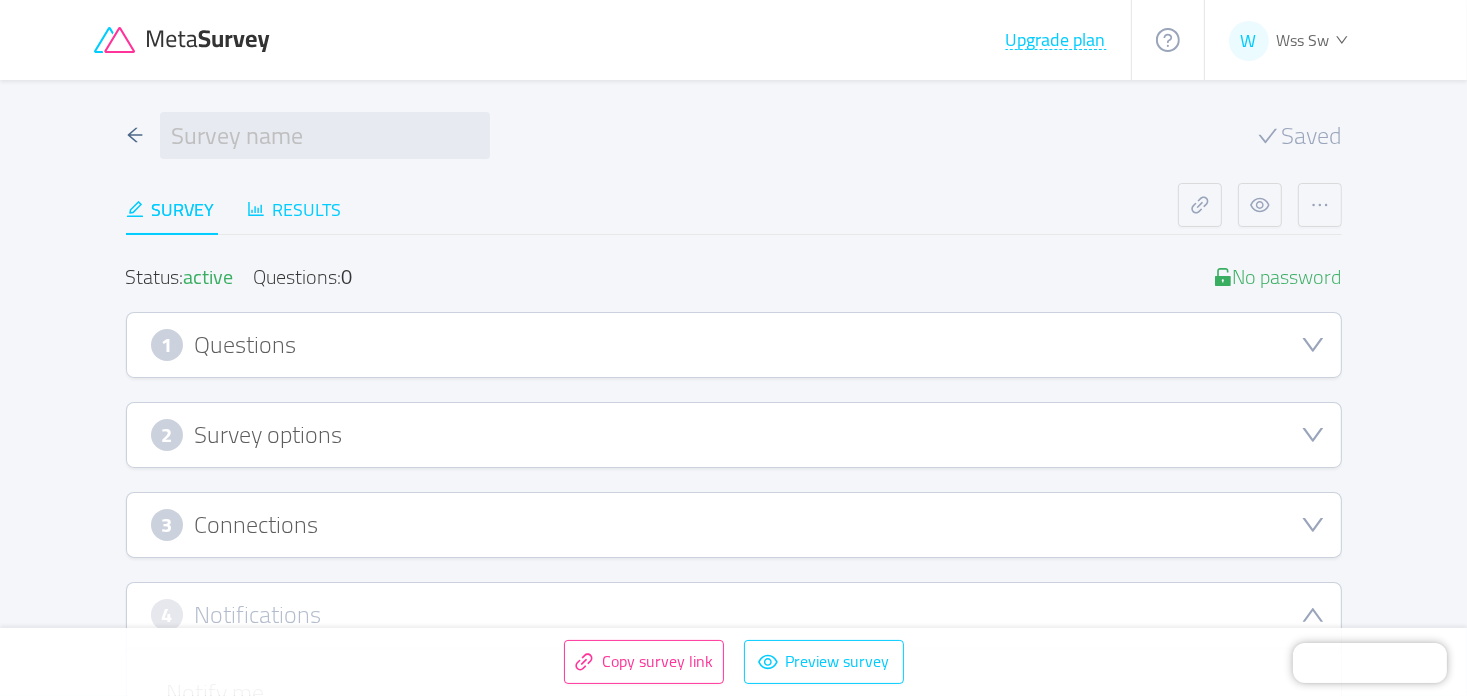 click on "Results" at bounding box center [294, 209] 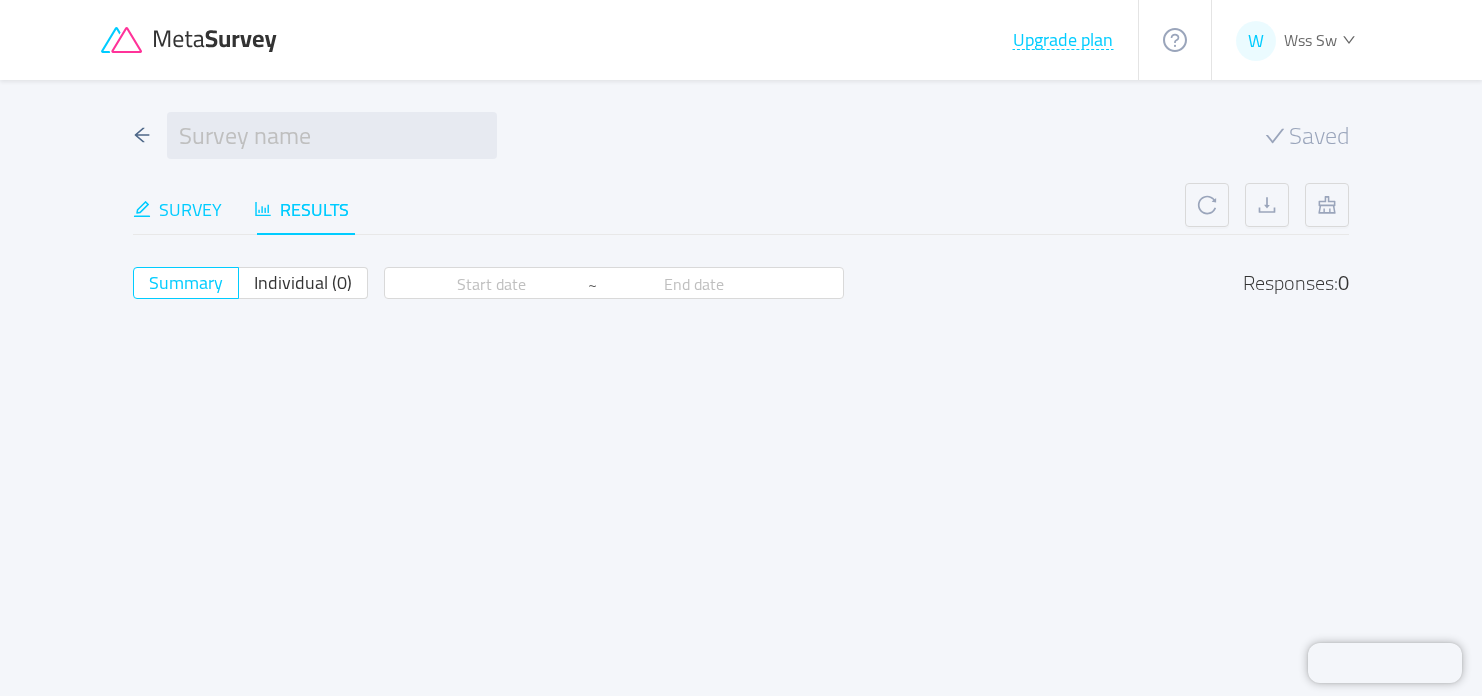 click on "Survey" at bounding box center [177, 209] 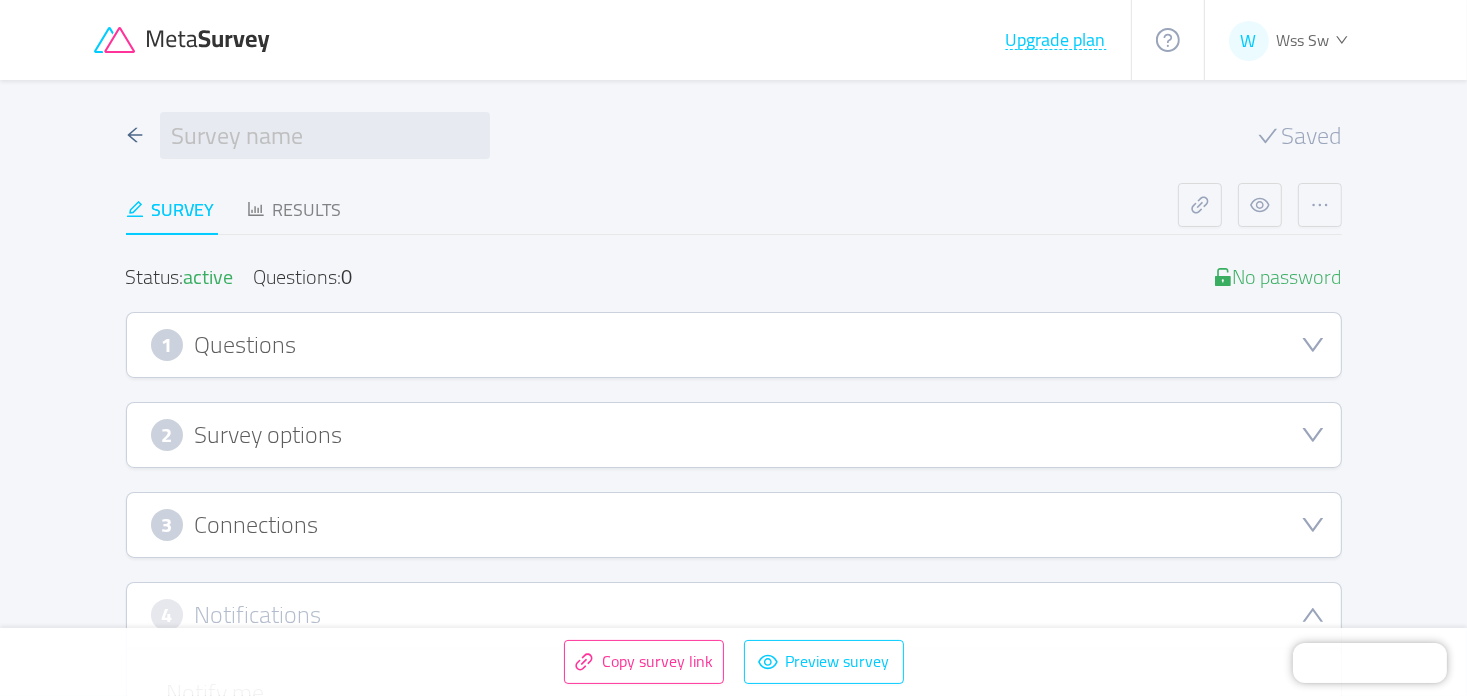 drag, startPoint x: 1199, startPoint y: 278, endPoint x: 1435, endPoint y: 278, distance: 236 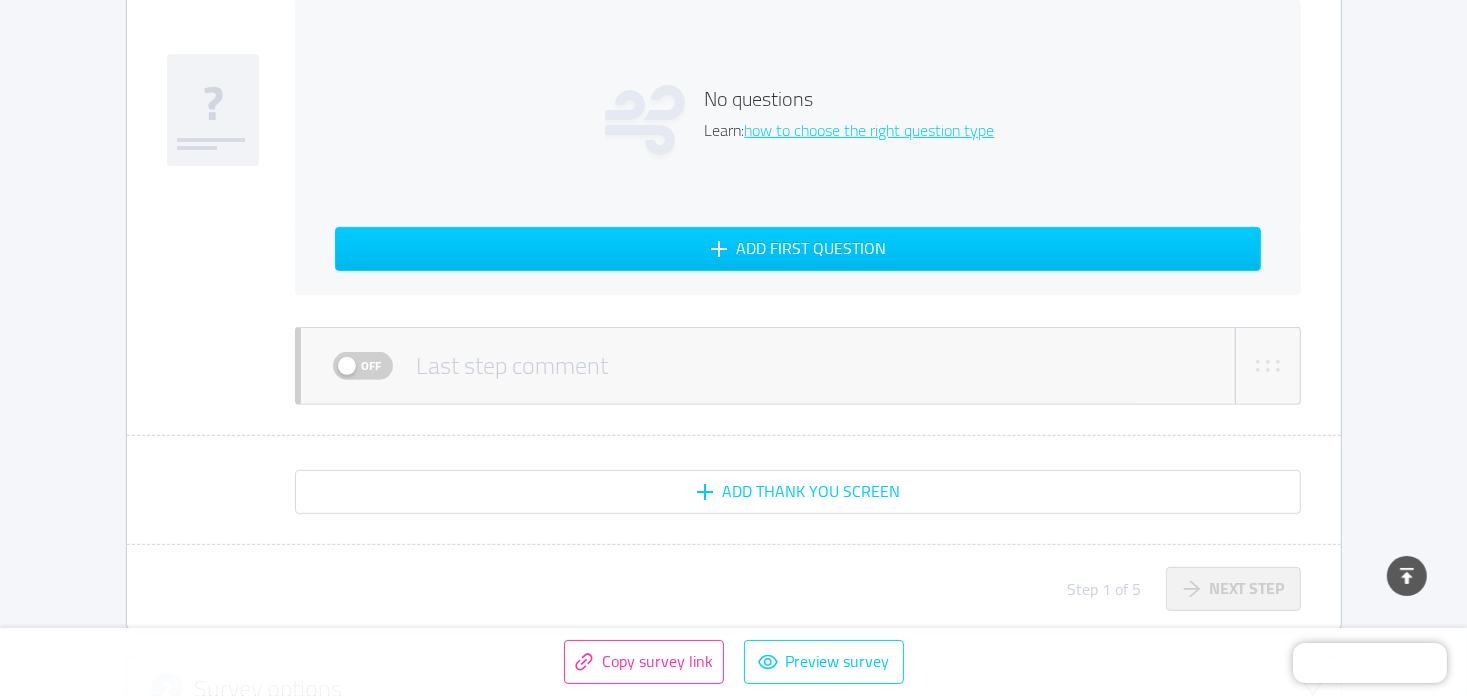 scroll, scrollTop: 700, scrollLeft: 0, axis: vertical 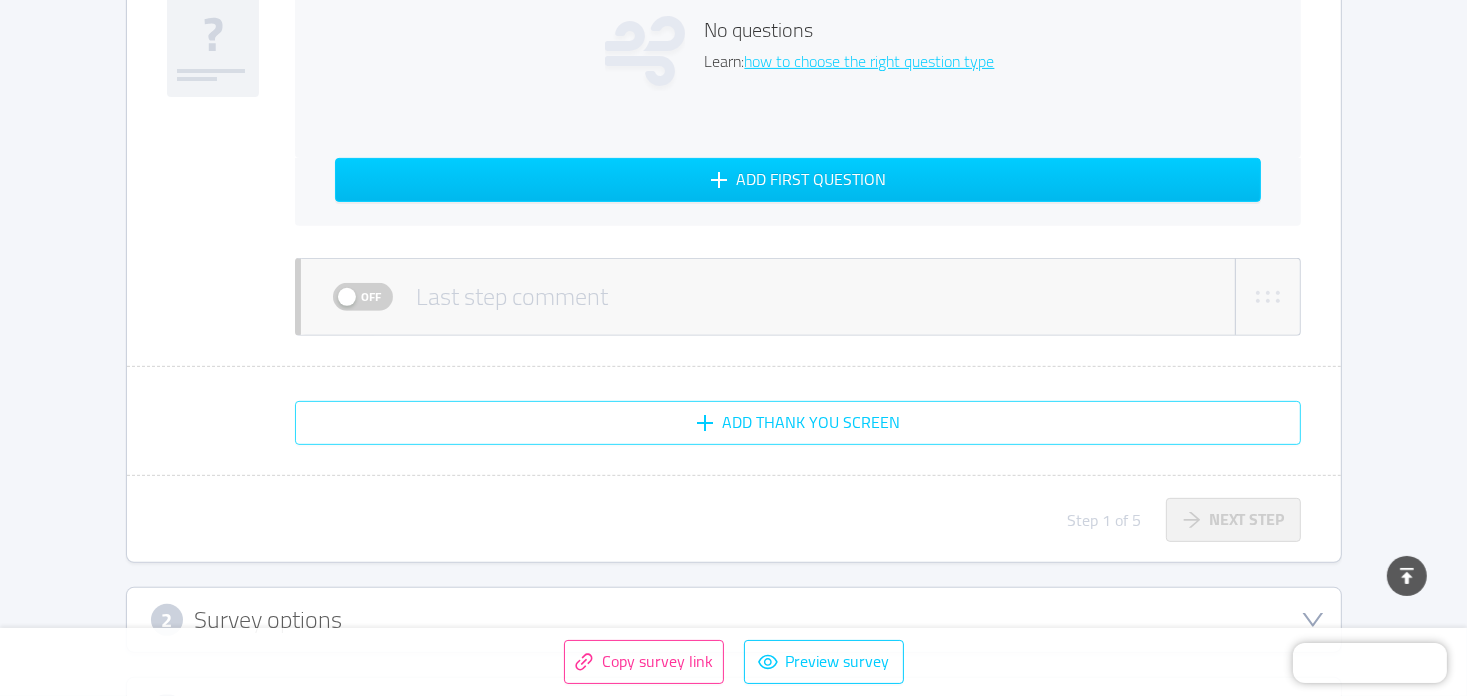 click on "Add Thank You screen" at bounding box center (798, 423) 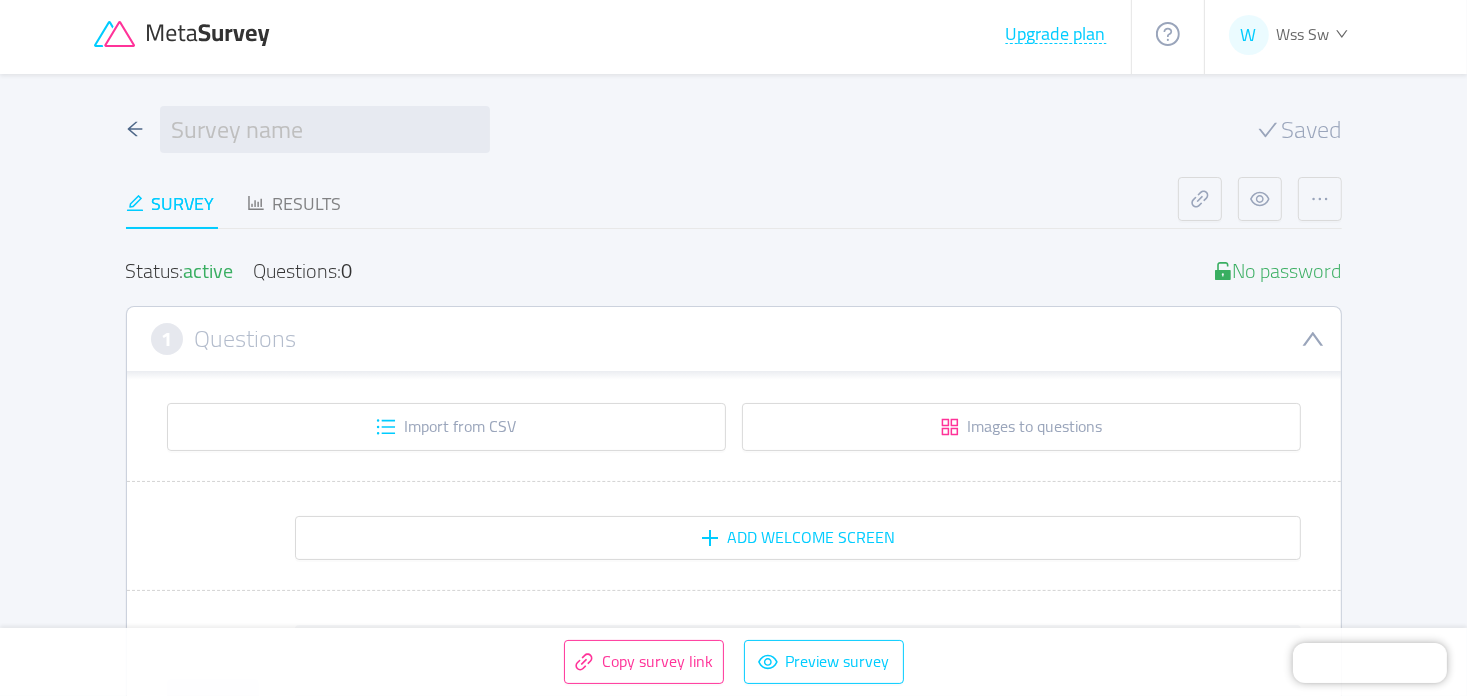 scroll, scrollTop: 0, scrollLeft: 0, axis: both 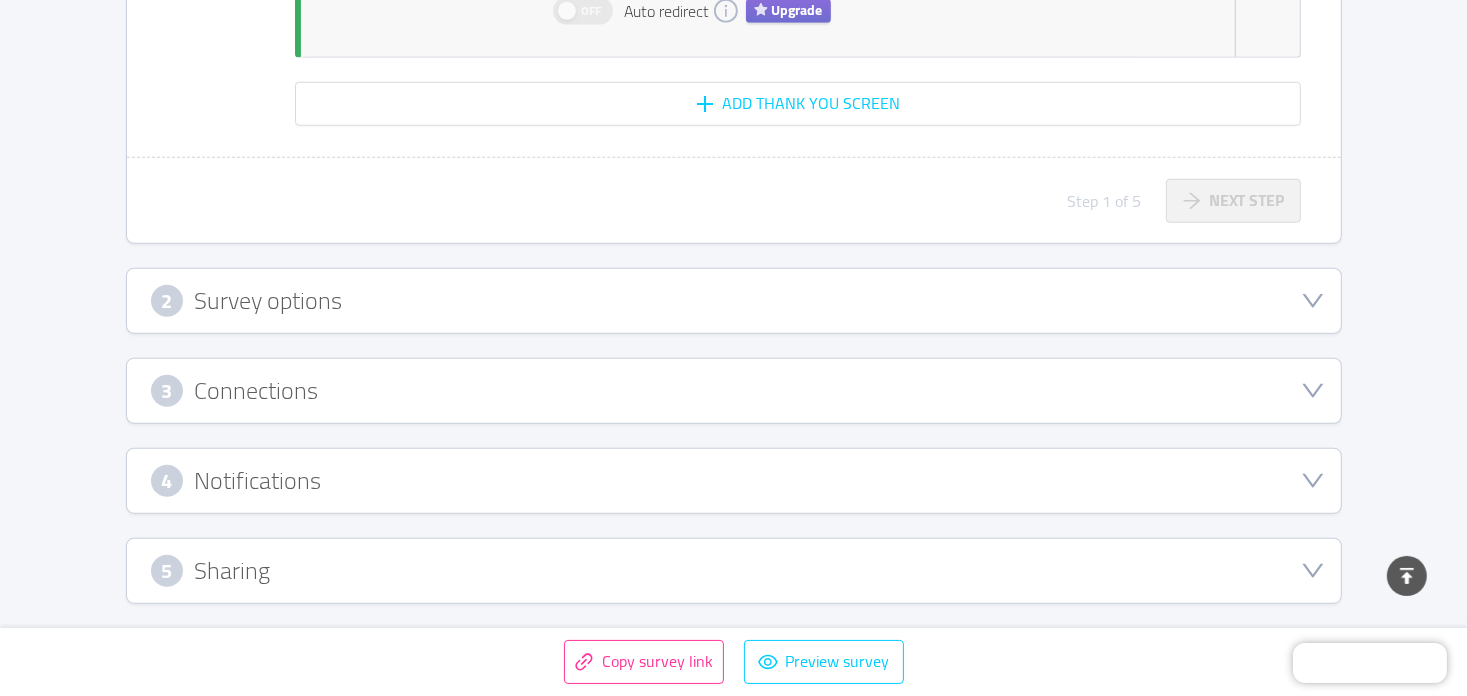 click on "3  Connections" at bounding box center [734, 391] 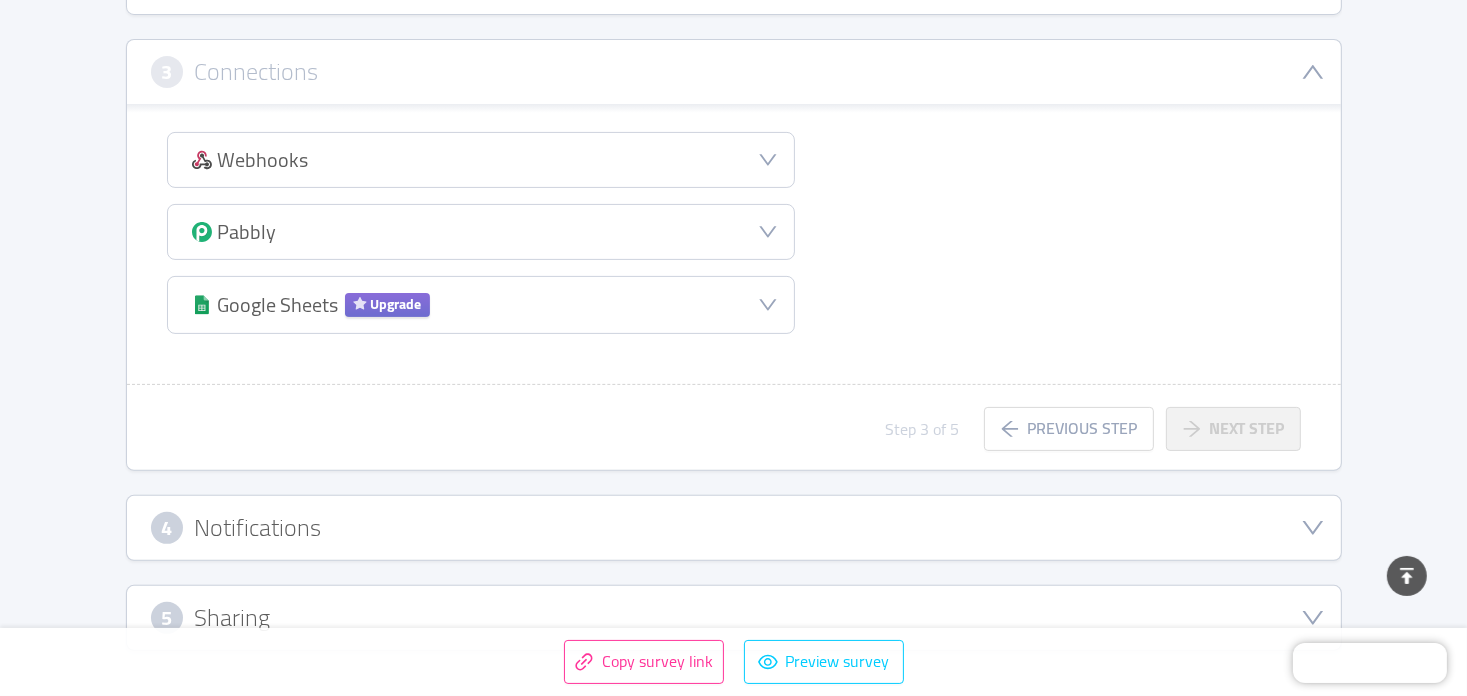 scroll, scrollTop: 376, scrollLeft: 0, axis: vertical 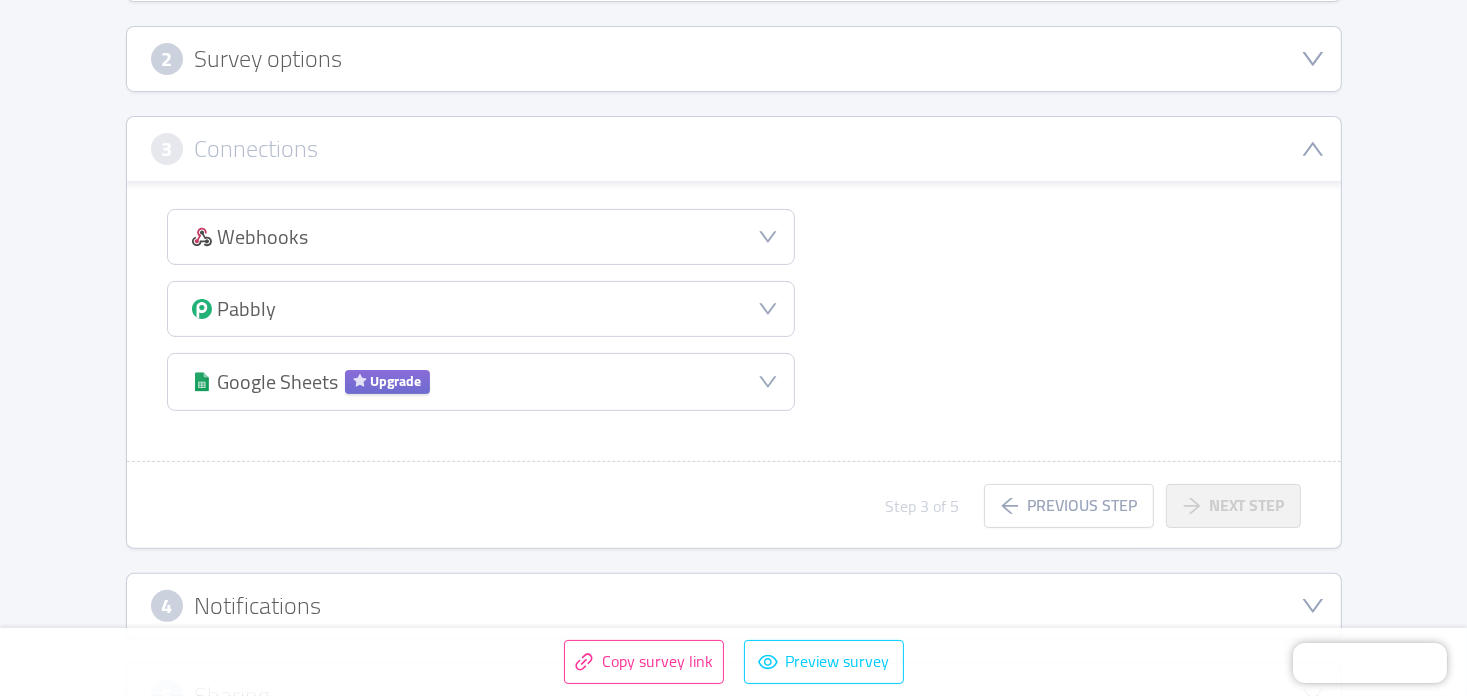 click on "3  Connections" at bounding box center [734, 149] 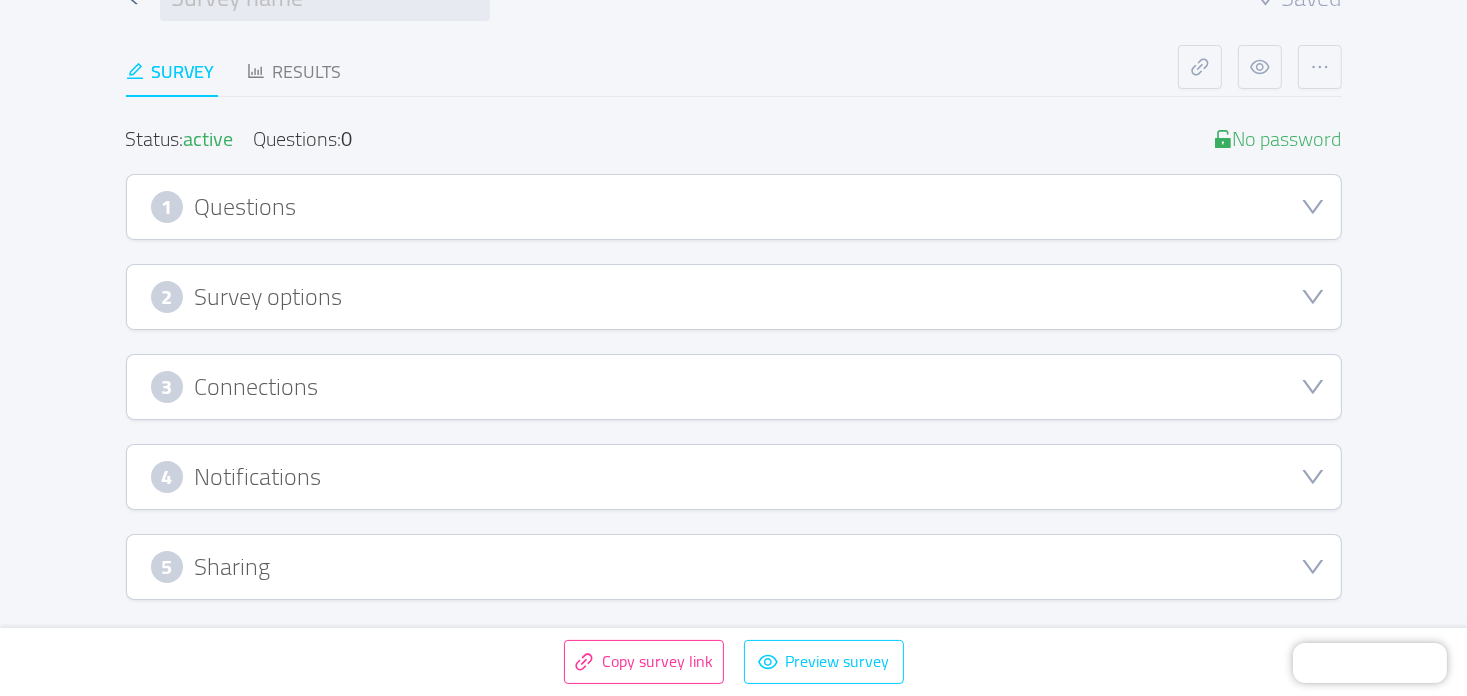 scroll, scrollTop: 134, scrollLeft: 0, axis: vertical 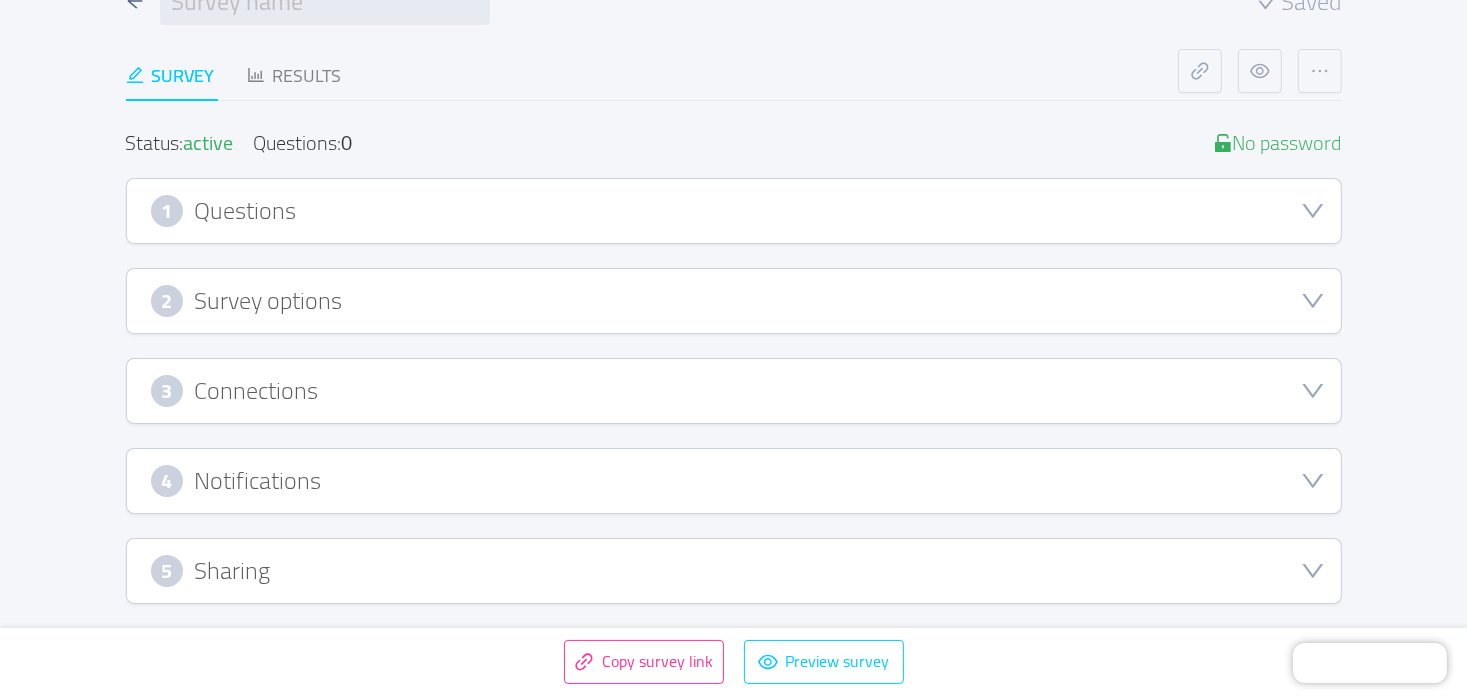 click on "2  Survey options" at bounding box center [734, 301] 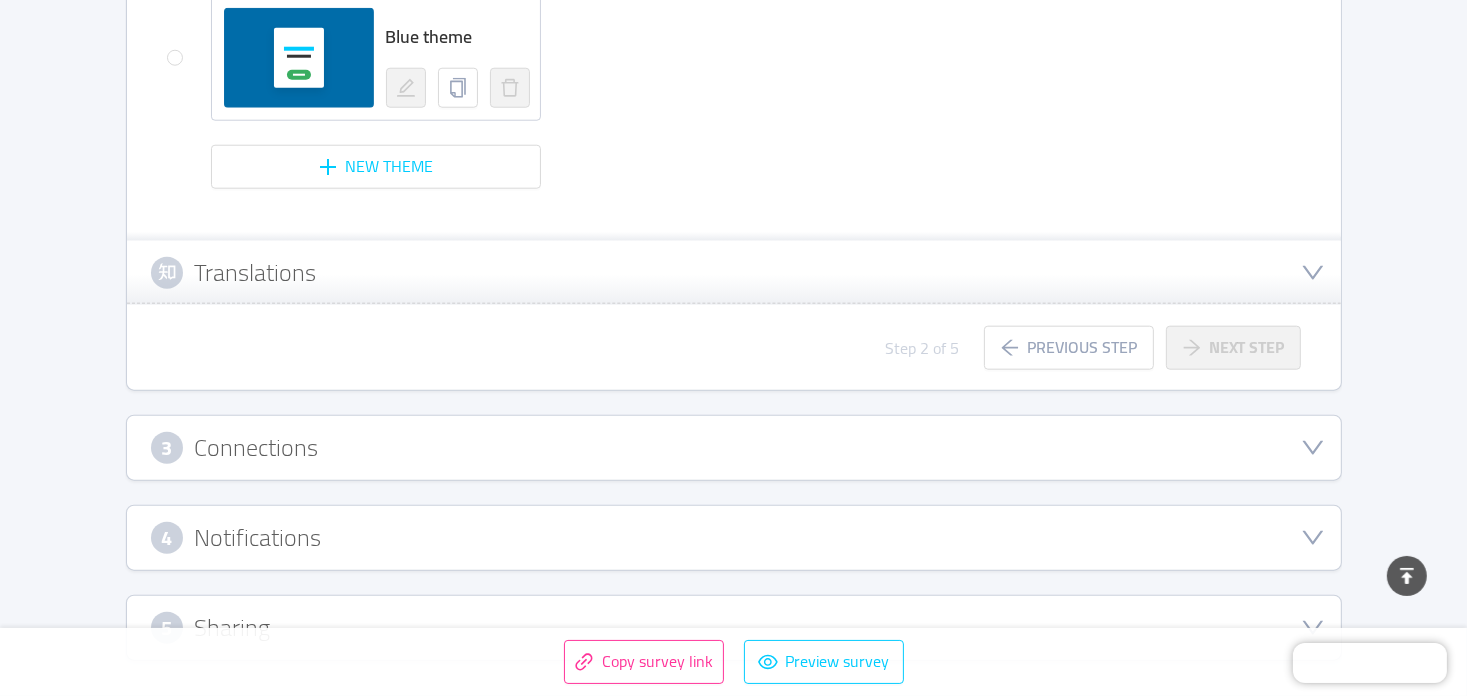 scroll, scrollTop: 2088, scrollLeft: 0, axis: vertical 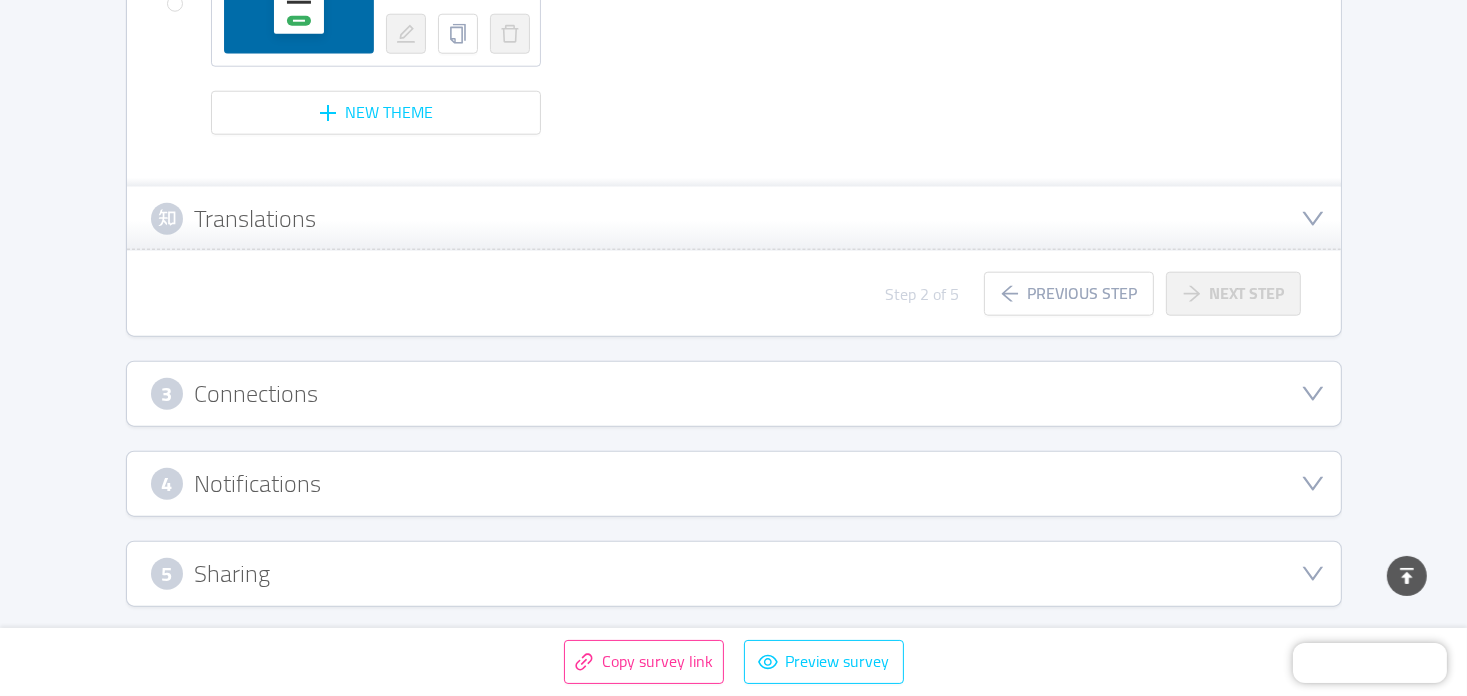 click on "5  Sharing" at bounding box center [734, 574] 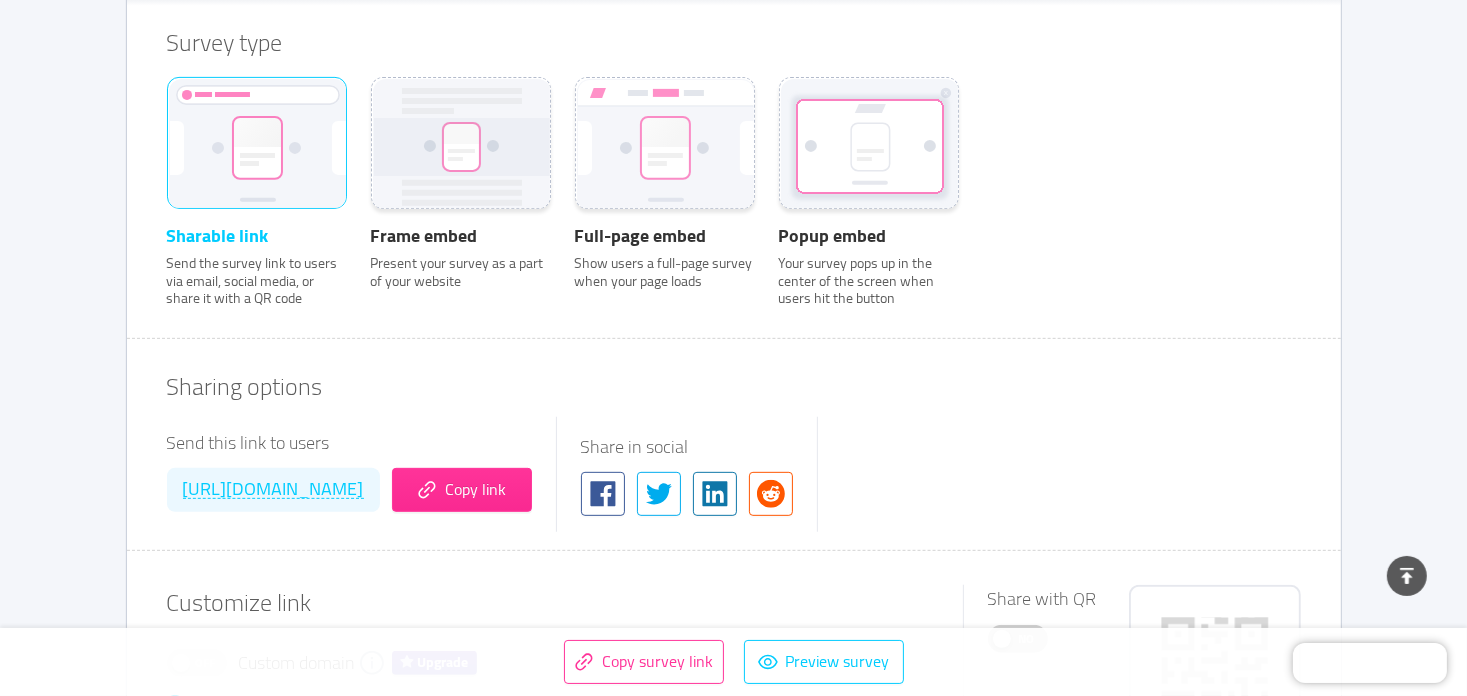 scroll, scrollTop: 710, scrollLeft: 0, axis: vertical 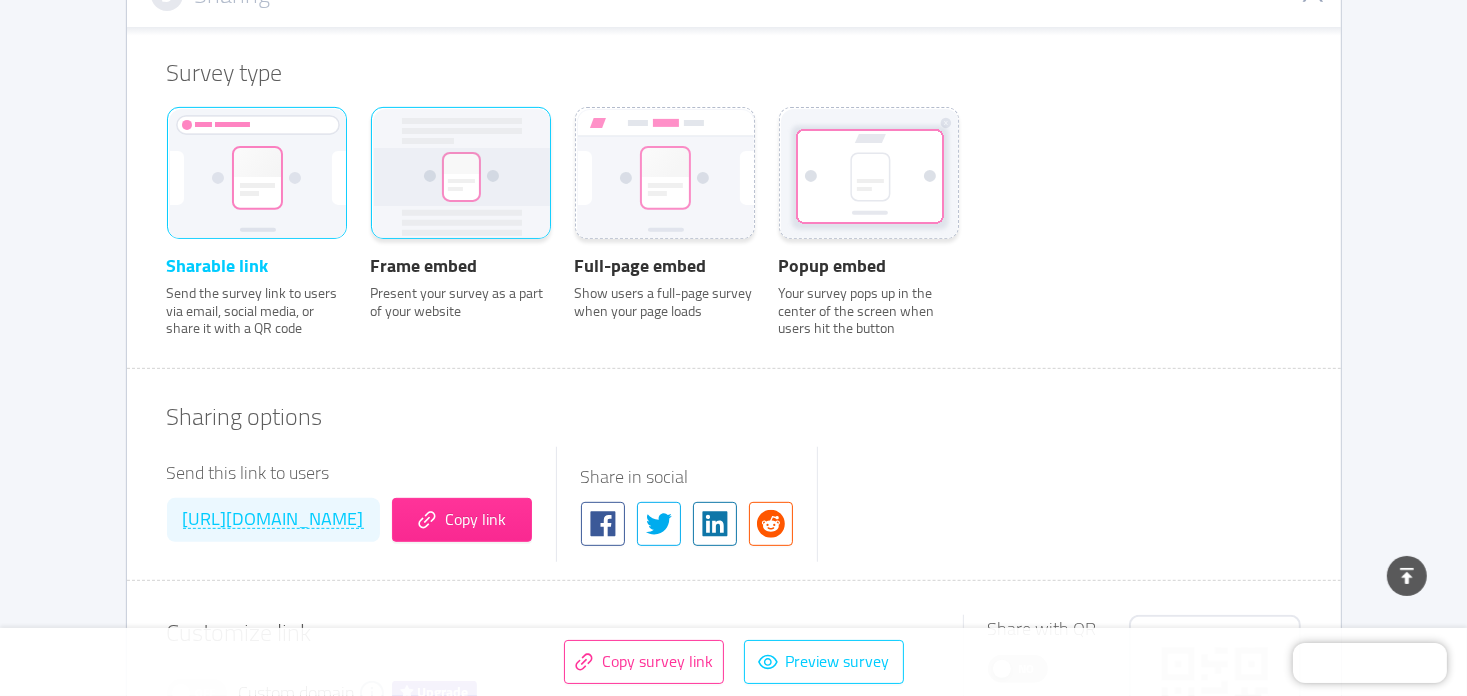 click 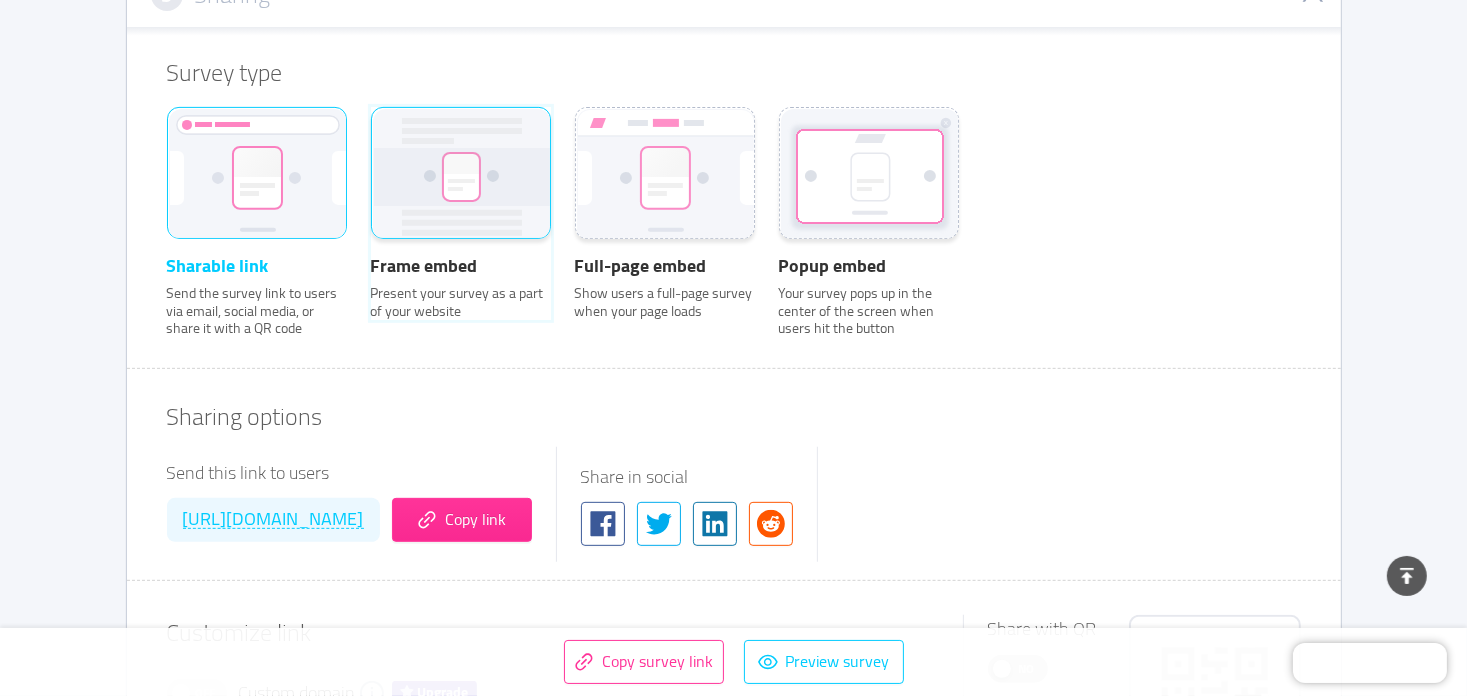 click on "Frame embed   Present your survey as a part of your website" at bounding box center [371, 134] 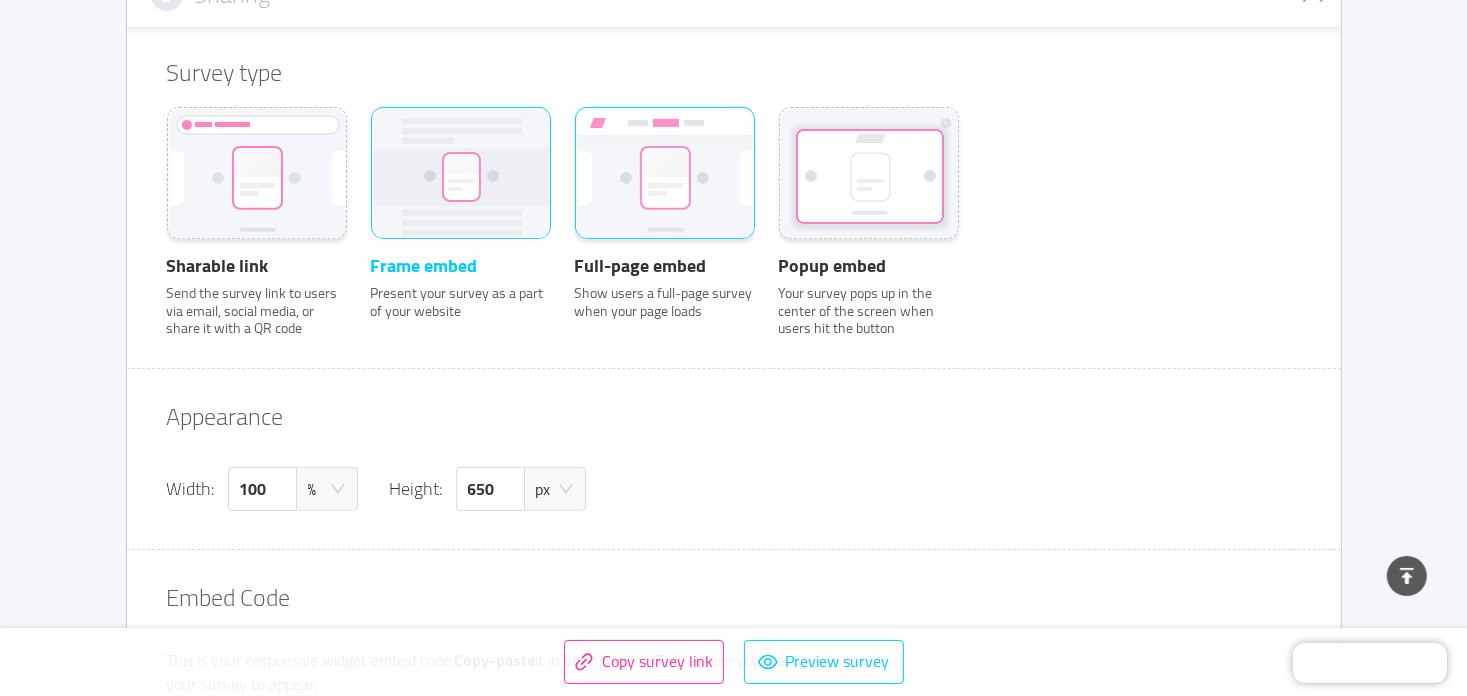 click 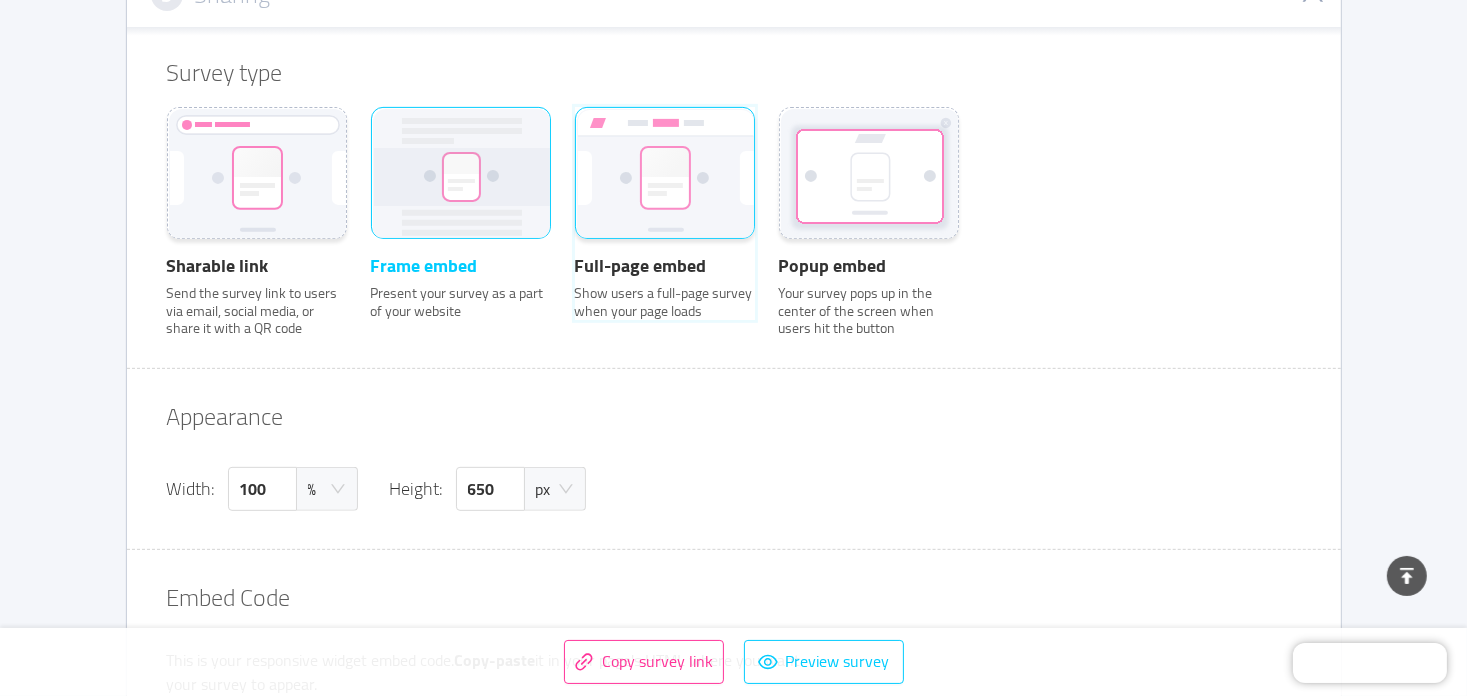 click on "Full-page embed   Show users a full-page survey when your page loads" at bounding box center (575, 134) 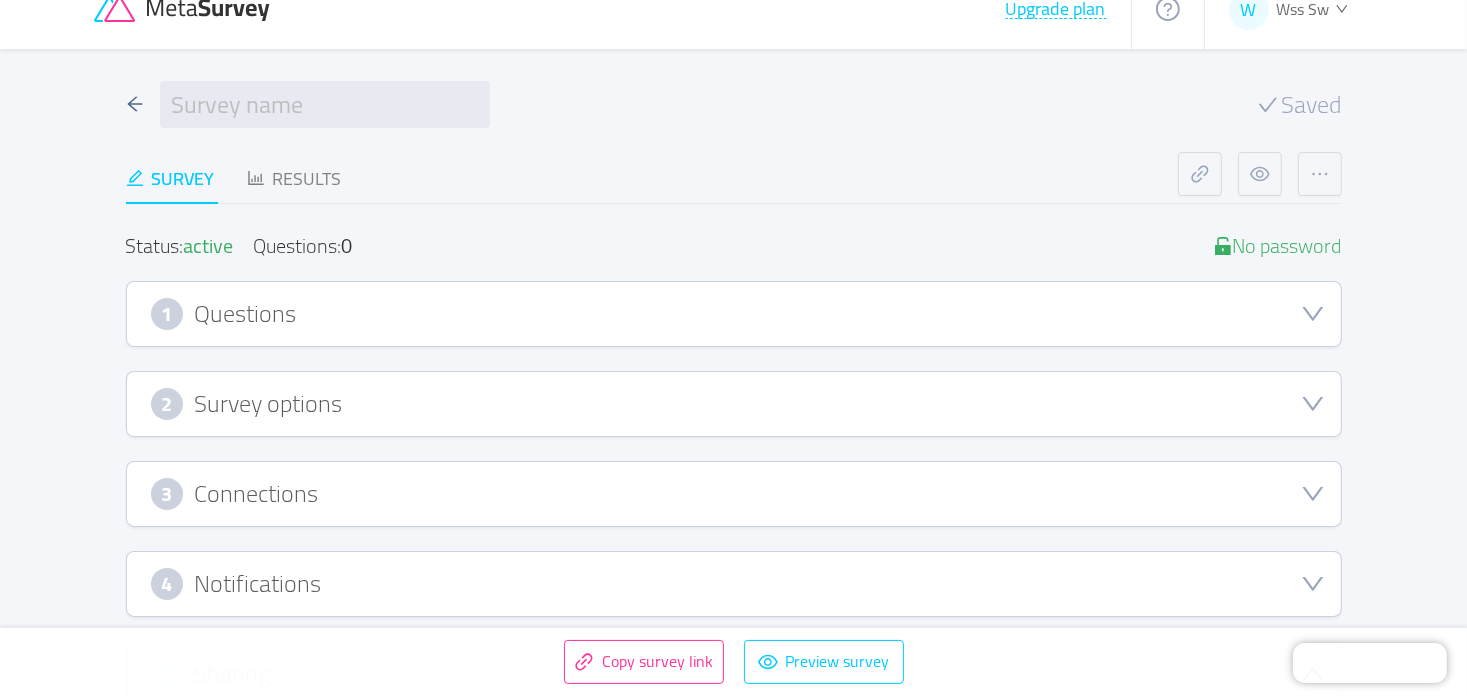 scroll, scrollTop: 0, scrollLeft: 0, axis: both 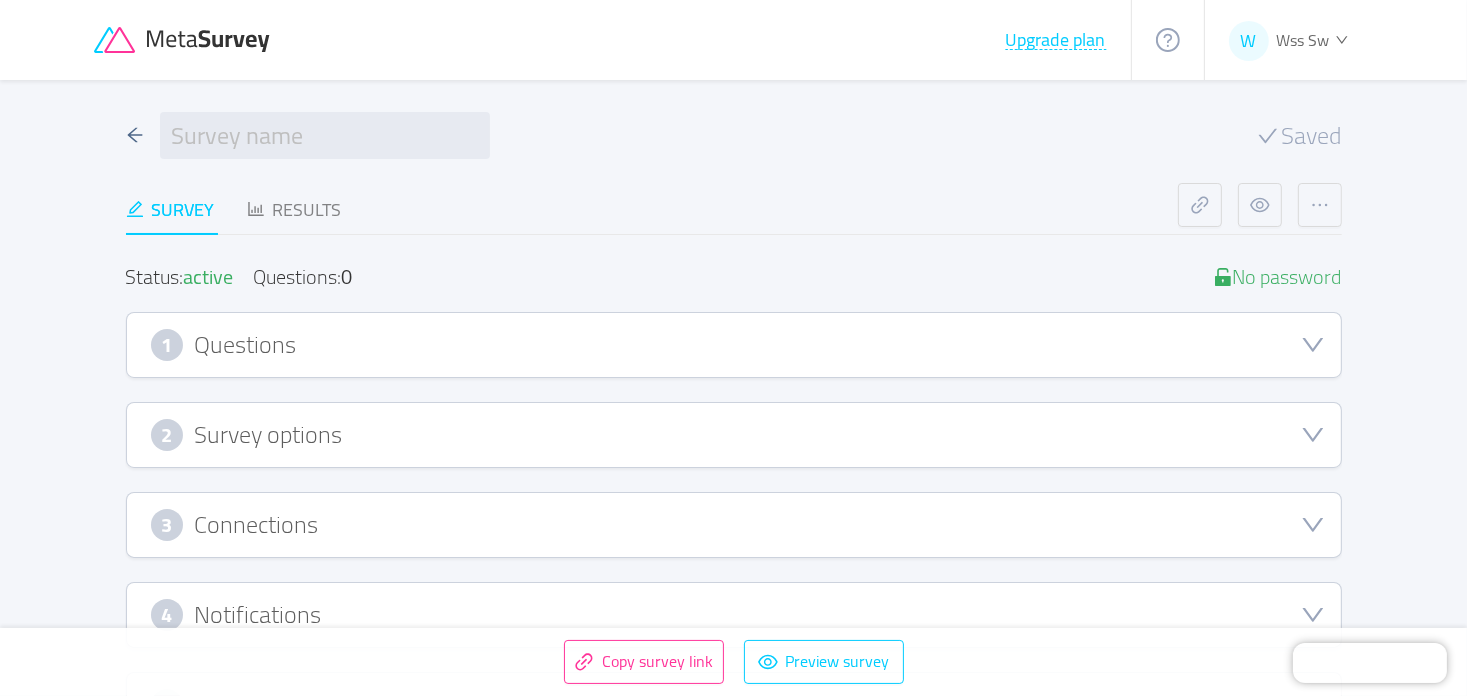 click on "1  Questions" at bounding box center [734, 345] 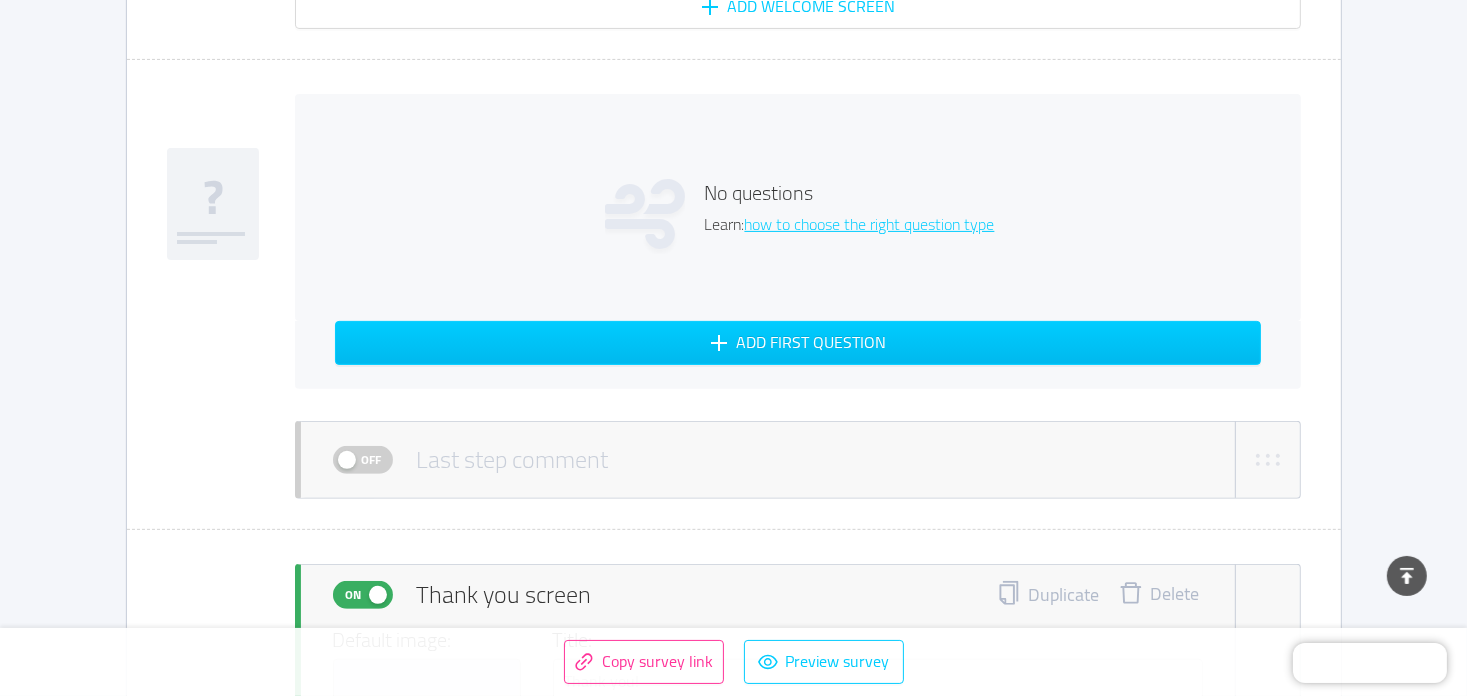 scroll, scrollTop: 600, scrollLeft: 0, axis: vertical 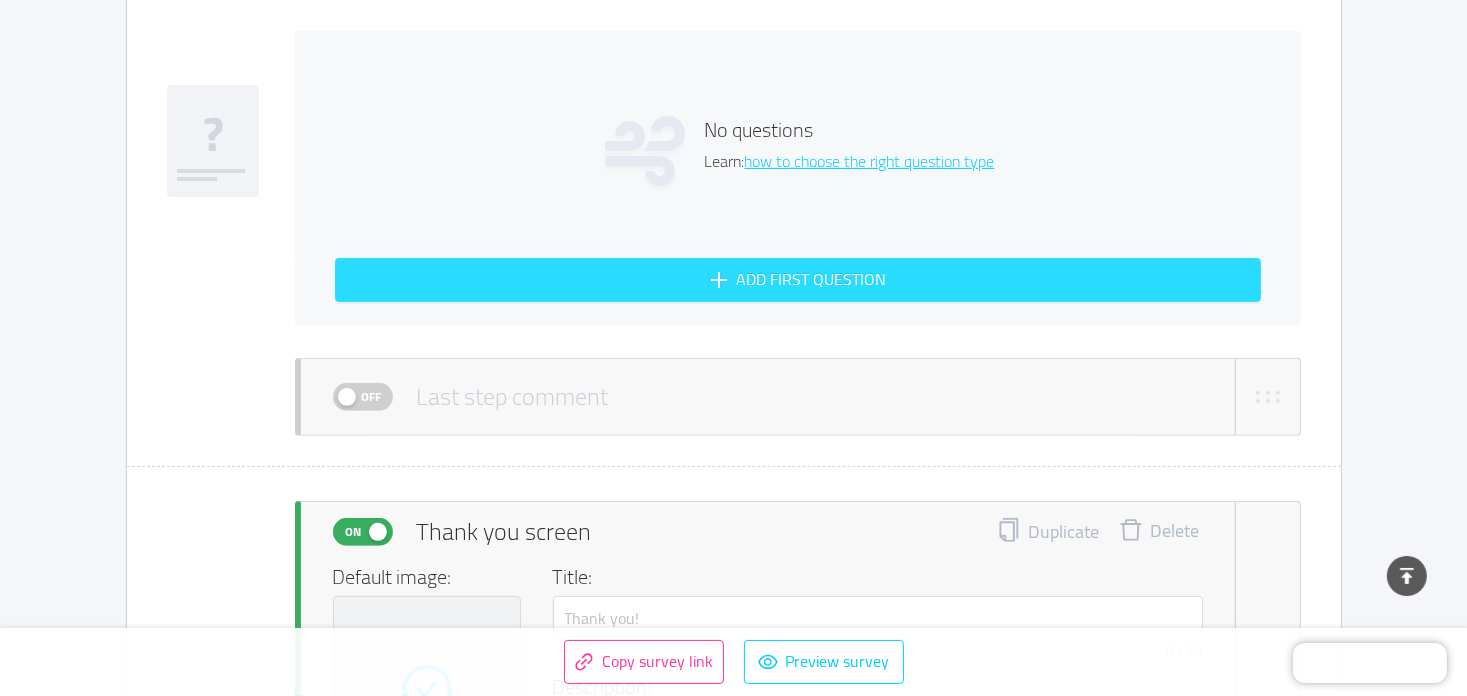 click on "Add first question" at bounding box center (798, 280) 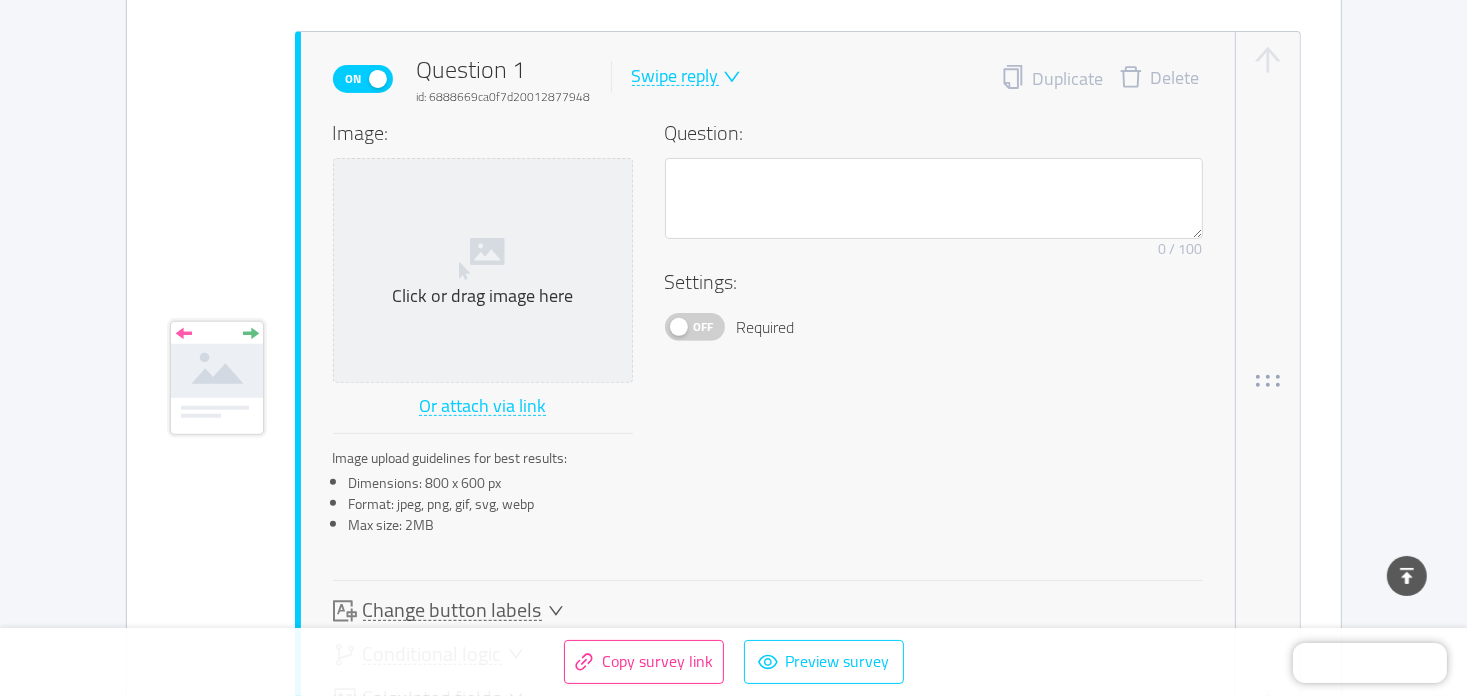 scroll, scrollTop: 631, scrollLeft: 0, axis: vertical 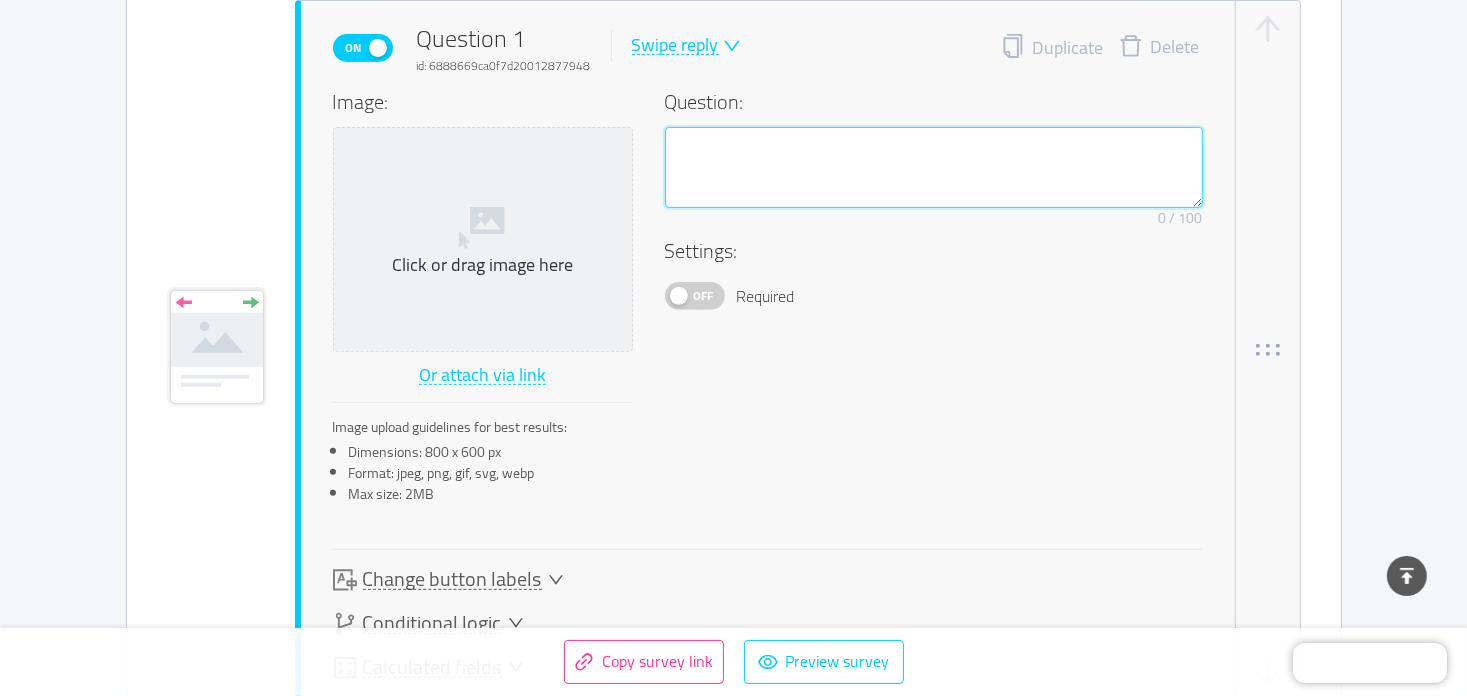 click at bounding box center (934, 168) 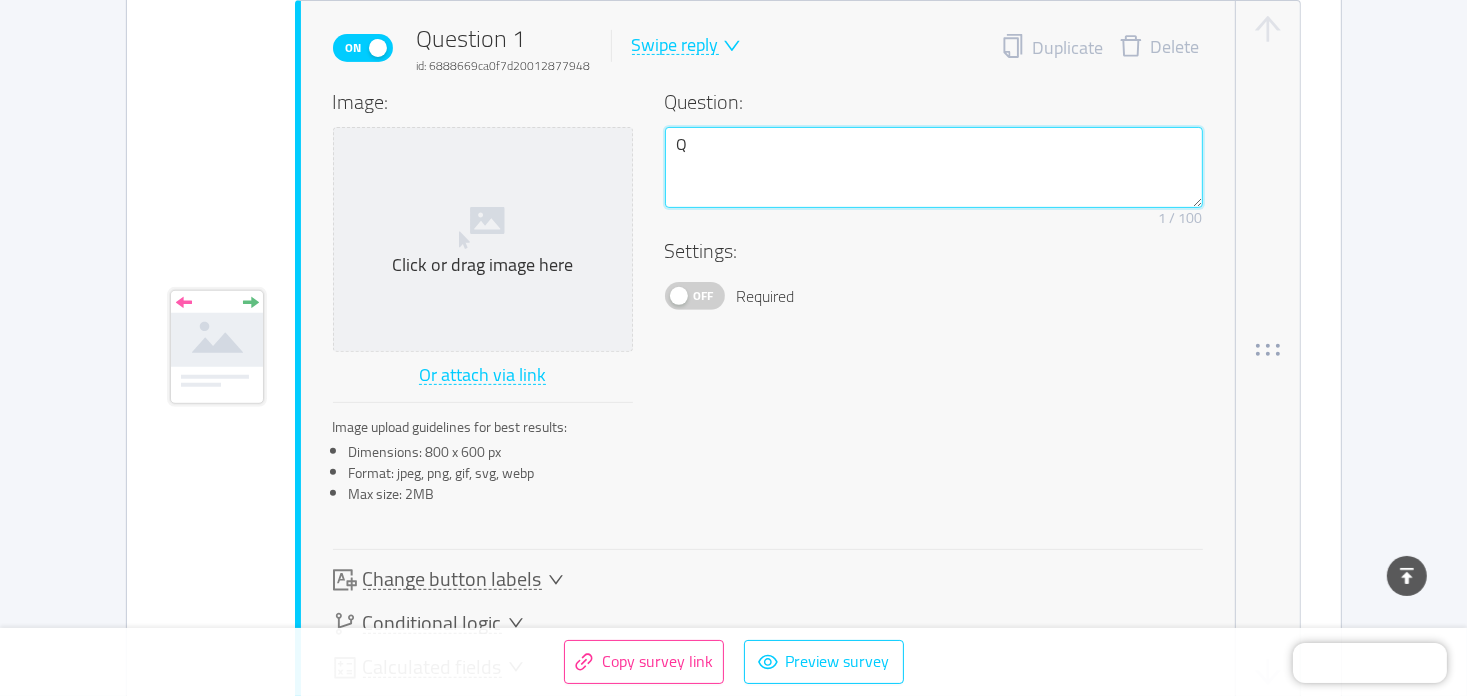 type 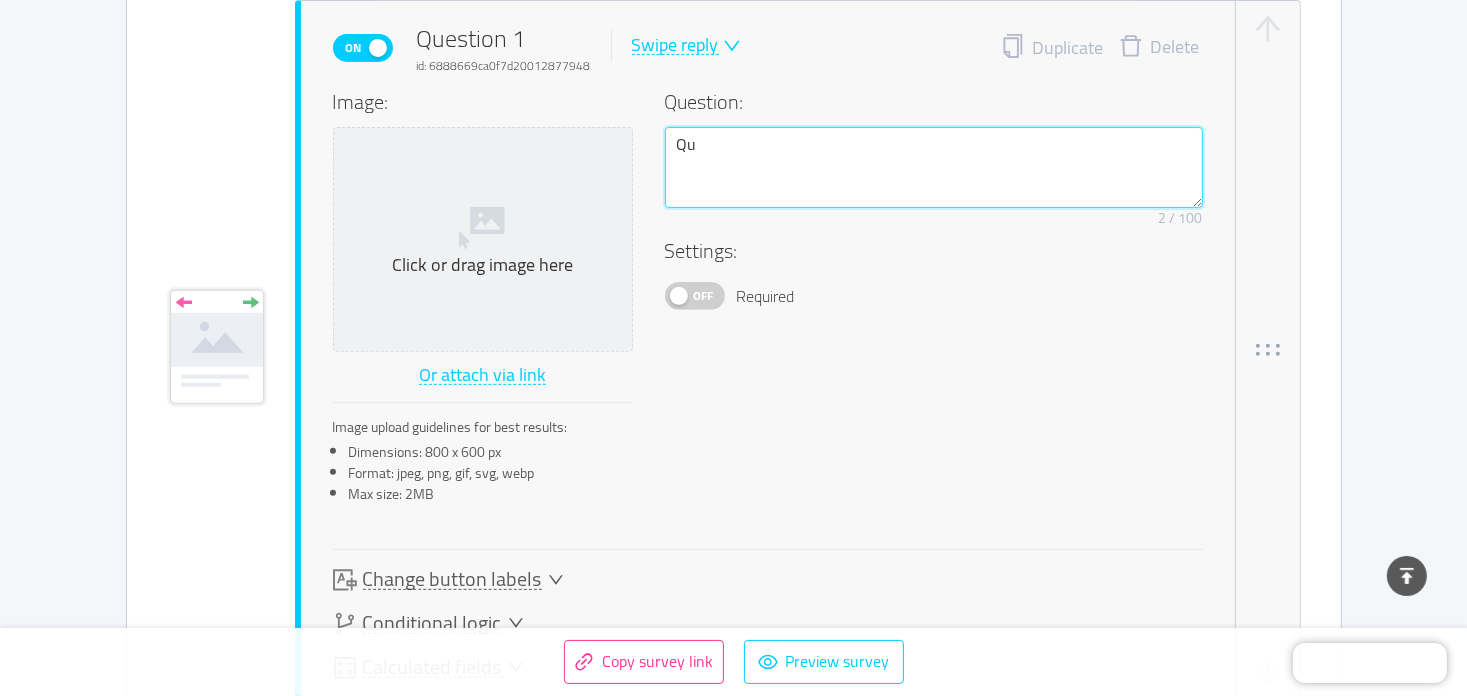 type on "Que" 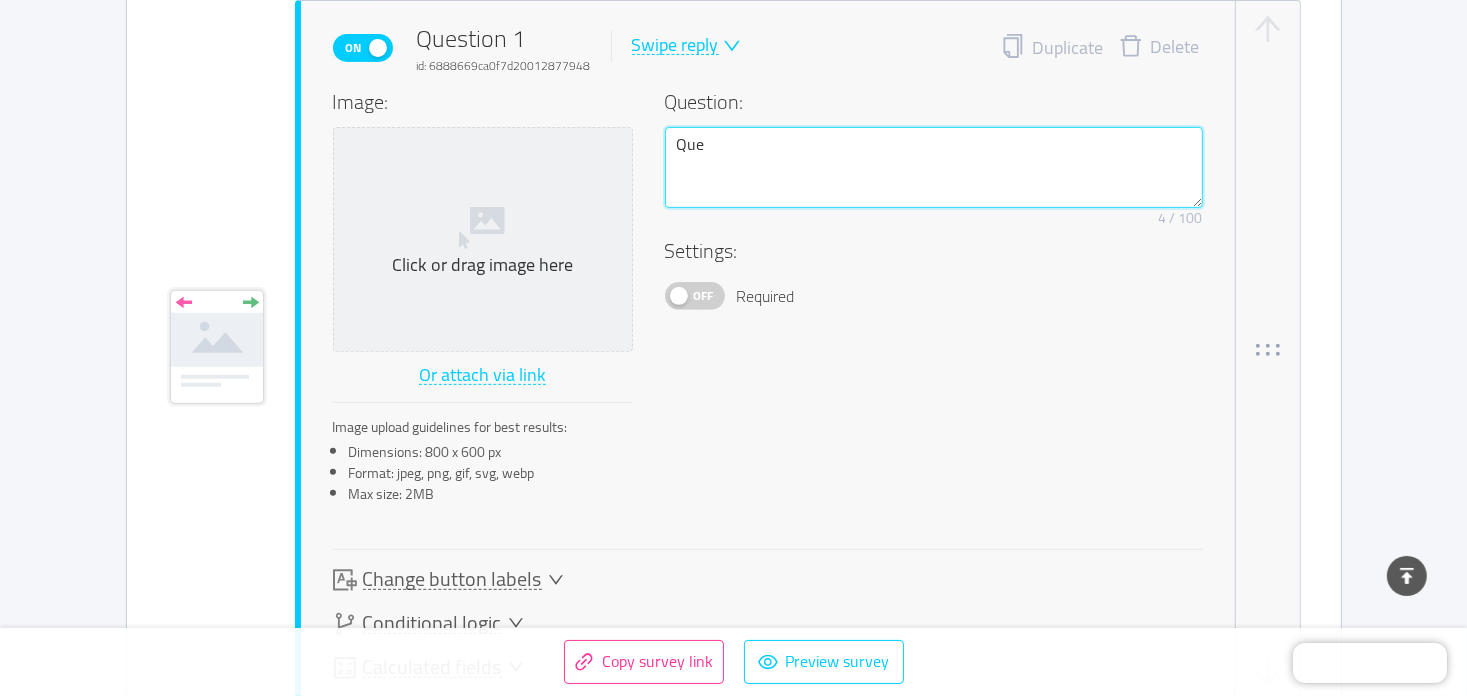 type 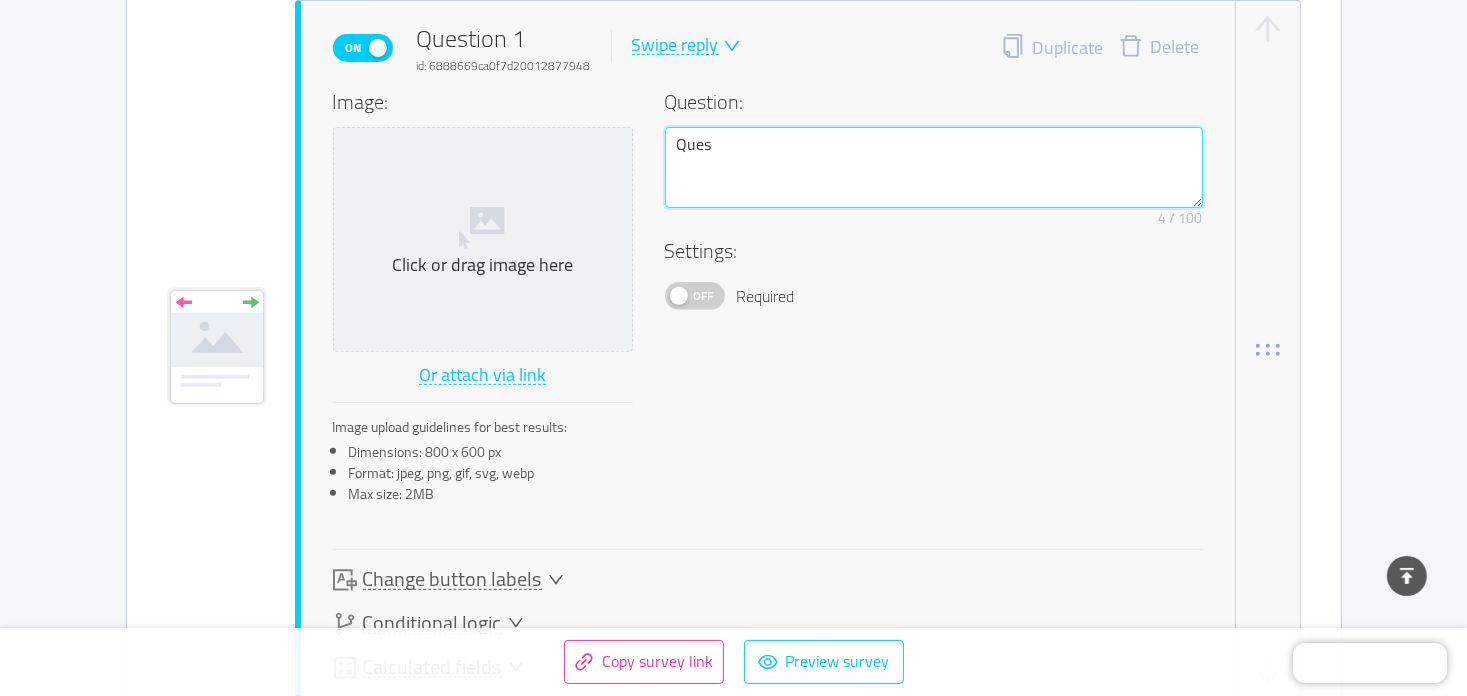 type 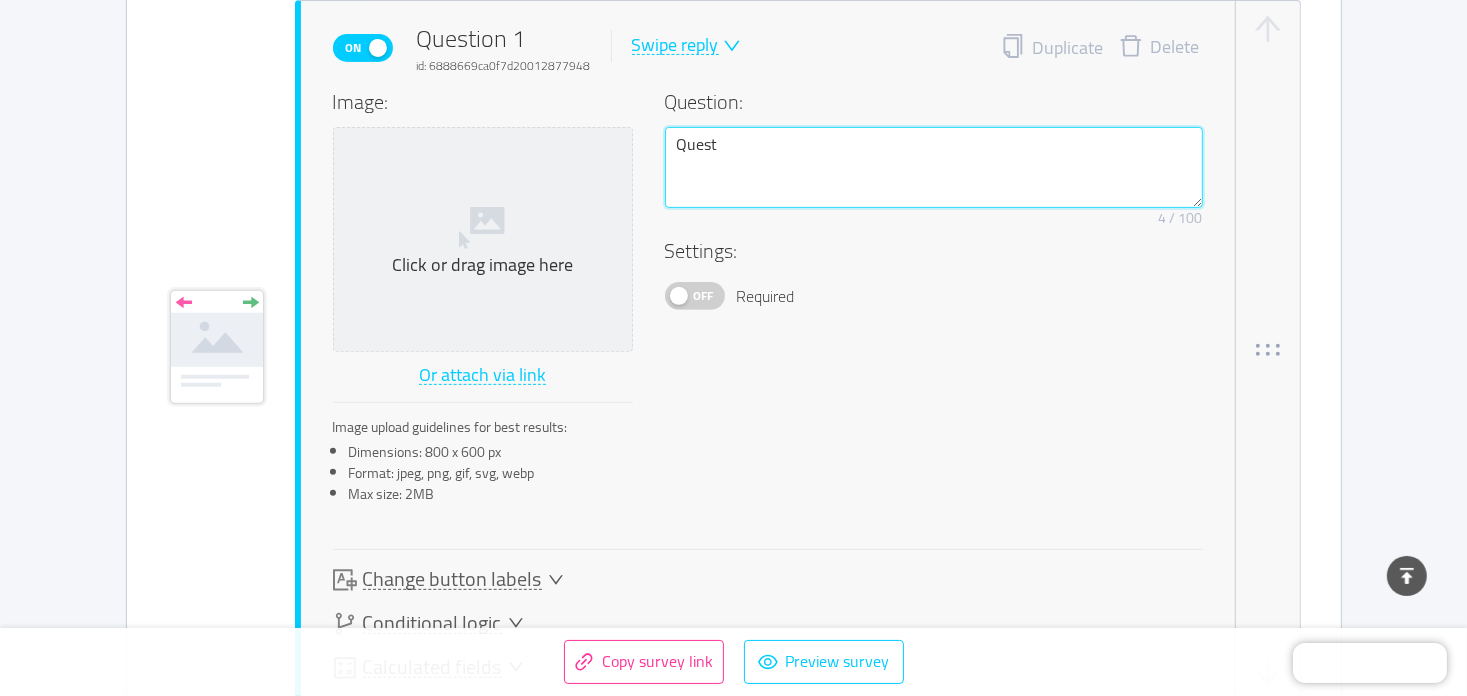type 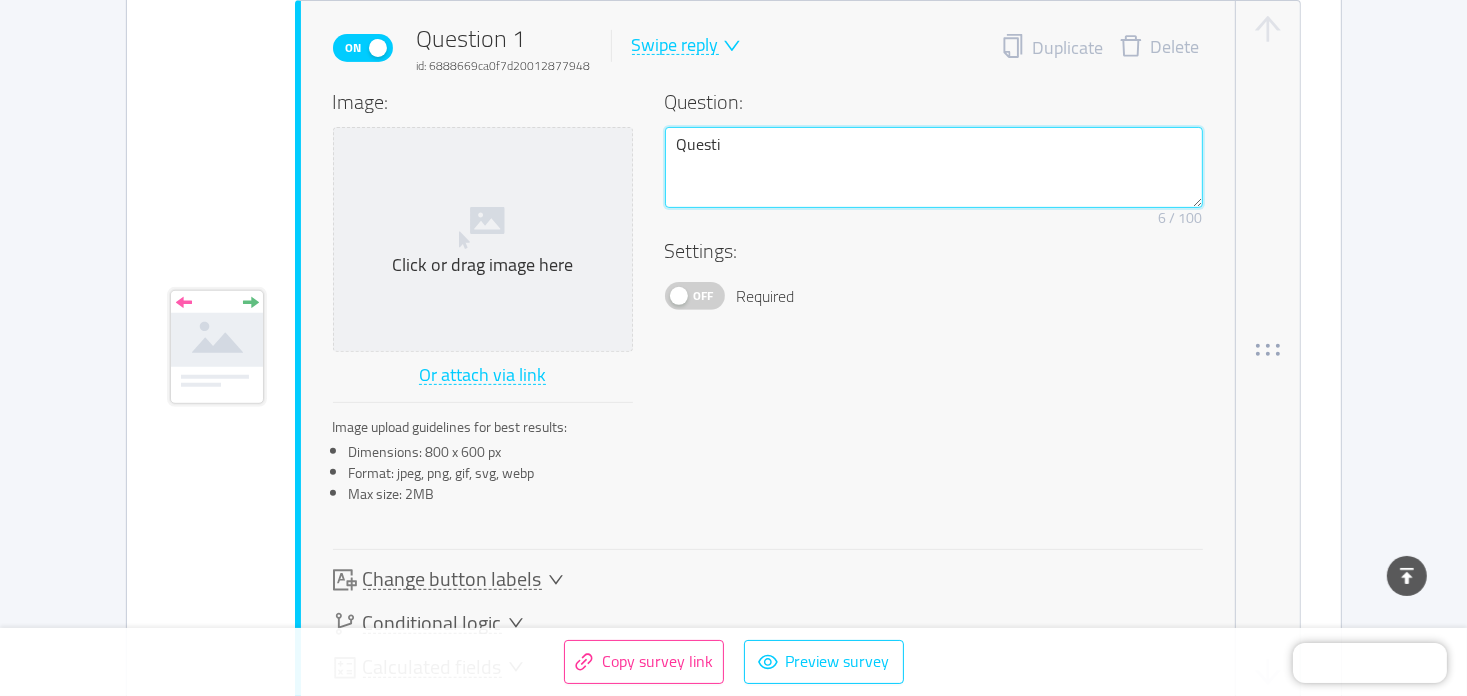 type 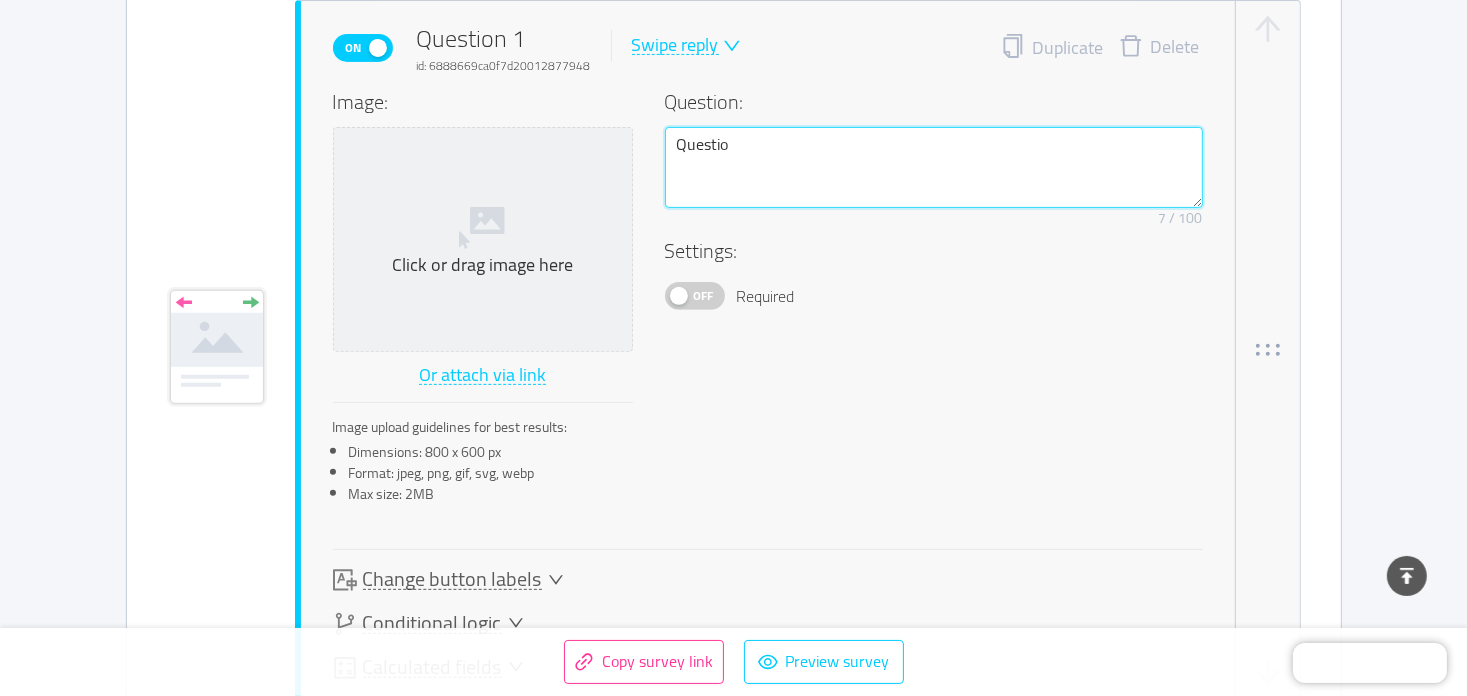 type 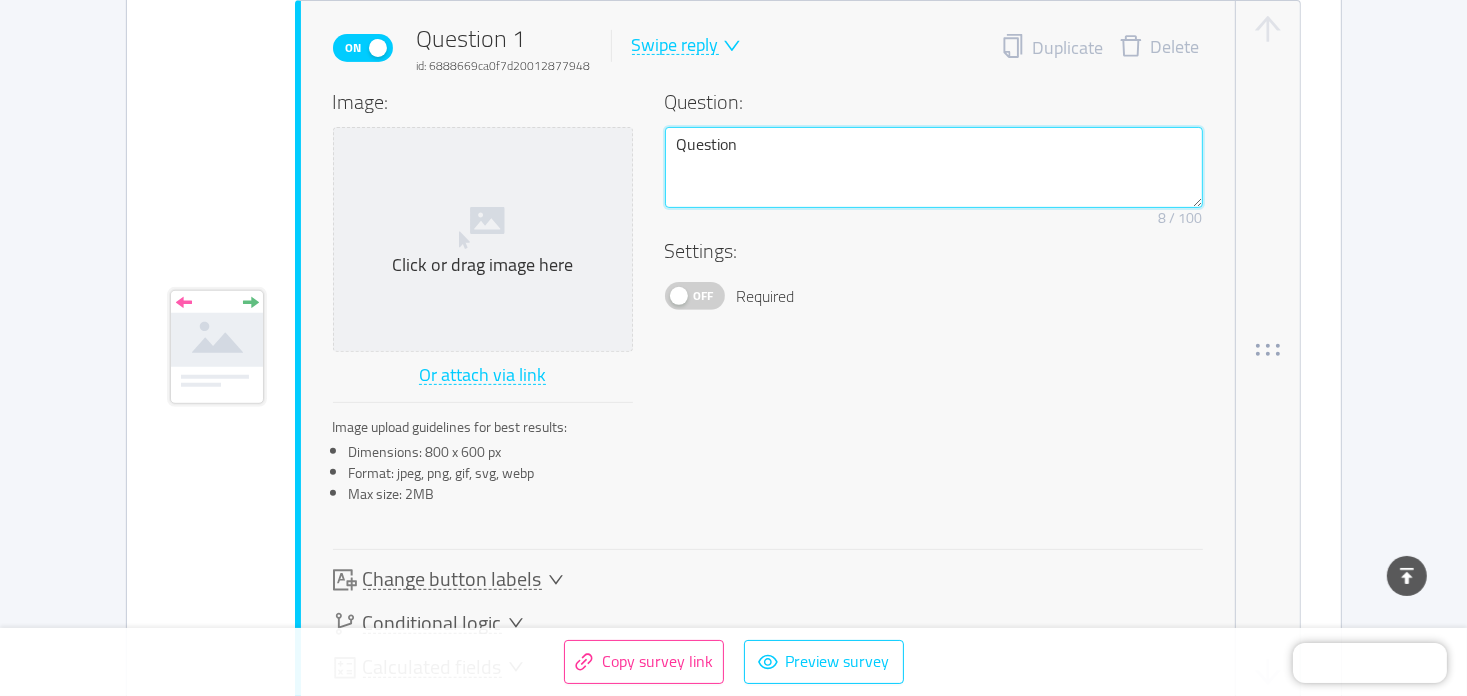 type 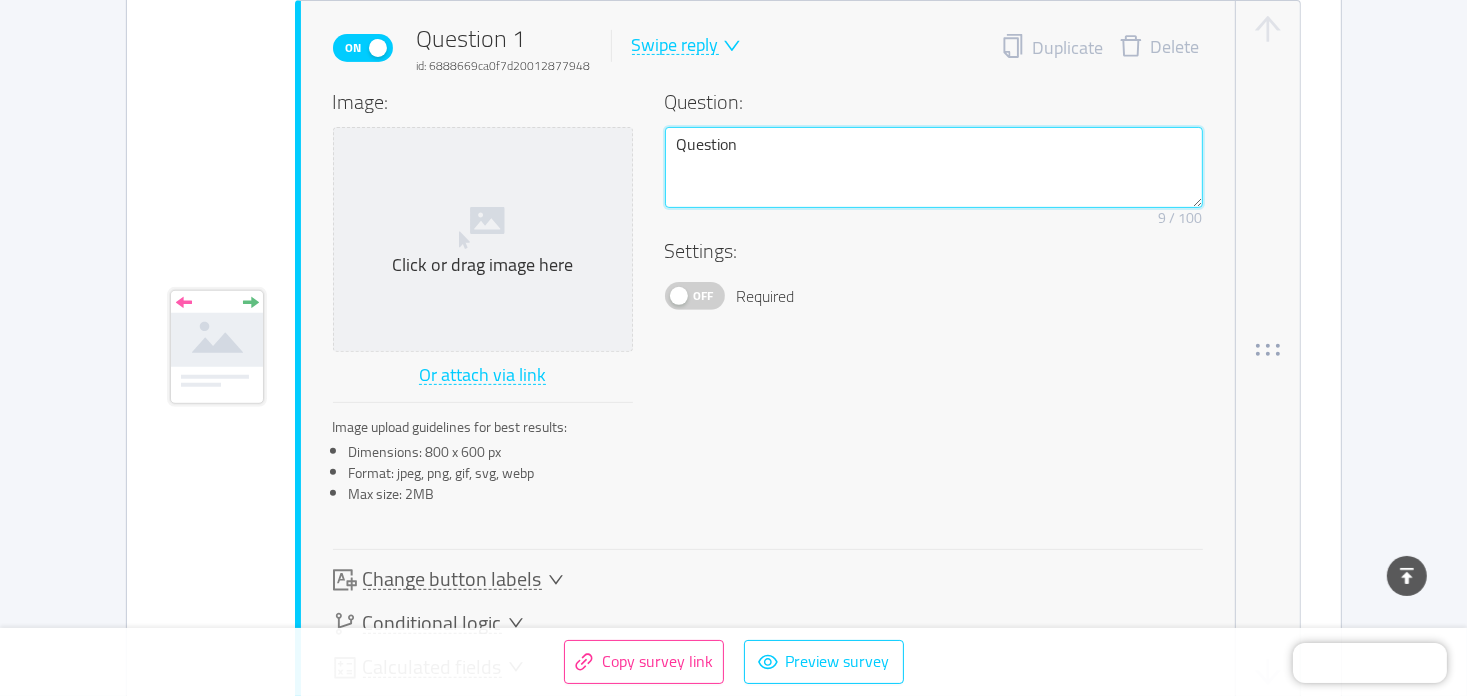 type 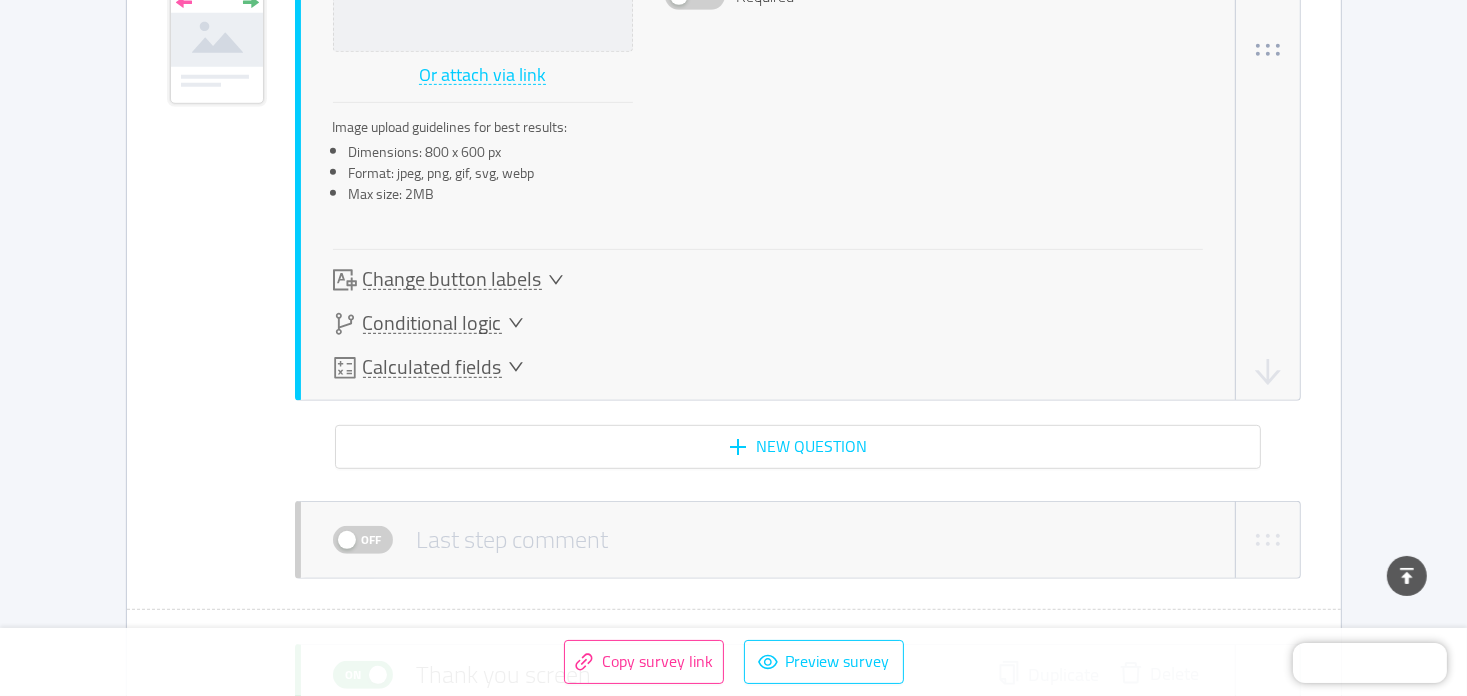 scroll, scrollTop: 731, scrollLeft: 0, axis: vertical 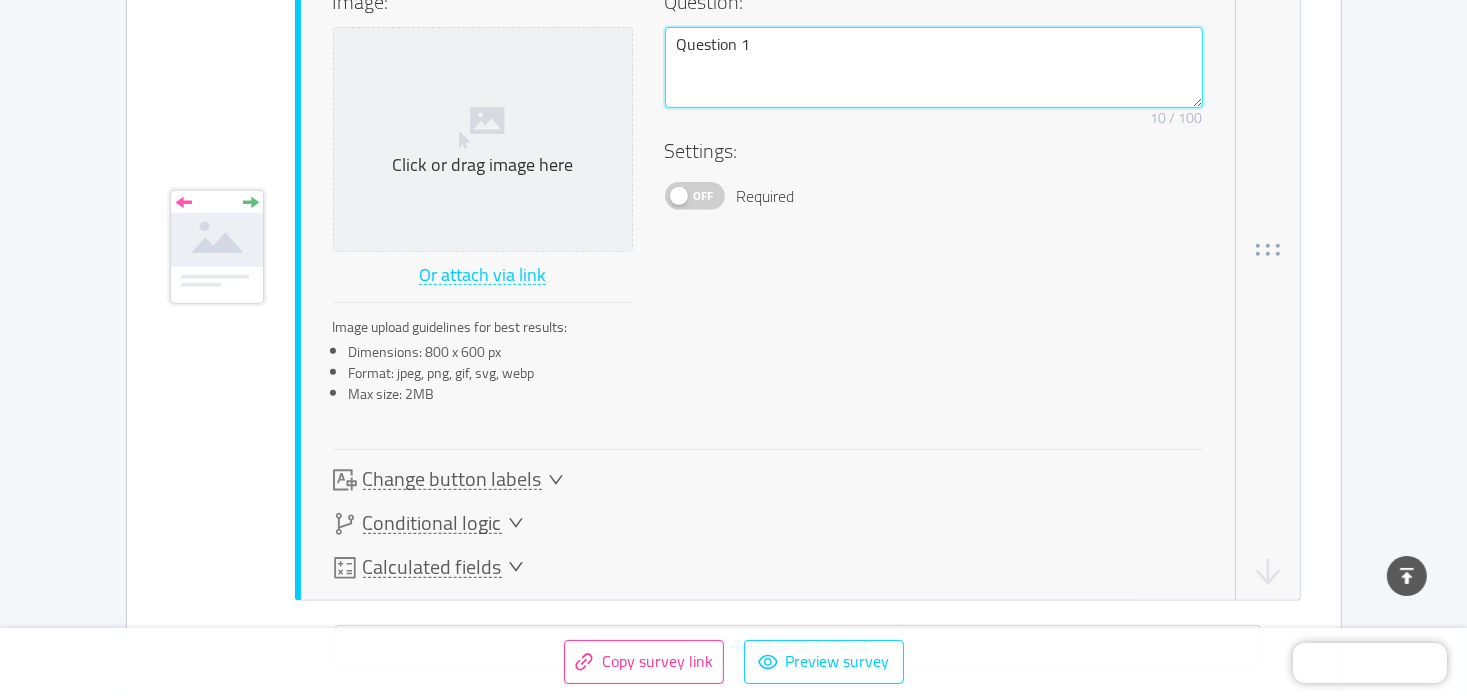 type on "Question 1" 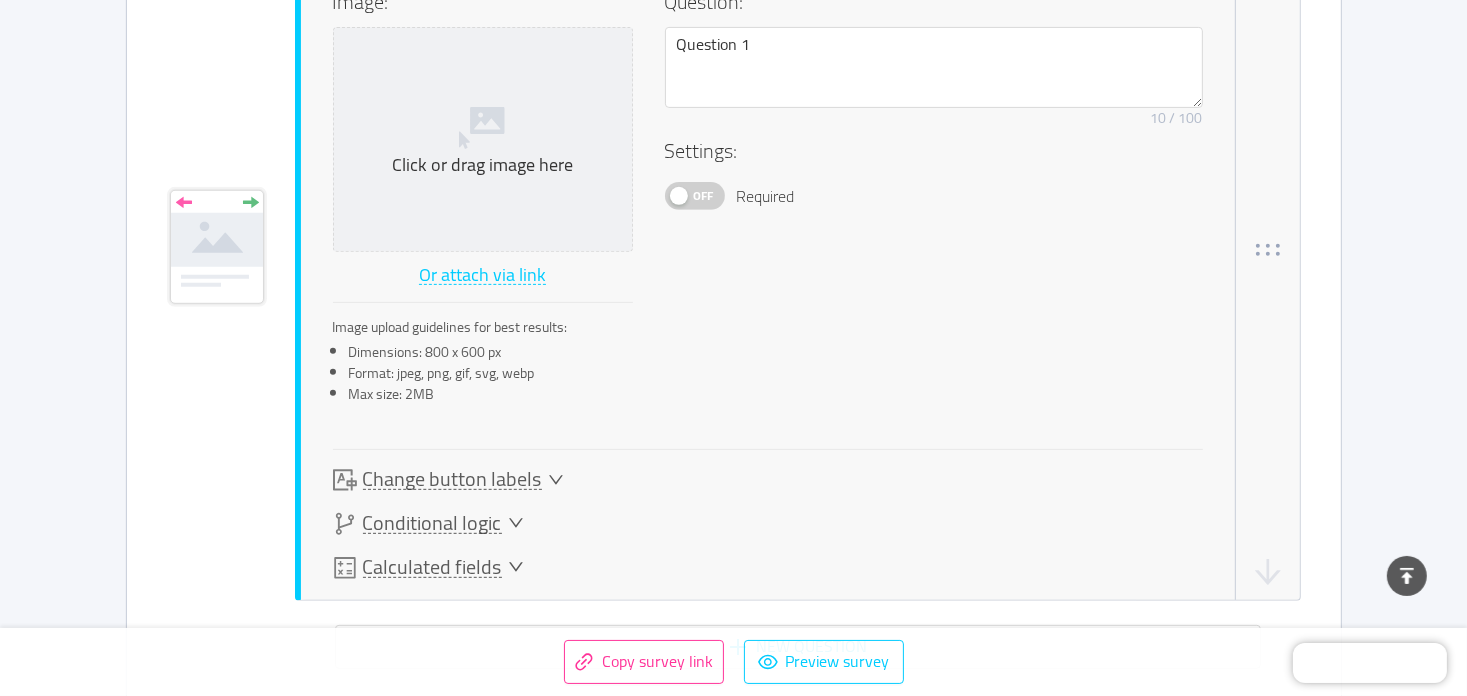 click on "Off" at bounding box center [704, 196] 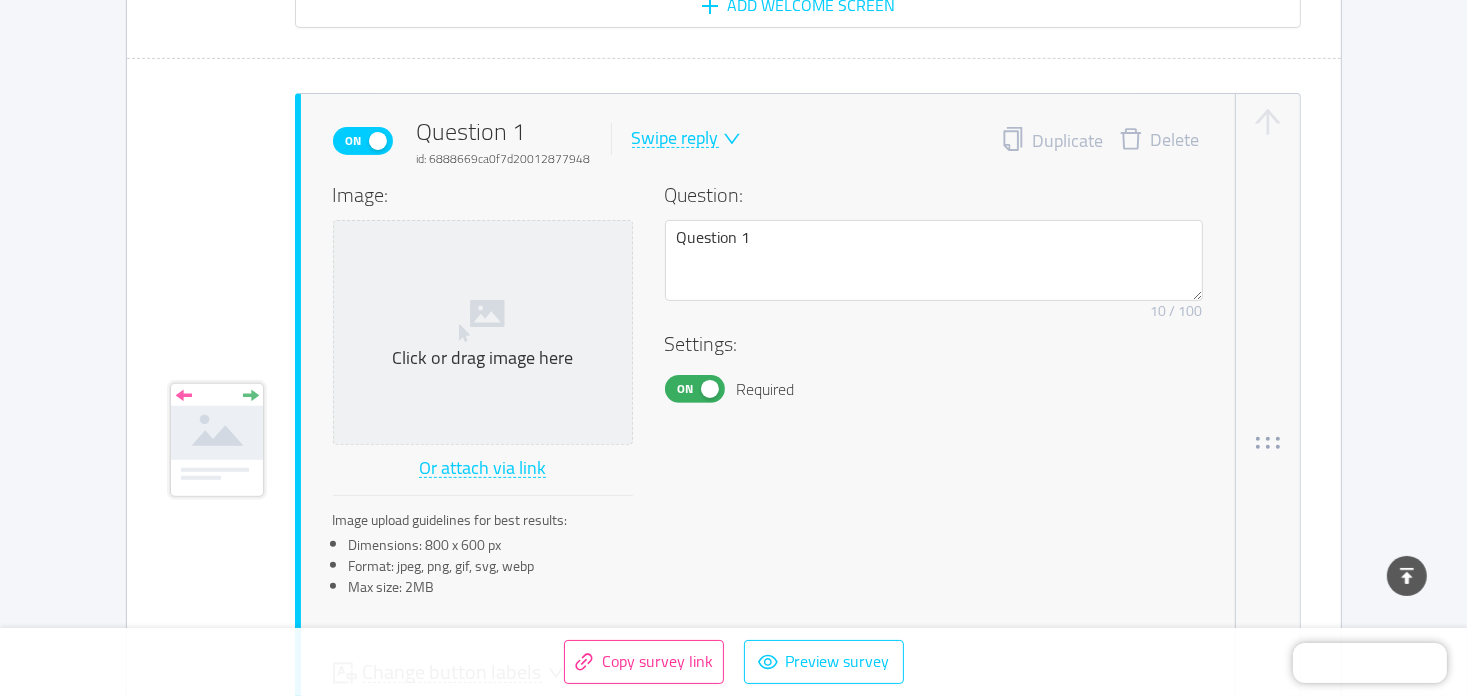scroll, scrollTop: 531, scrollLeft: 0, axis: vertical 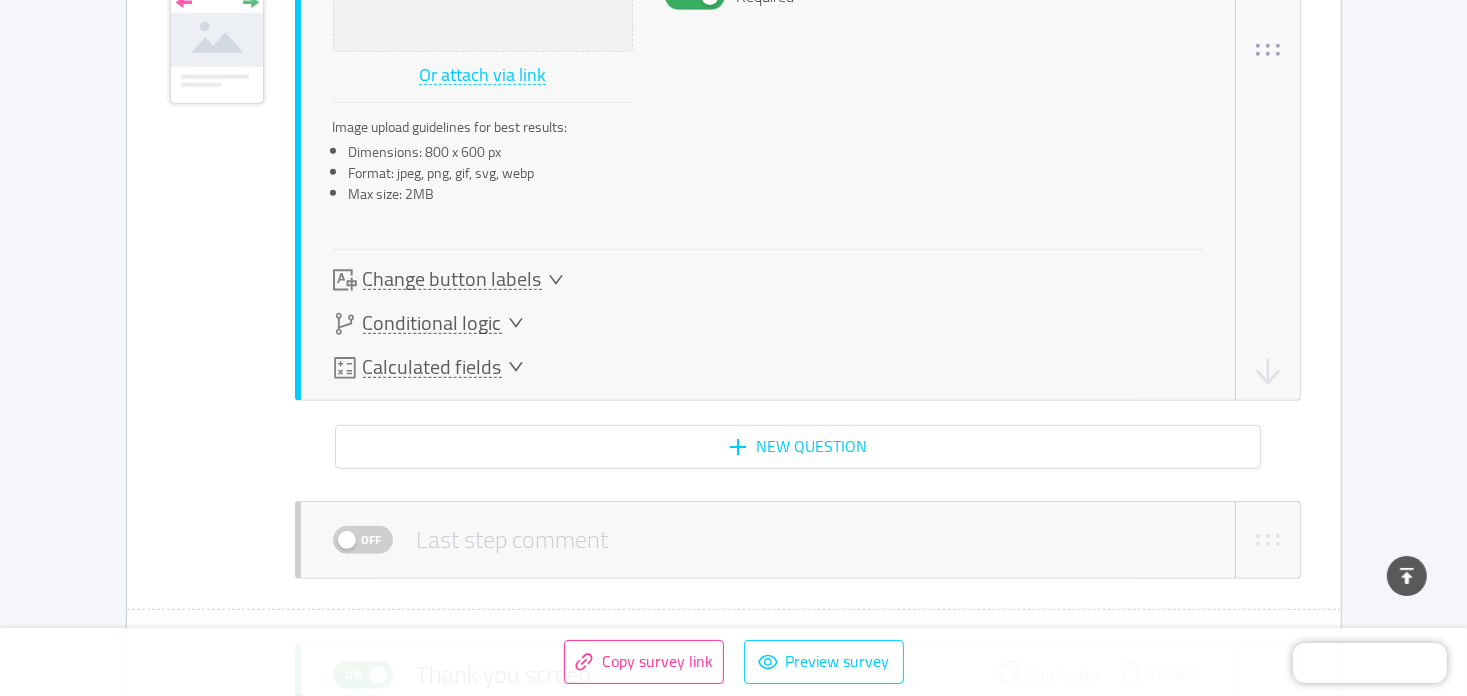 click on "Change button labels" at bounding box center [452, 279] 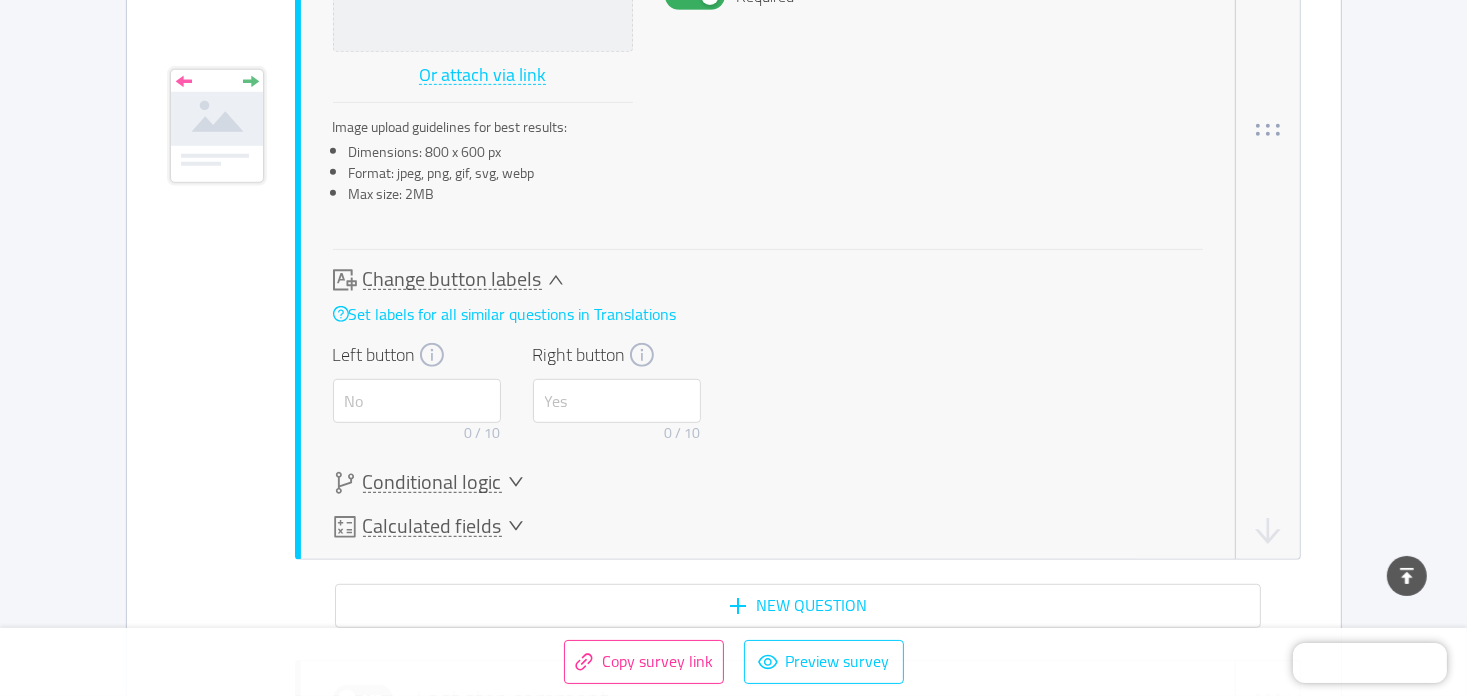 scroll, scrollTop: 1011, scrollLeft: 0, axis: vertical 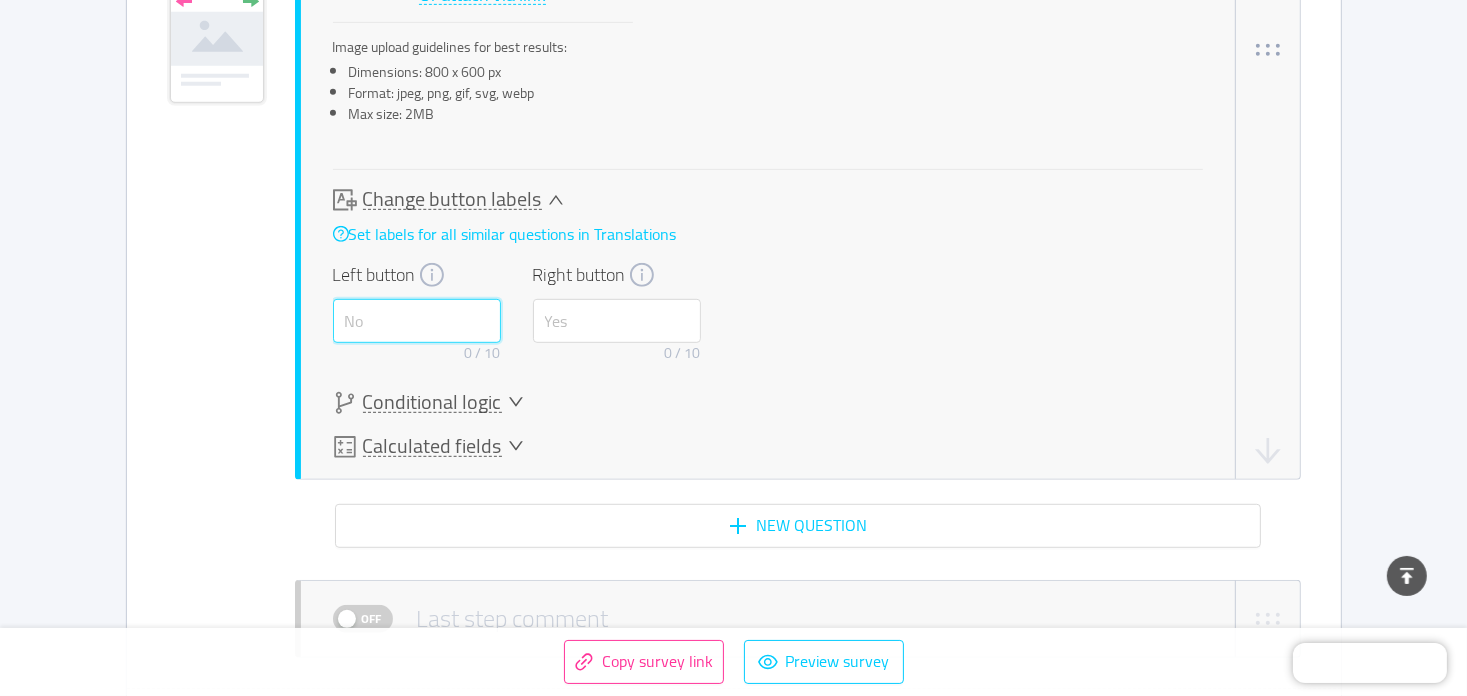 click at bounding box center (417, 321) 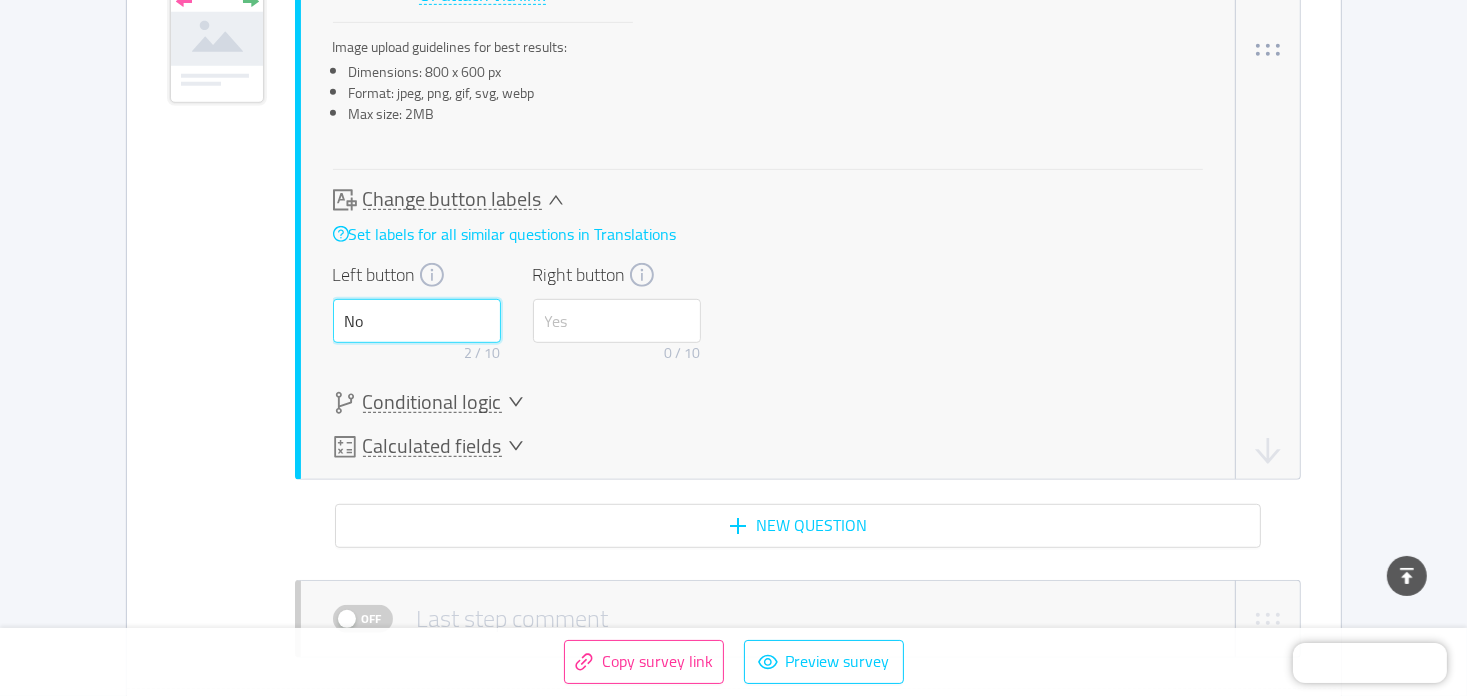 type on "No" 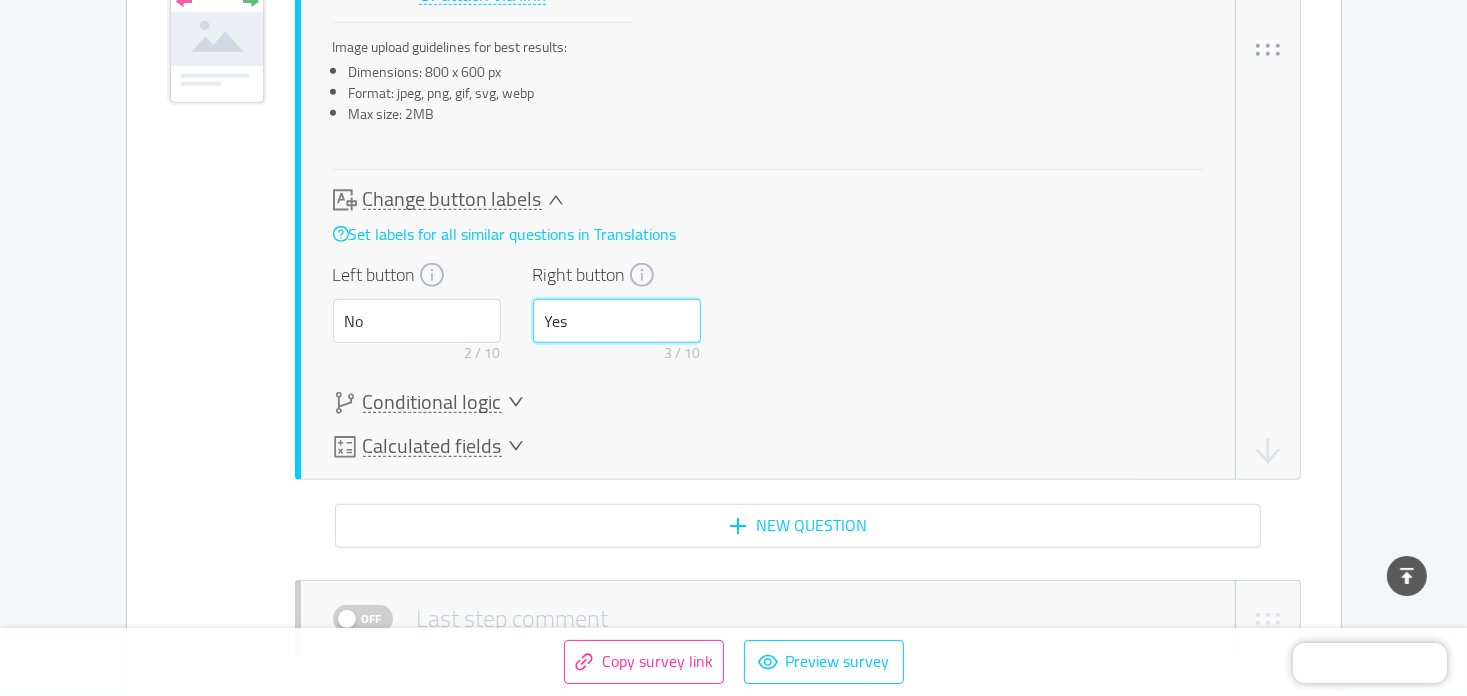 type on "Yes" 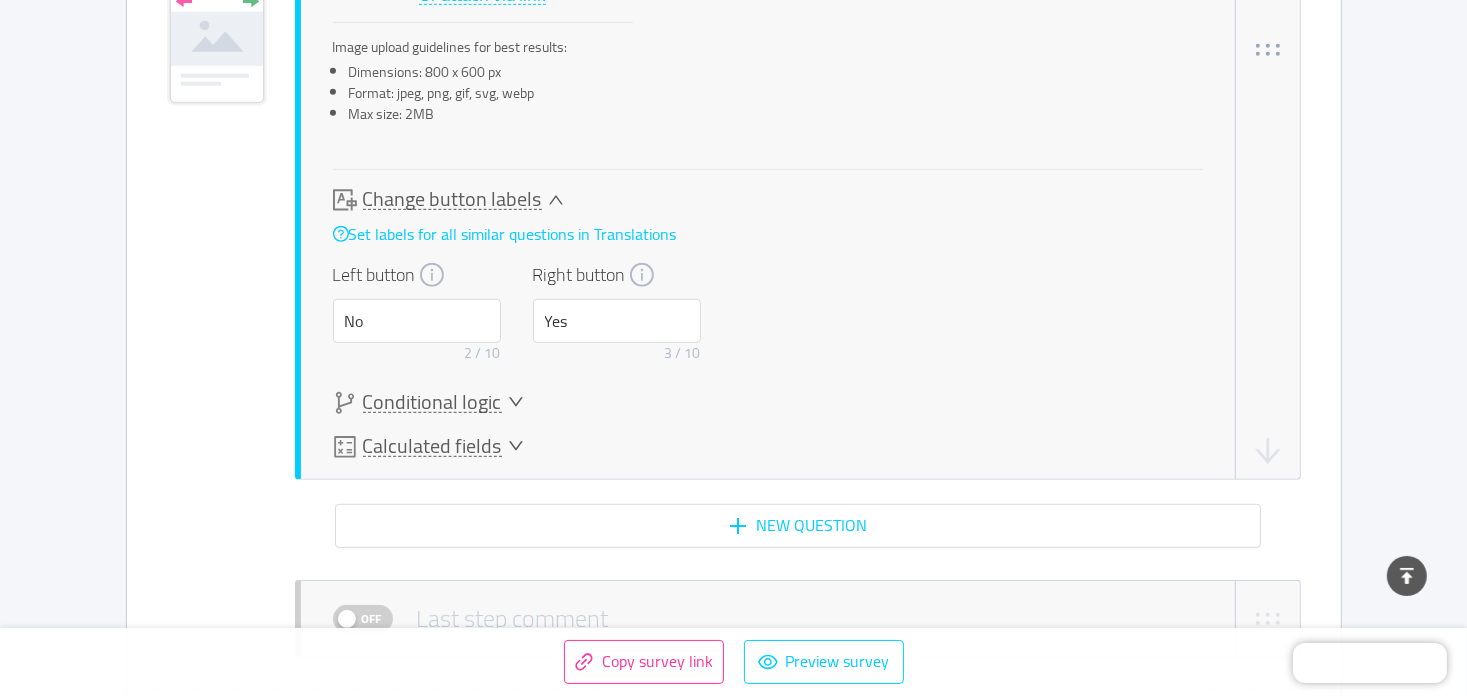 click 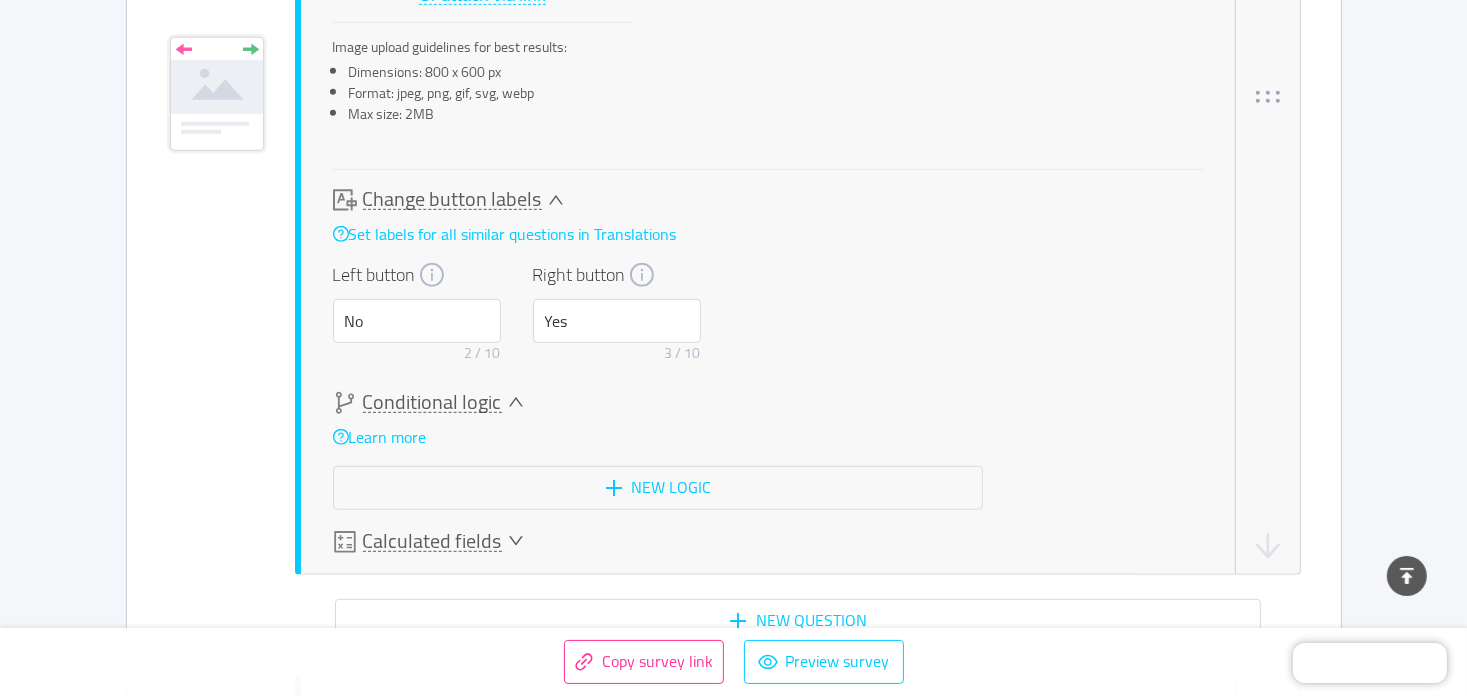 scroll, scrollTop: 1058, scrollLeft: 0, axis: vertical 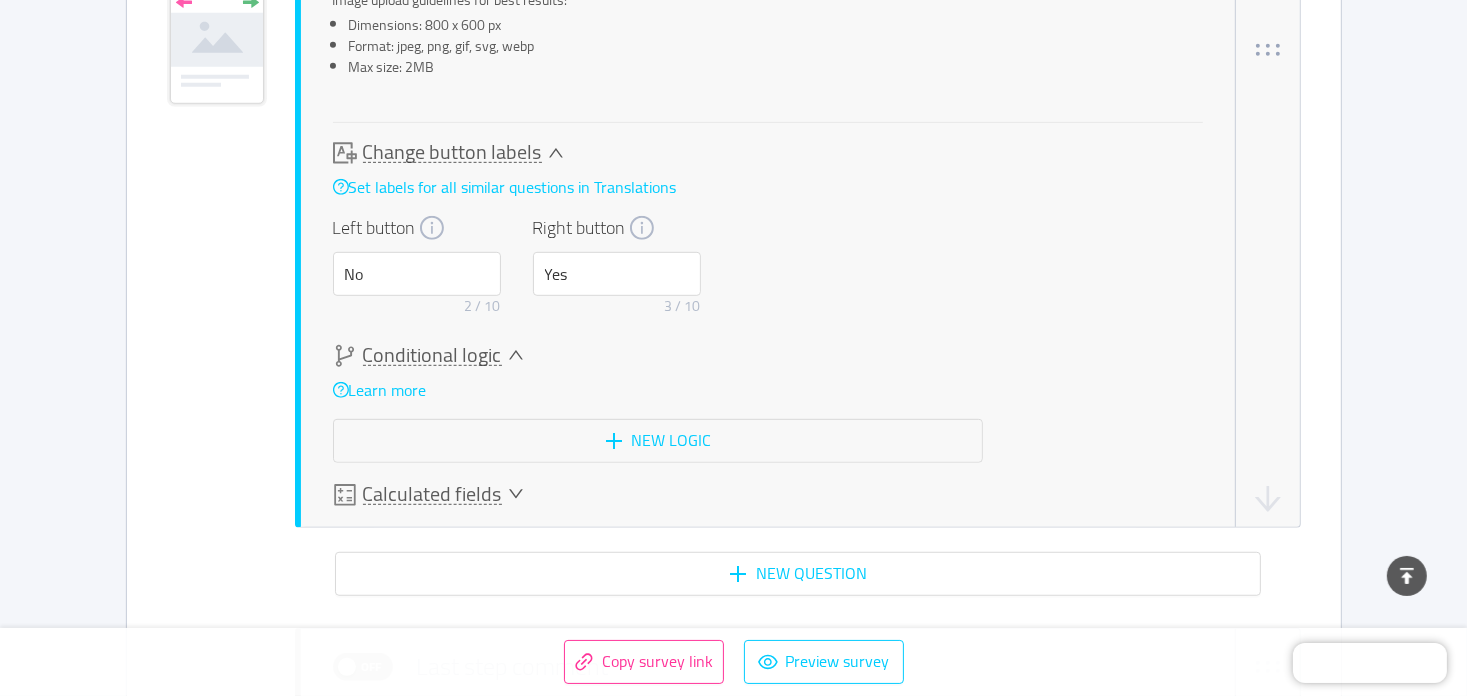 click on "Conditional logic" at bounding box center [432, 355] 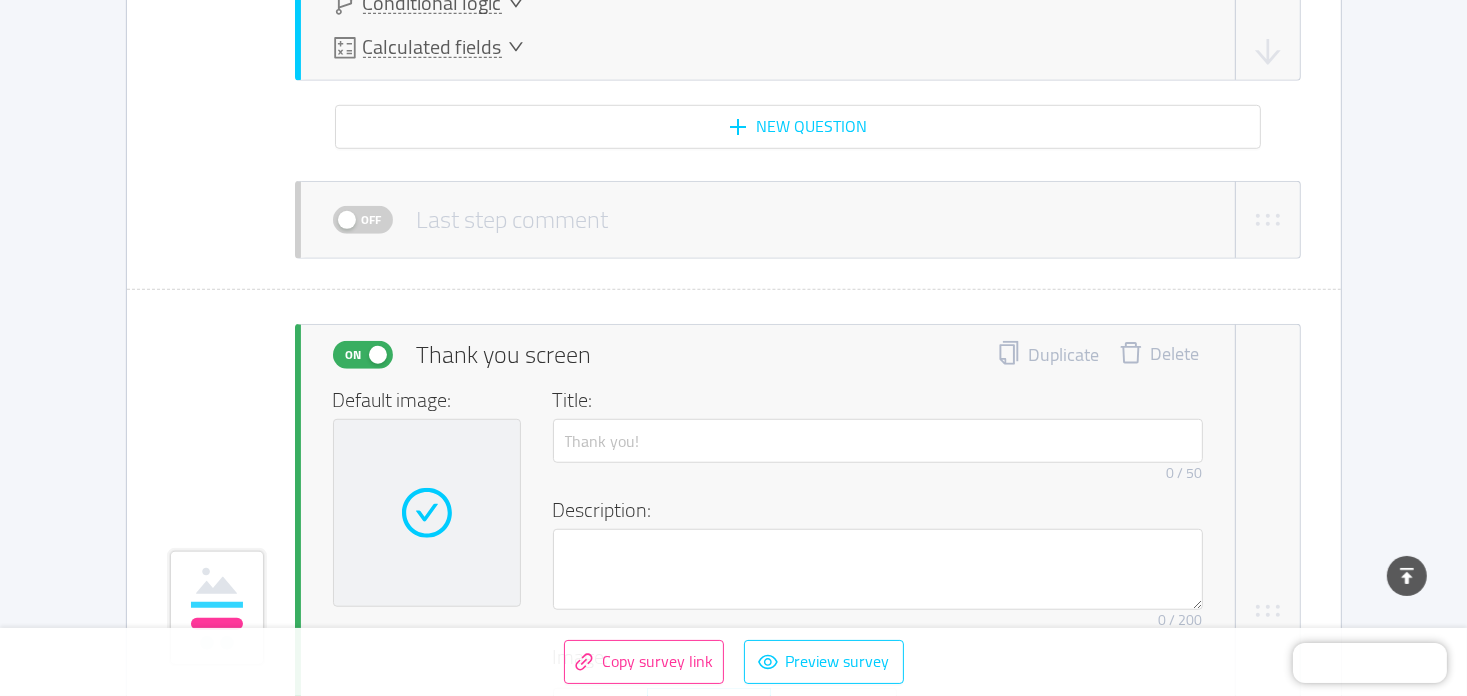 scroll, scrollTop: 1411, scrollLeft: 0, axis: vertical 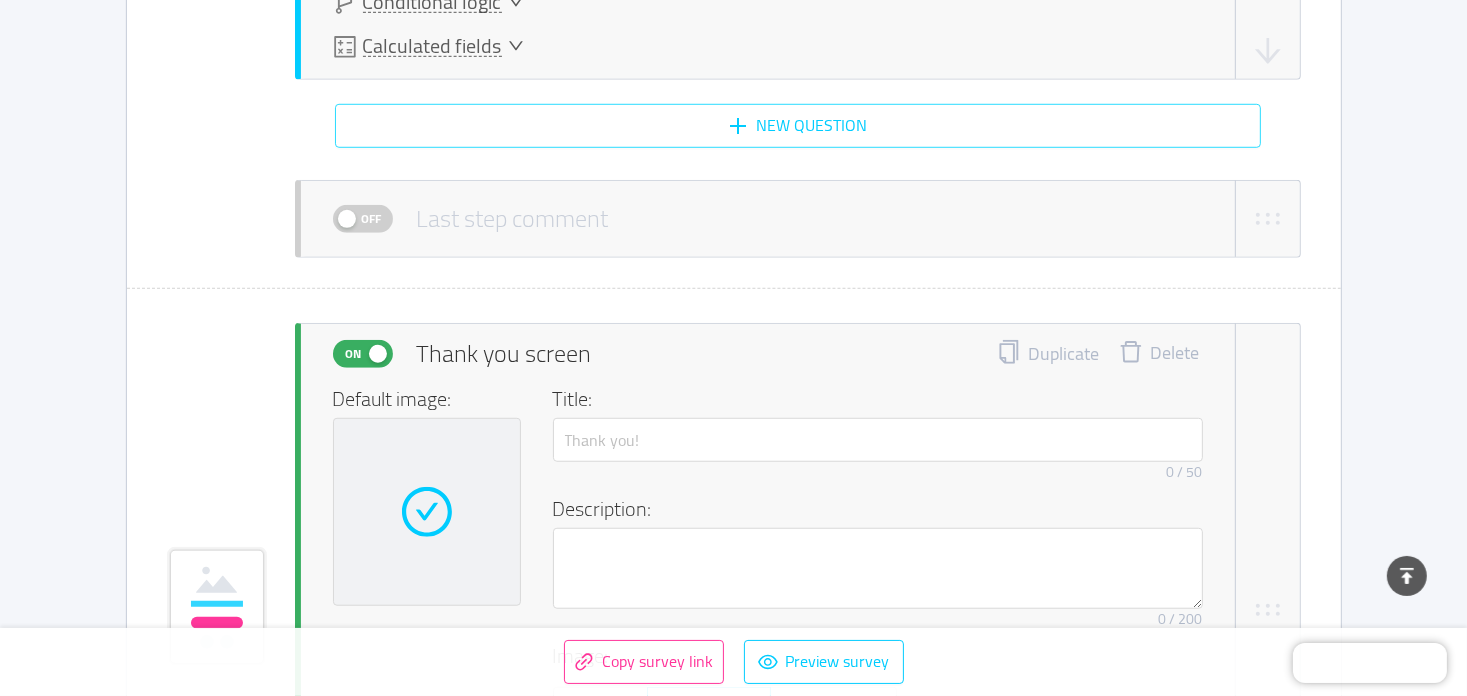 click on "New question" at bounding box center (798, 126) 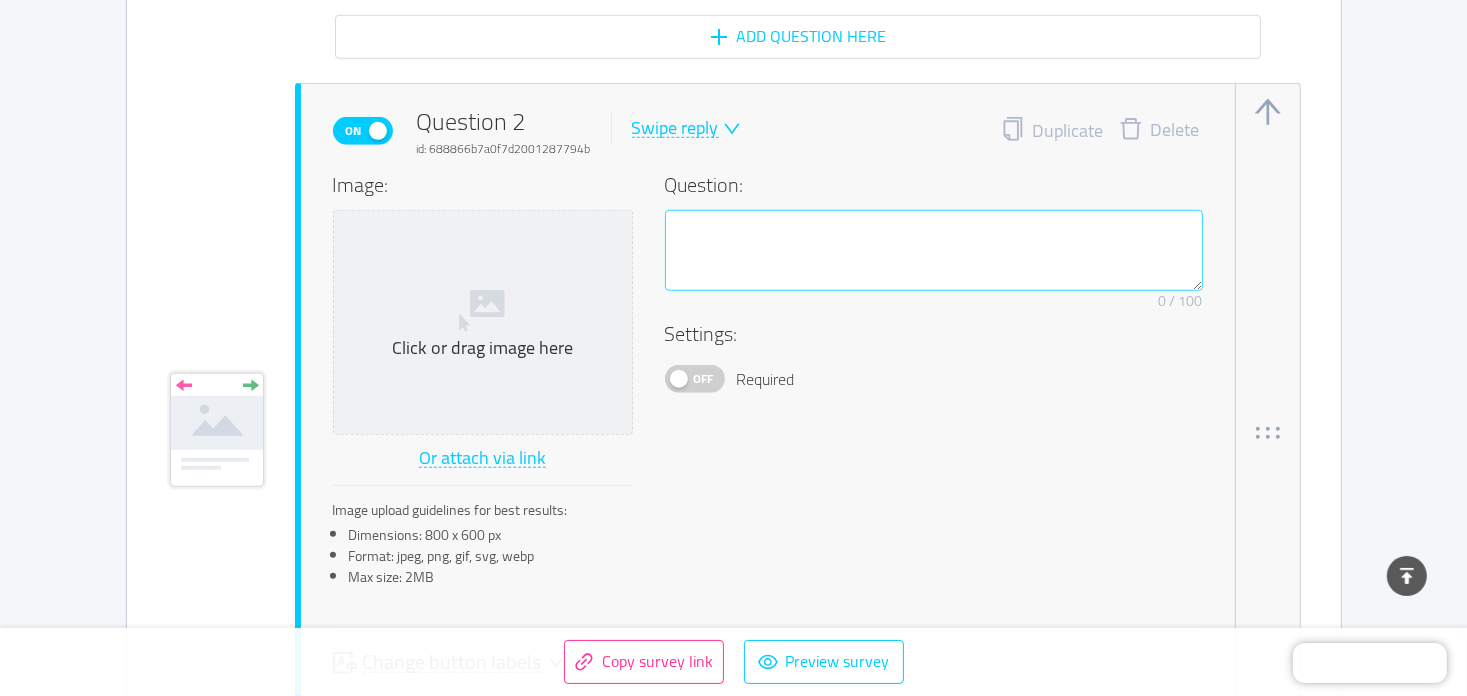 scroll, scrollTop: 1483, scrollLeft: 0, axis: vertical 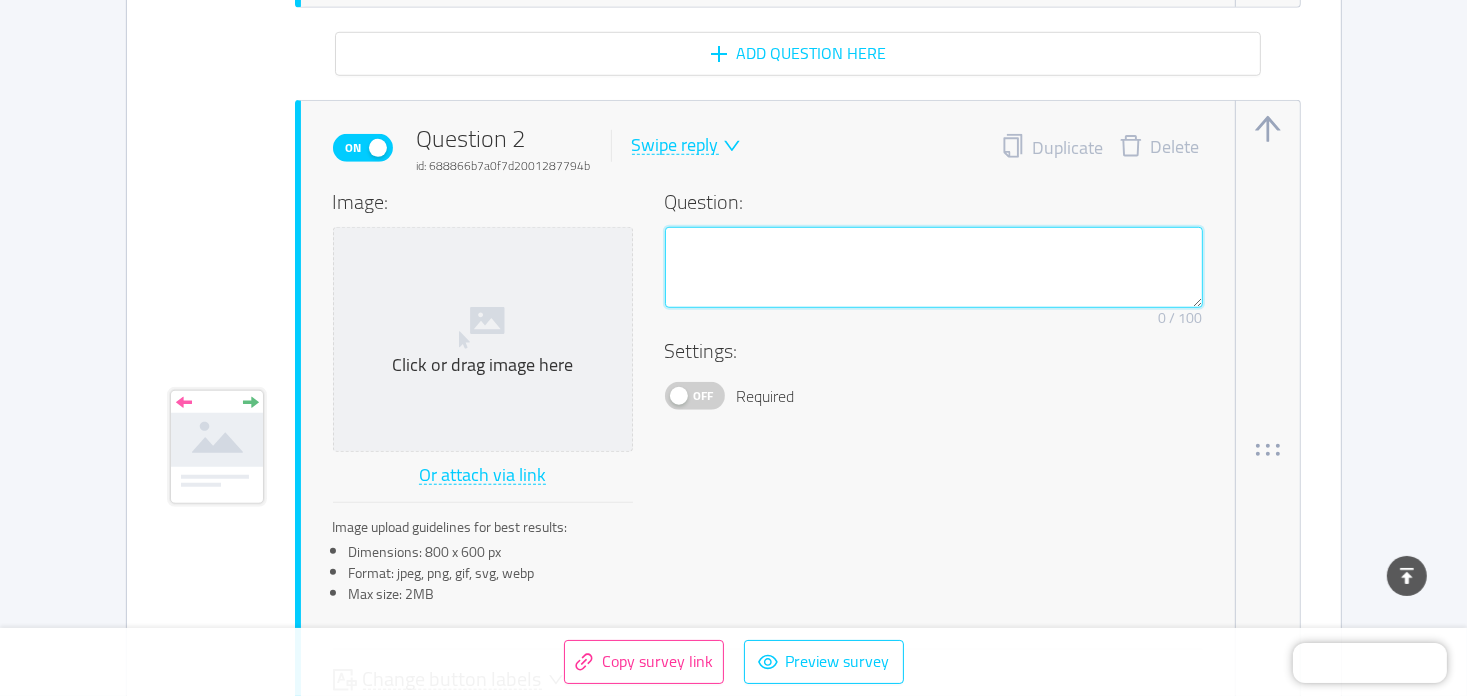 click at bounding box center [934, 268] 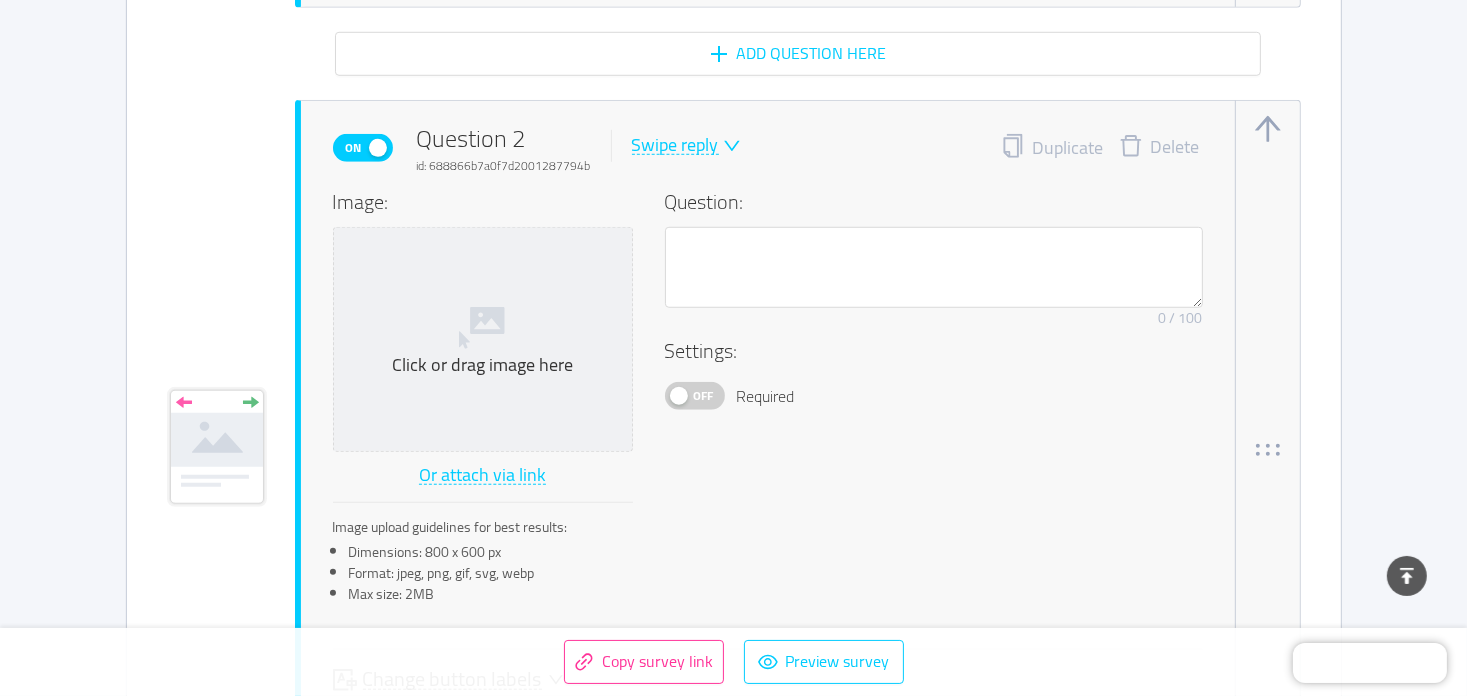 click on "Swipe reply" at bounding box center [675, 145] 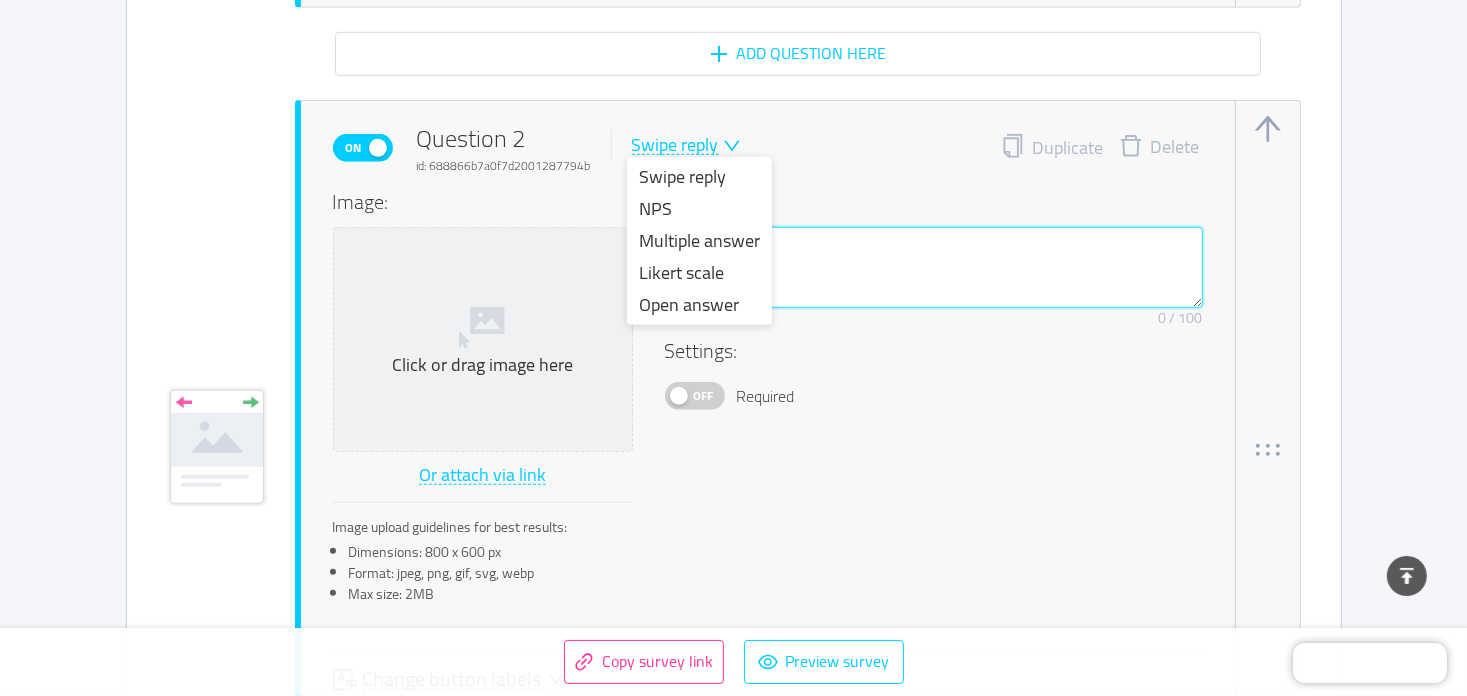 click at bounding box center [934, 268] 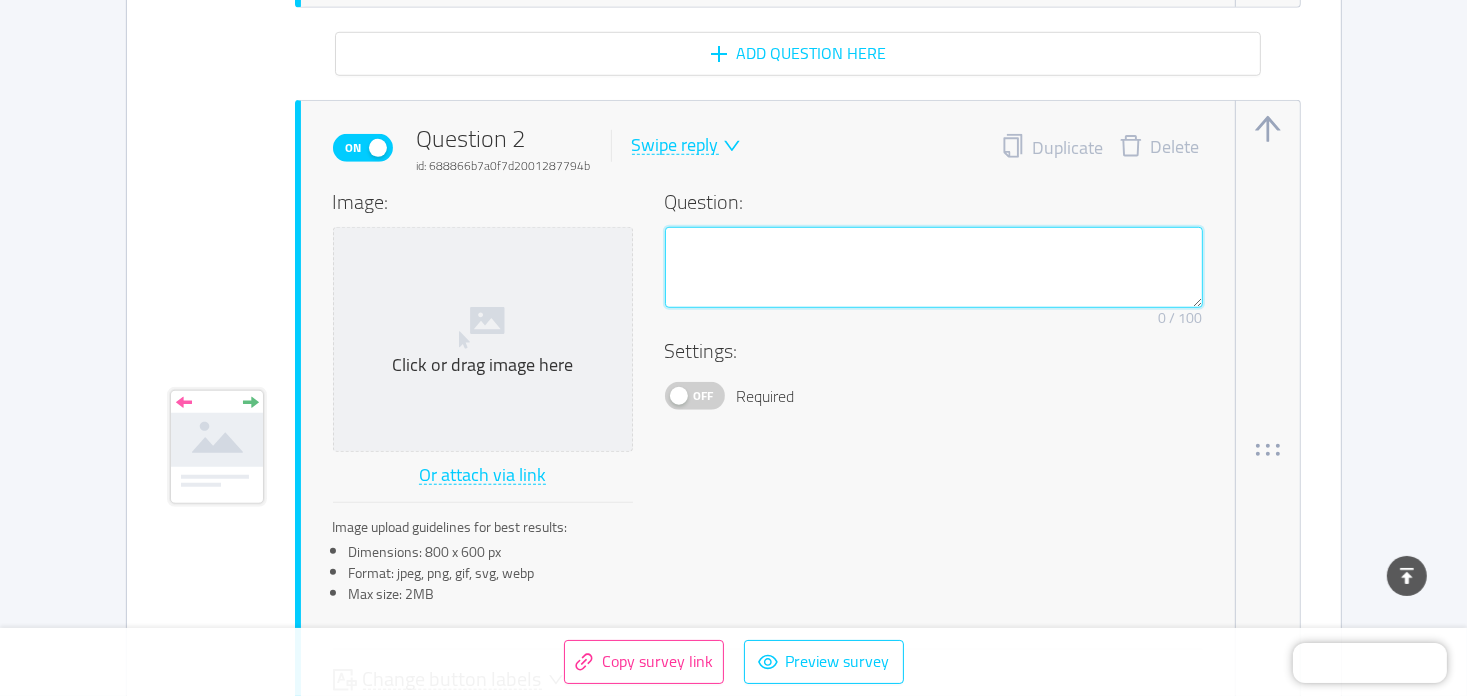 type 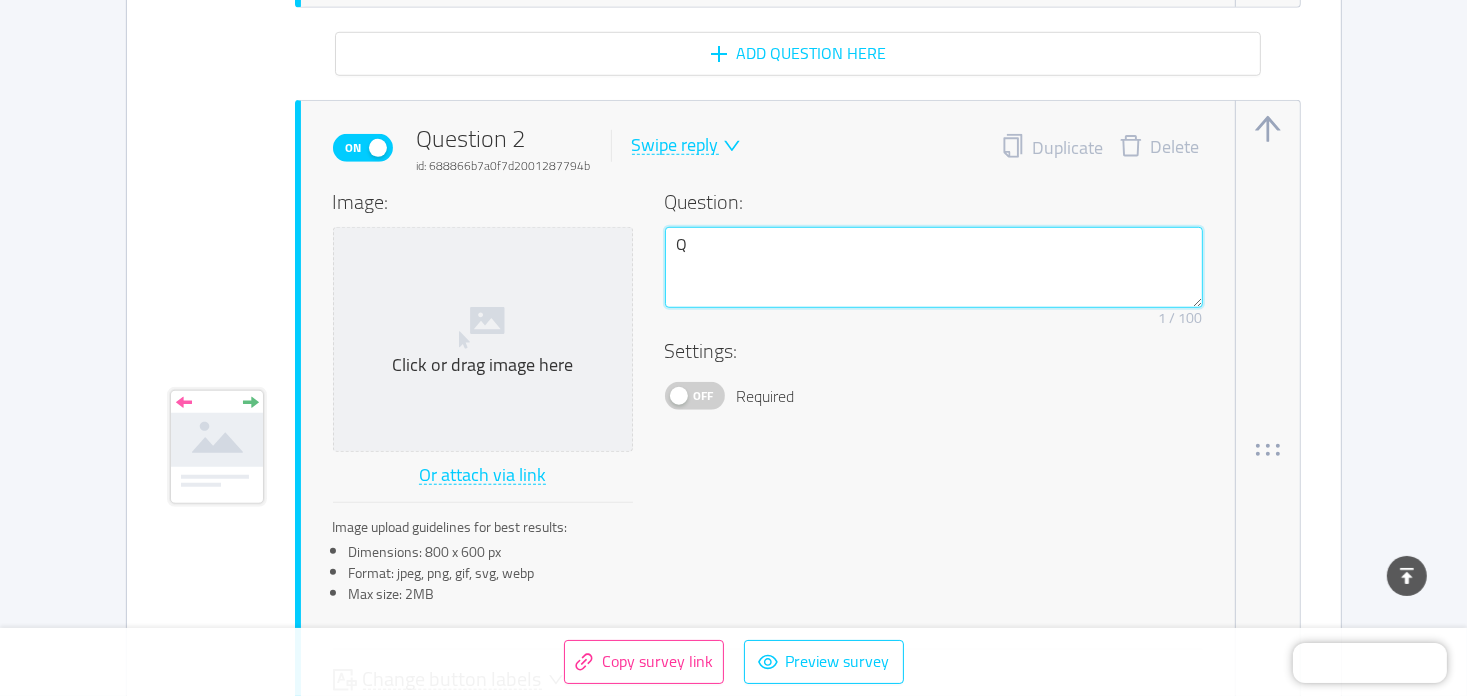type on "Qu" 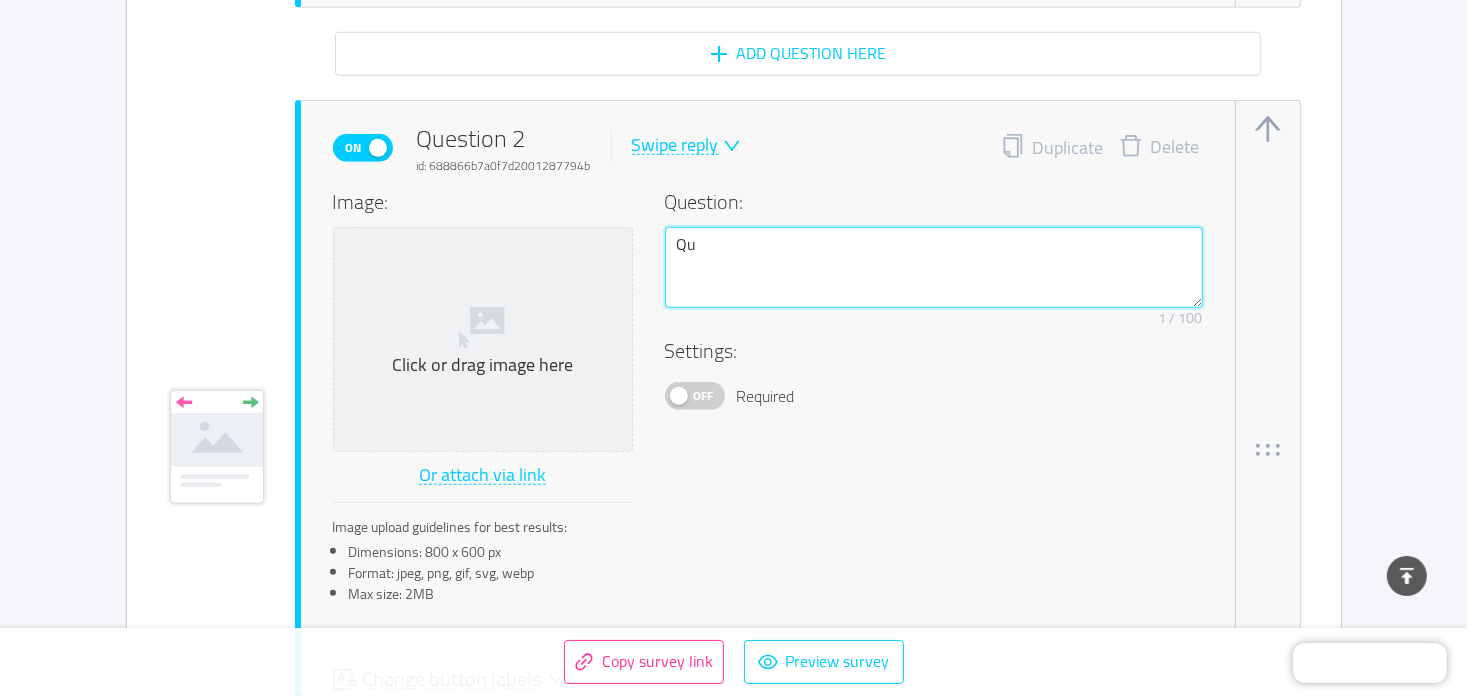 type 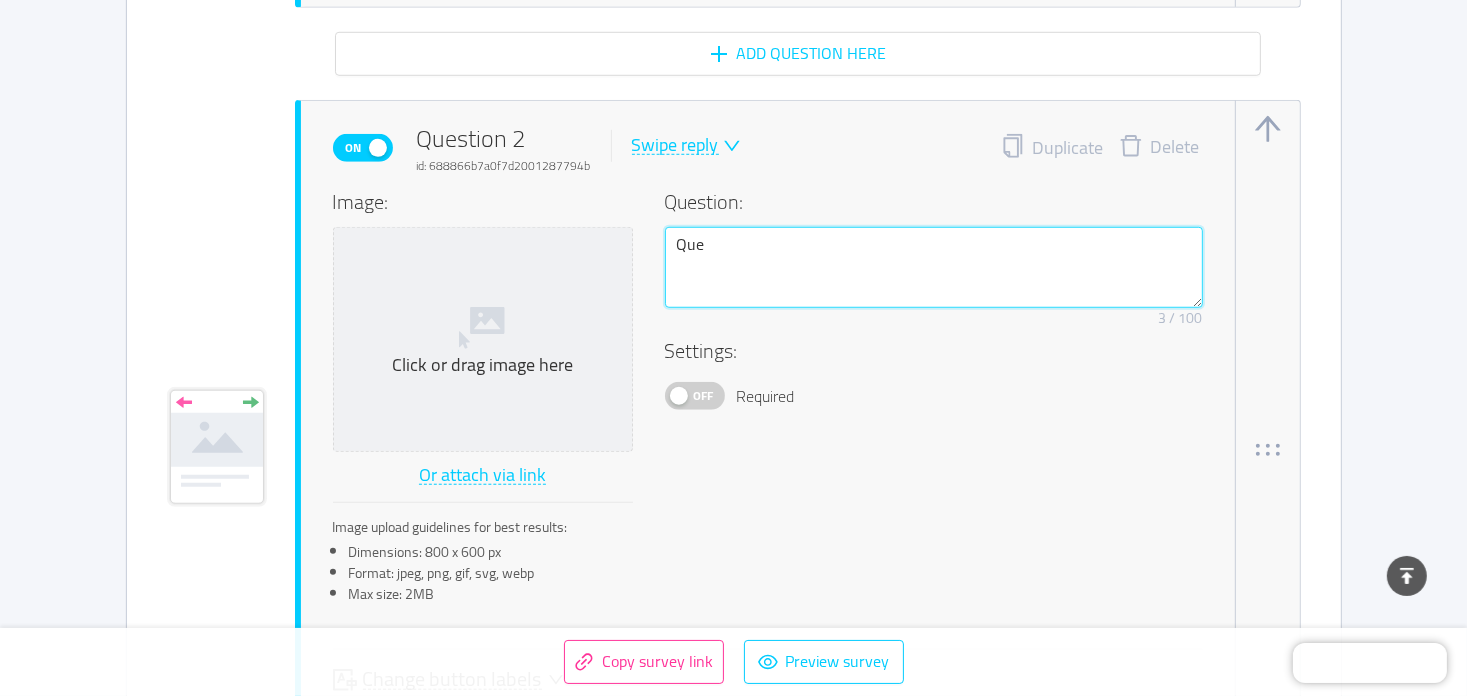 type 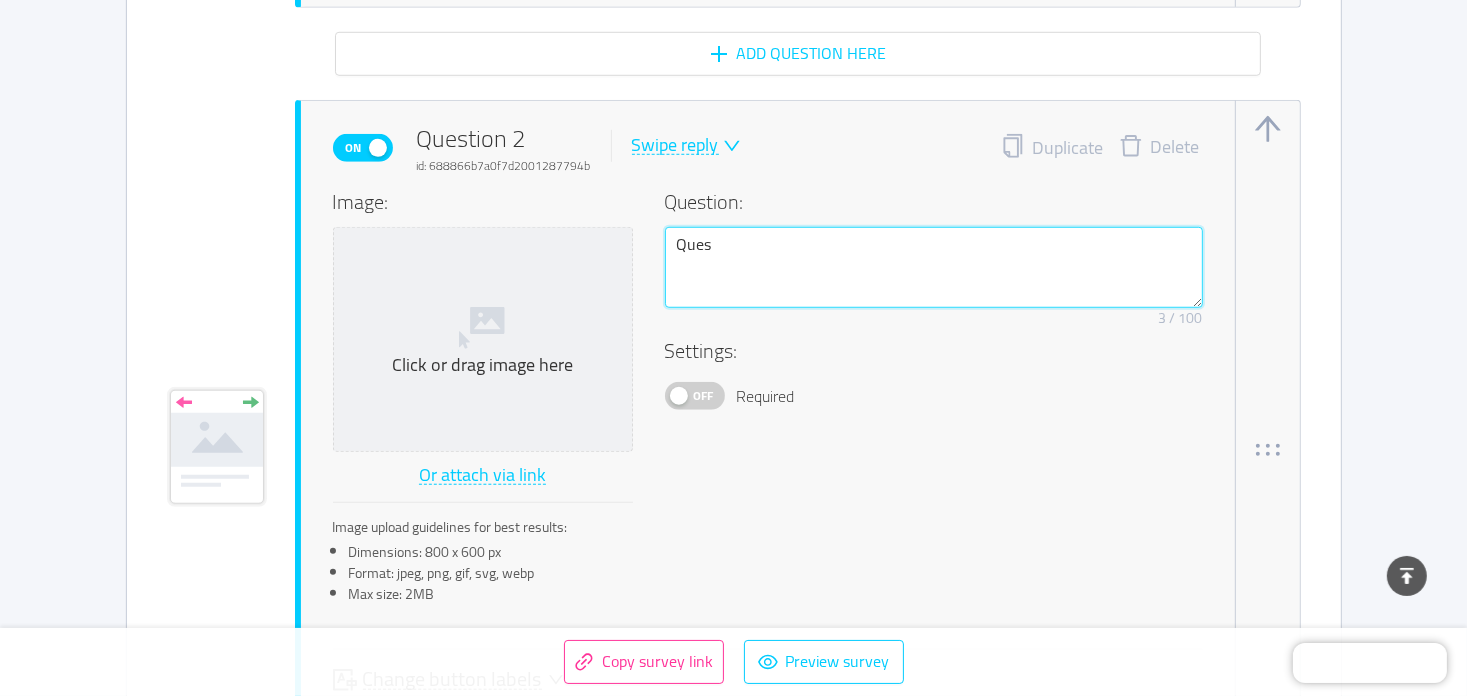 type 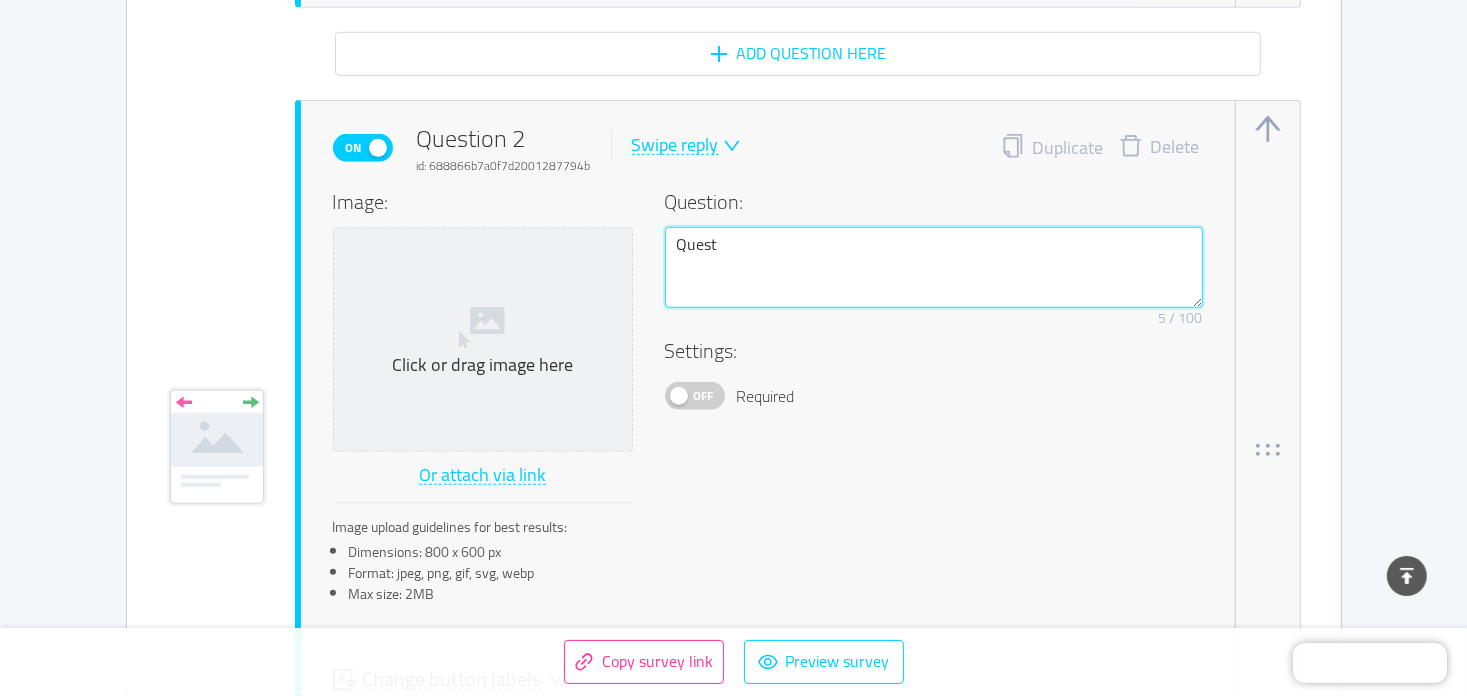 type 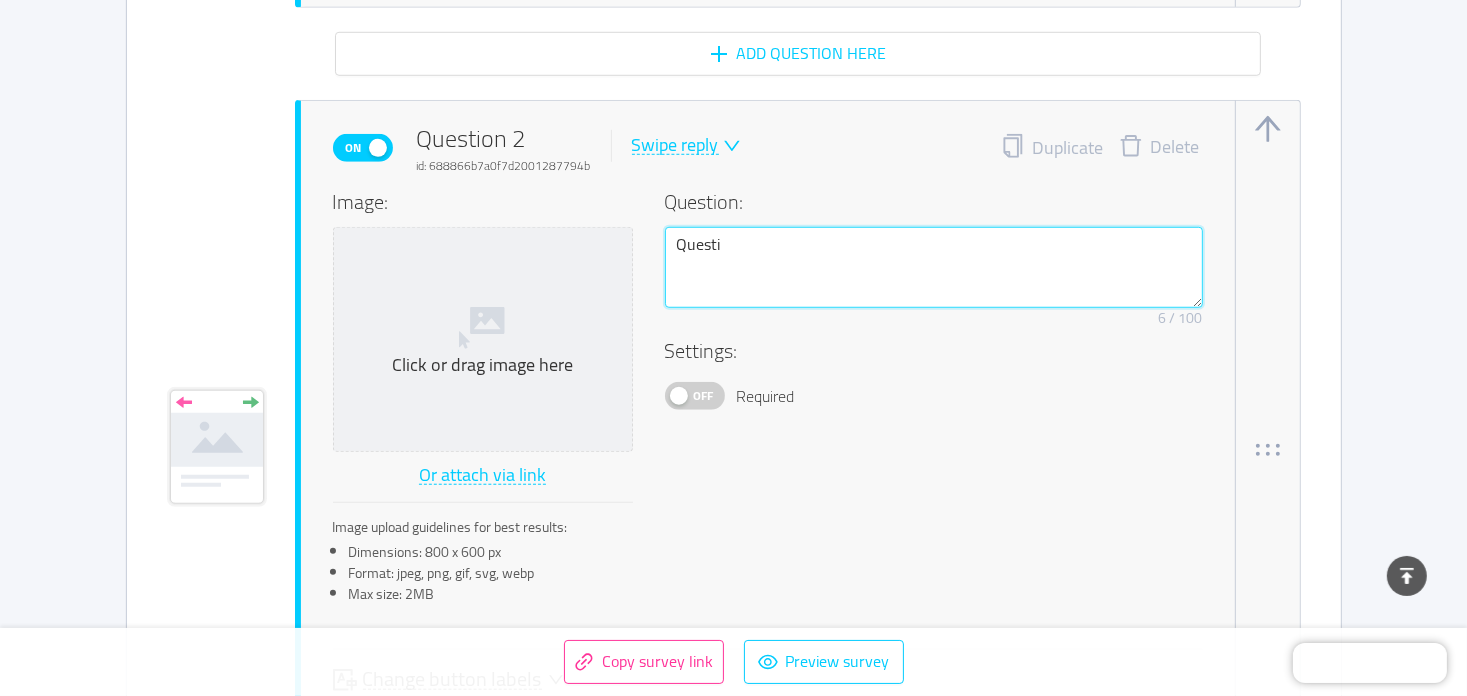 type 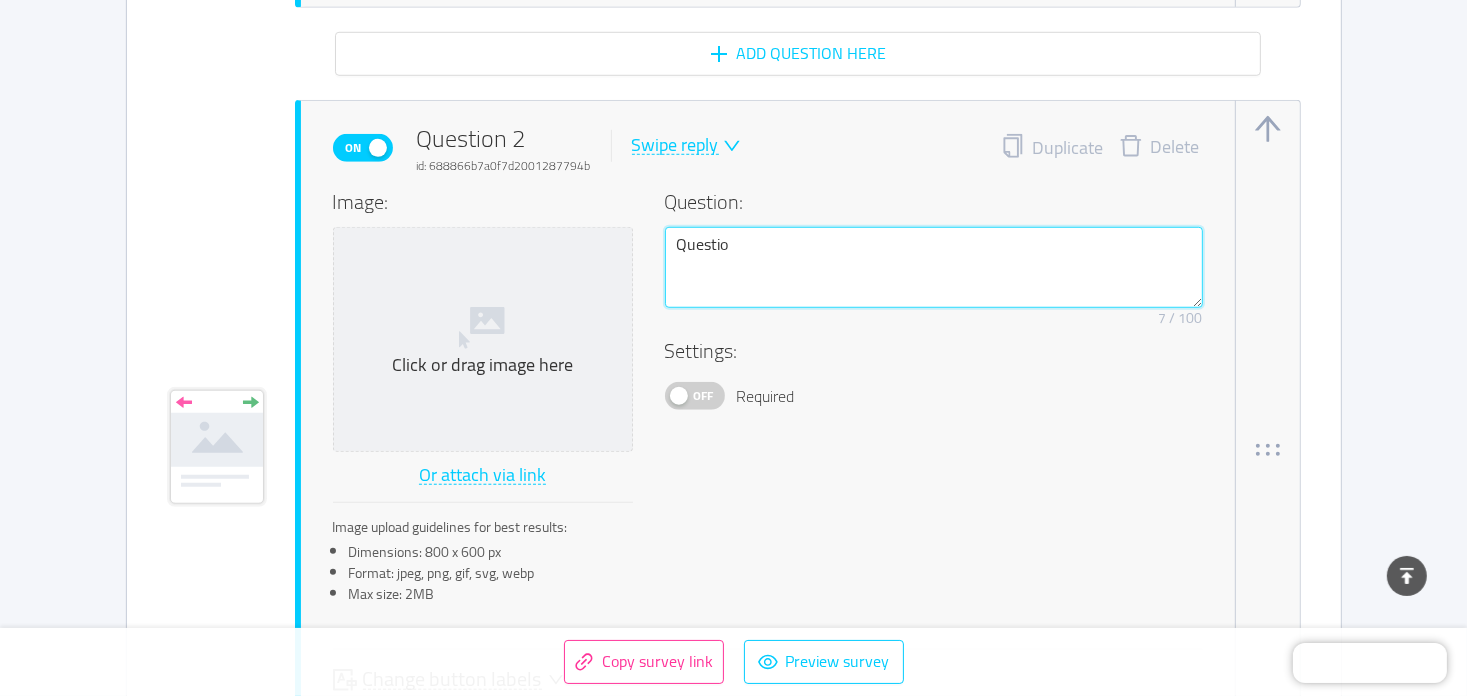 type 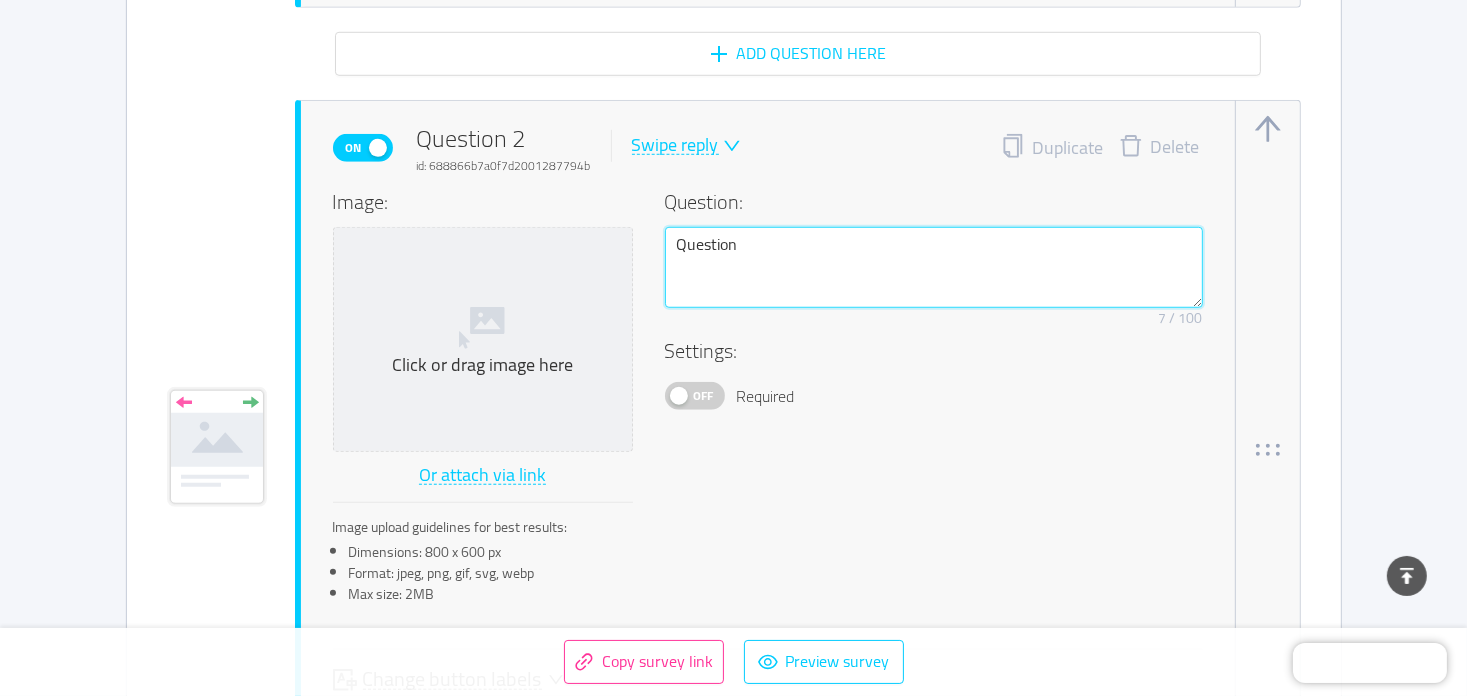 type 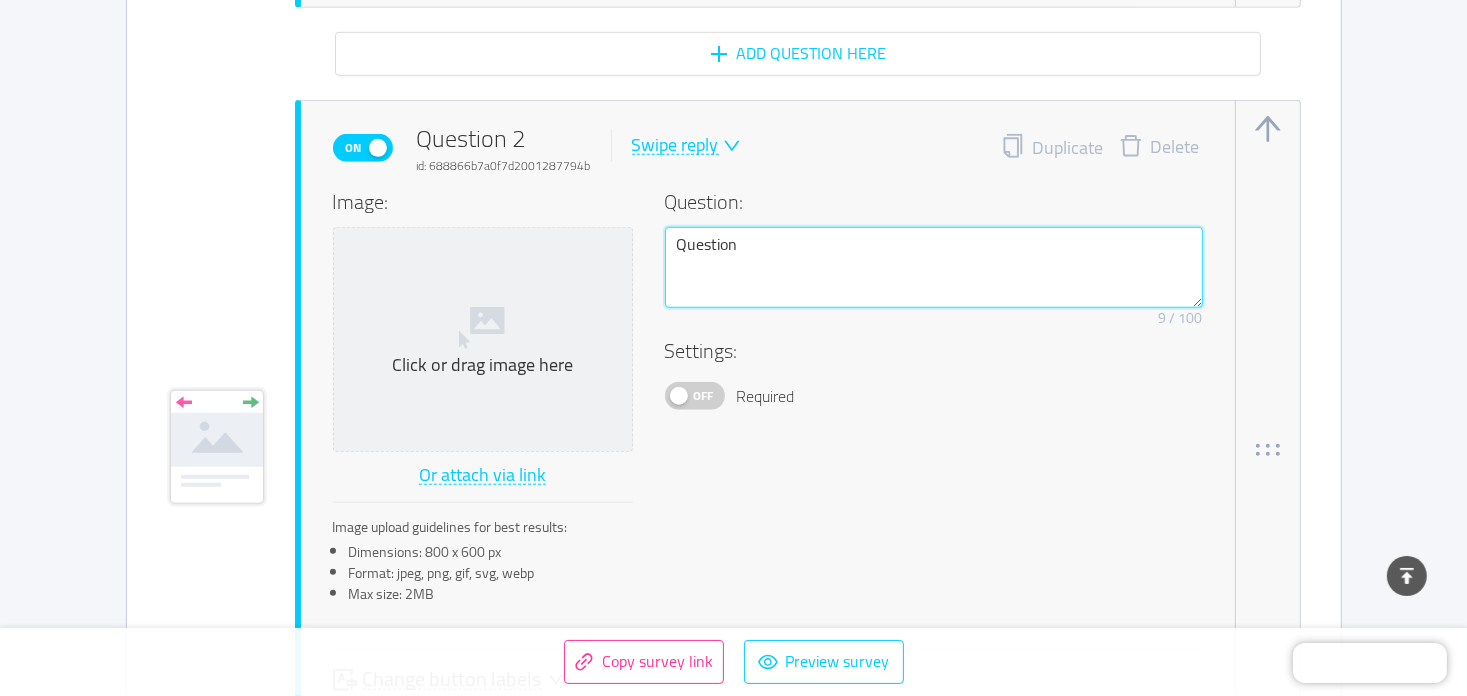 type 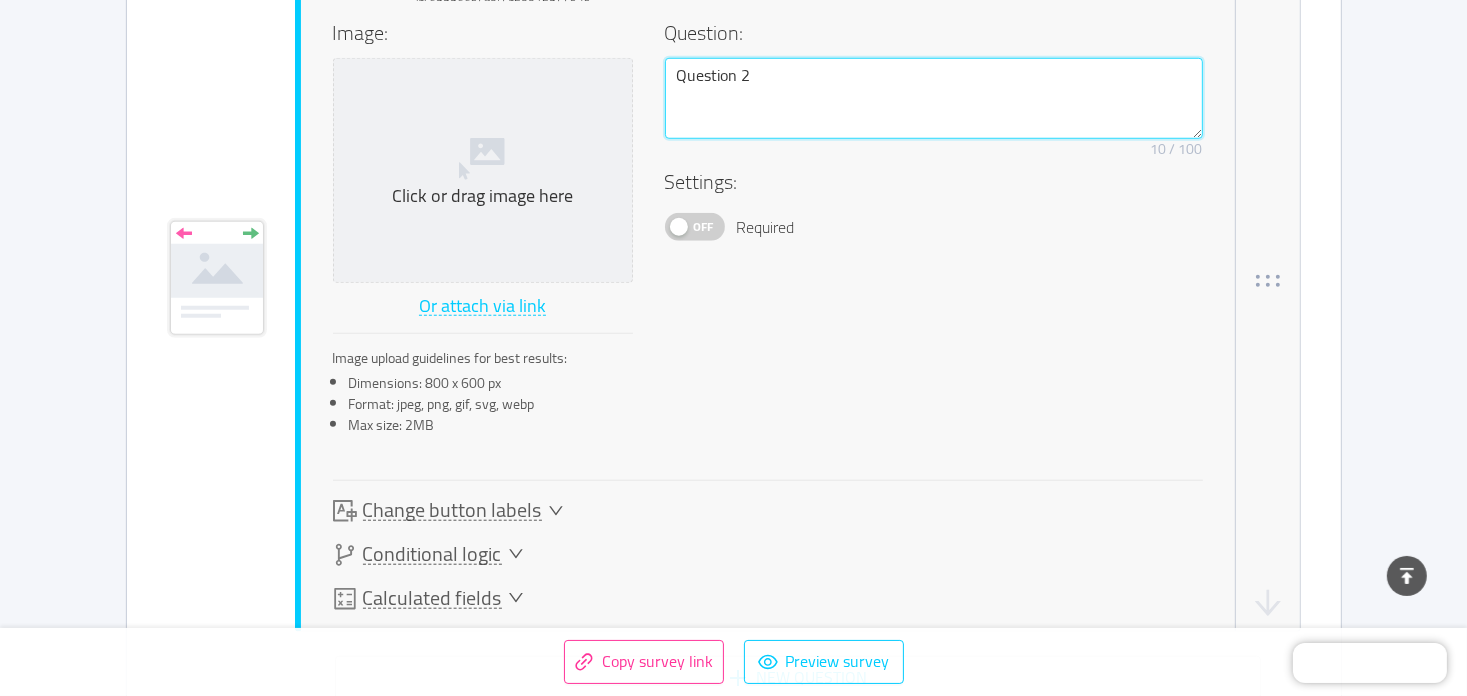 scroll, scrollTop: 1783, scrollLeft: 0, axis: vertical 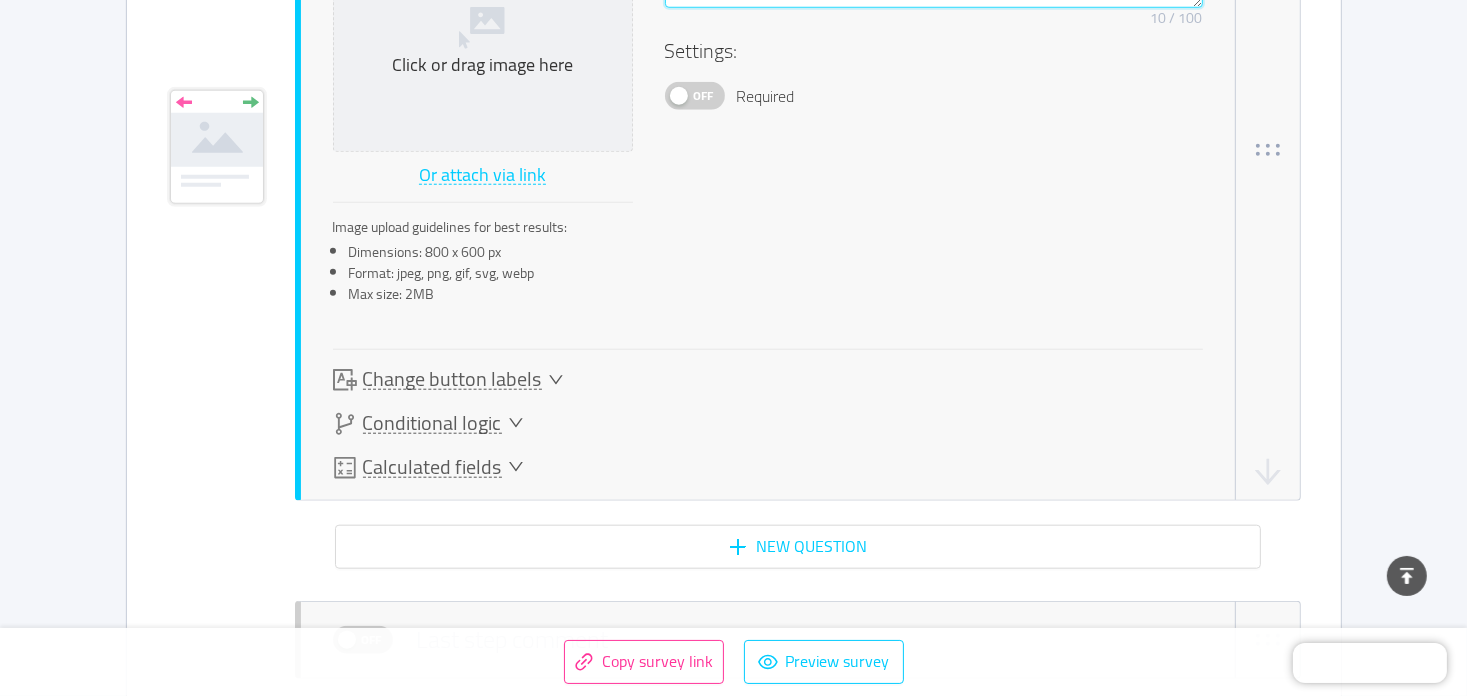 type on "Question 2" 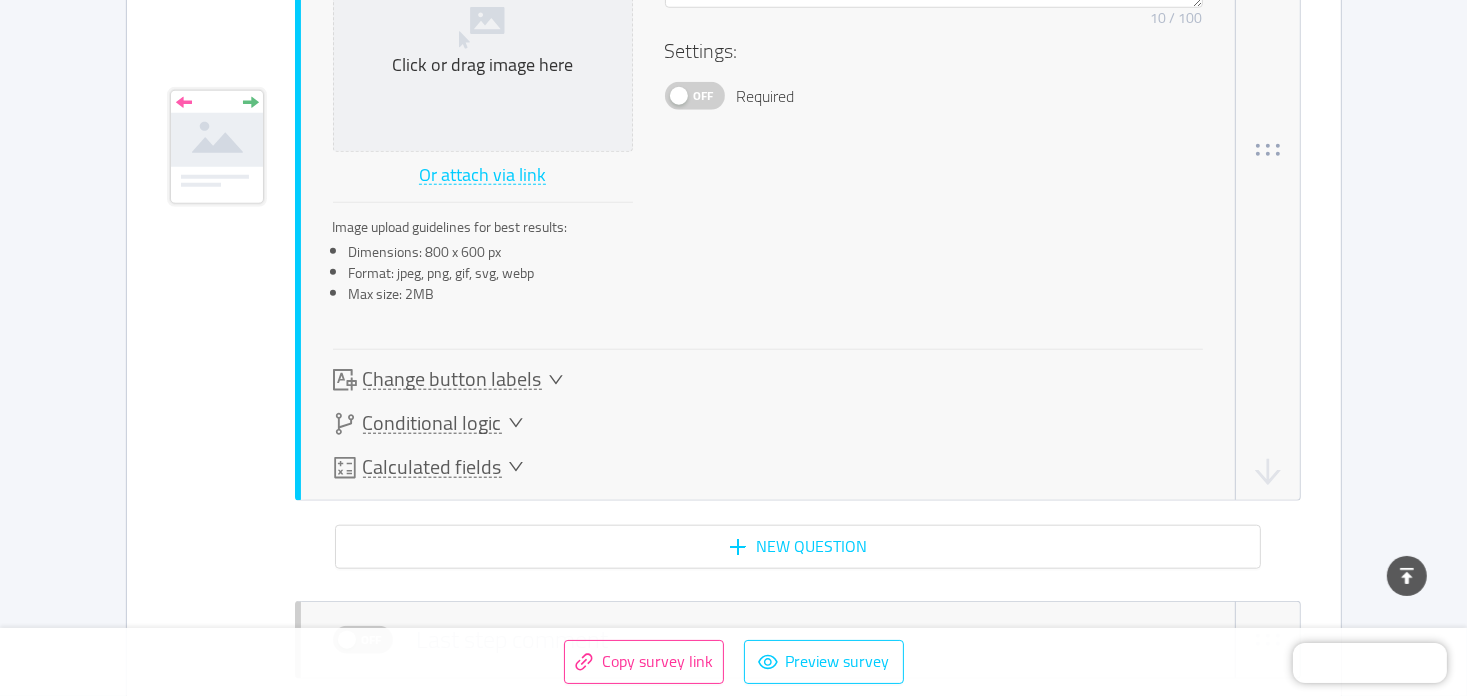 click on "Change button labels" at bounding box center [452, 379] 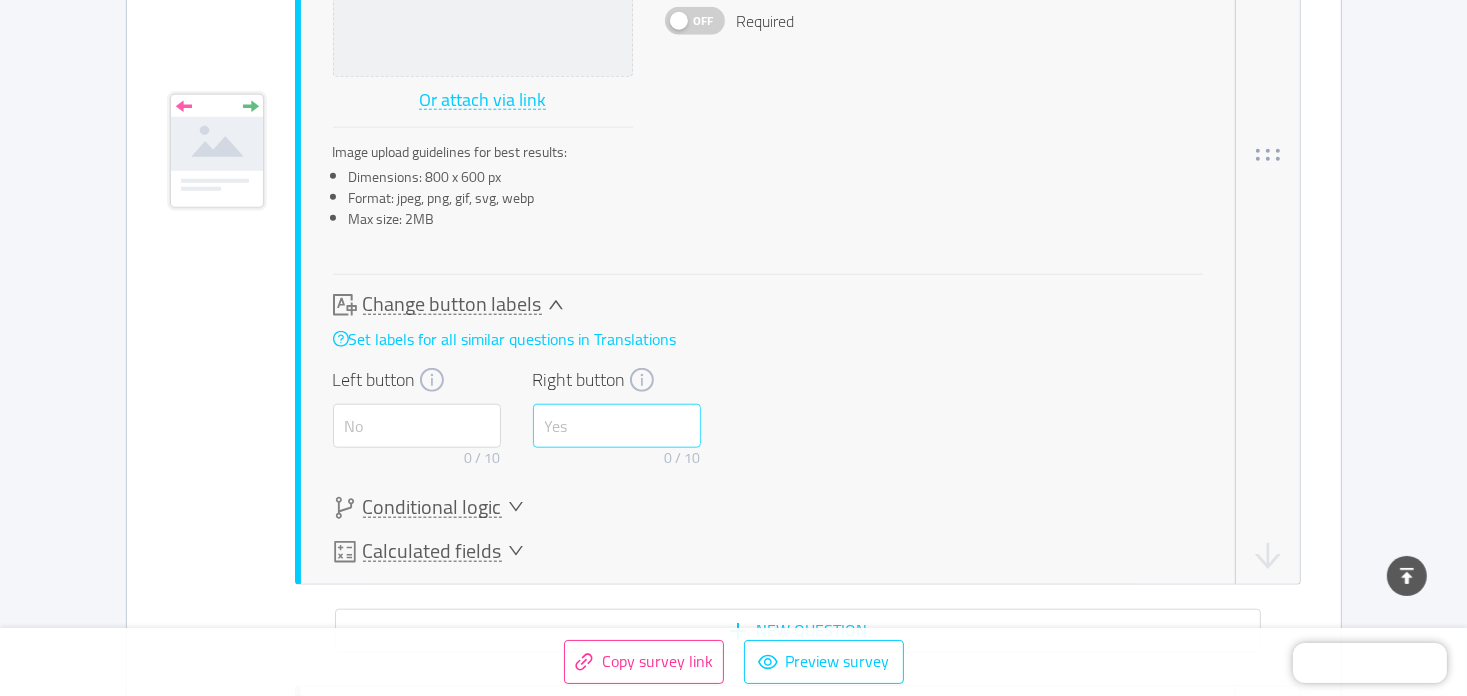 scroll, scrollTop: 1862, scrollLeft: 0, axis: vertical 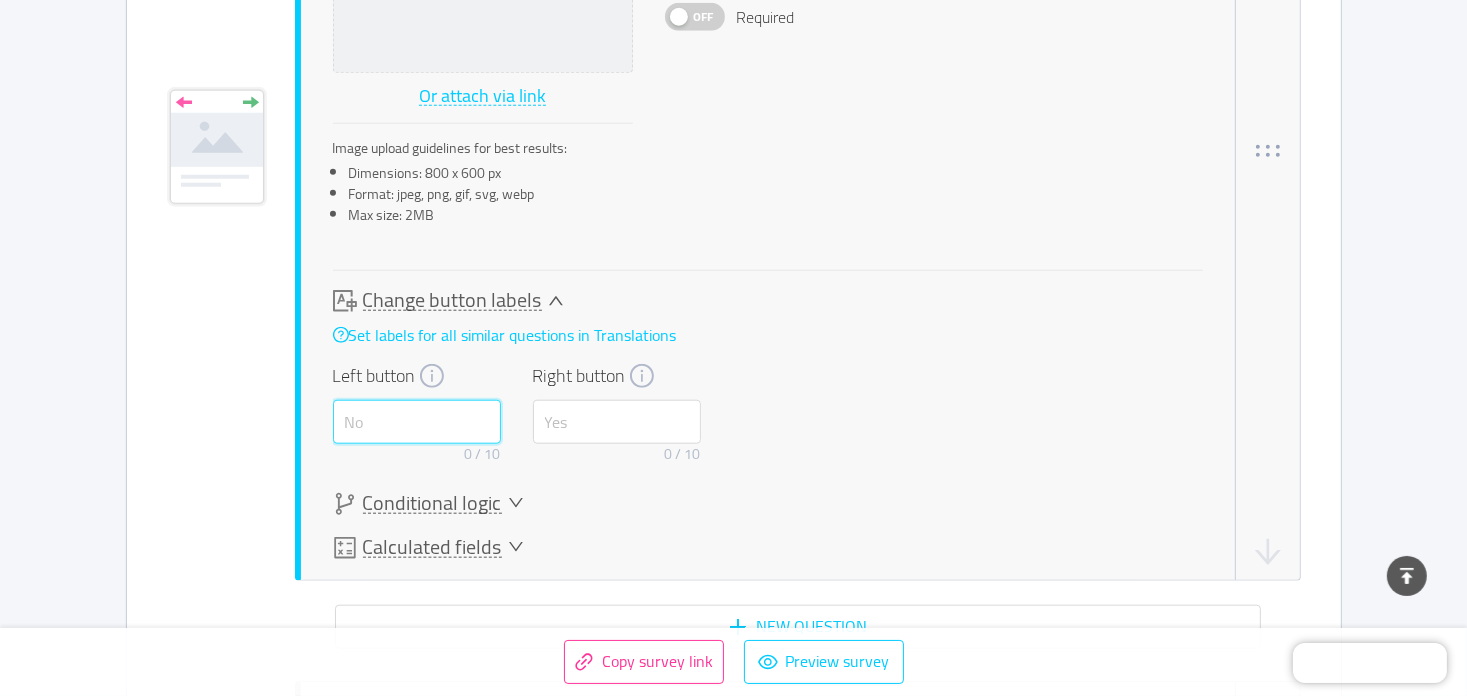click at bounding box center [417, 422] 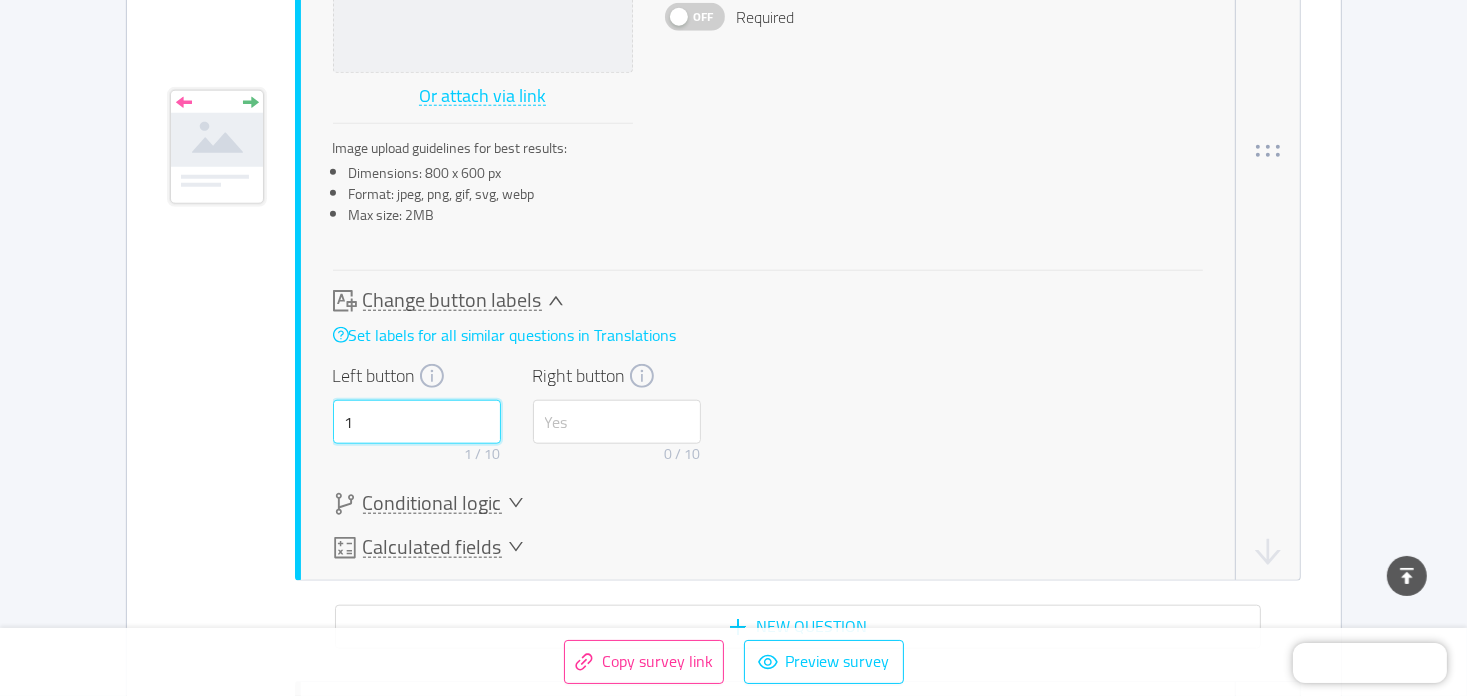 type on "1" 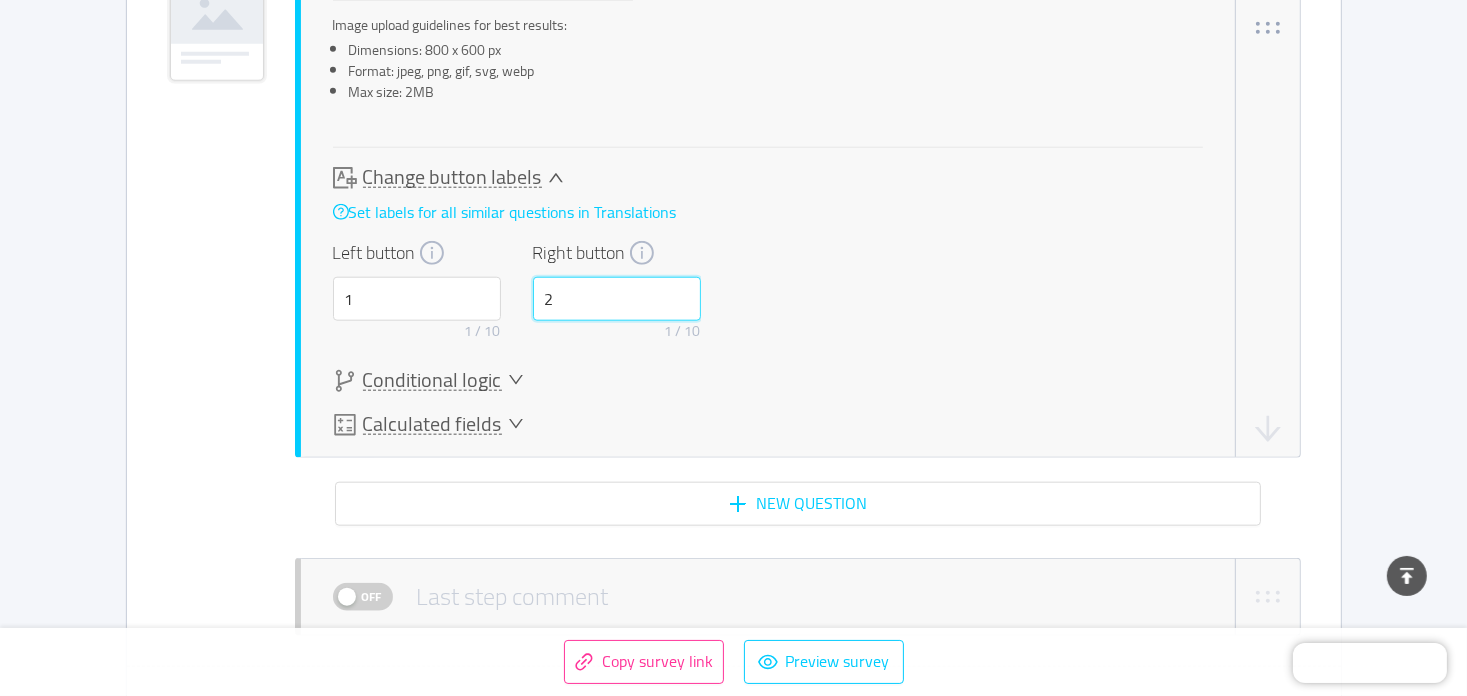 scroll, scrollTop: 2162, scrollLeft: 0, axis: vertical 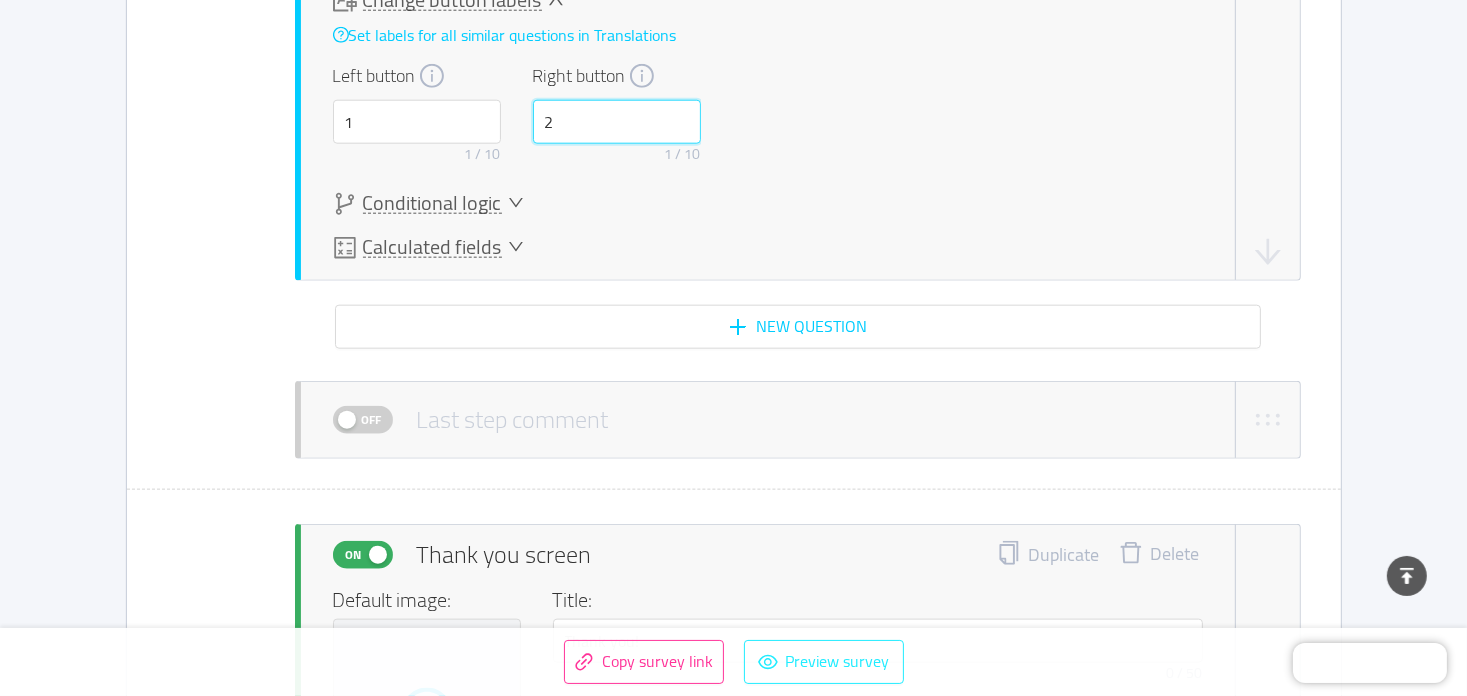 type on "2" 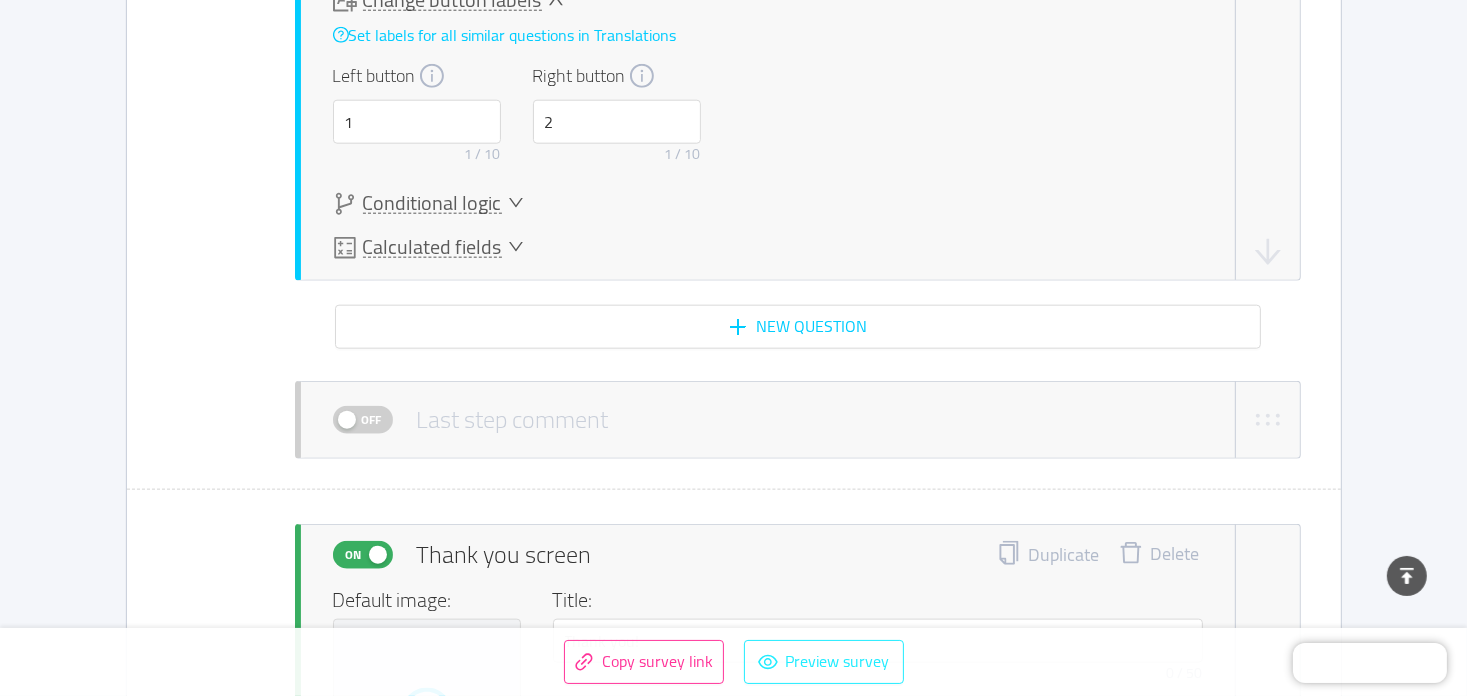 click on "Preview survey" at bounding box center (824, 662) 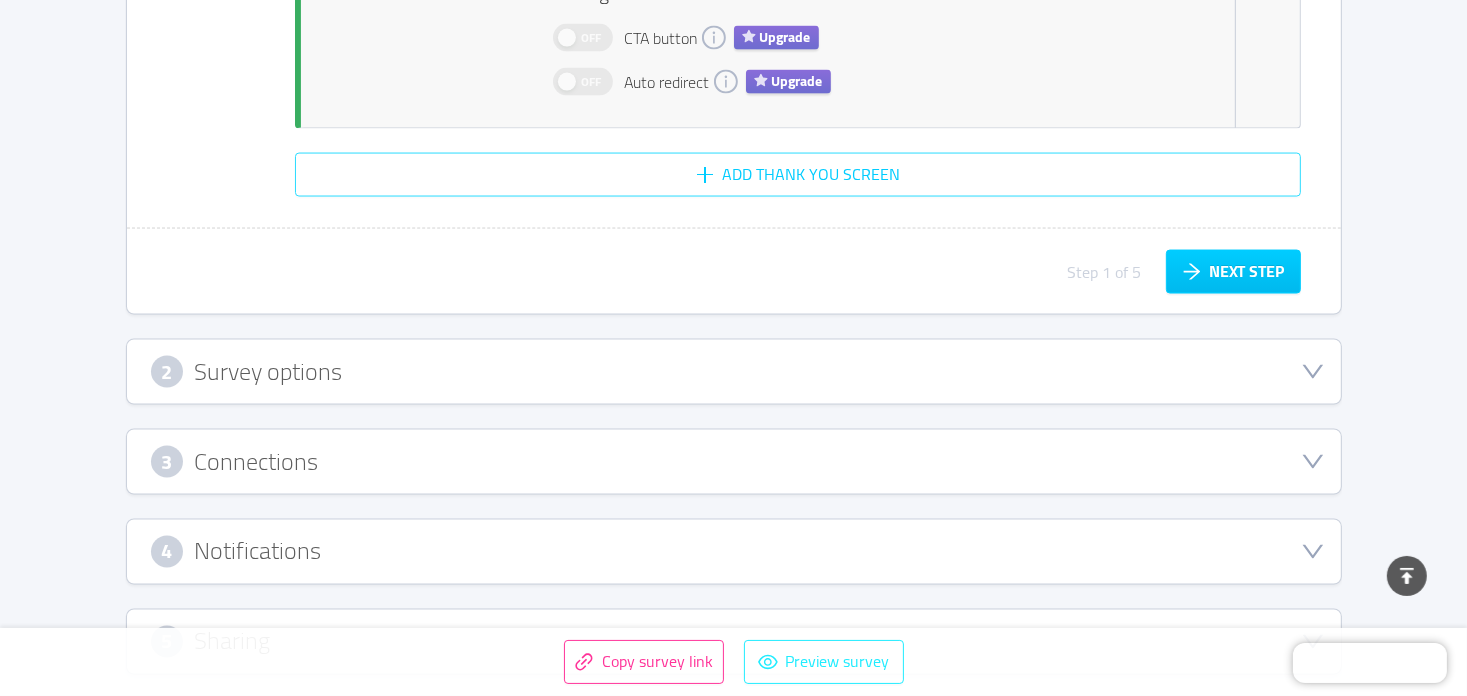 scroll, scrollTop: 3202, scrollLeft: 0, axis: vertical 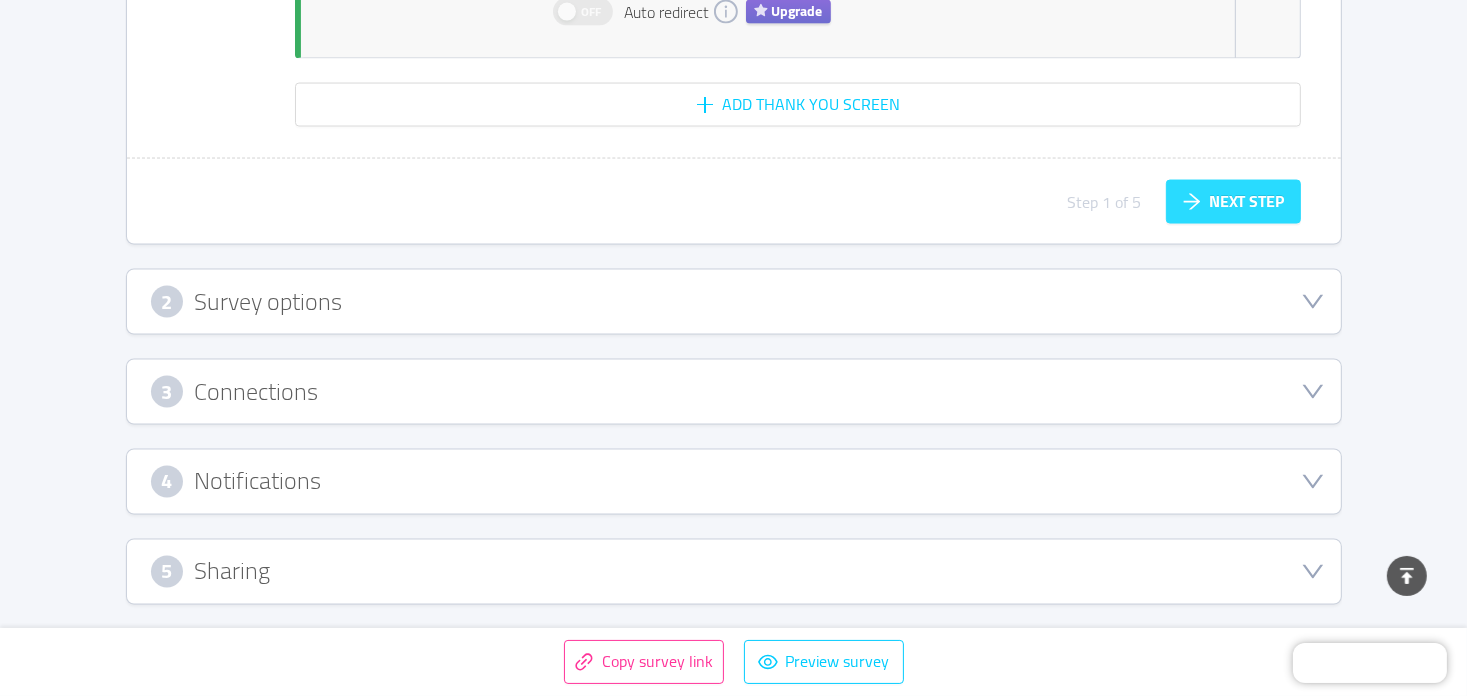 click on "Next step" at bounding box center (1233, 202) 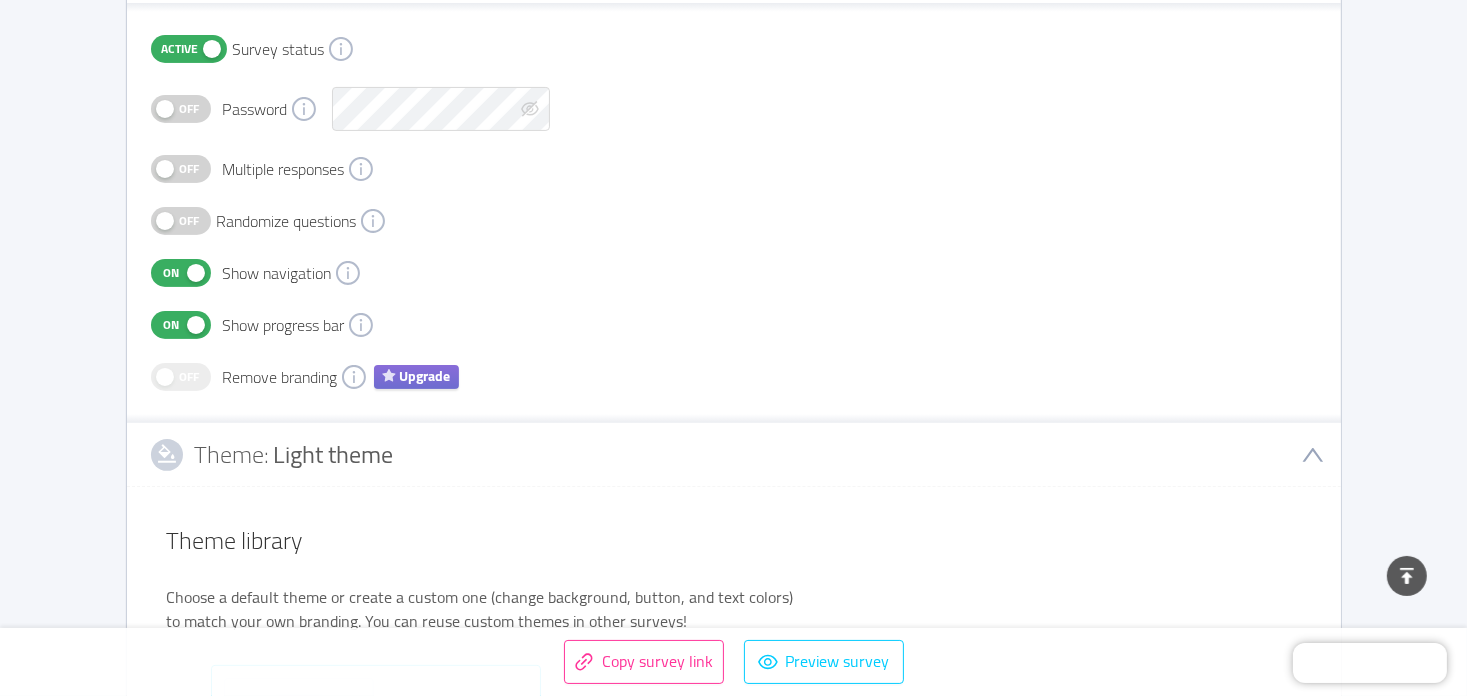 type 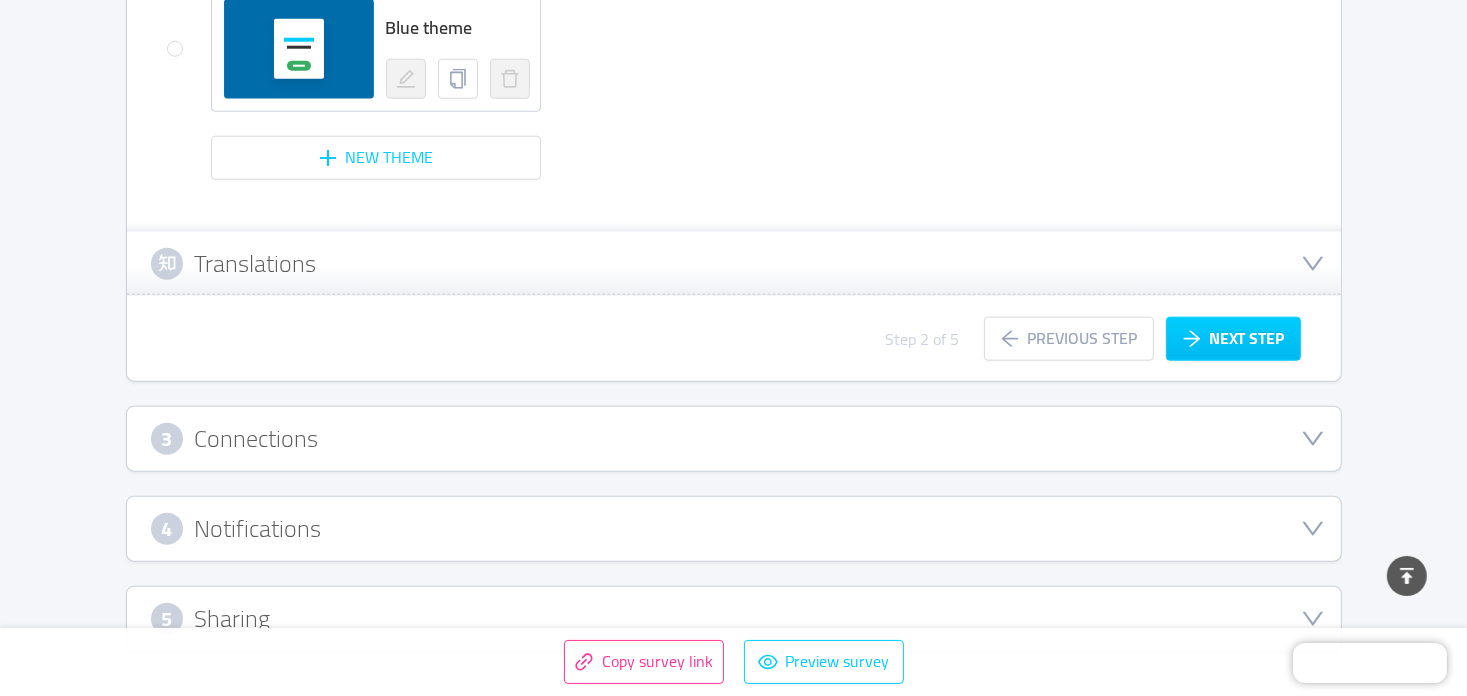 scroll, scrollTop: 2088, scrollLeft: 0, axis: vertical 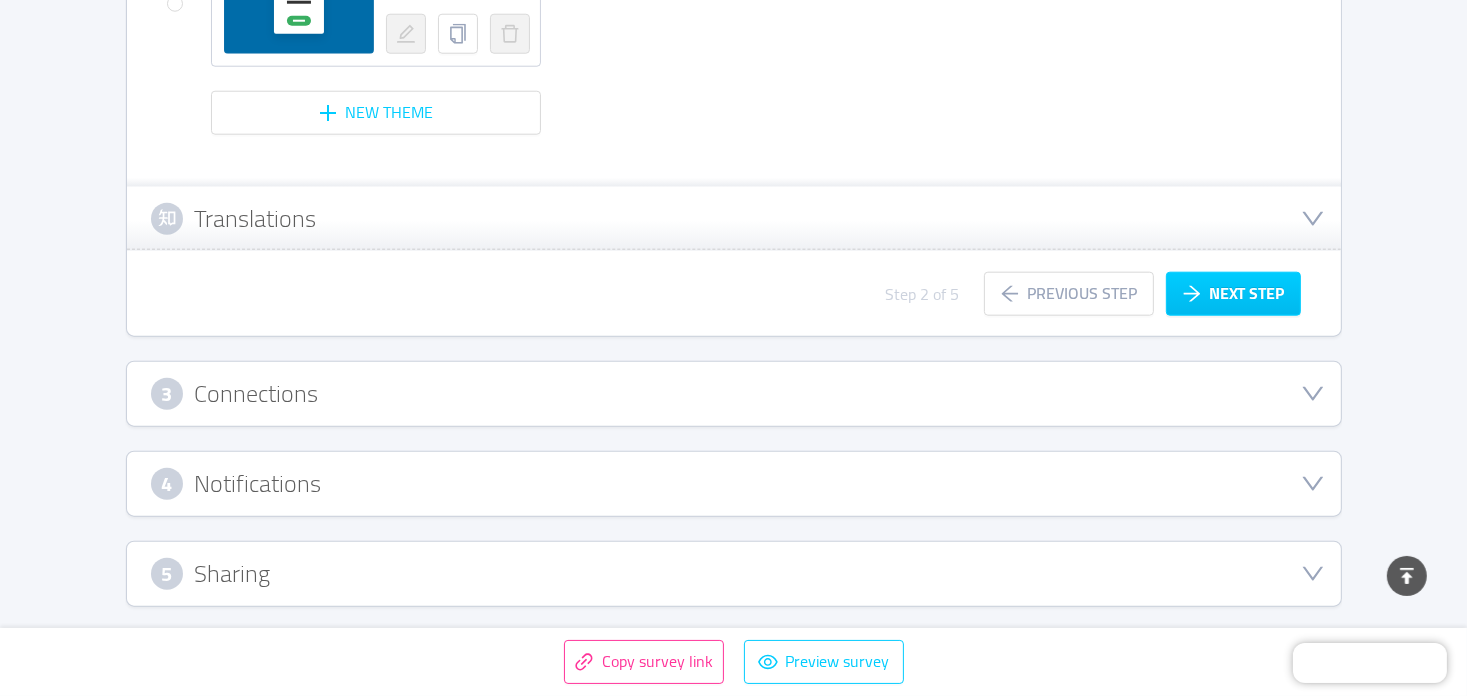 click on "5  Sharing" at bounding box center (734, 574) 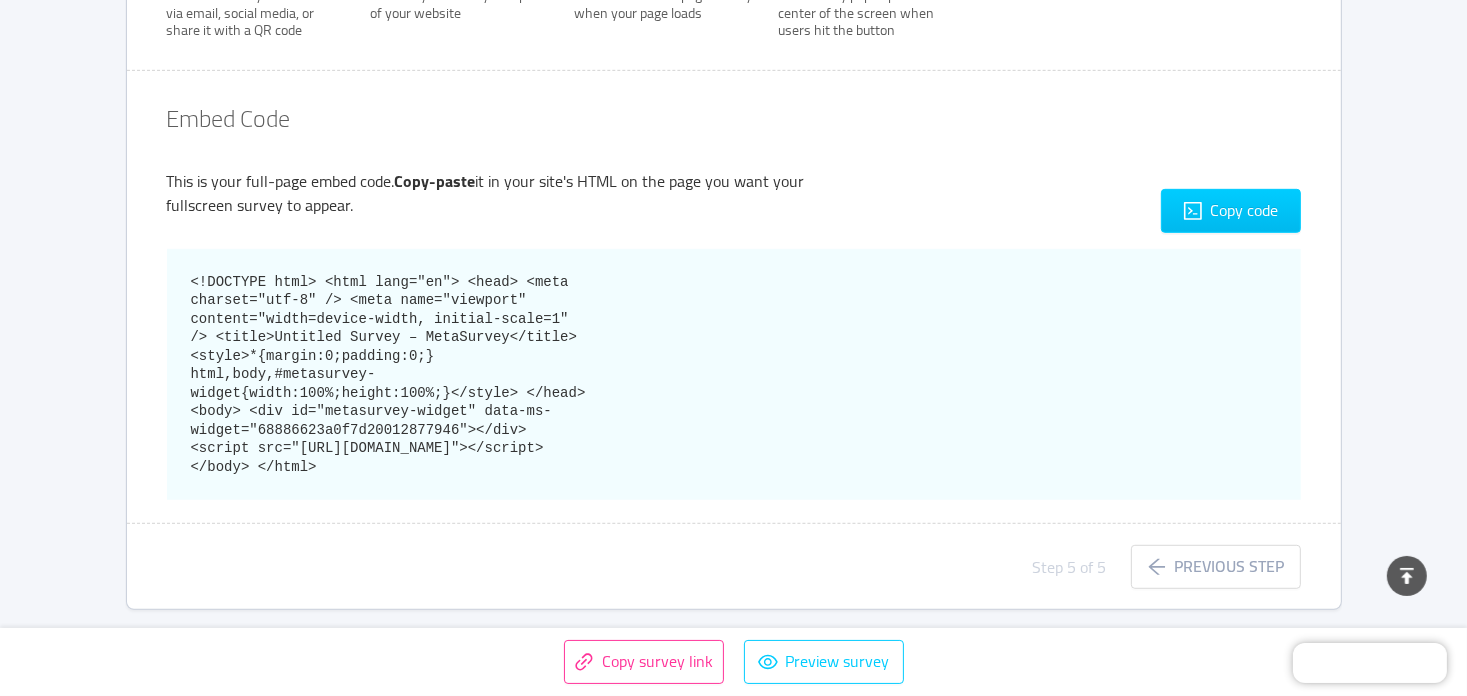 scroll, scrollTop: 708, scrollLeft: 0, axis: vertical 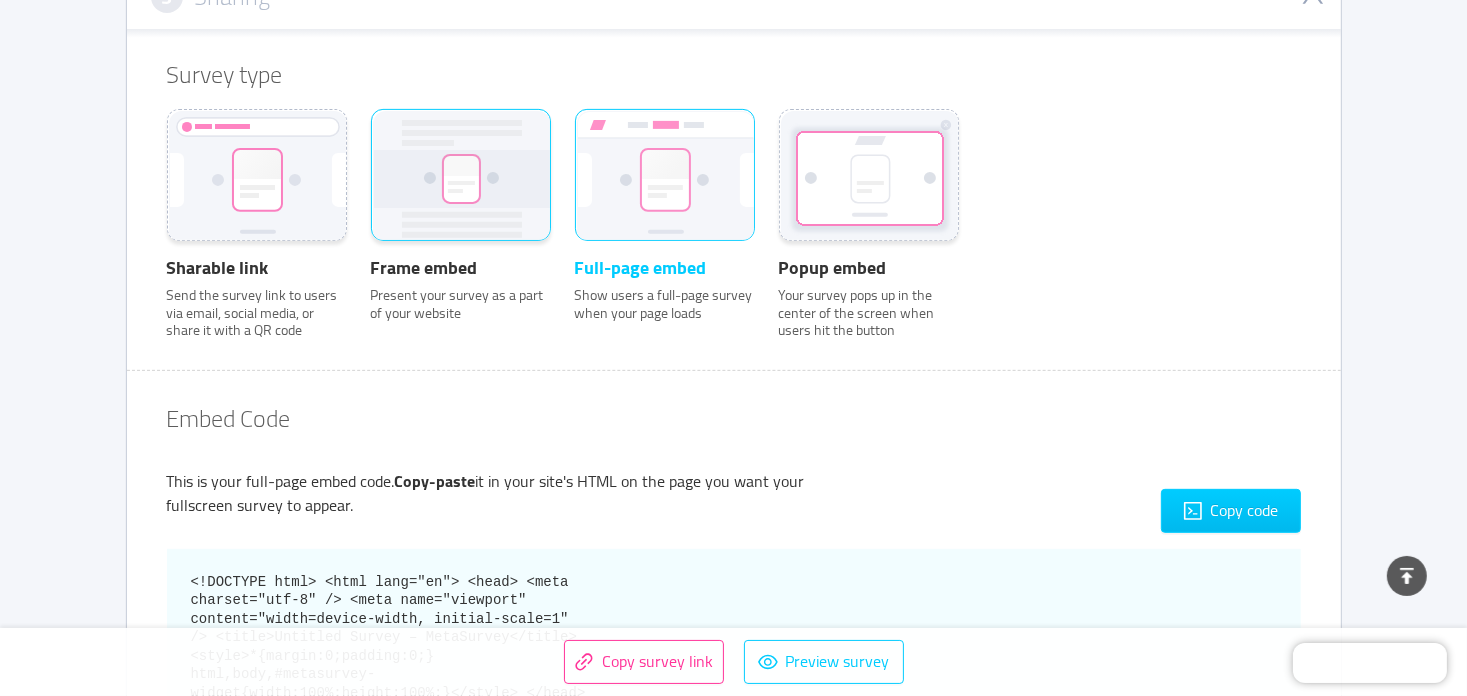click 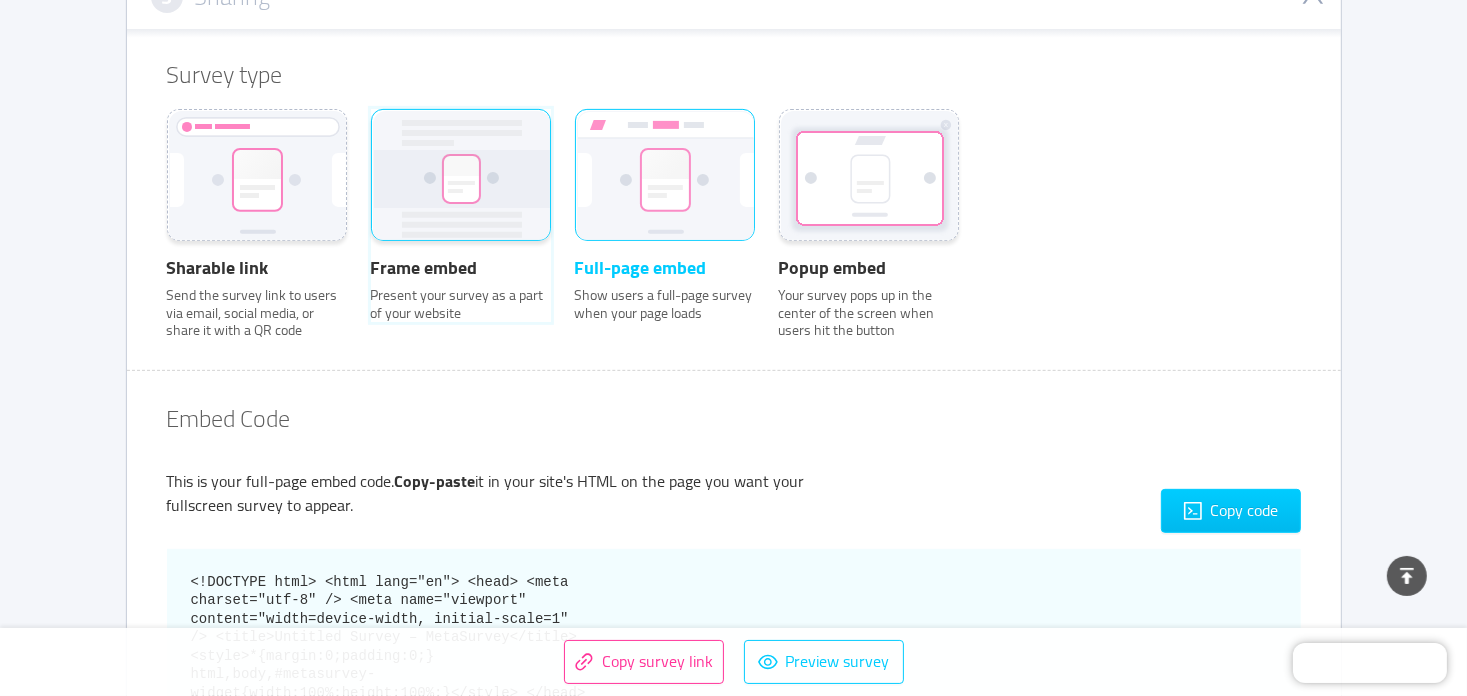 click on "Frame embed   Present your survey as a part of your website" at bounding box center [371, 136] 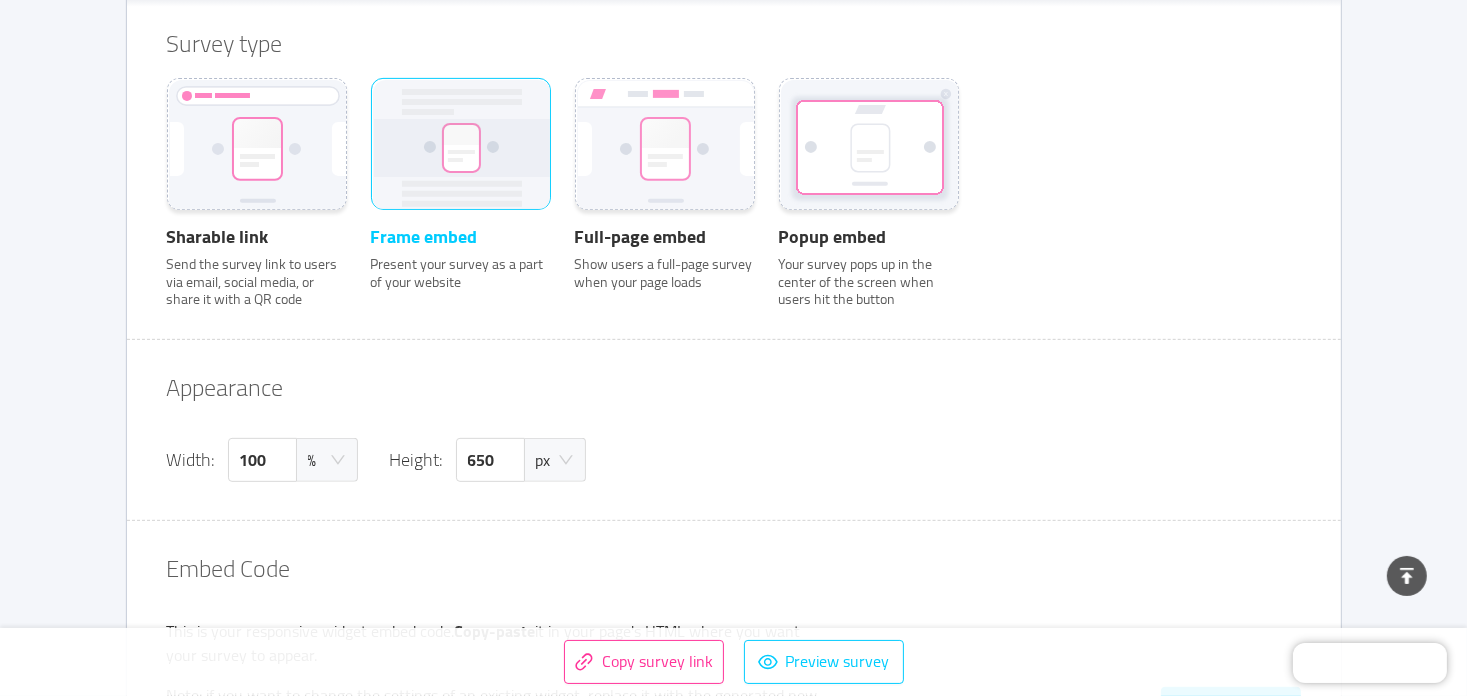 scroll, scrollTop: 708, scrollLeft: 0, axis: vertical 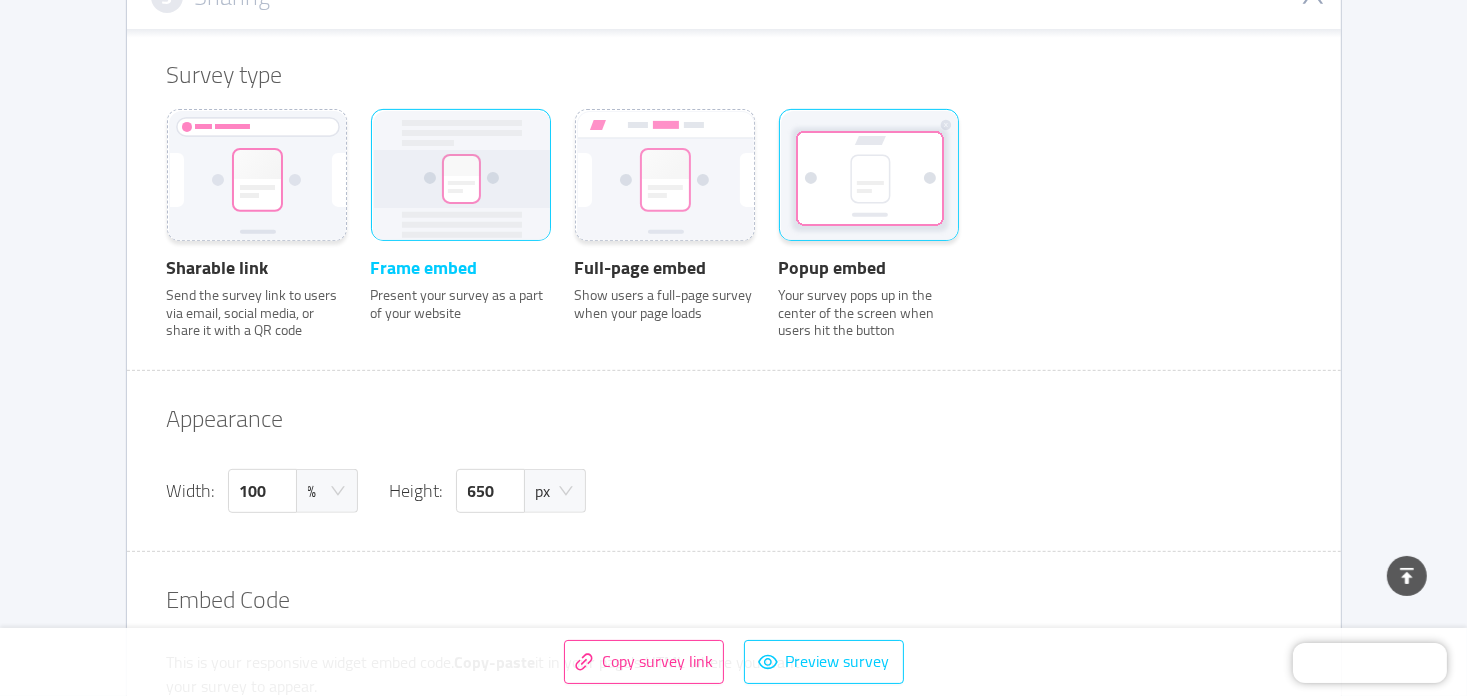 click 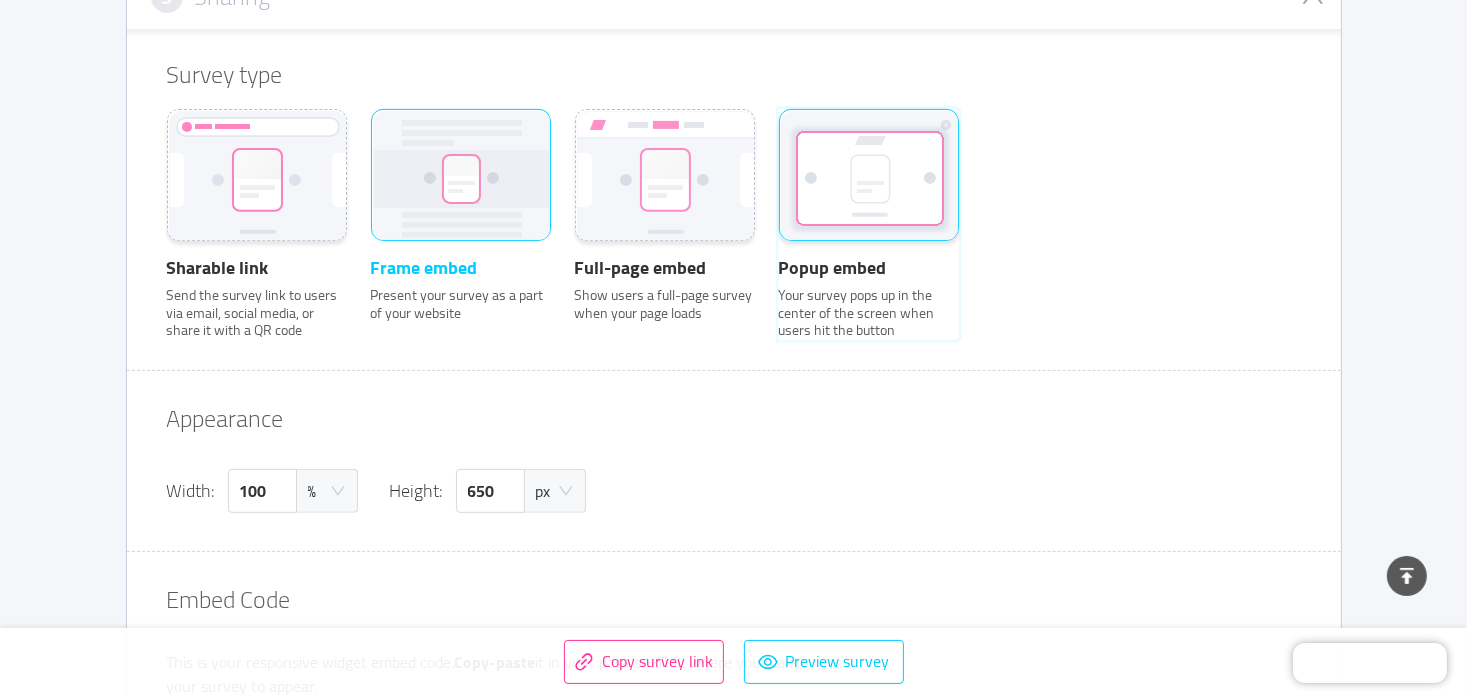 click on "Popup embed   Your survey pops up in the center of the screen when users hit the button" at bounding box center [779, 136] 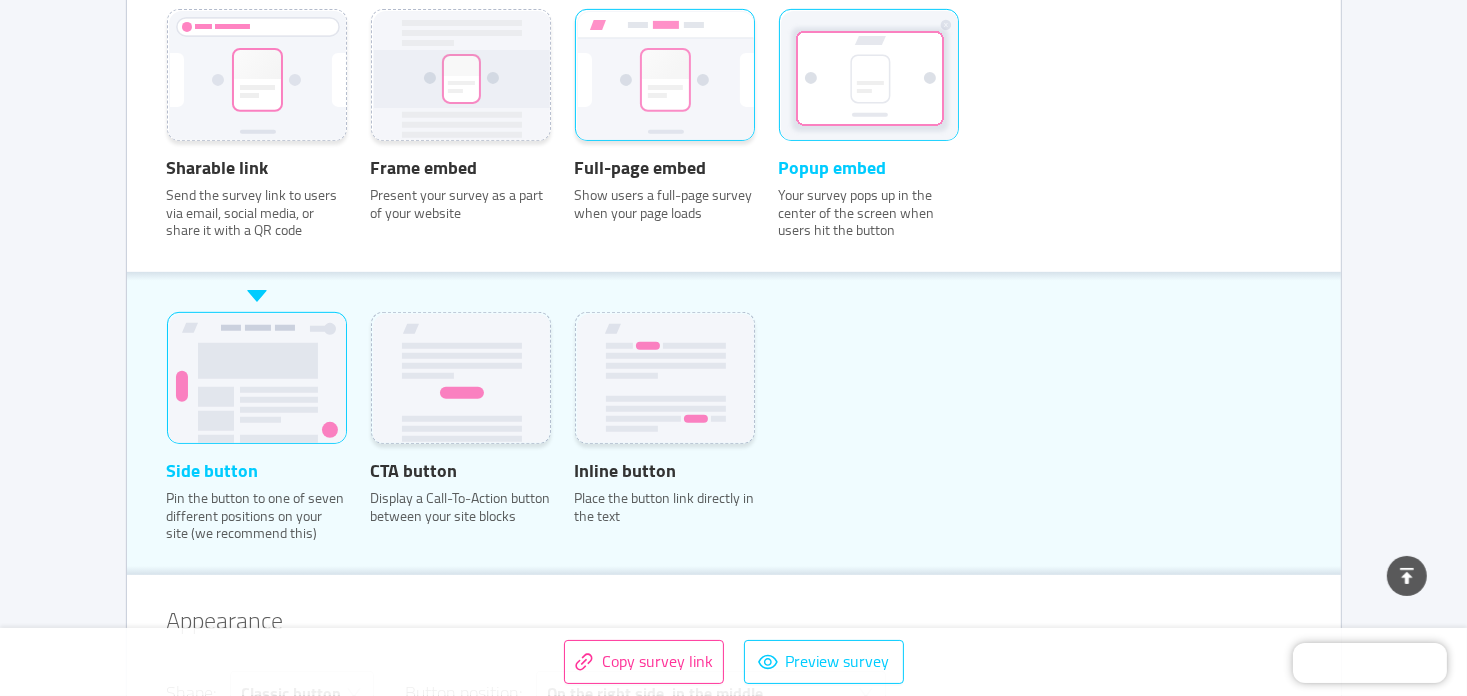 scroll, scrollTop: 708, scrollLeft: 0, axis: vertical 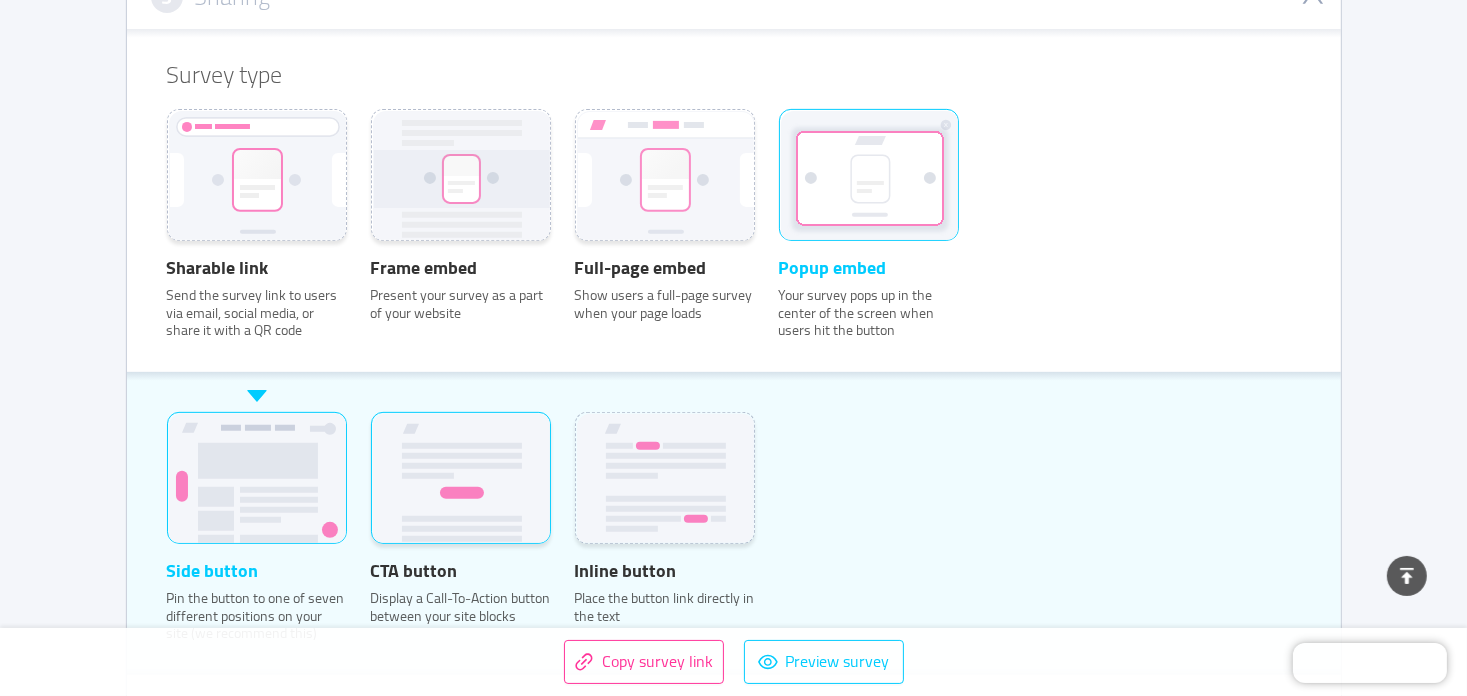click 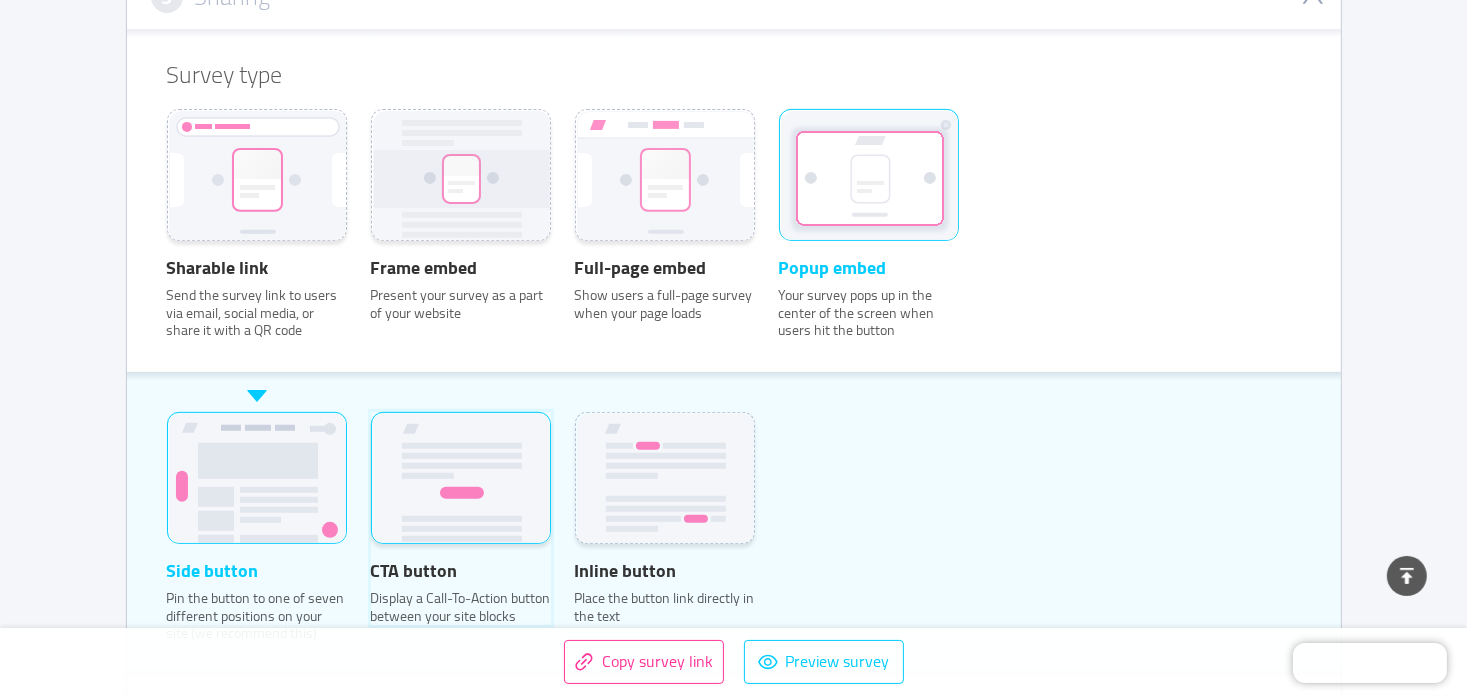click on "CTA button   Display a Call-To-Action button between your site blocks" at bounding box center [371, 439] 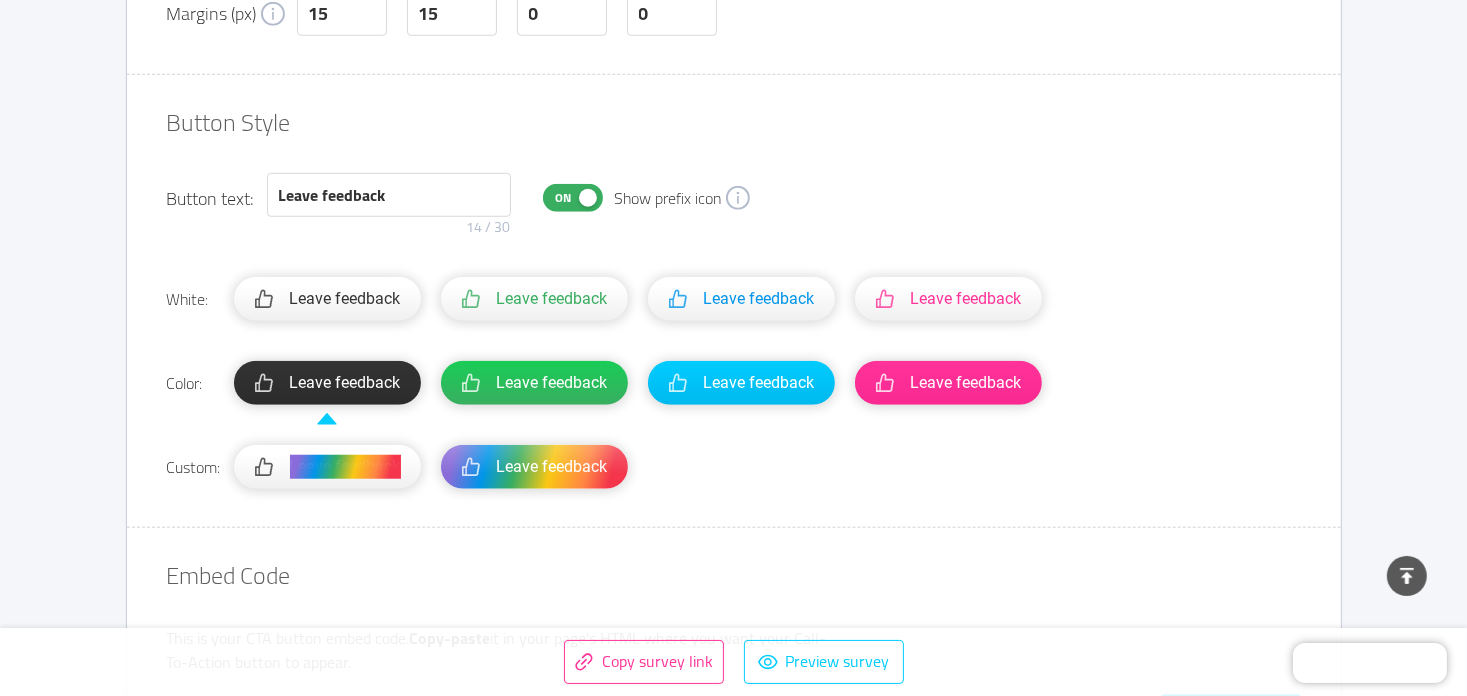 scroll, scrollTop: 1608, scrollLeft: 0, axis: vertical 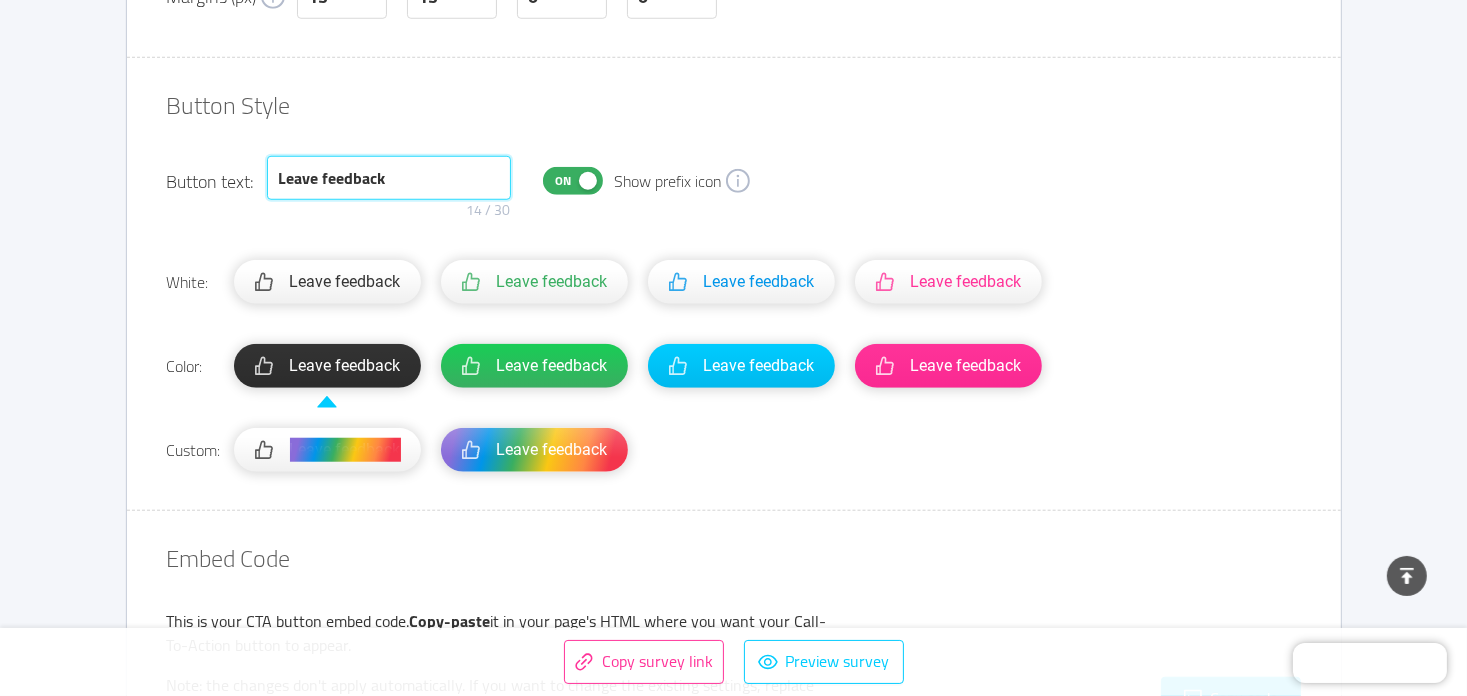 click on "Leave feedback" at bounding box center [389, 178] 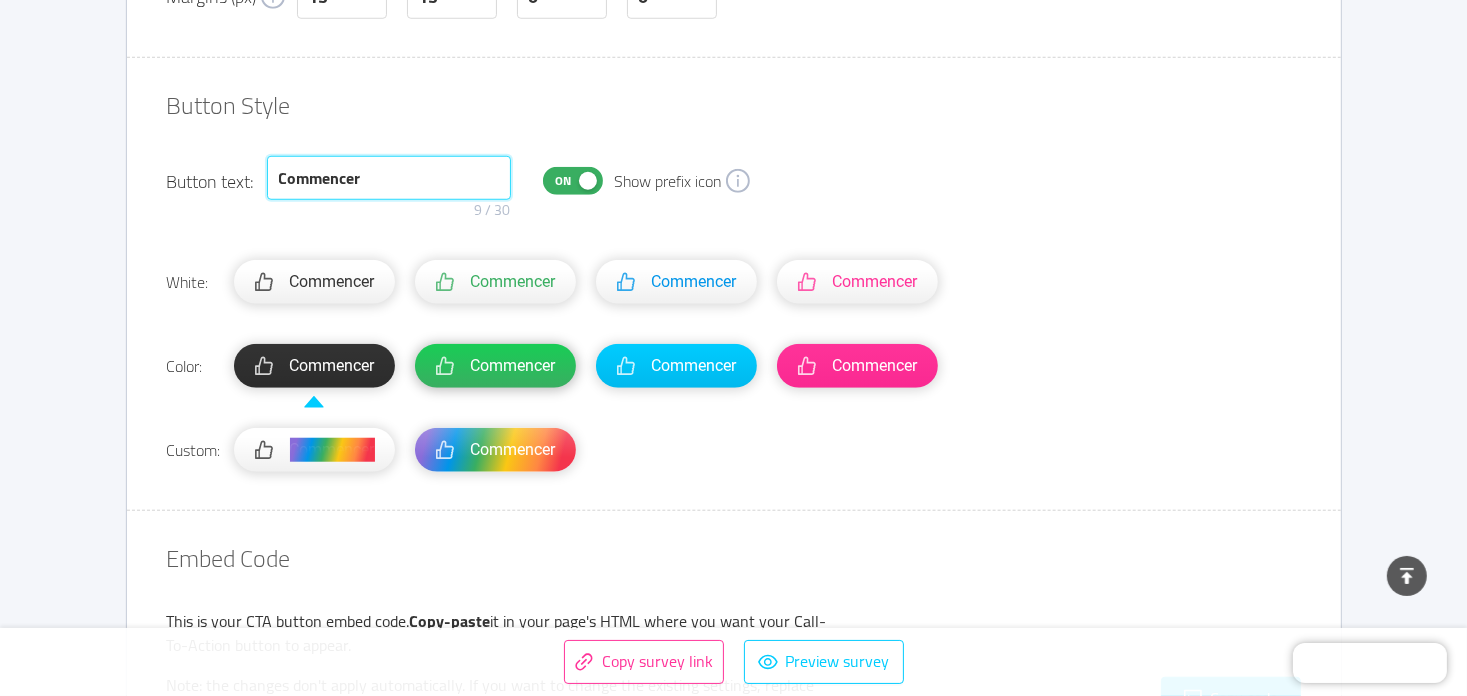 type on "Commencer" 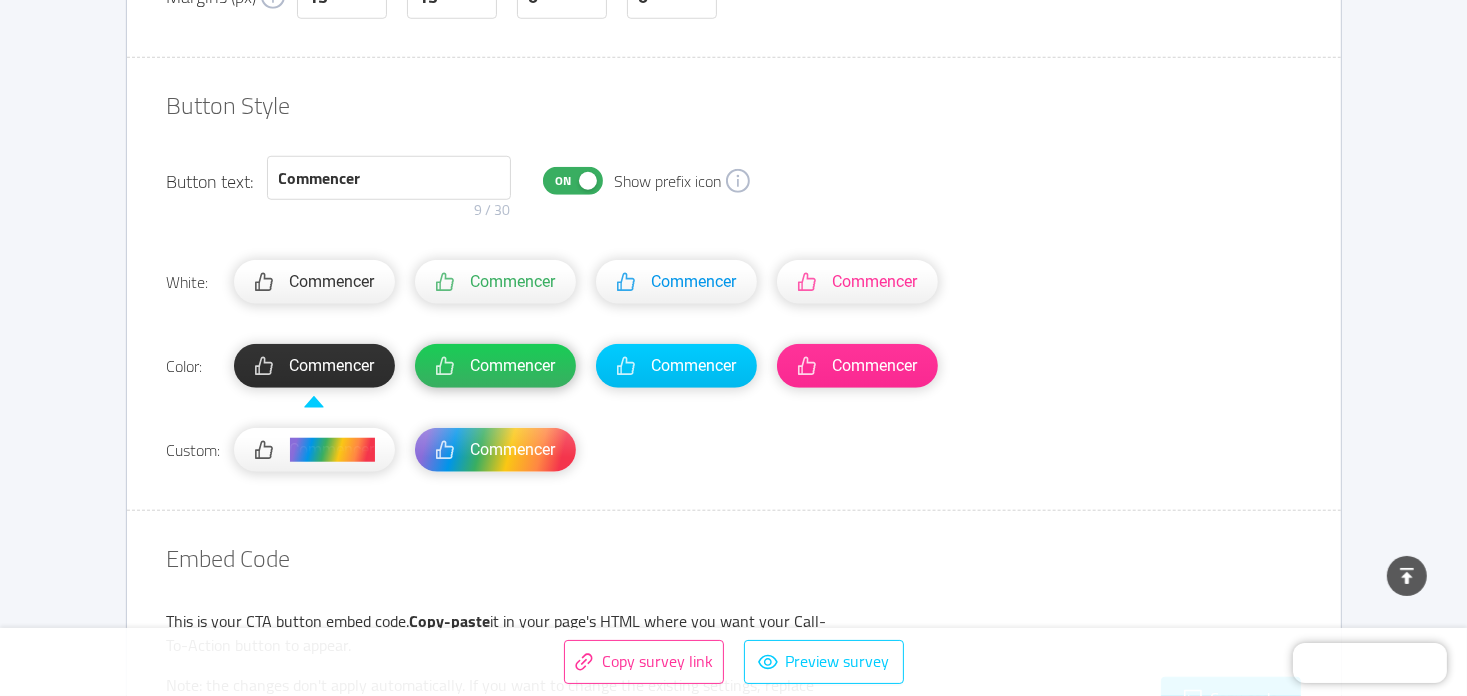 click on "Commencer" at bounding box center [513, 366] 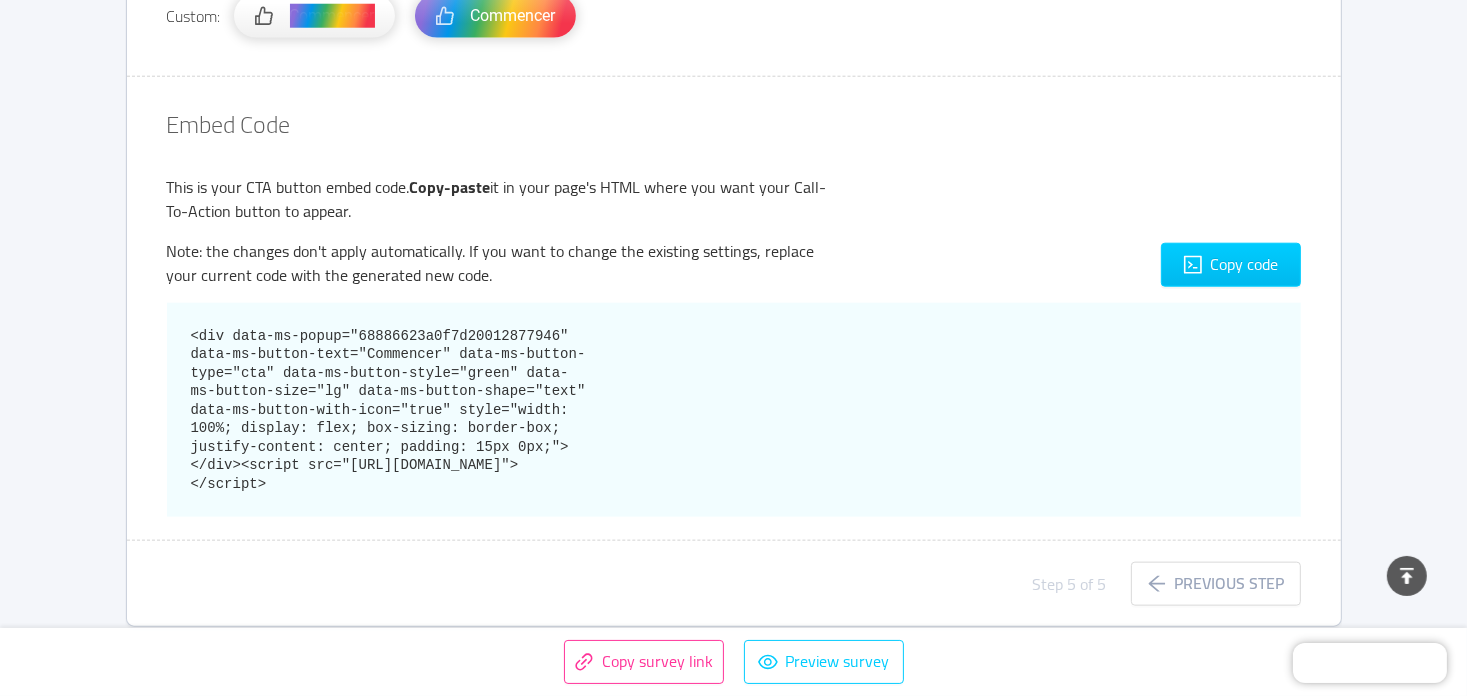 scroll, scrollTop: 2060, scrollLeft: 0, axis: vertical 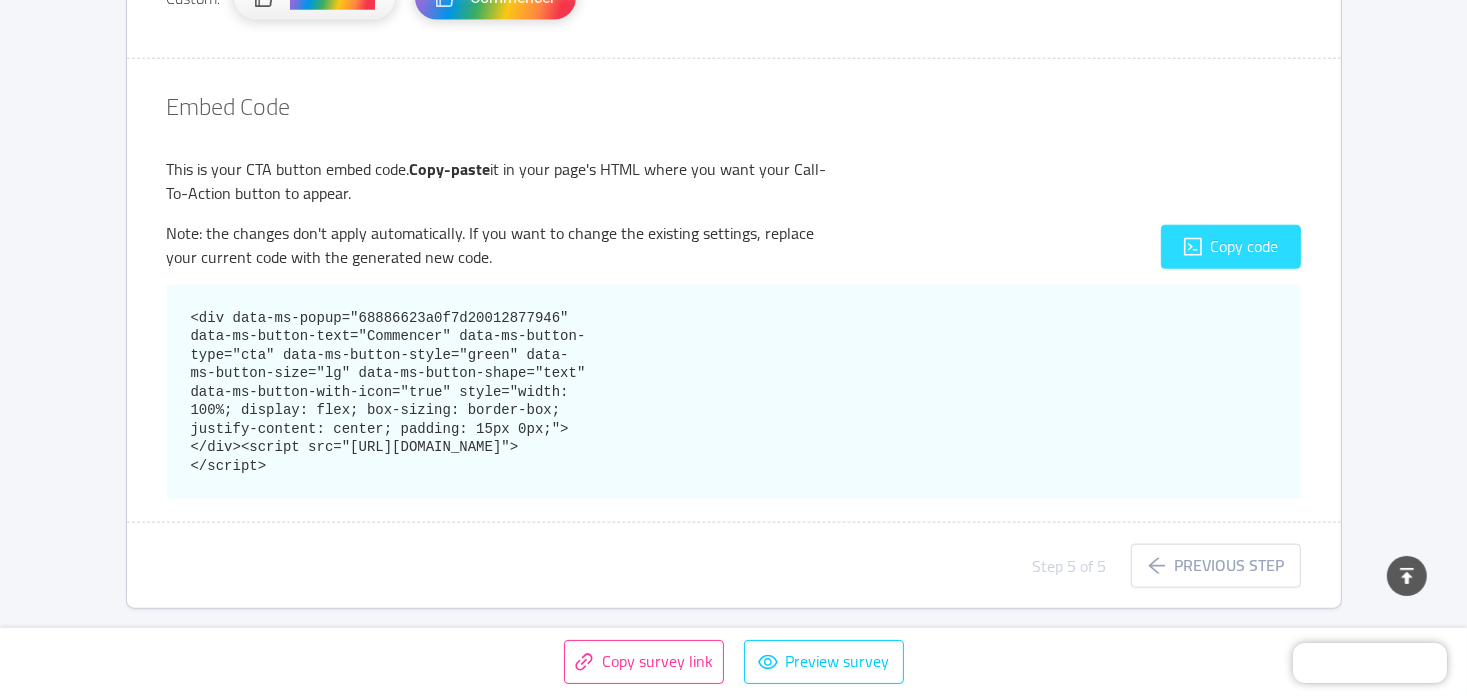 click on "Copy code" at bounding box center (1231, 247) 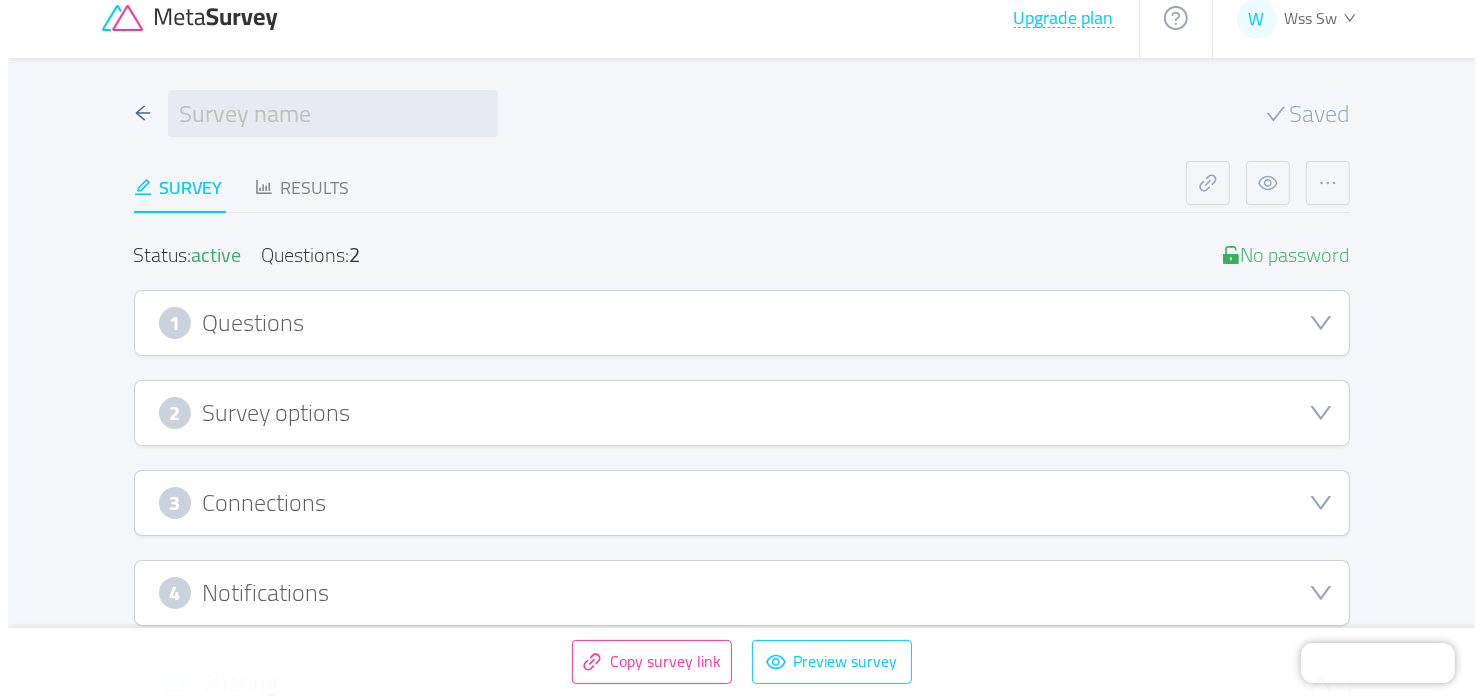scroll, scrollTop: 0, scrollLeft: 0, axis: both 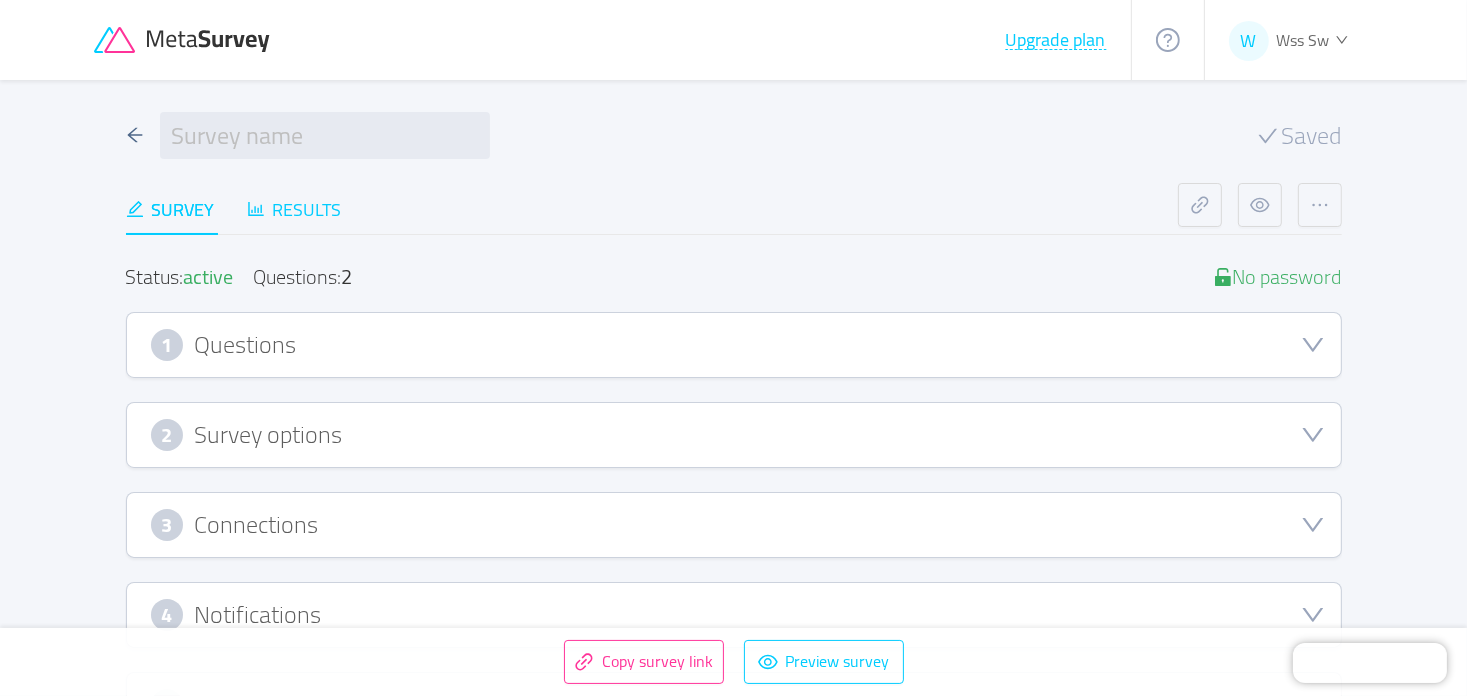 click on "Results" at bounding box center (294, 209) 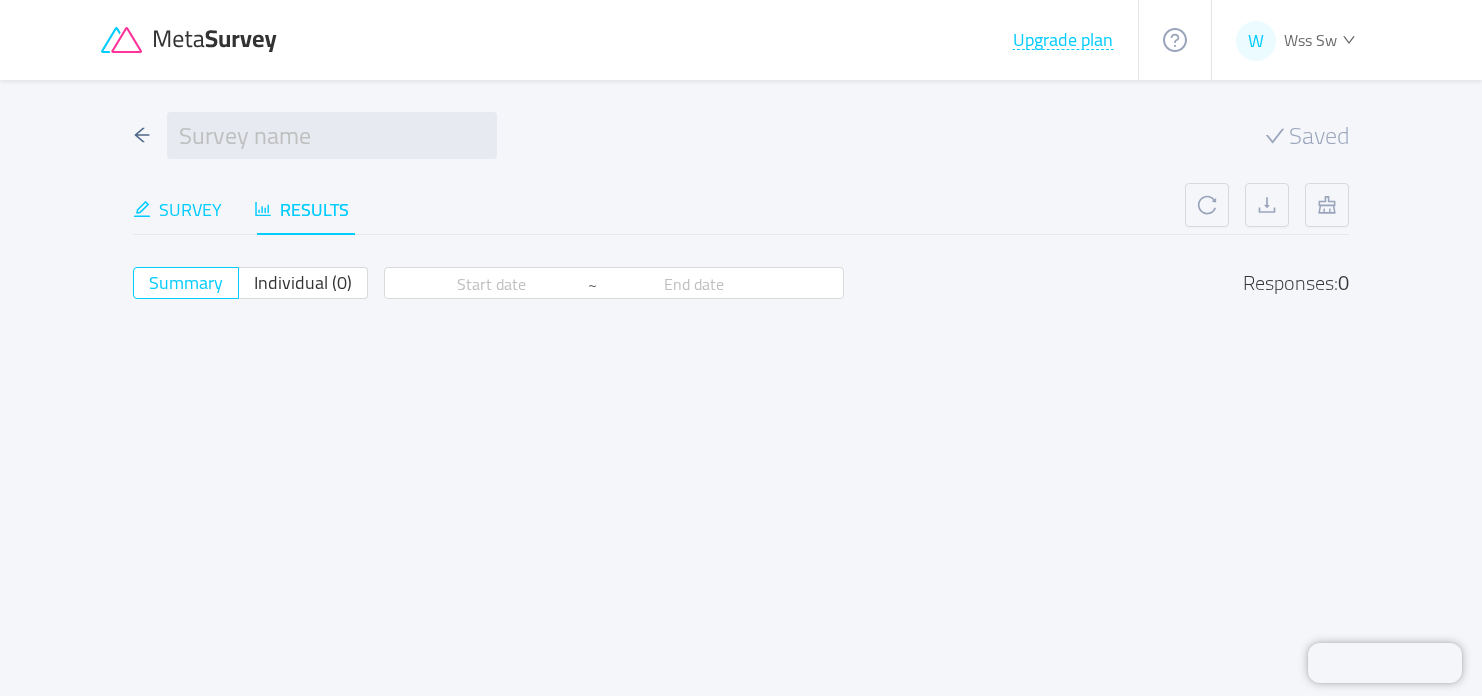 click on "Survey" at bounding box center (177, 209) 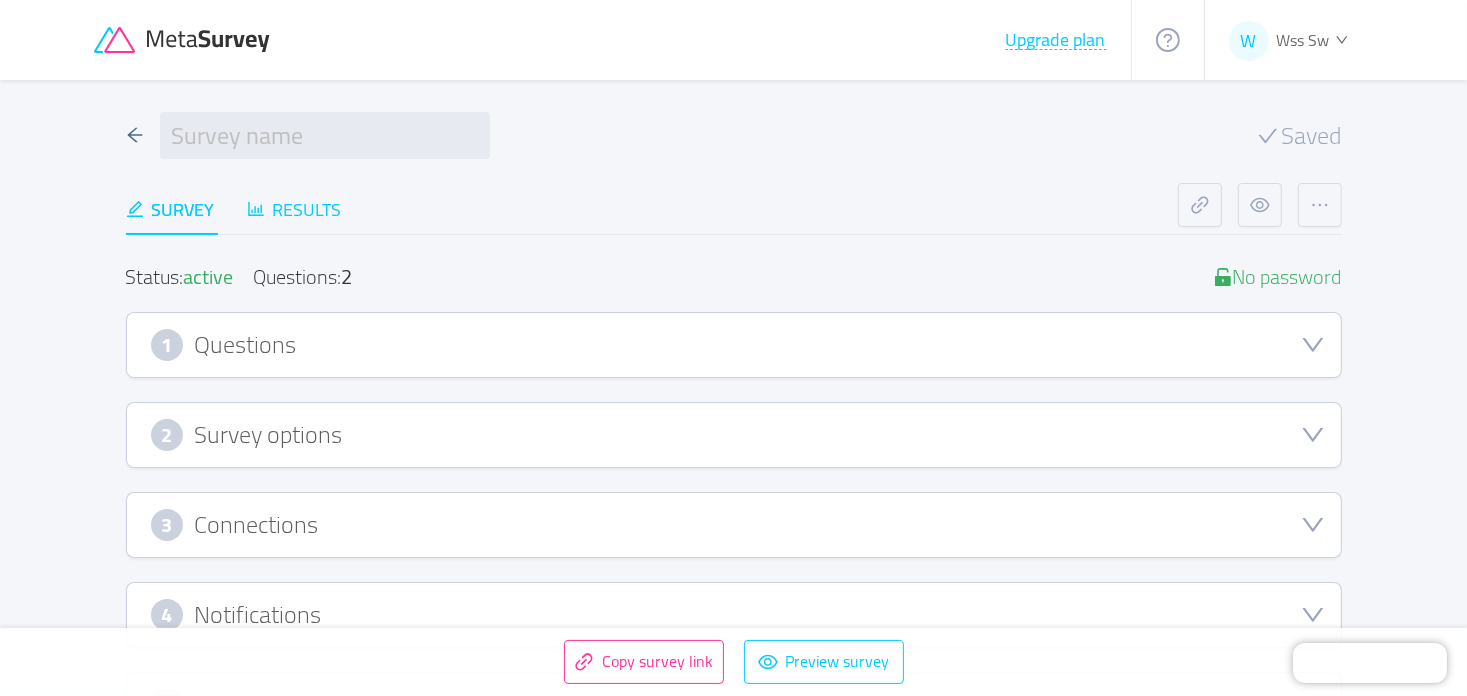 click on "Results" at bounding box center (294, 209) 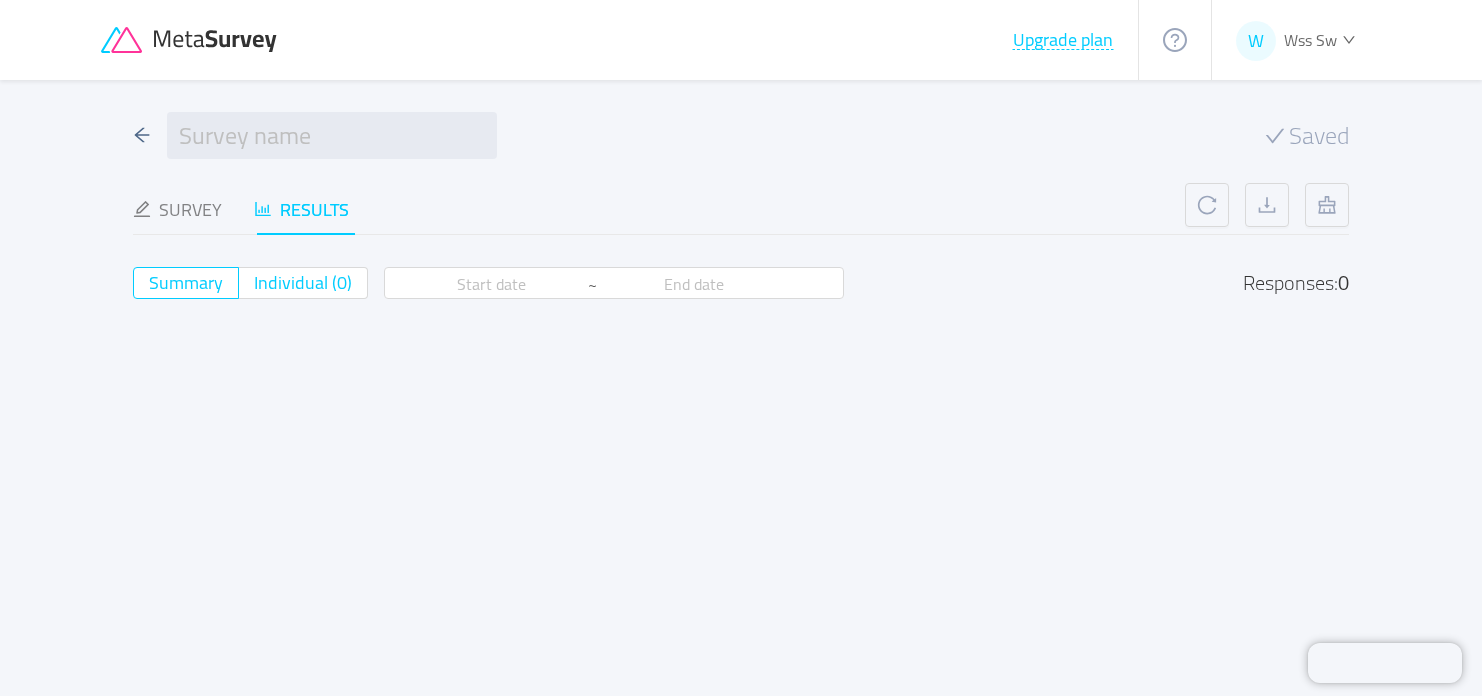 click on "Individual (0)" at bounding box center [303, 282] 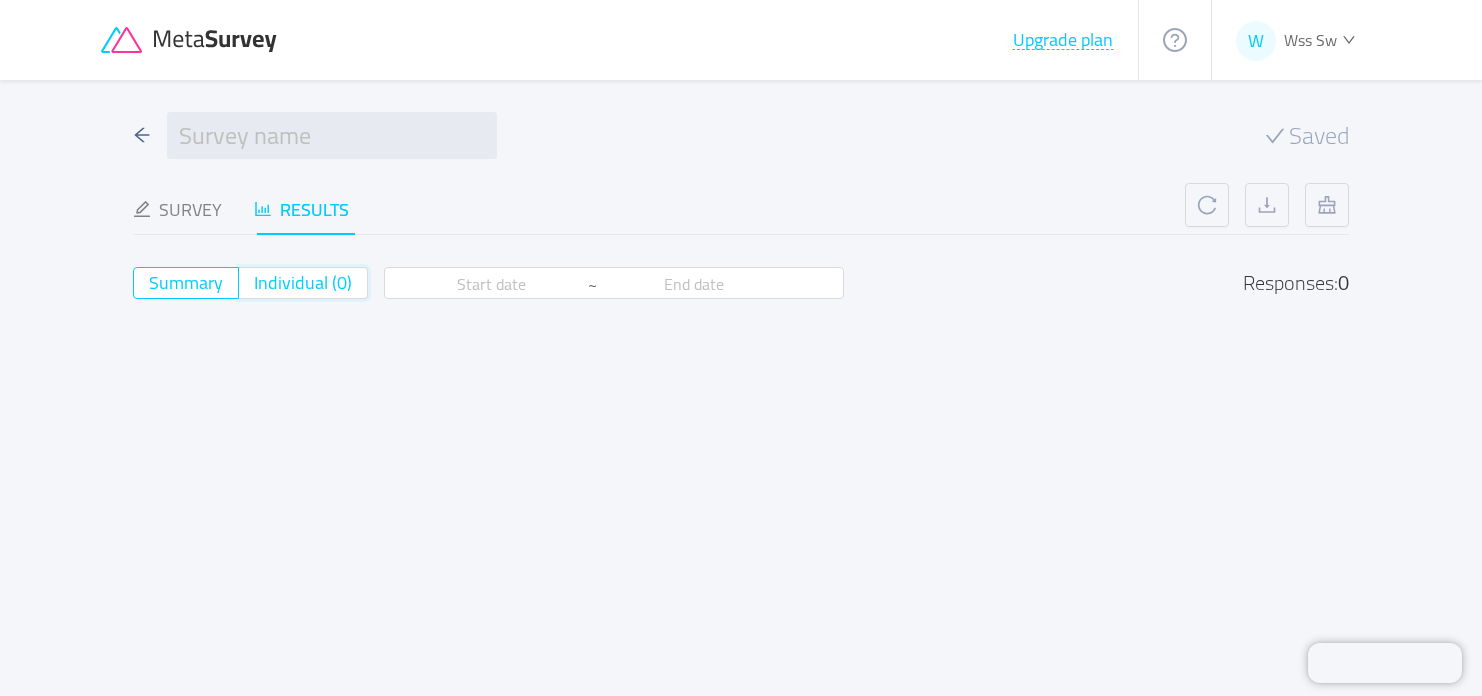 click on "Individual (0)" at bounding box center [254, 289] 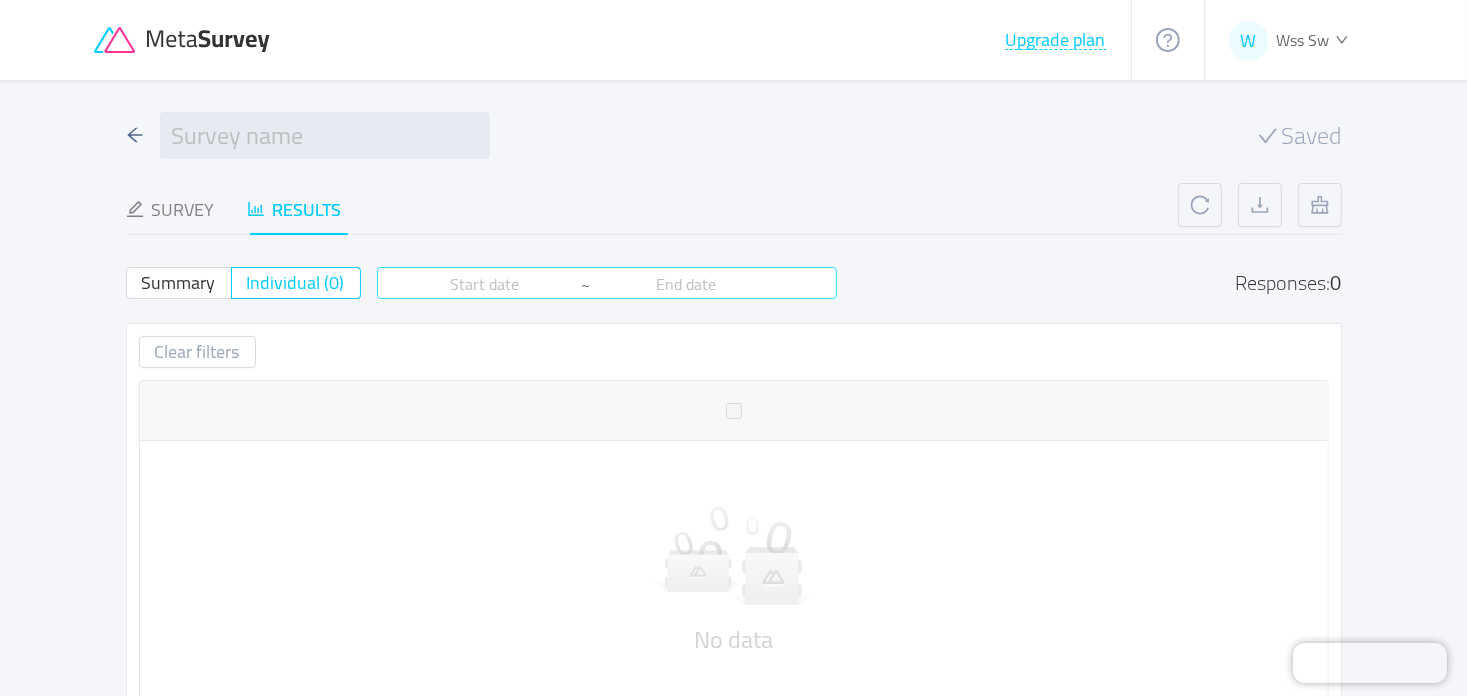 click at bounding box center (485, 284) 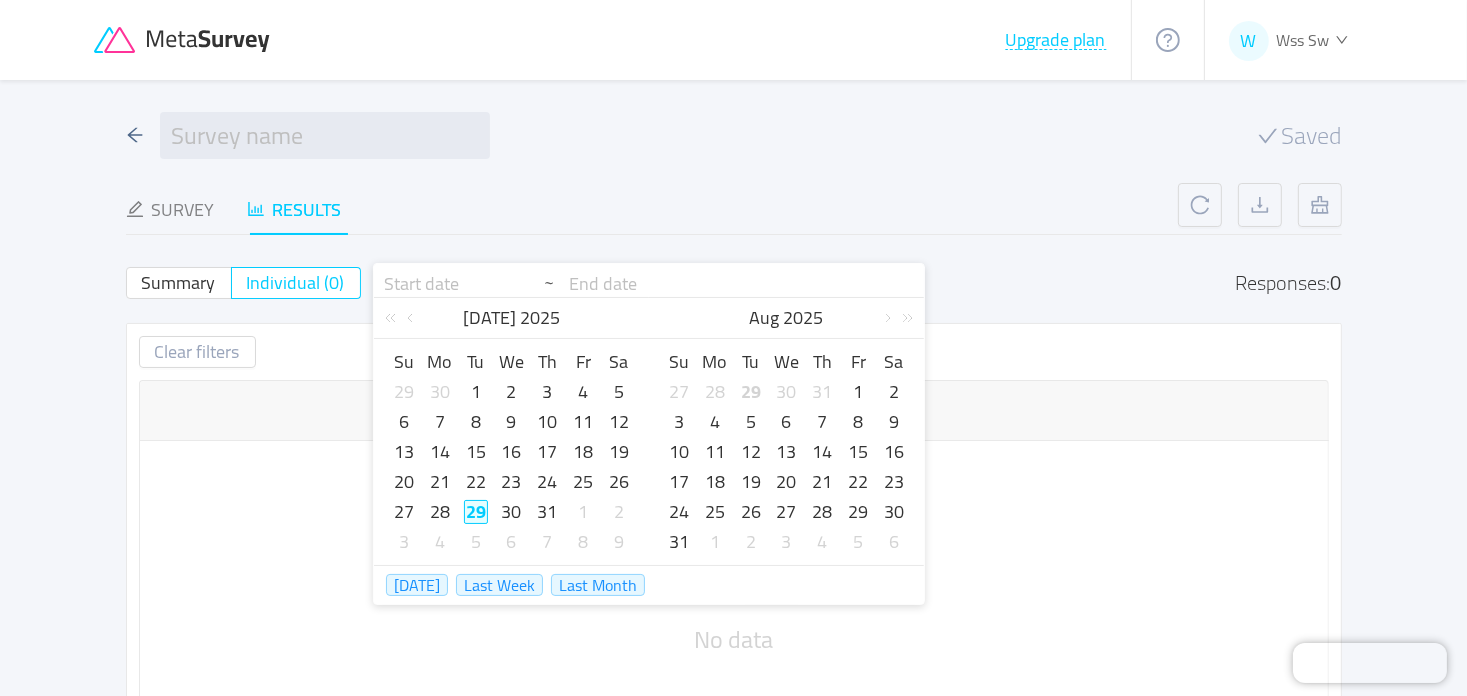 click on "29" at bounding box center [476, 512] 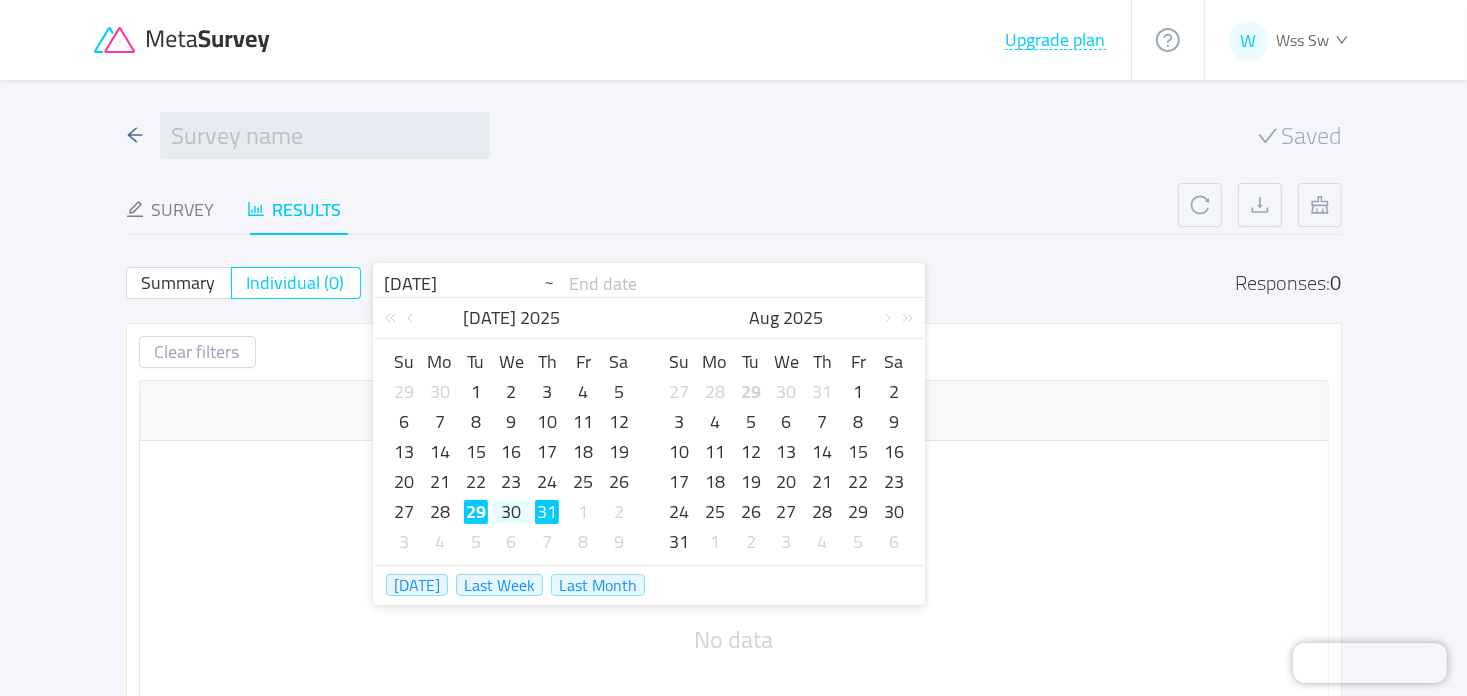click on "31" at bounding box center [547, 512] 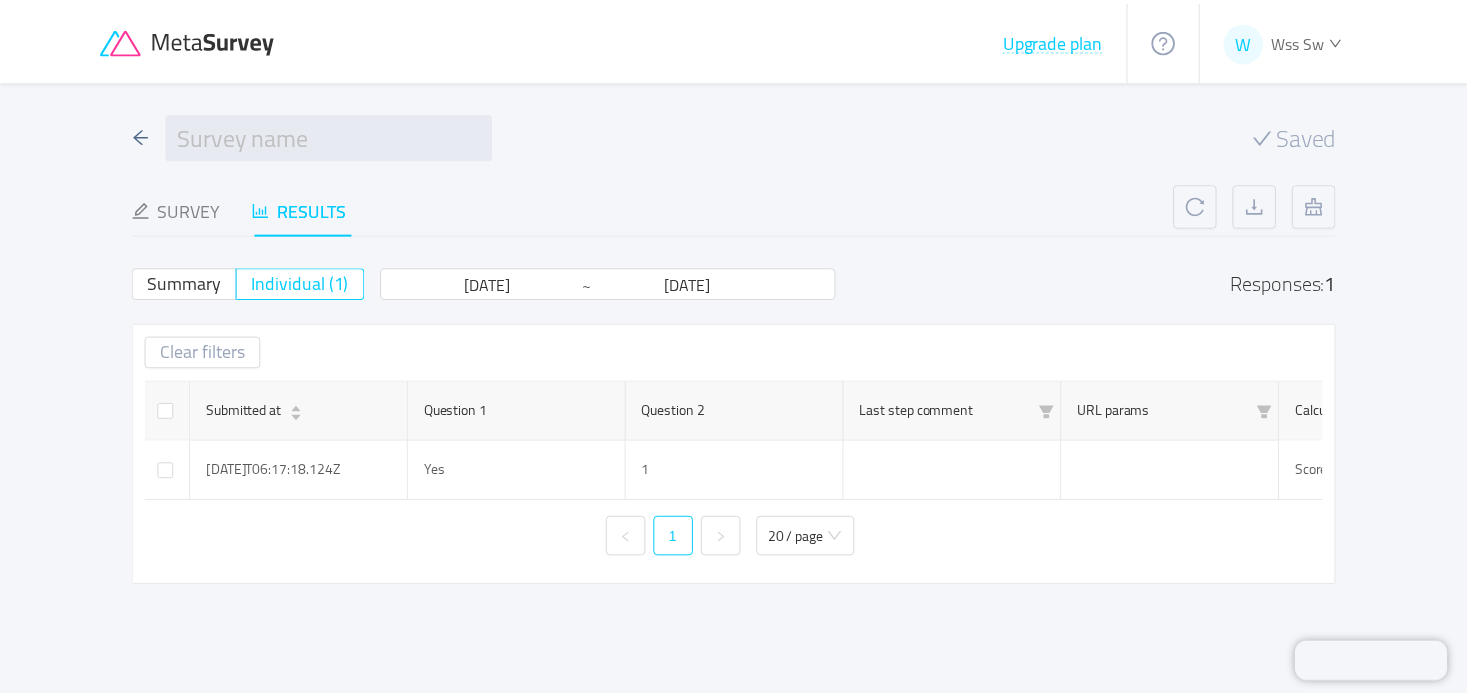 scroll, scrollTop: 0, scrollLeft: 0, axis: both 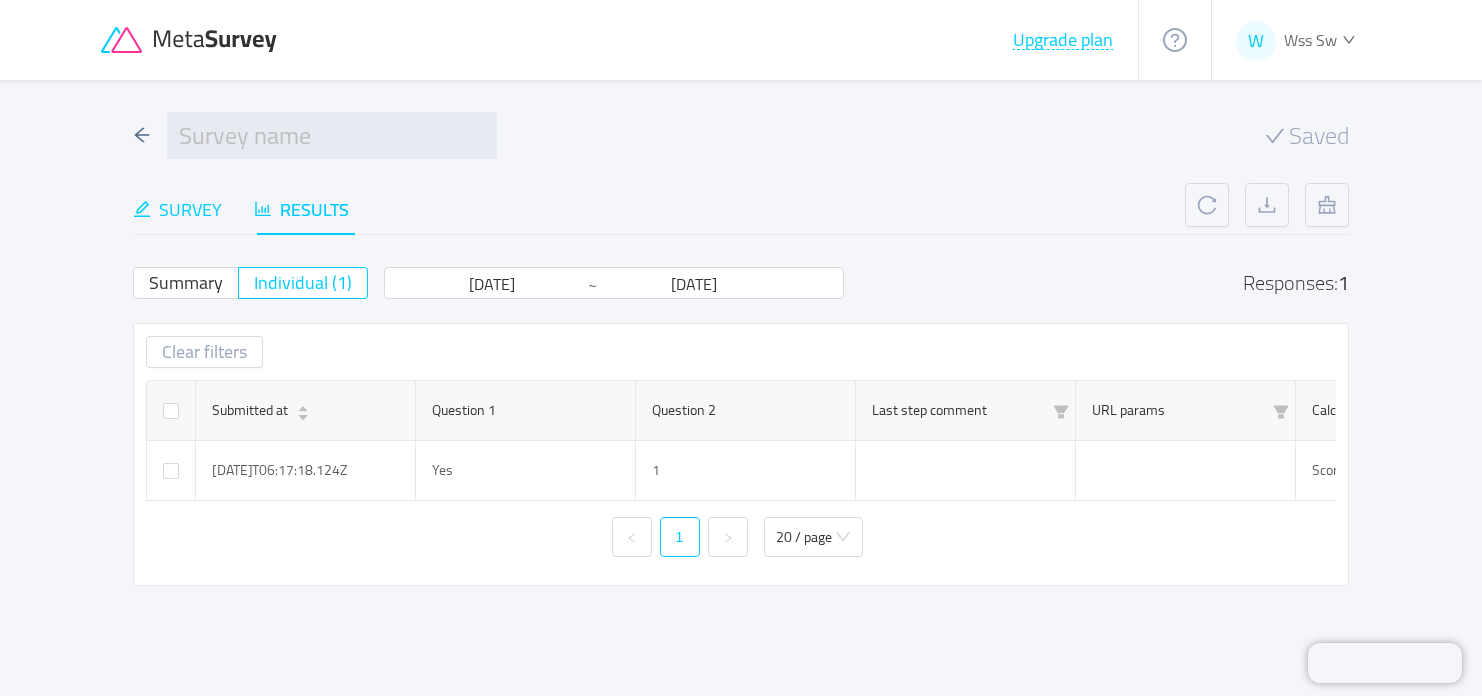 click on "Survey" at bounding box center [177, 209] 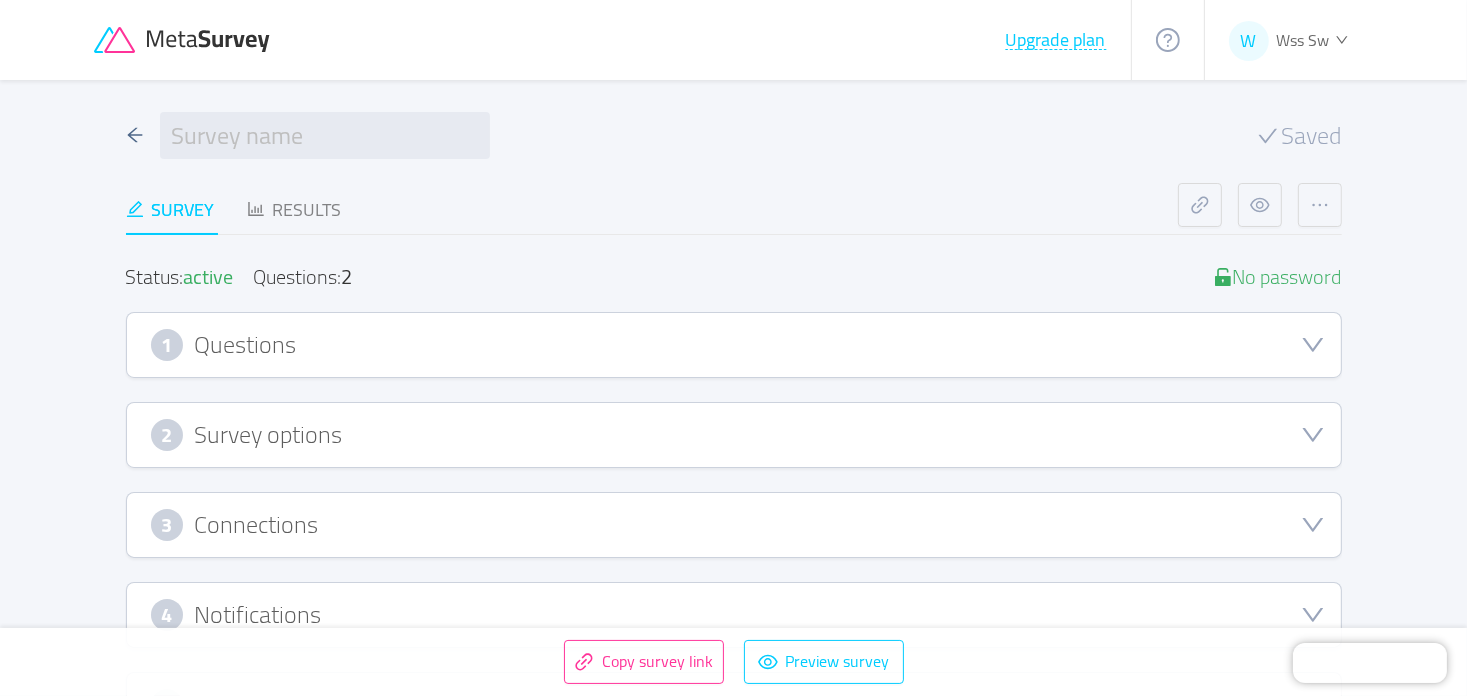 click on "1  Questions" at bounding box center [734, 345] 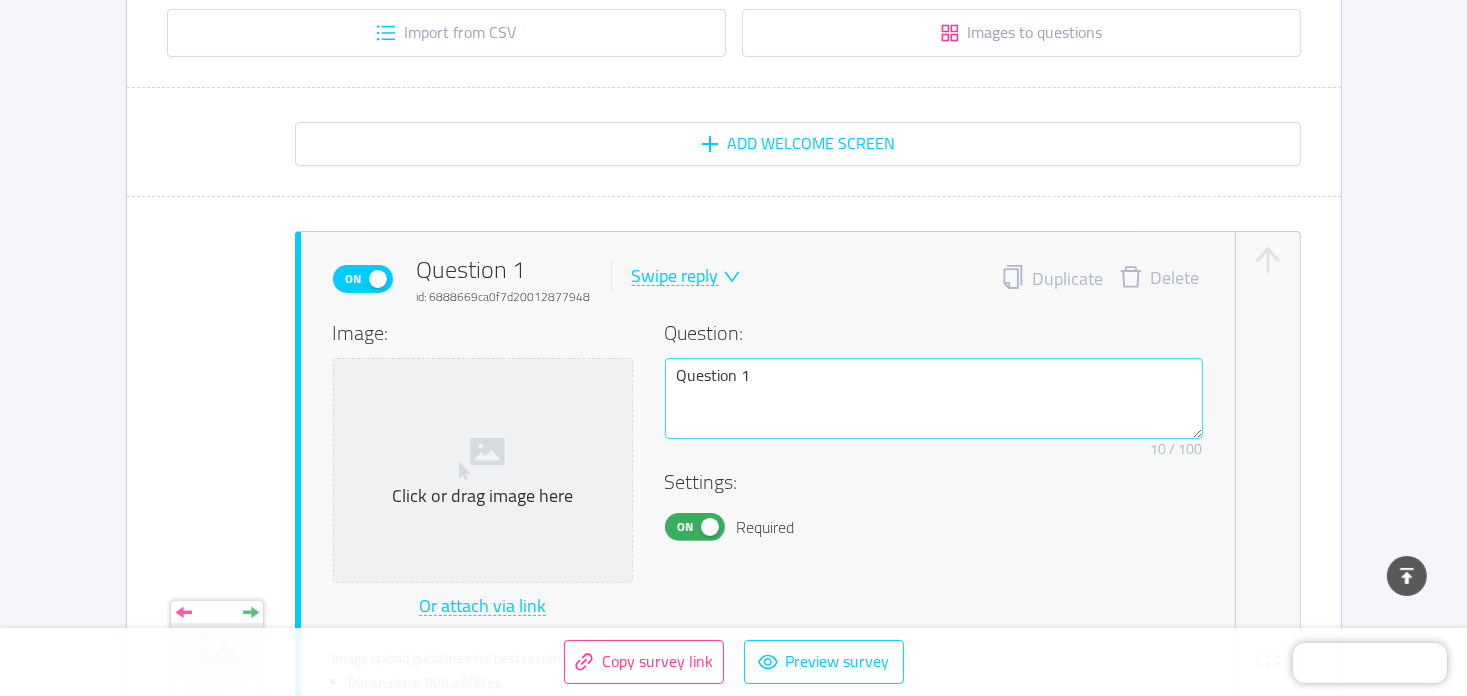 scroll, scrollTop: 400, scrollLeft: 0, axis: vertical 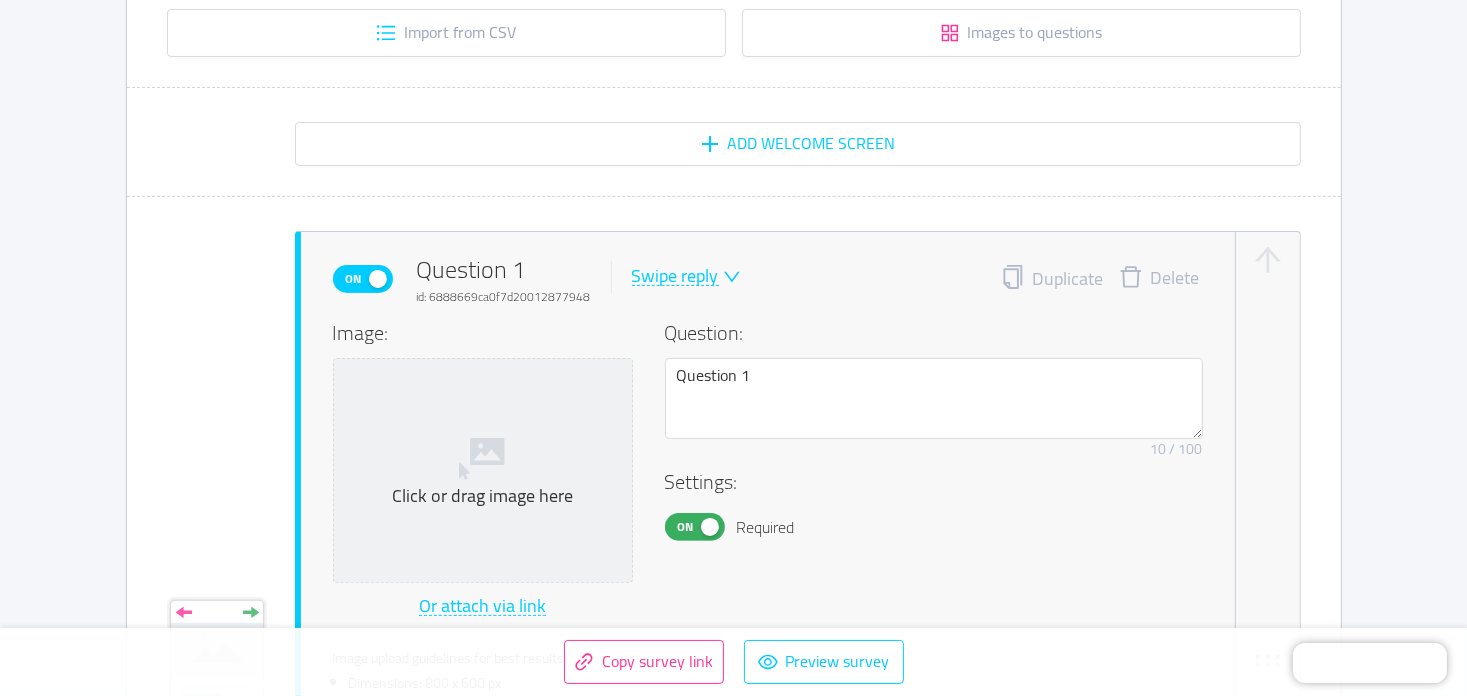 click on "Swipe reply" at bounding box center (675, 276) 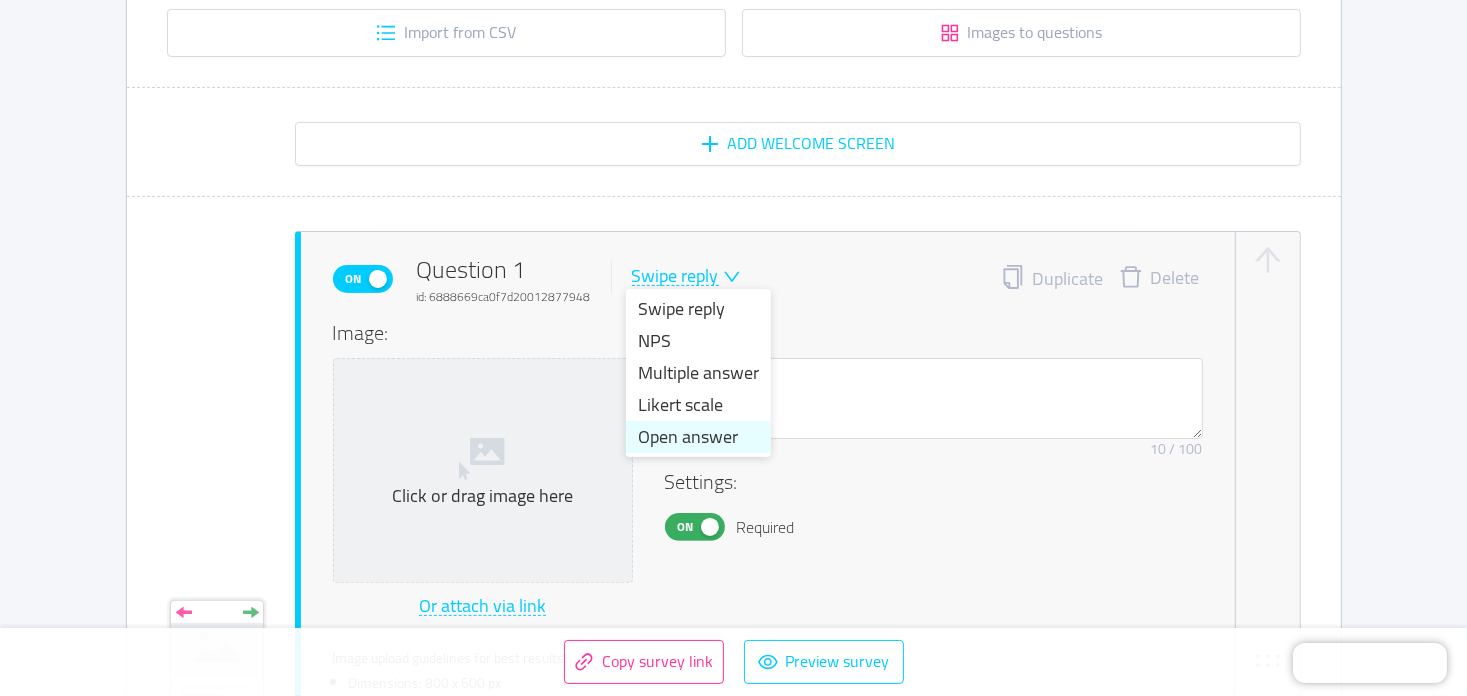 click on "Open answer" at bounding box center [698, 437] 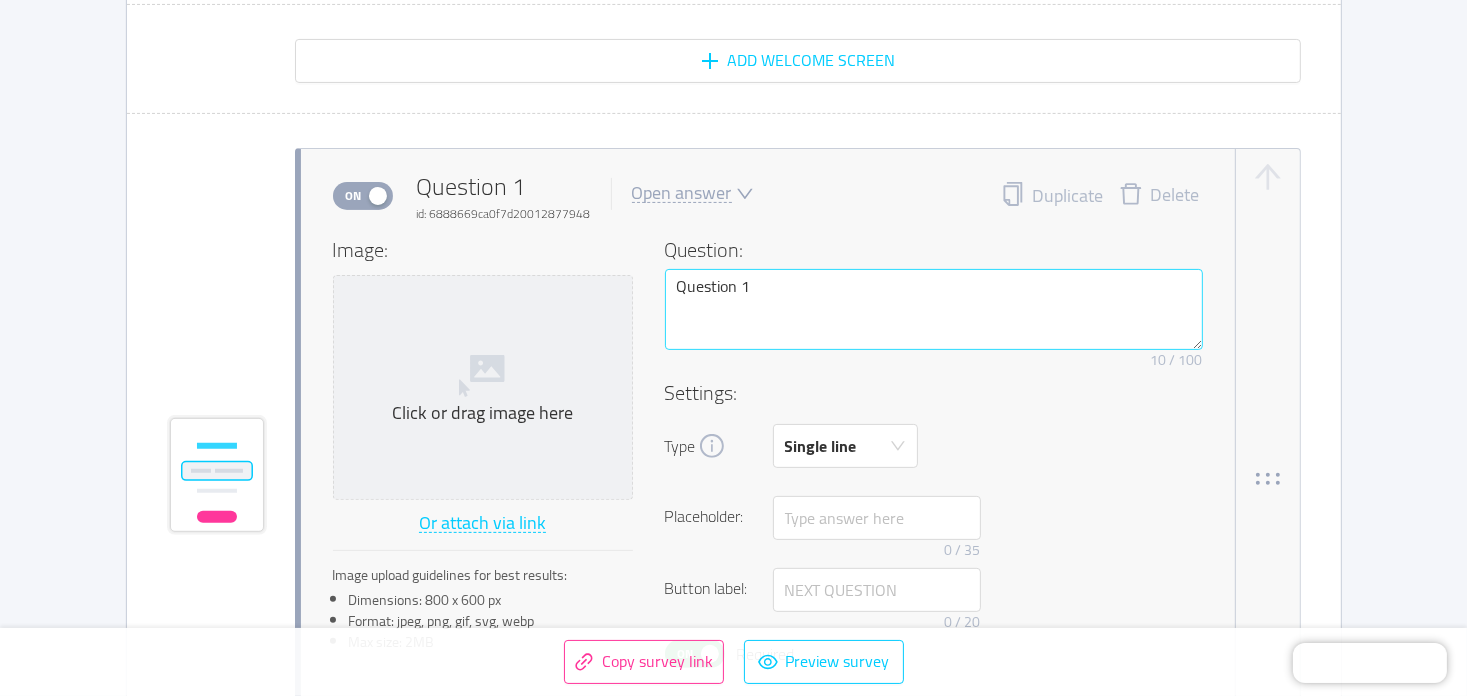 scroll, scrollTop: 500, scrollLeft: 0, axis: vertical 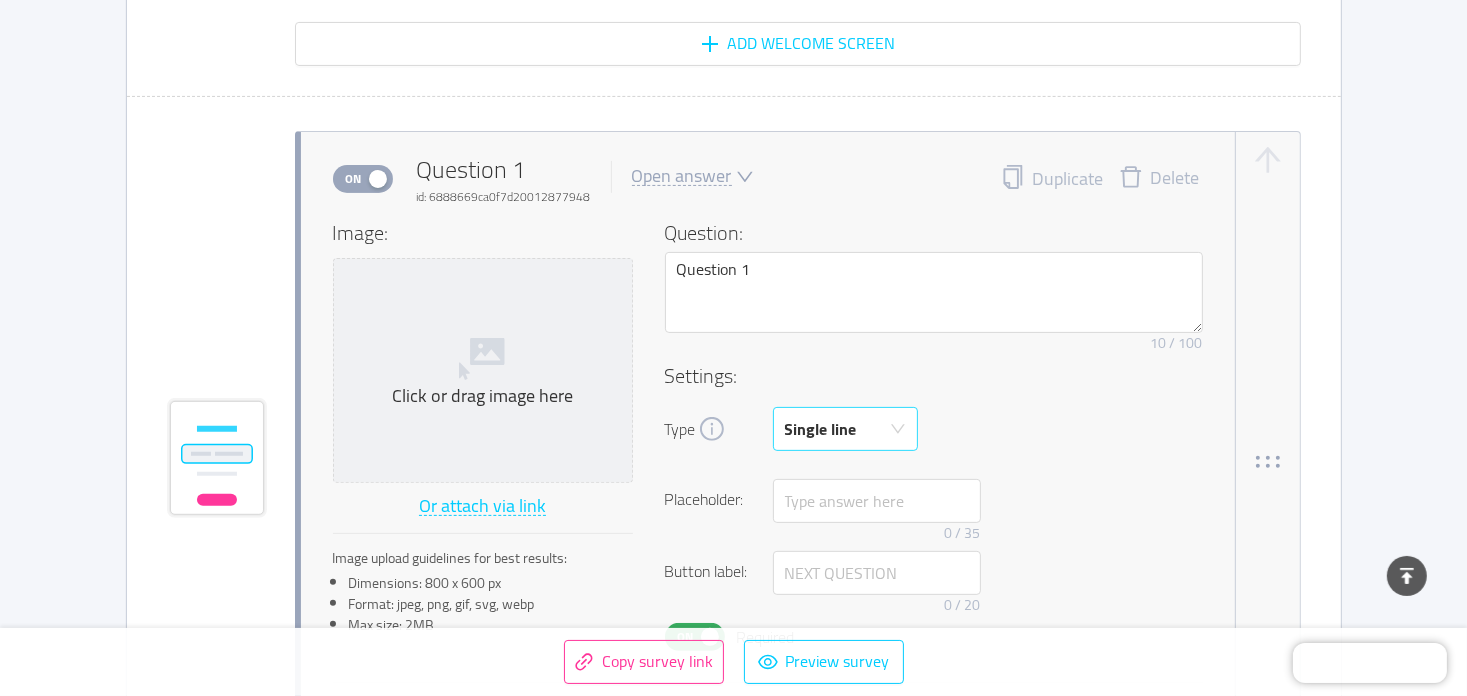 click 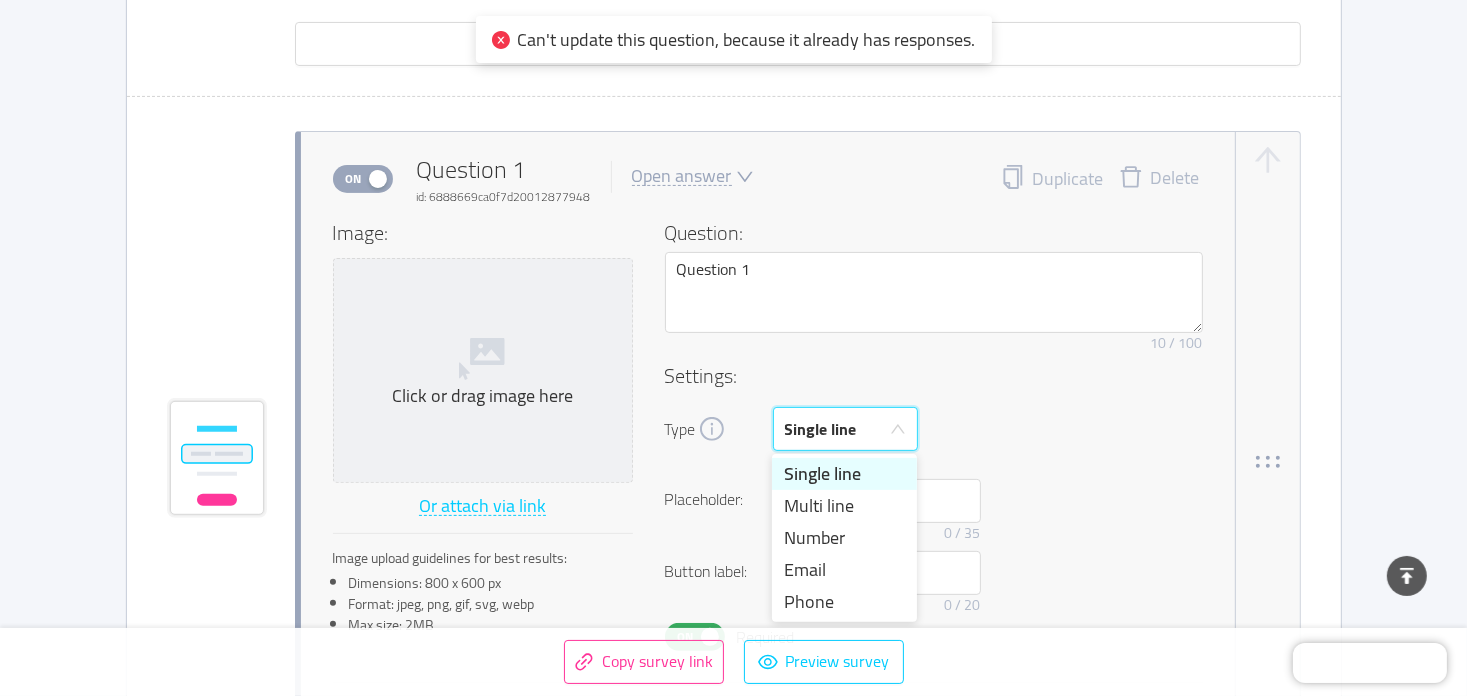 click on "Type  Single line" at bounding box center (934, 429) 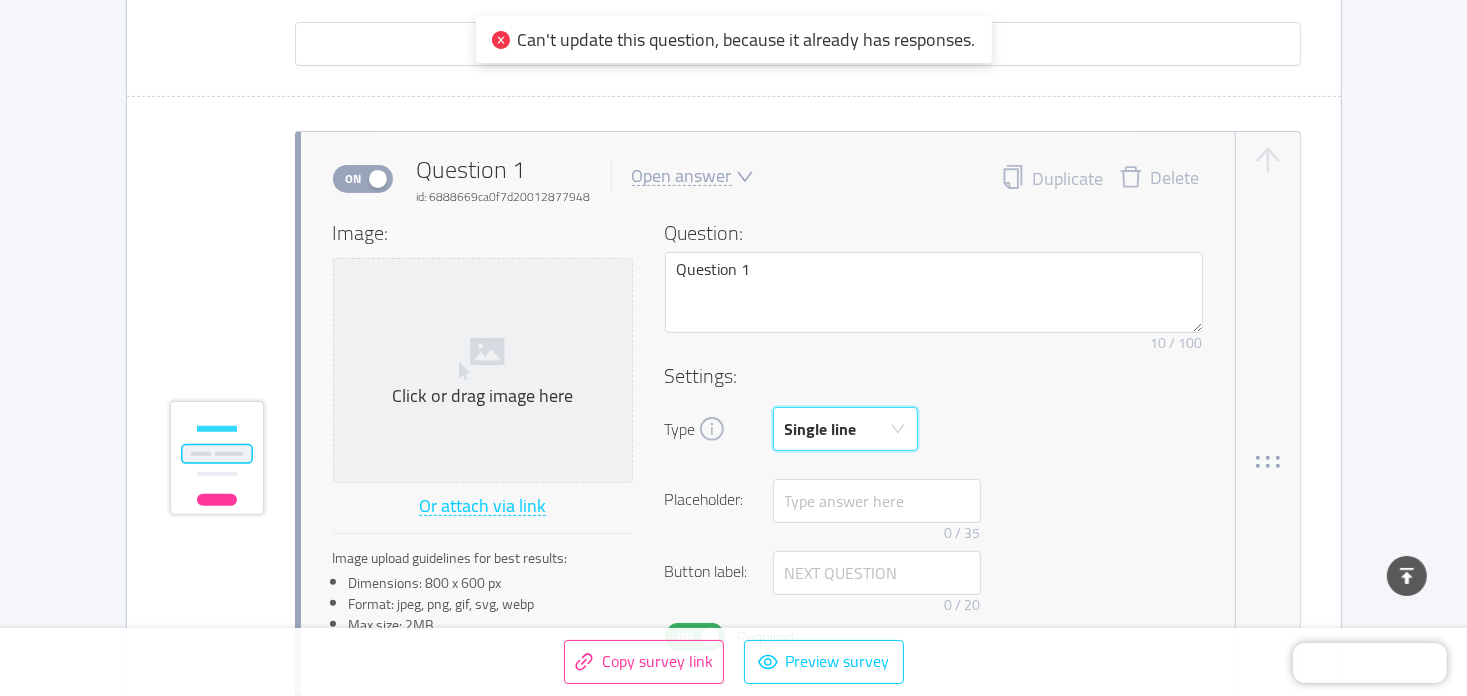click on "Single line" at bounding box center [821, 429] 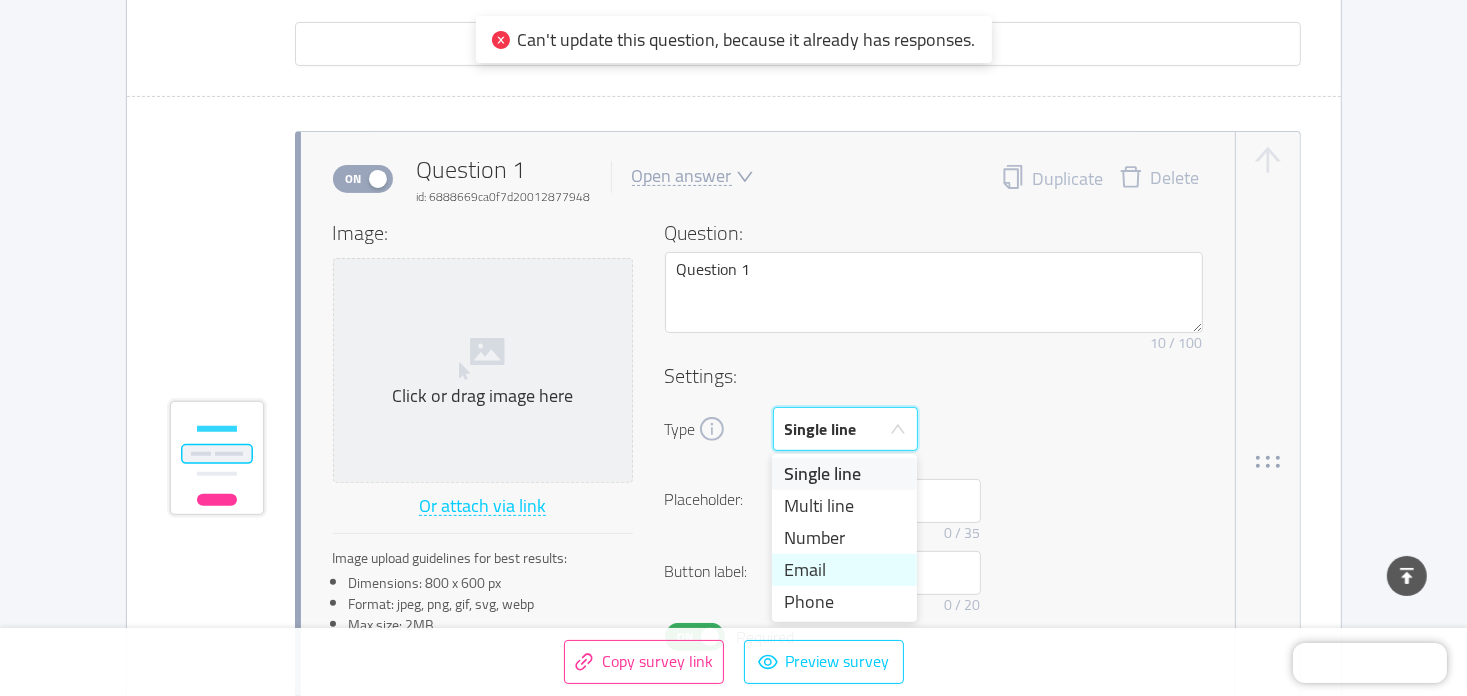 click on "Email" at bounding box center [844, 570] 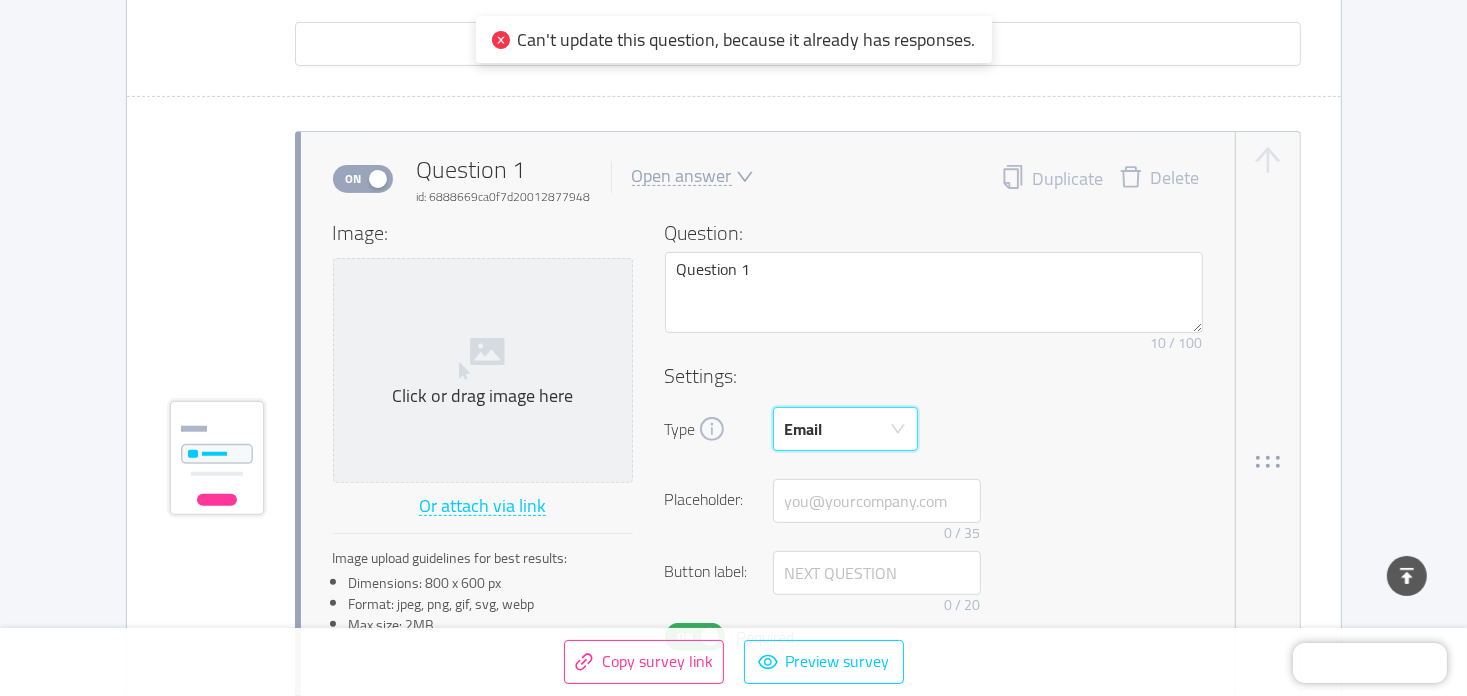 click on "Settings:" at bounding box center (934, 376) 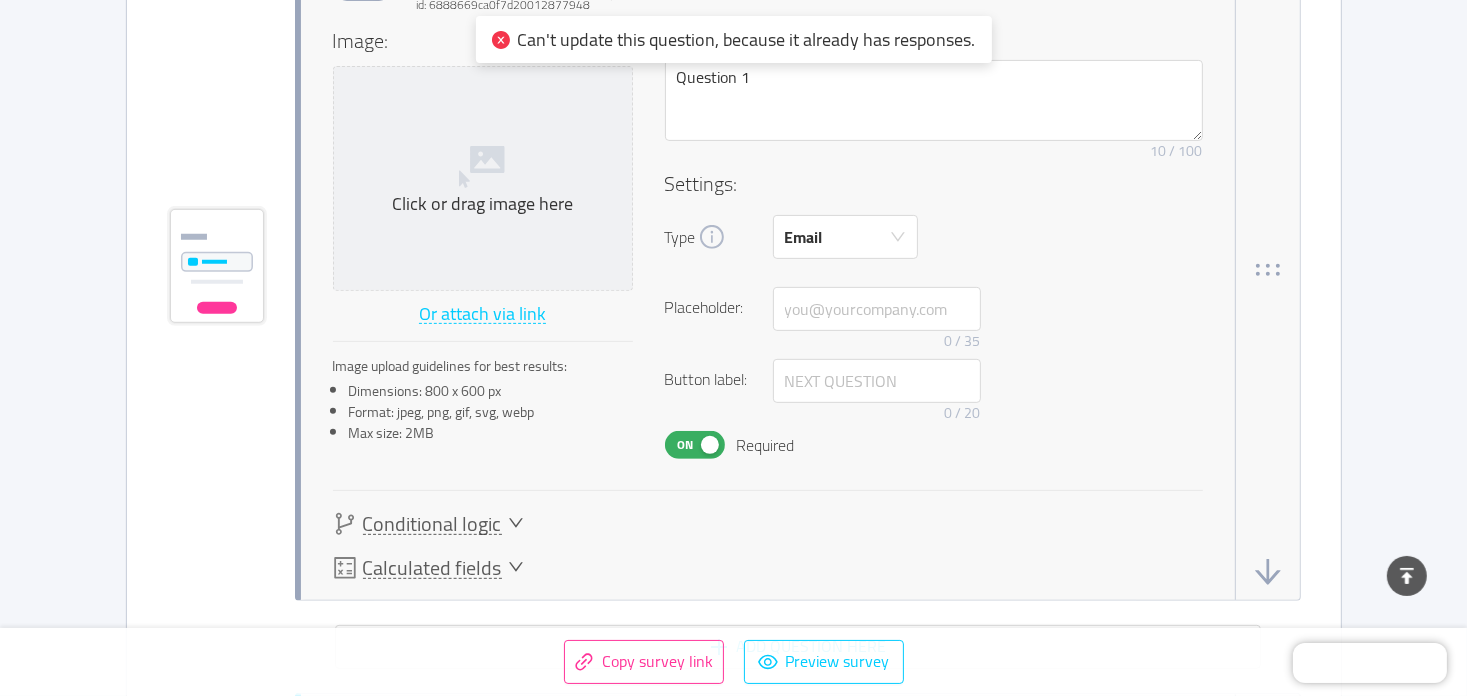 scroll, scrollTop: 700, scrollLeft: 0, axis: vertical 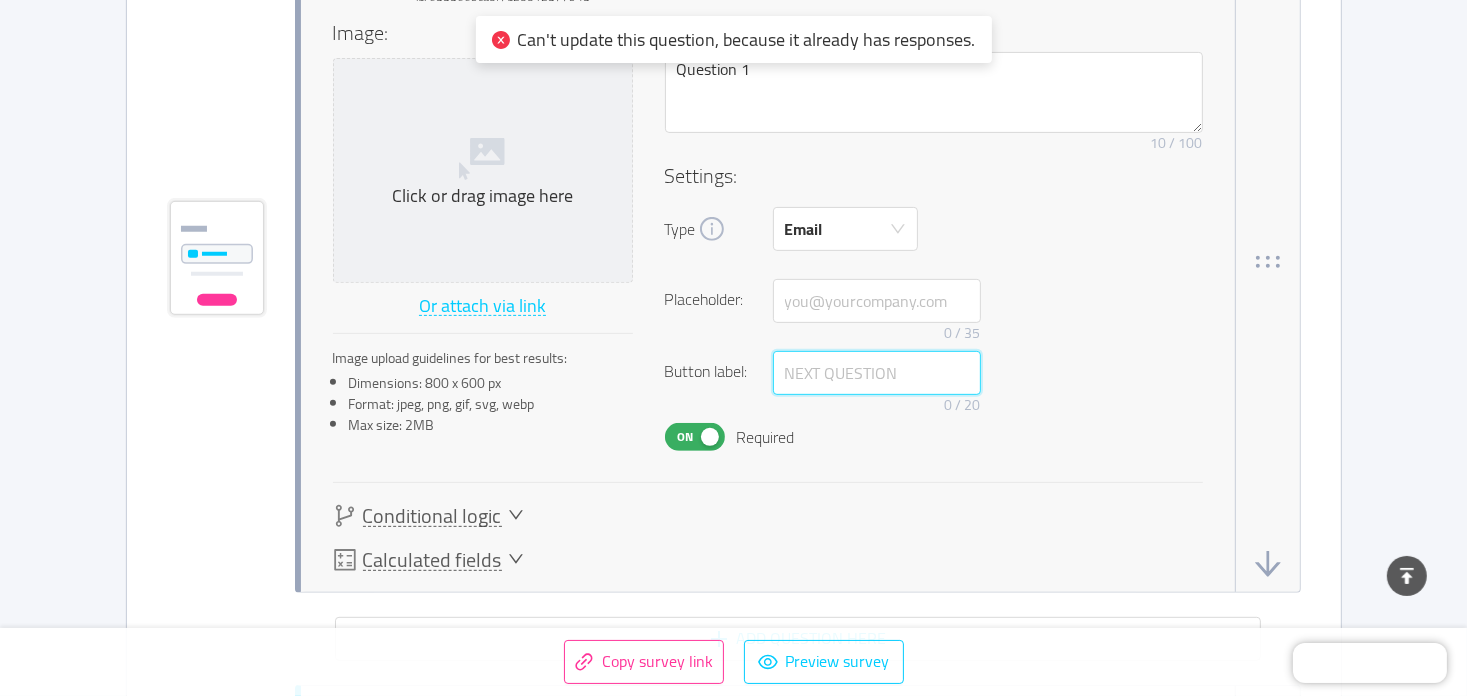 click at bounding box center [877, 373] 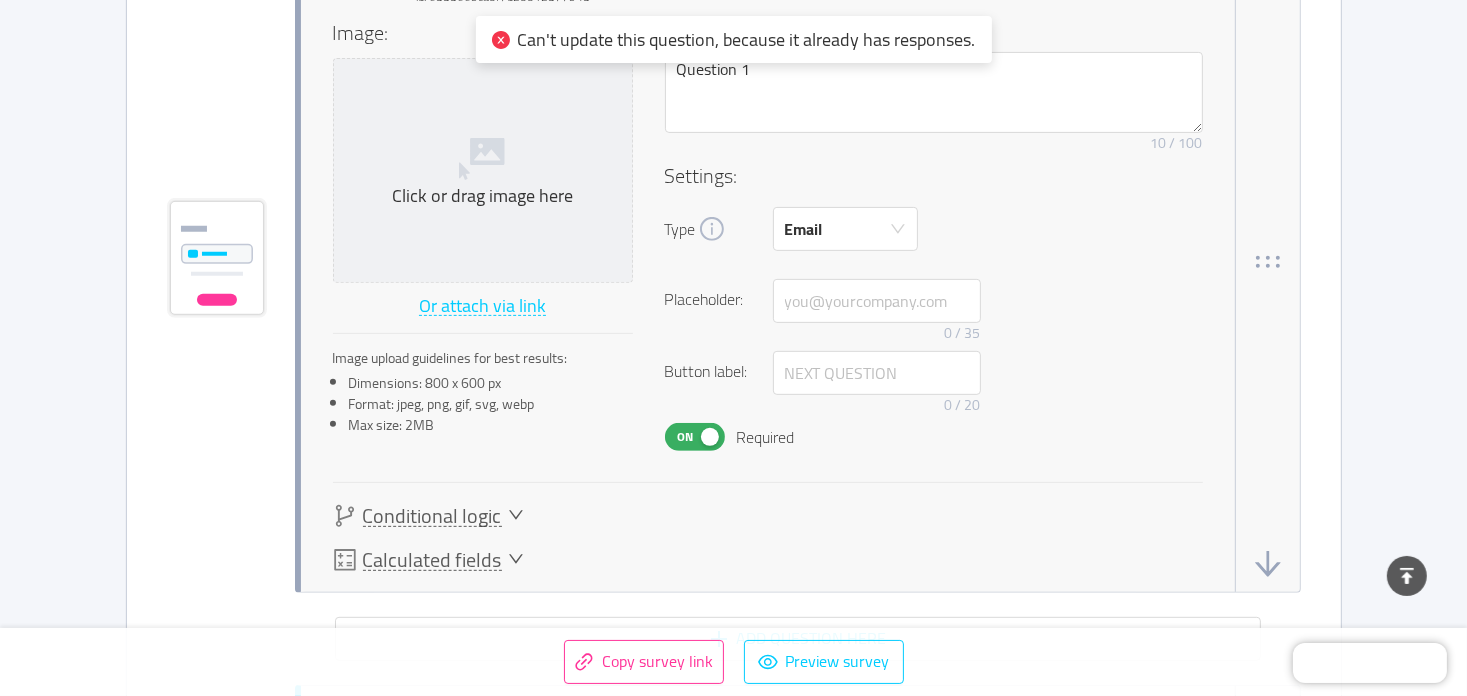click on "Button label:  0 / 20" at bounding box center [934, 387] 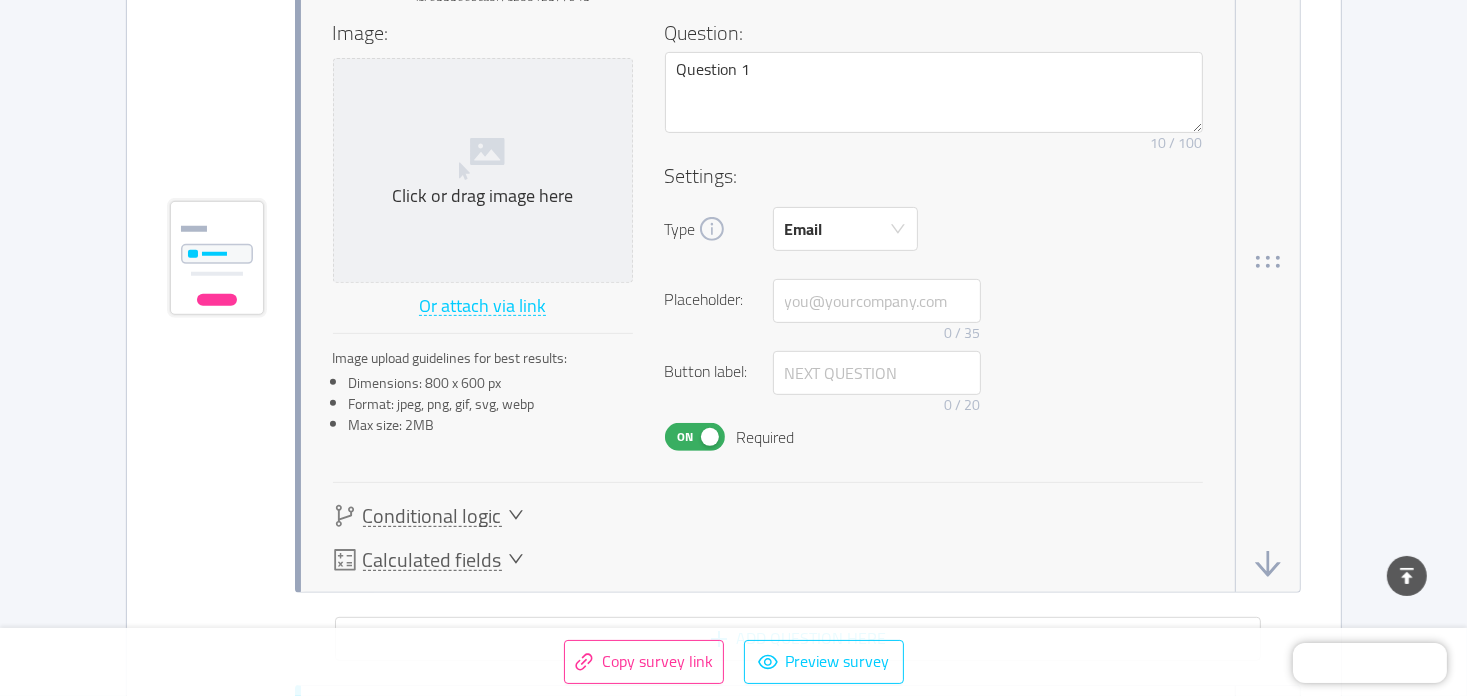 scroll, scrollTop: 500, scrollLeft: 0, axis: vertical 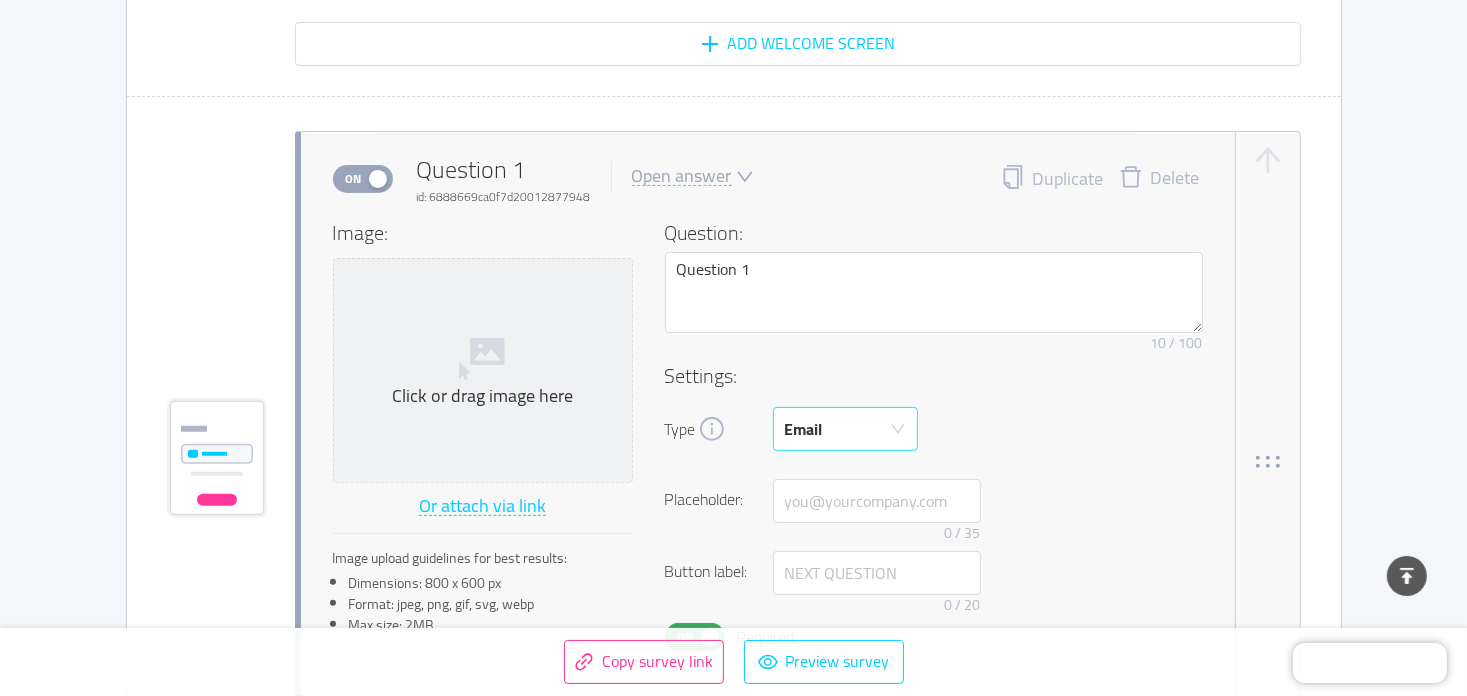 click on "Email" at bounding box center [839, 429] 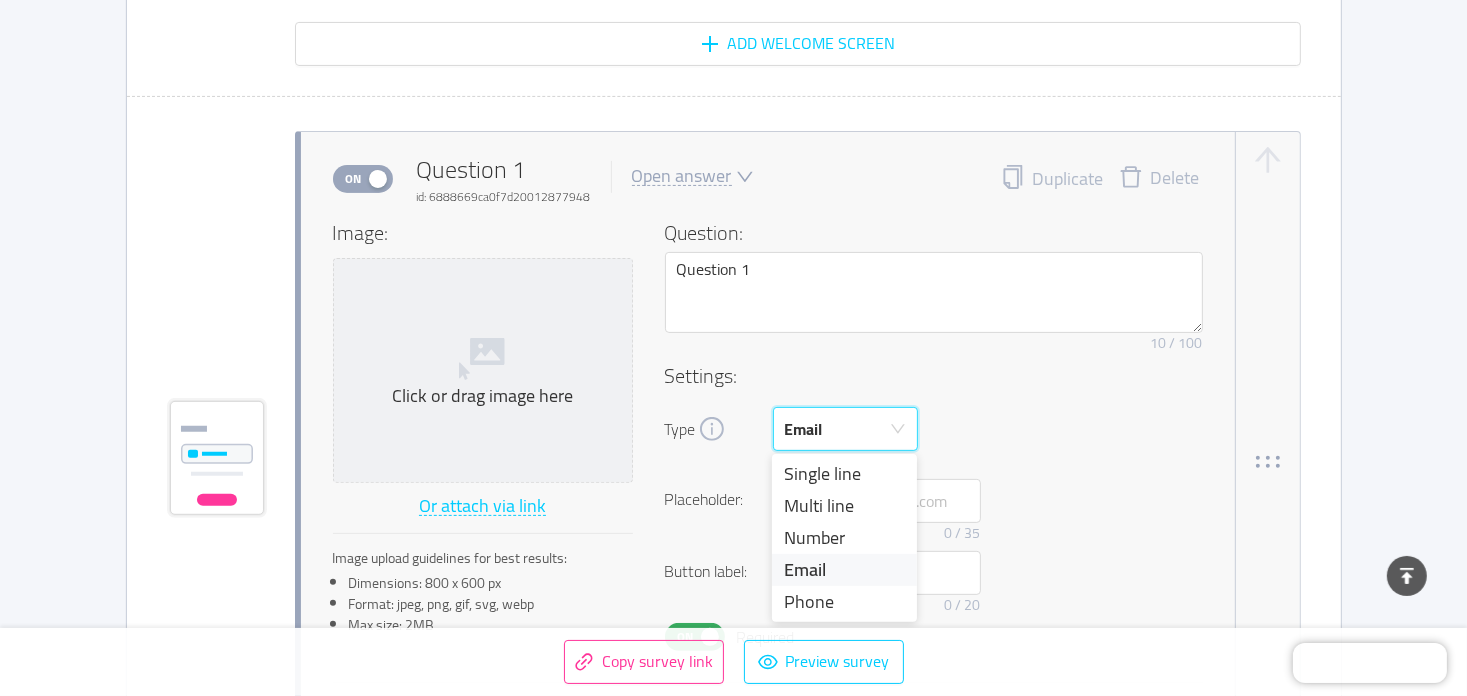 click on "Type  Email" at bounding box center [934, 429] 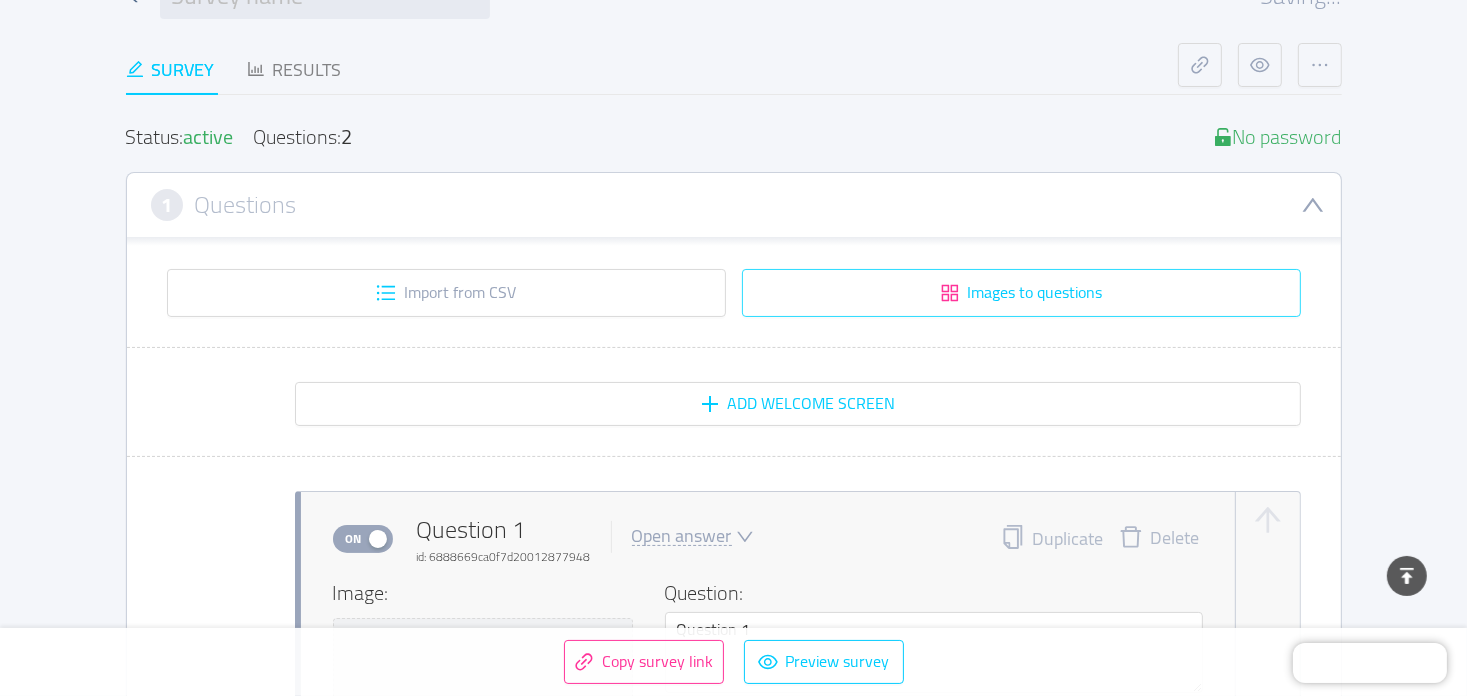 scroll, scrollTop: 0, scrollLeft: 0, axis: both 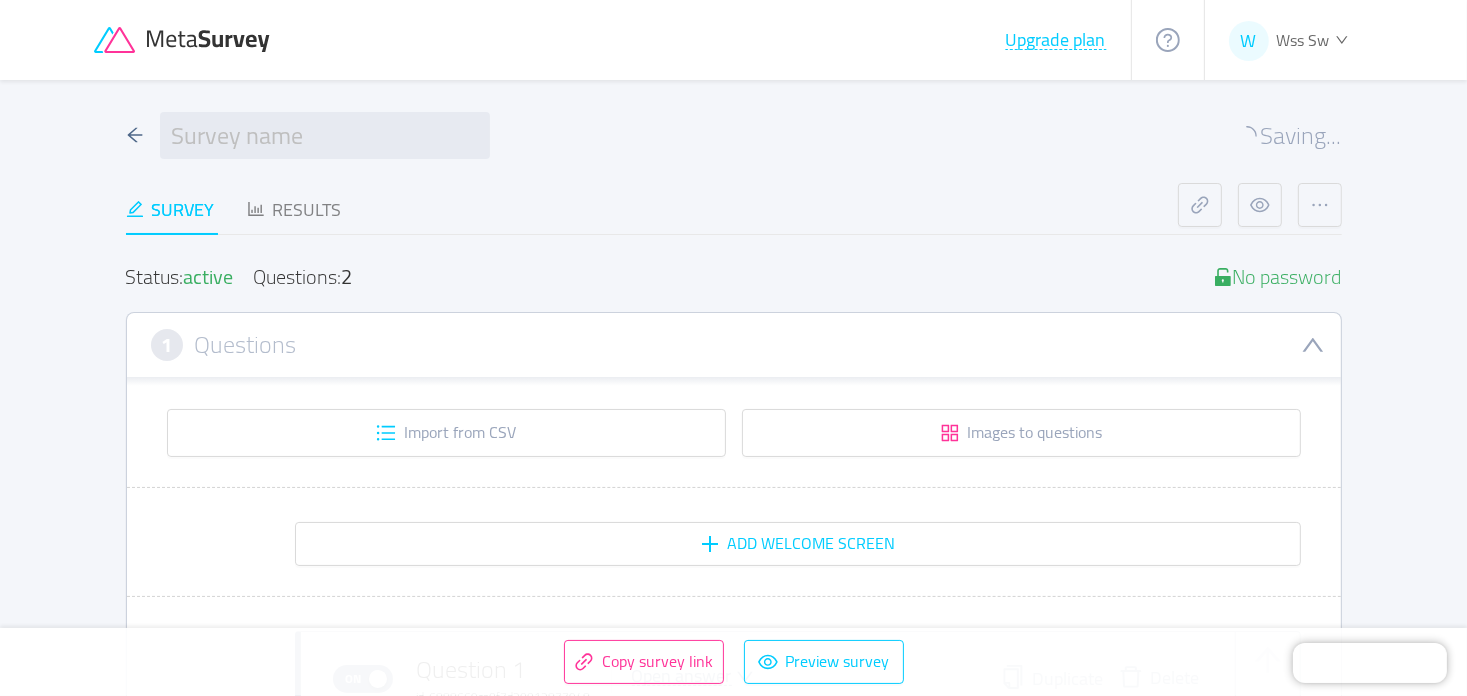 click on "Status:   active   Questions:   2   No password" at bounding box center [734, 277] 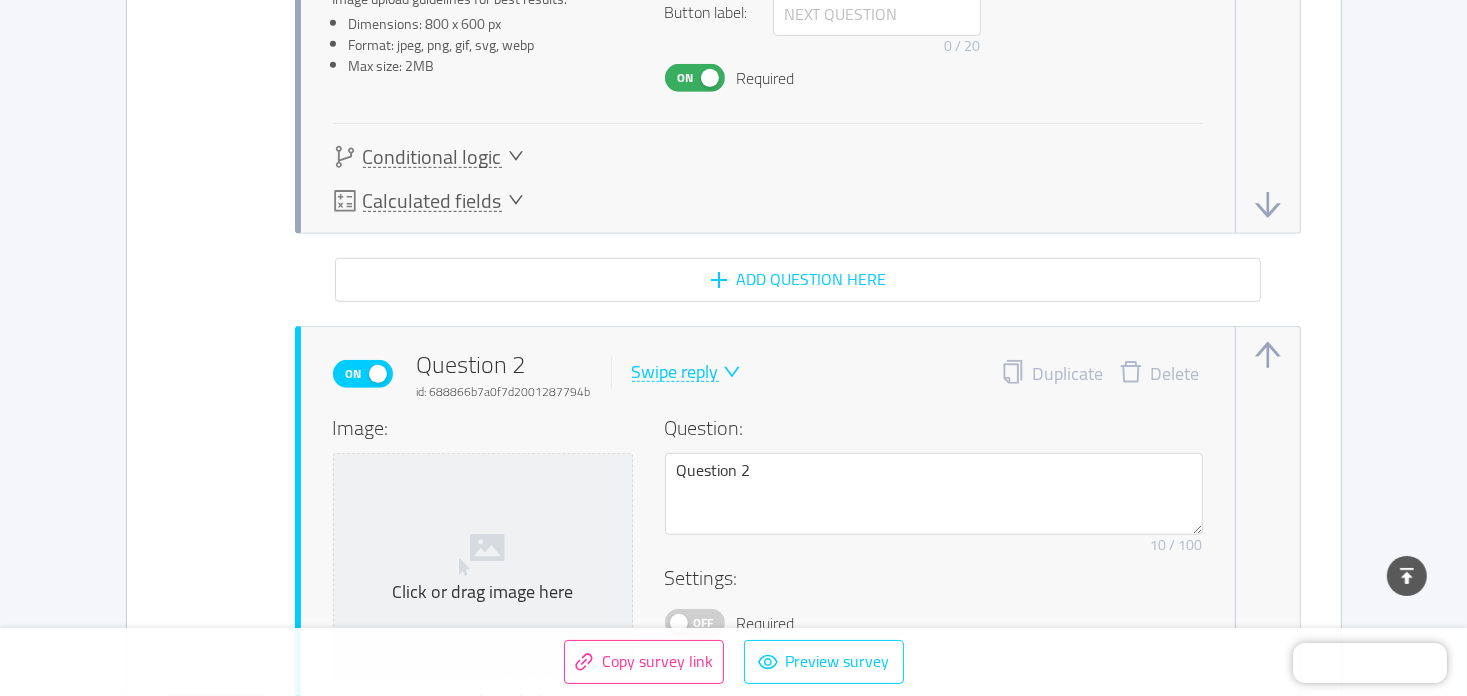 scroll, scrollTop: 1200, scrollLeft: 0, axis: vertical 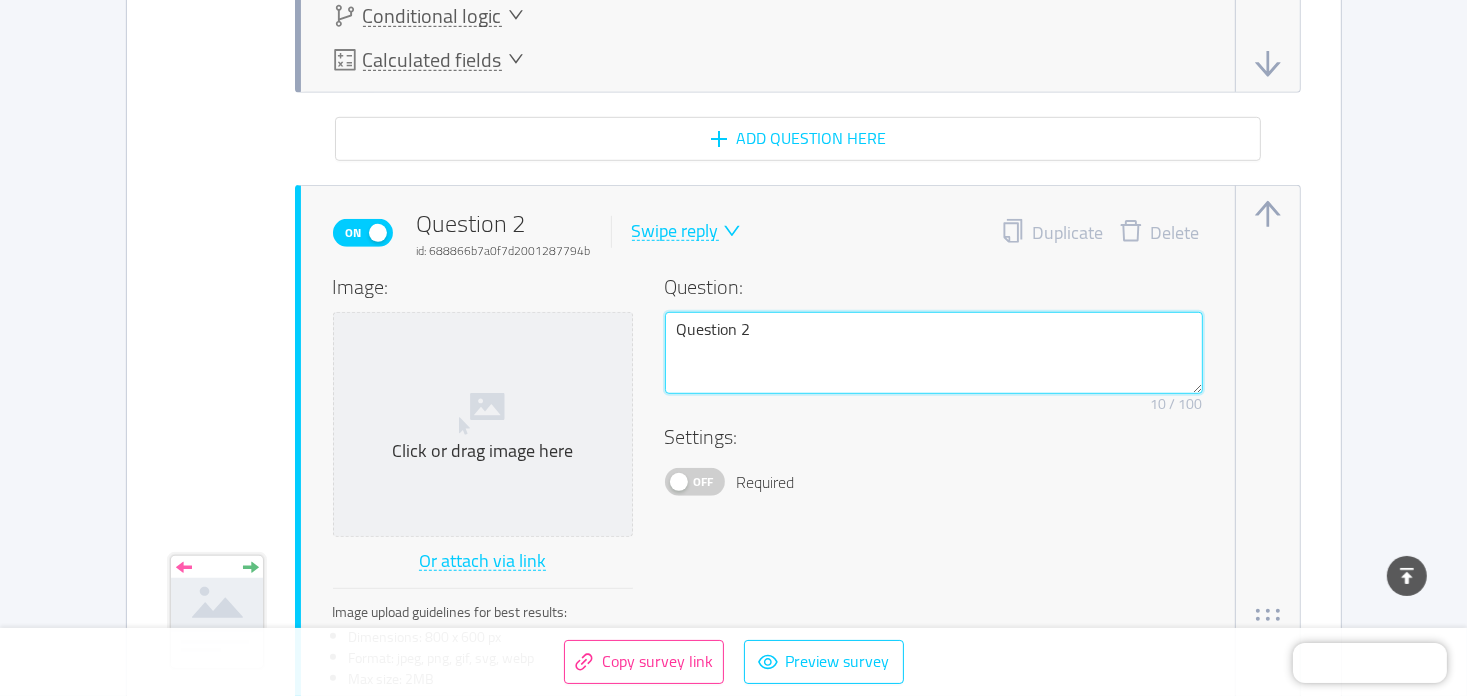 click on "Question 2" at bounding box center (934, 353) 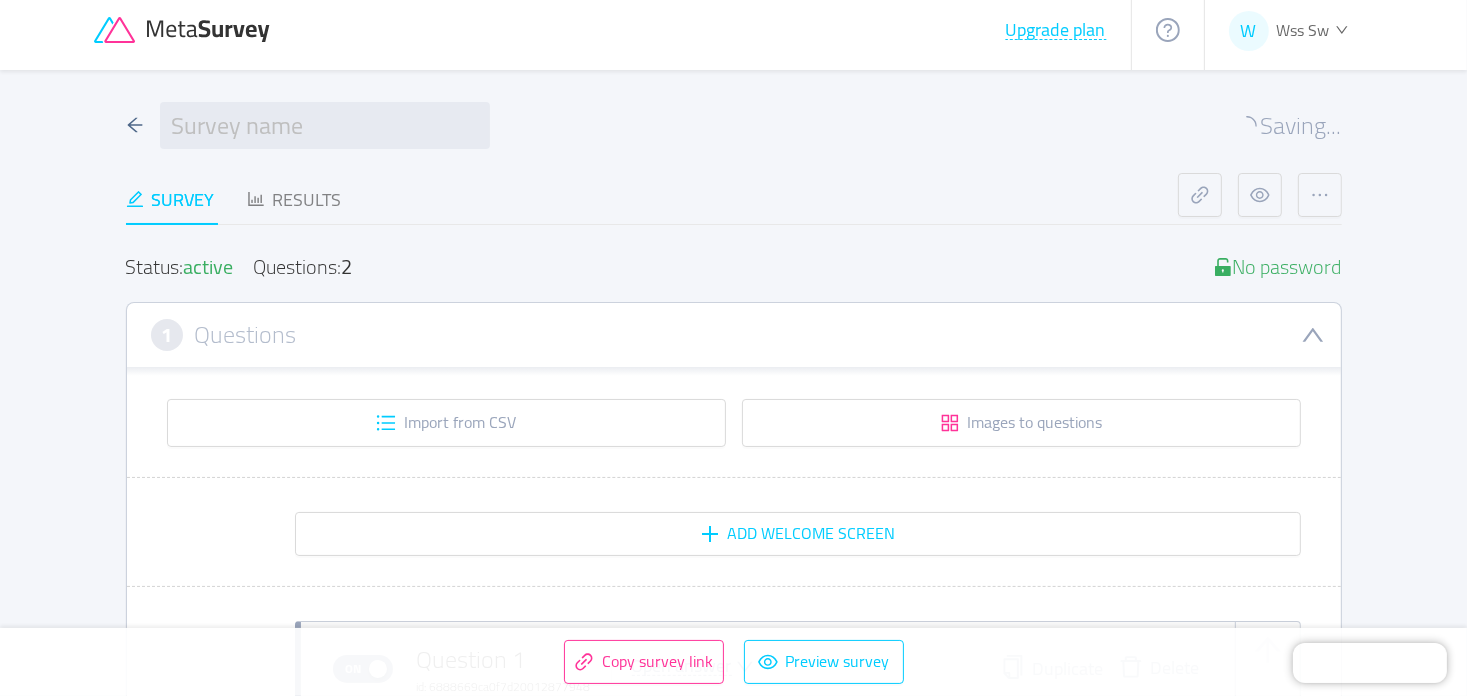 scroll, scrollTop: 0, scrollLeft: 0, axis: both 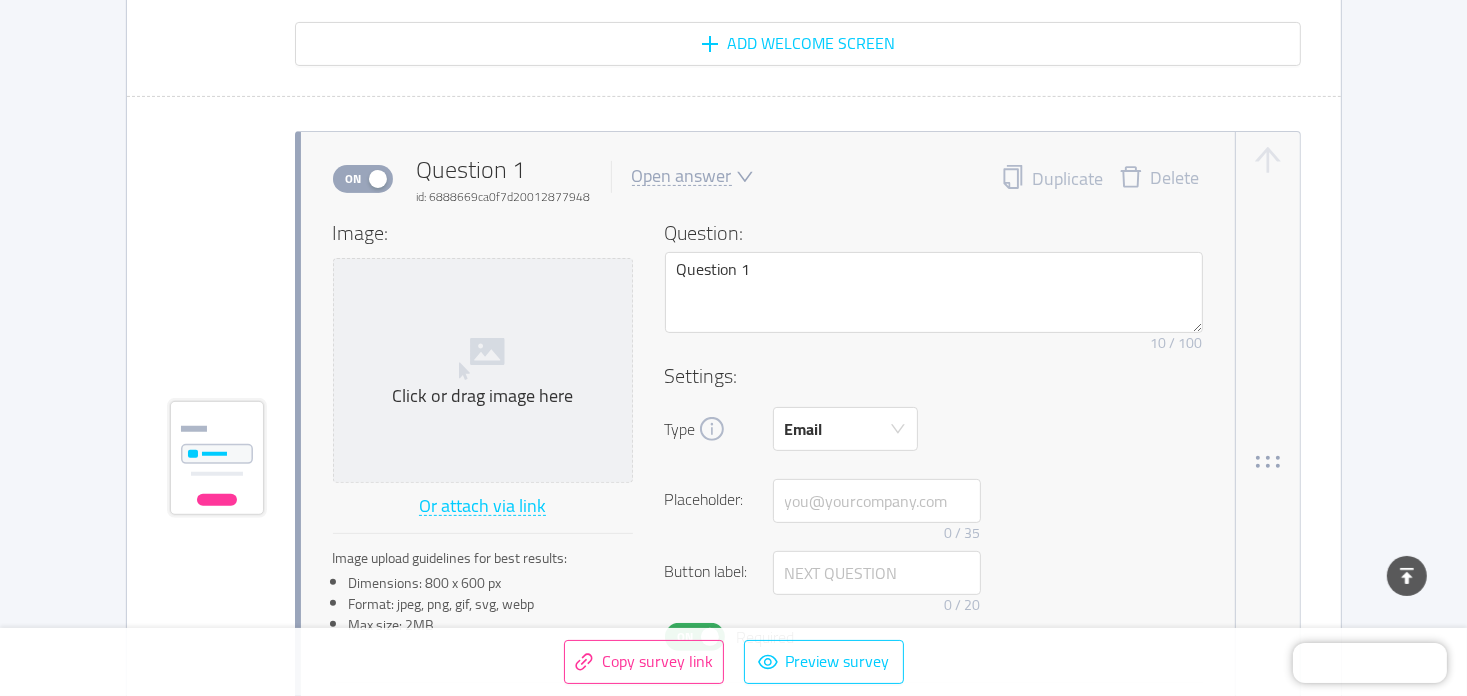 click on "Settings: Type  Email  Country code: 🇺🇸 +1   Placeholder:  0 / 35  Button label:  0 / 20  On Required" at bounding box center (934, 506) 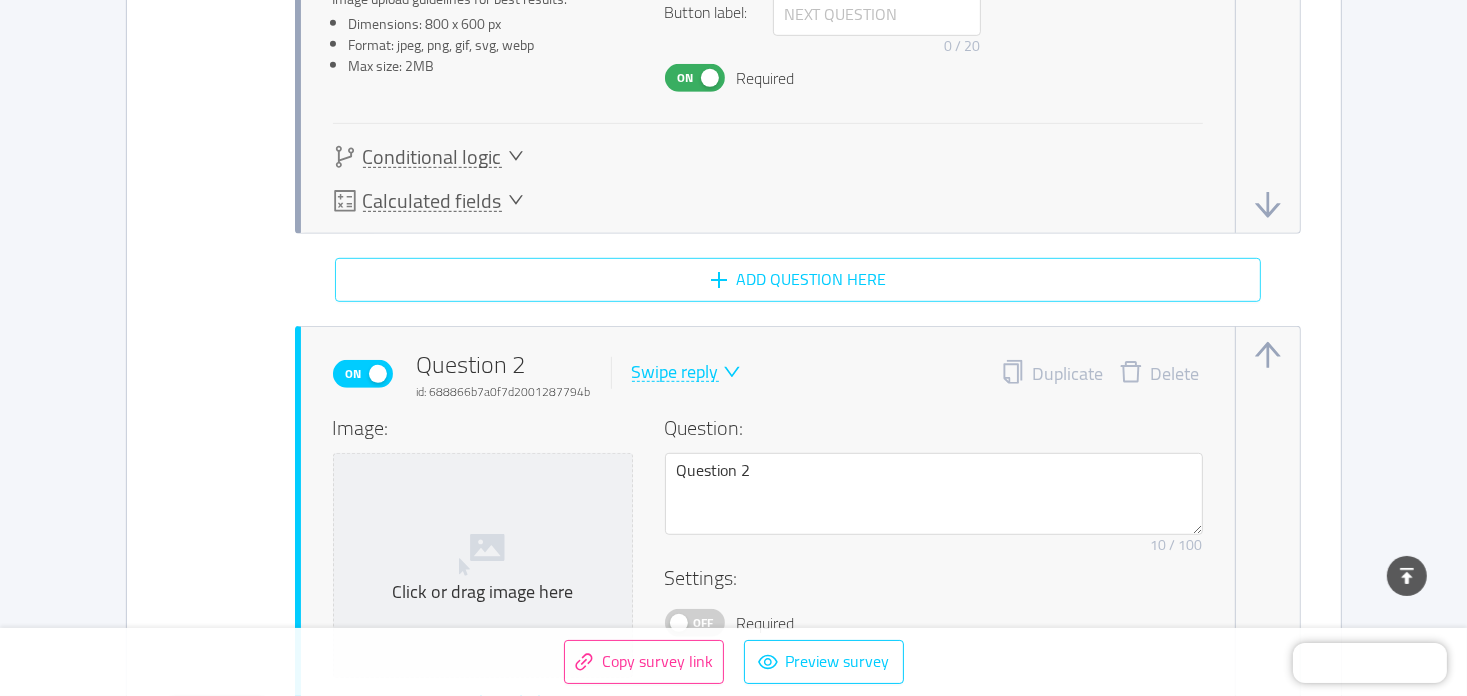 scroll, scrollTop: 1100, scrollLeft: 0, axis: vertical 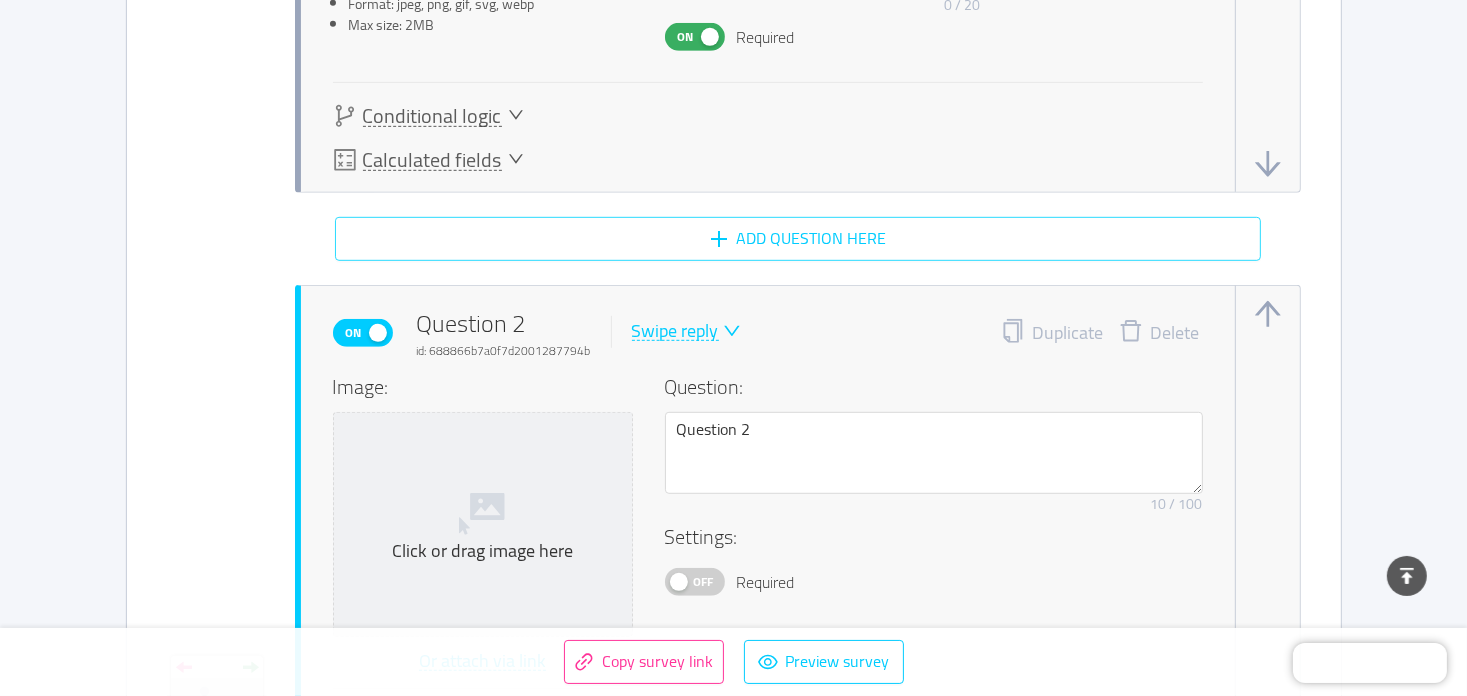 click on "Add question here" at bounding box center [798, 239] 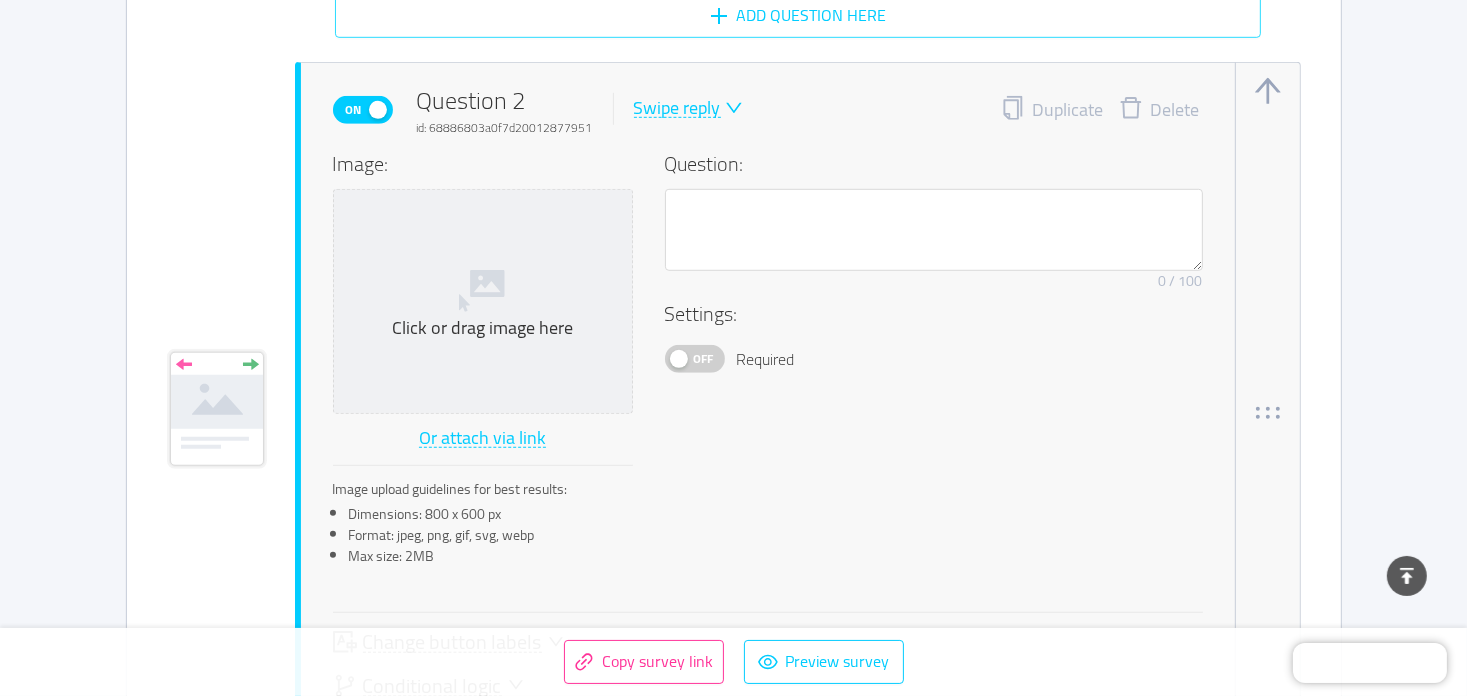 scroll, scrollTop: 1400, scrollLeft: 0, axis: vertical 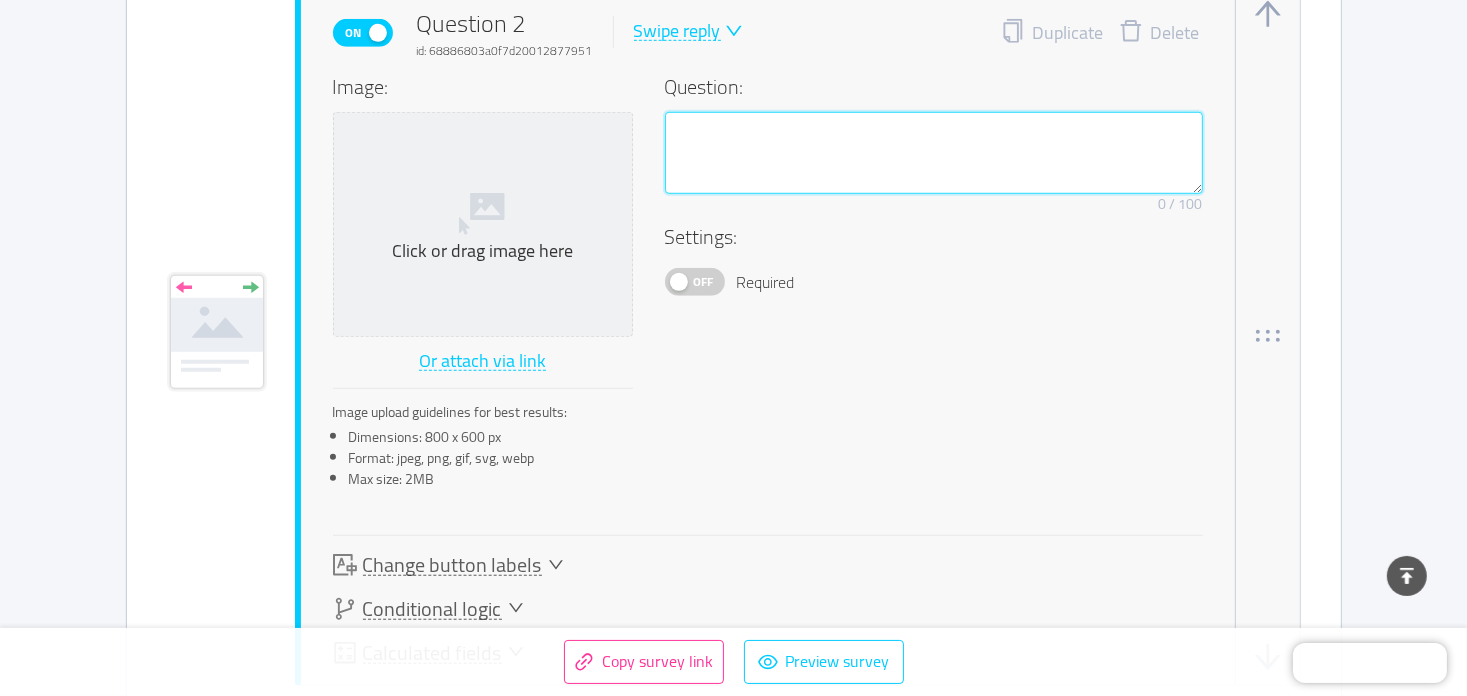 click at bounding box center (934, 153) 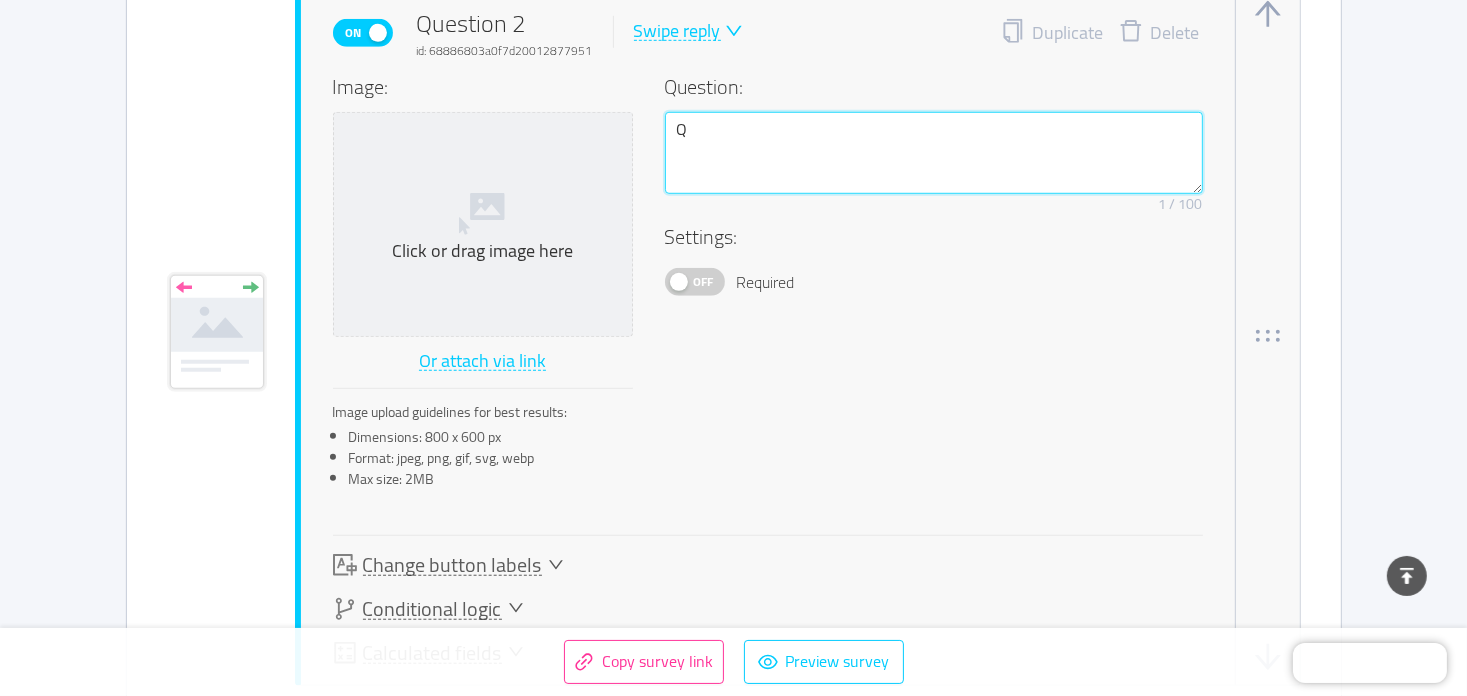 type 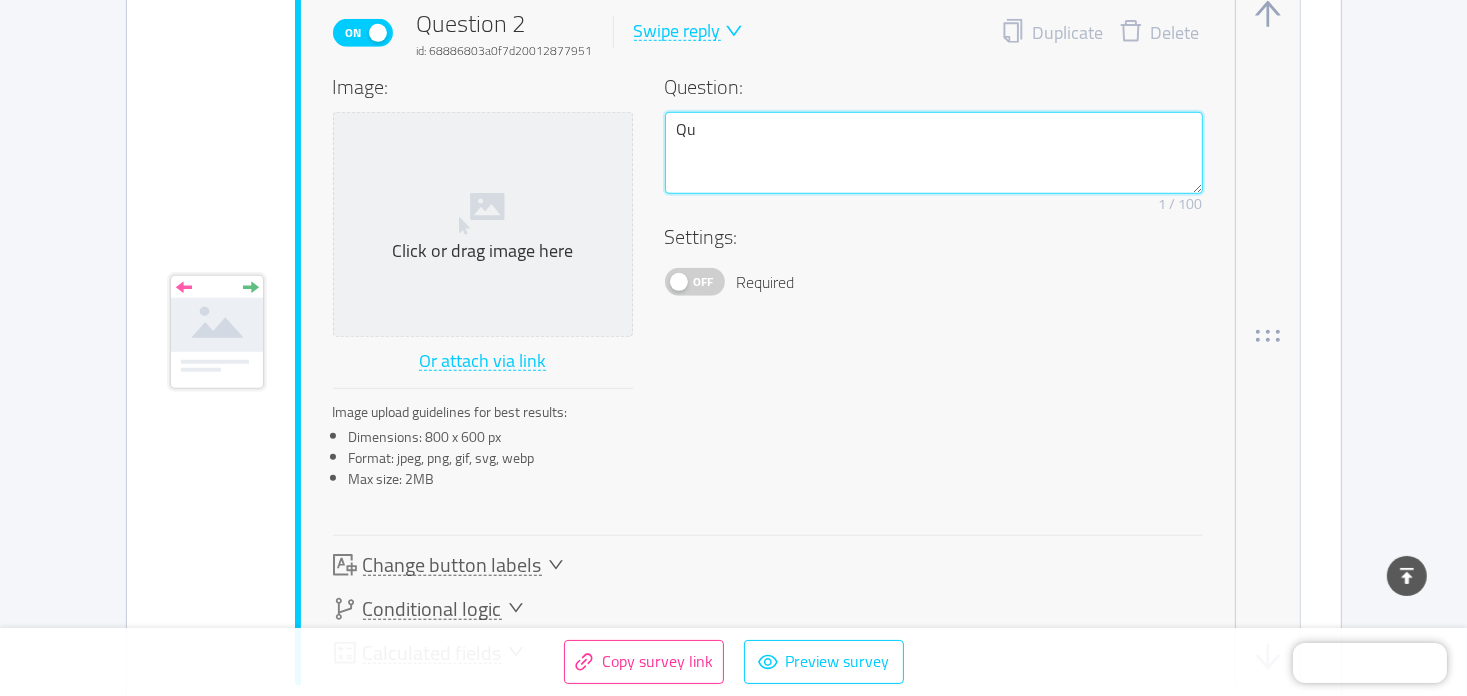 type on "Que" 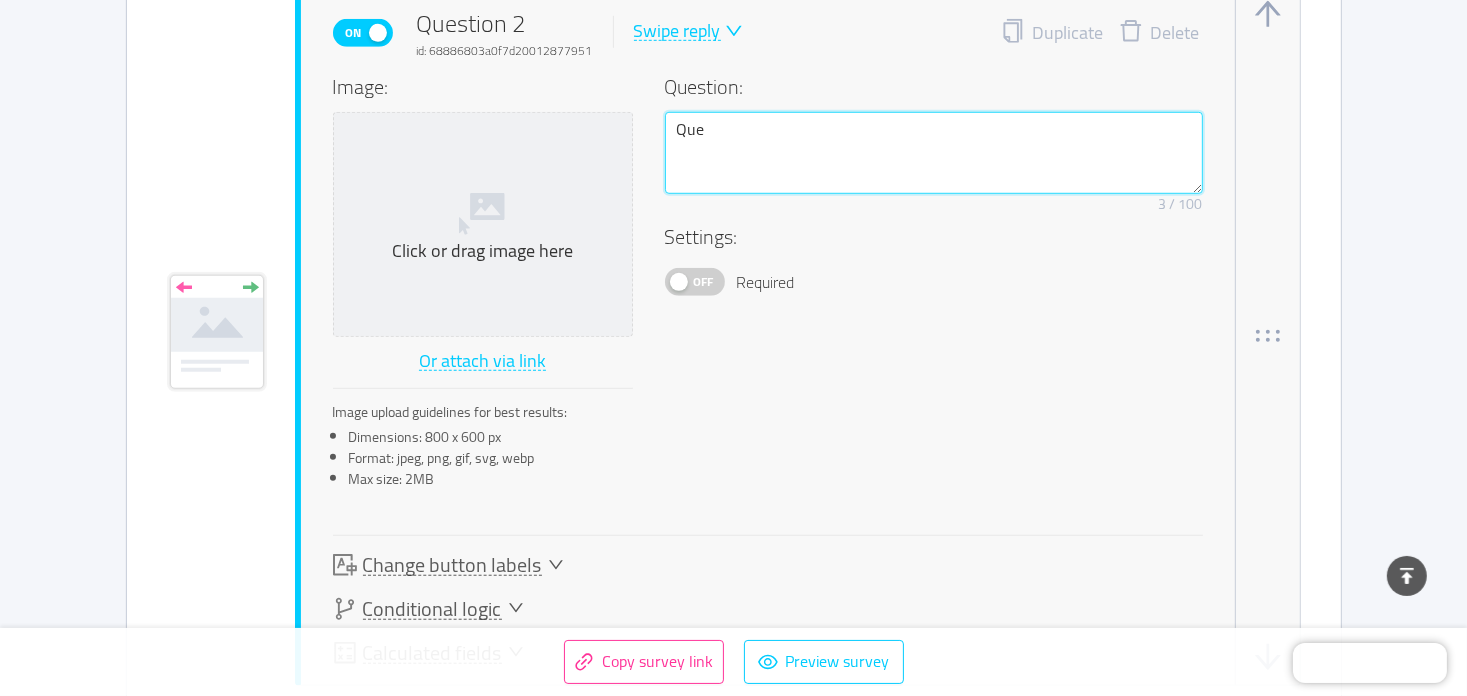 type 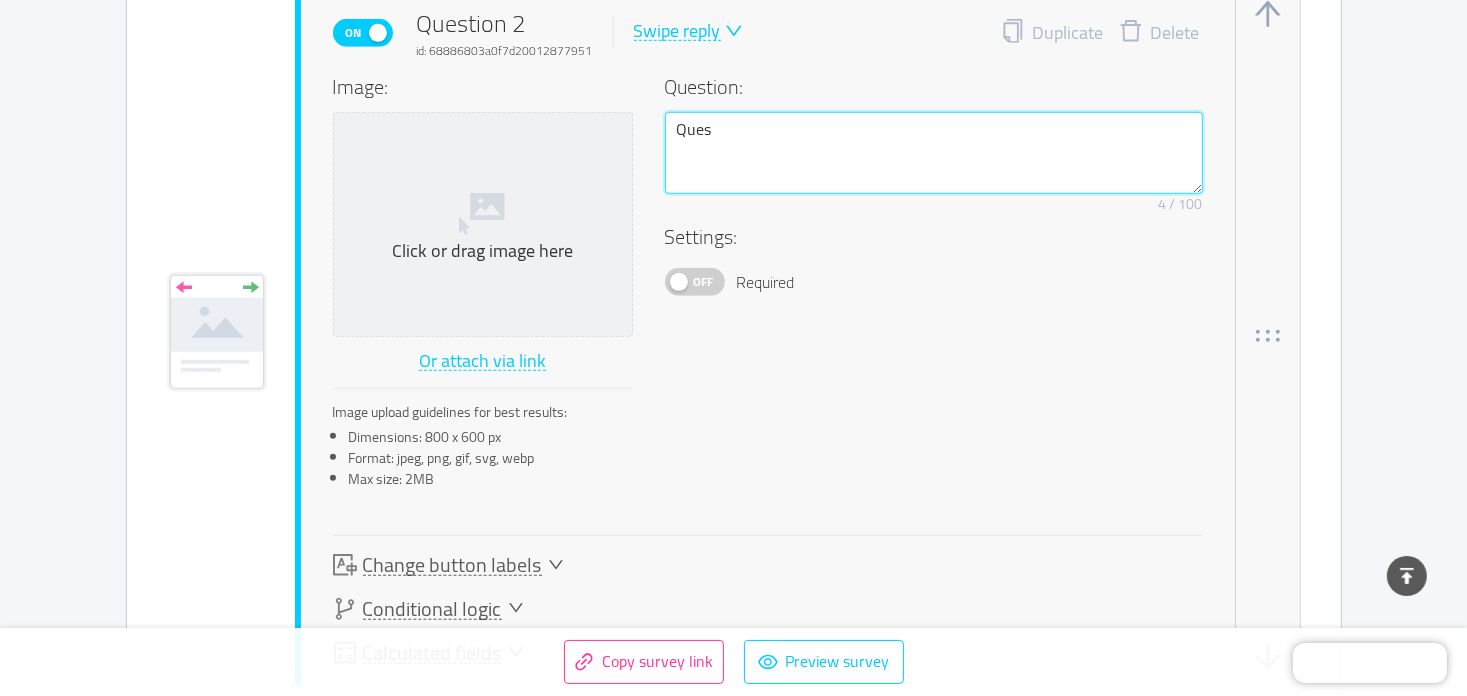 type 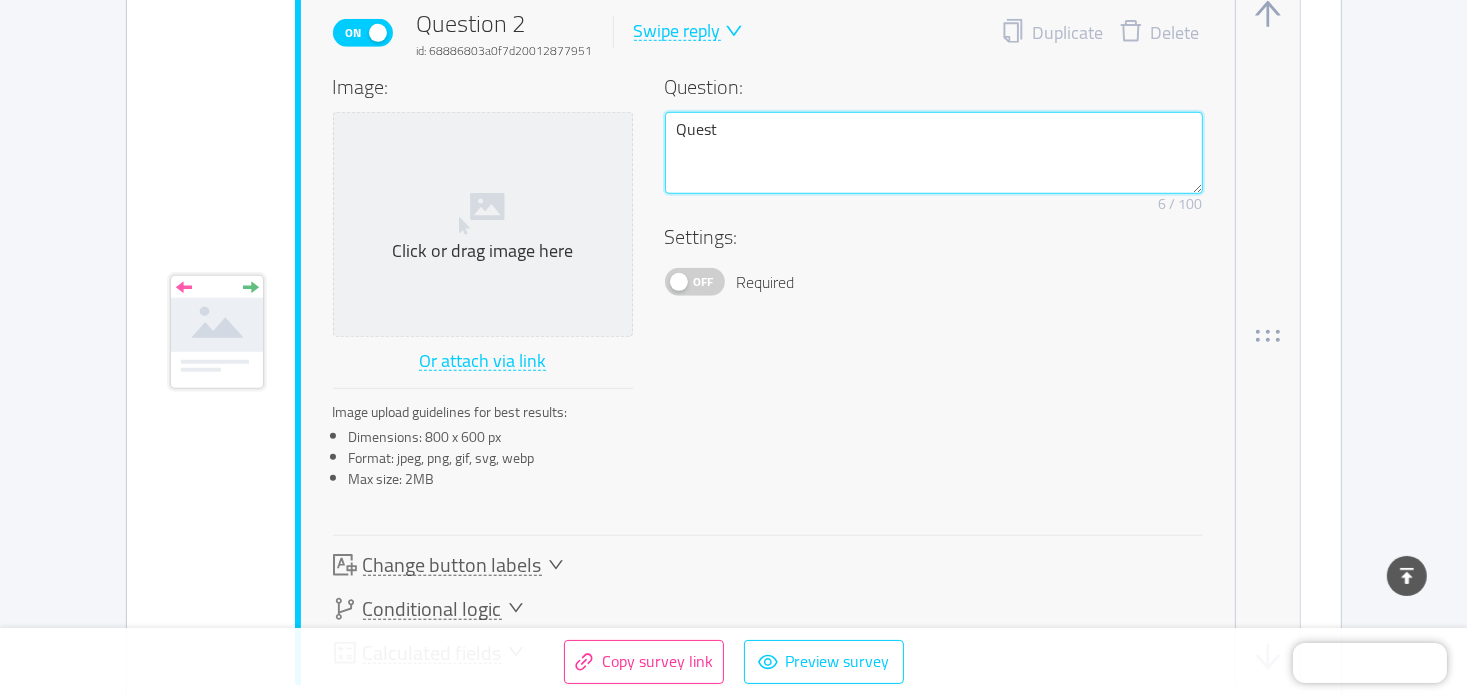 type 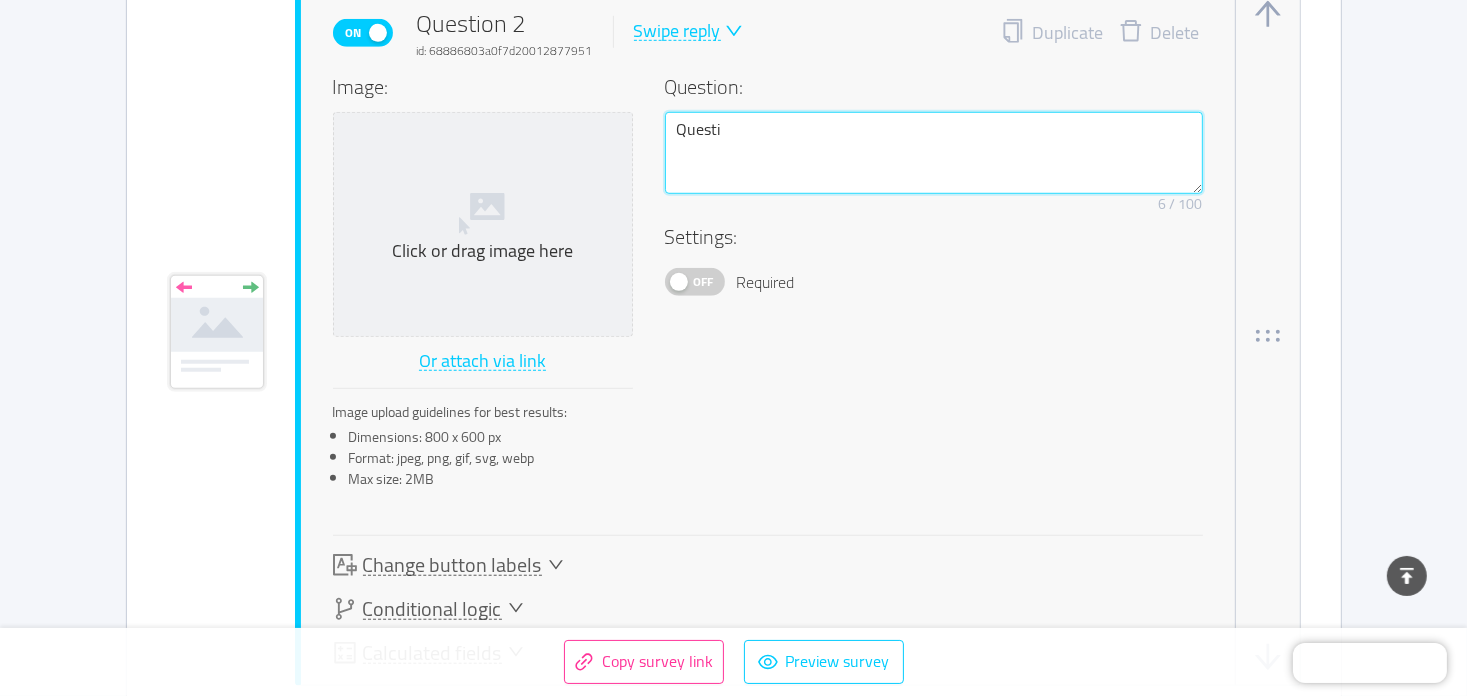 type 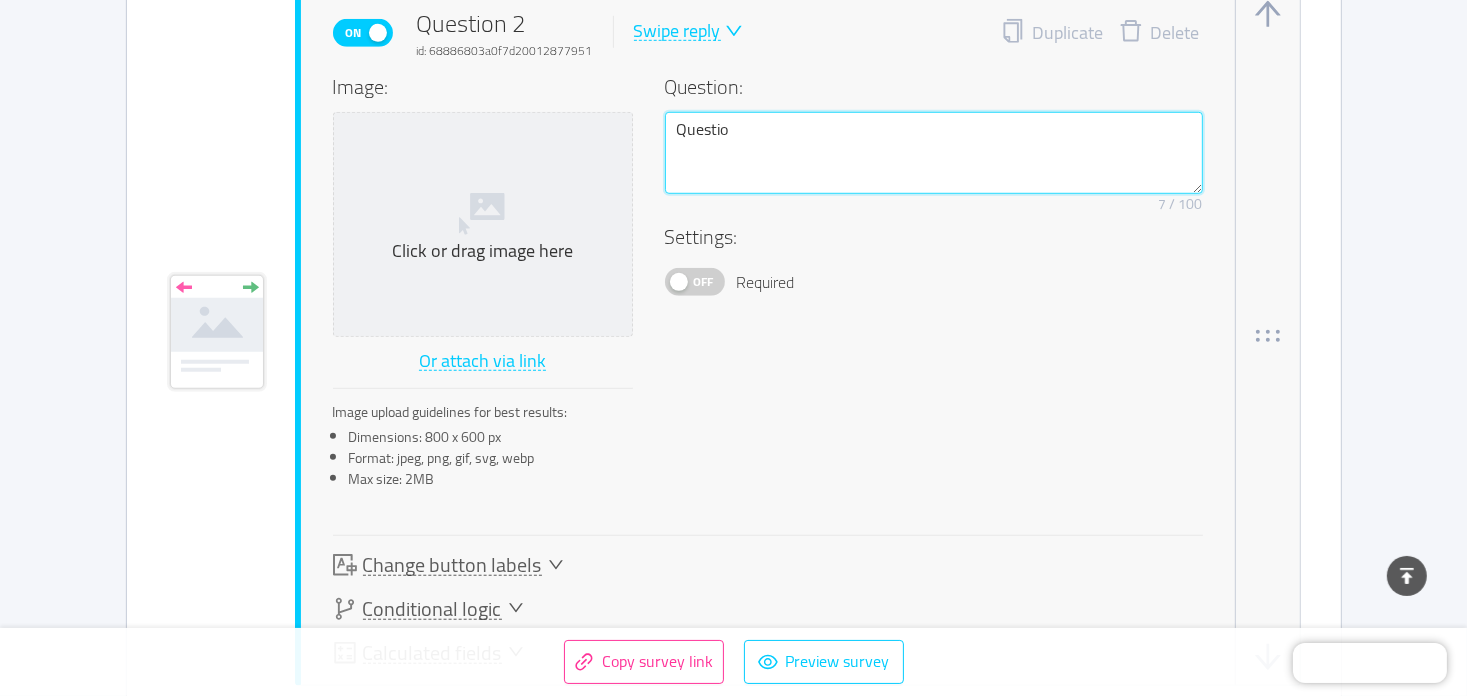 type 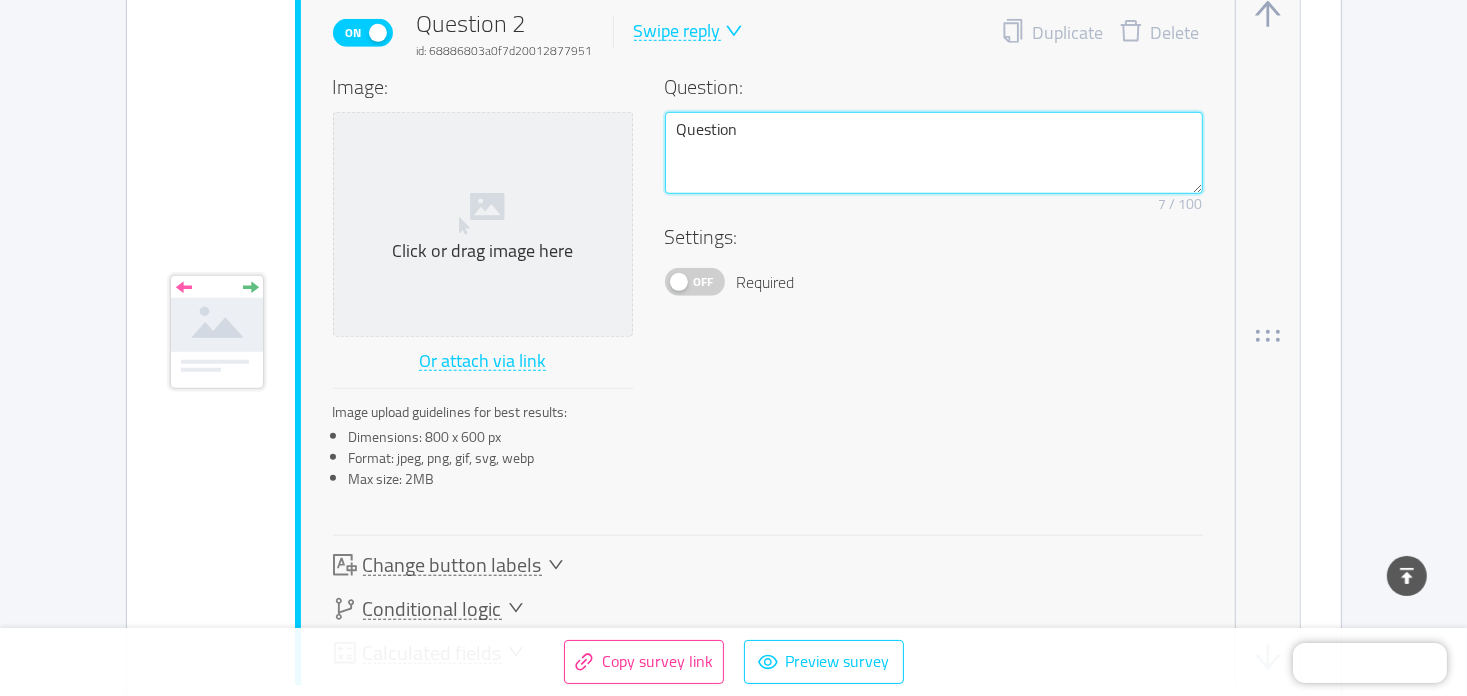 type 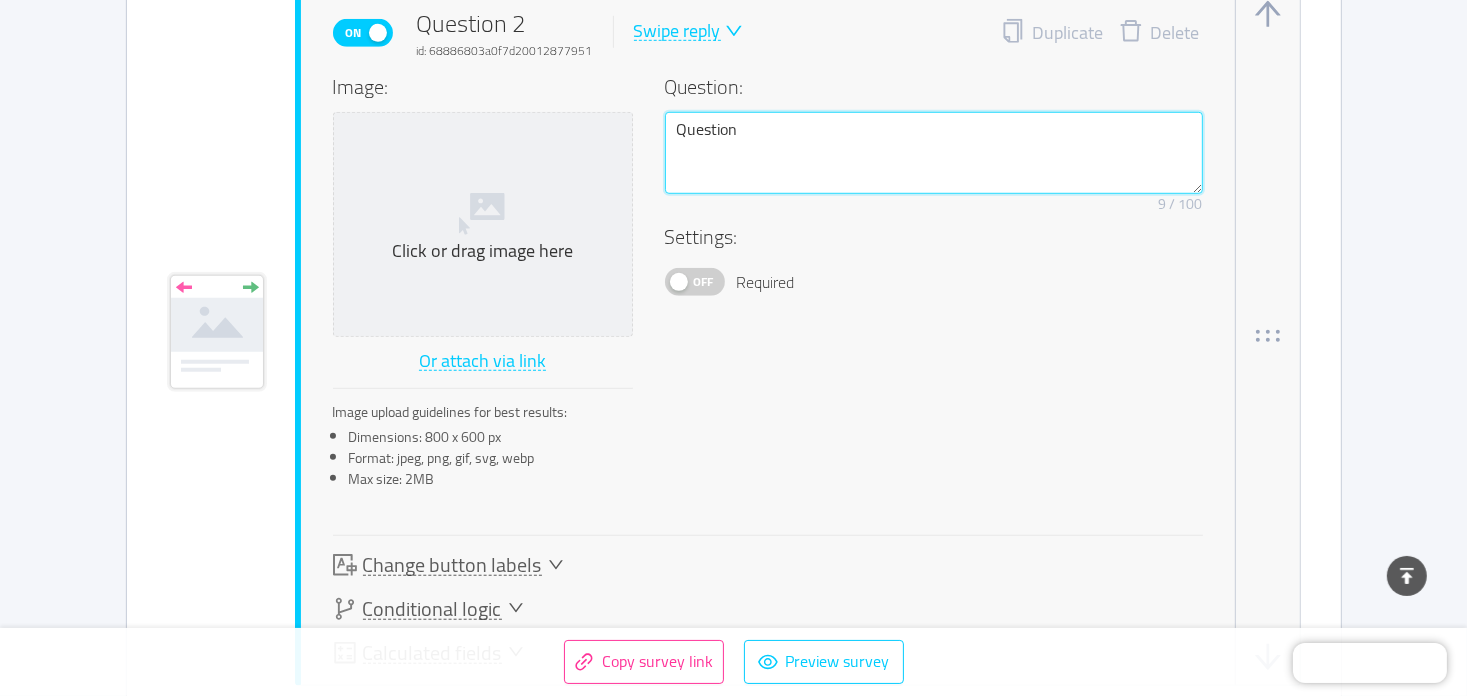type 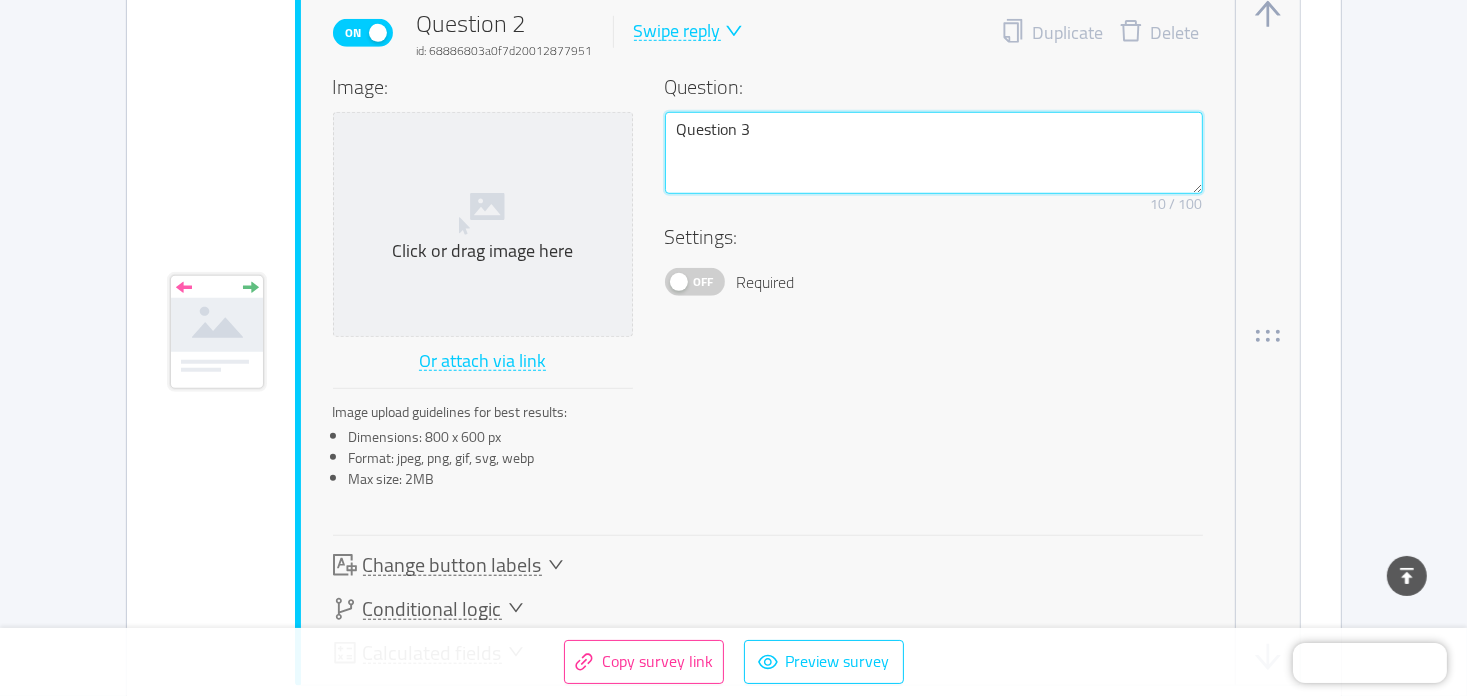 type on "Question 3" 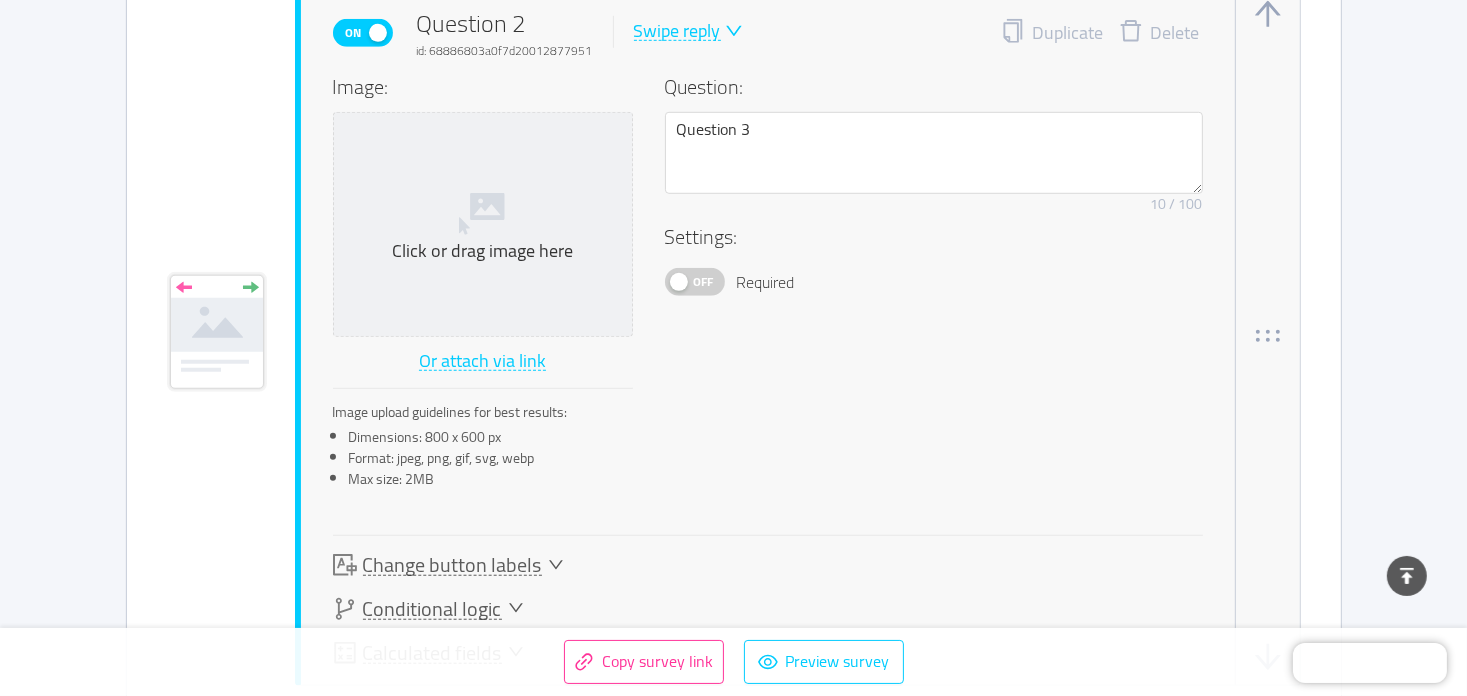 click at bounding box center [732, 31] 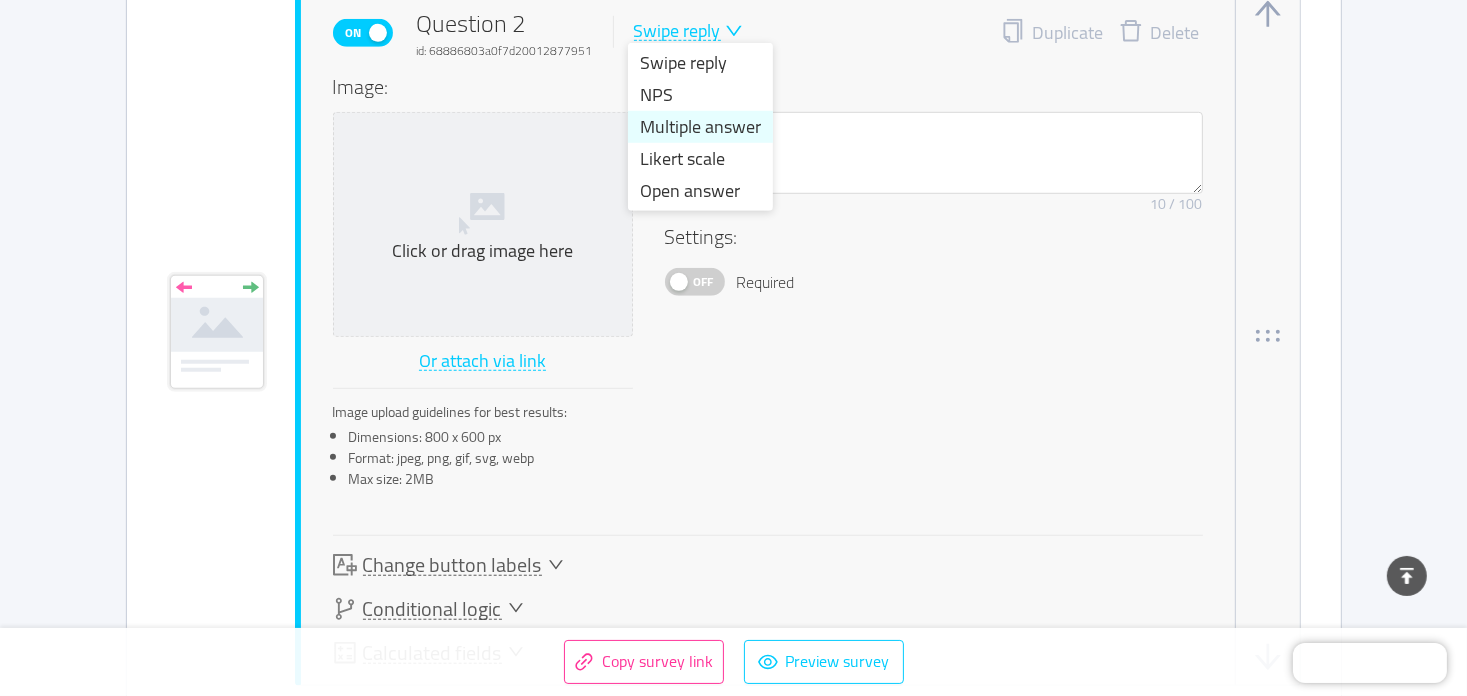 click on "Multiple answer" at bounding box center [700, 127] 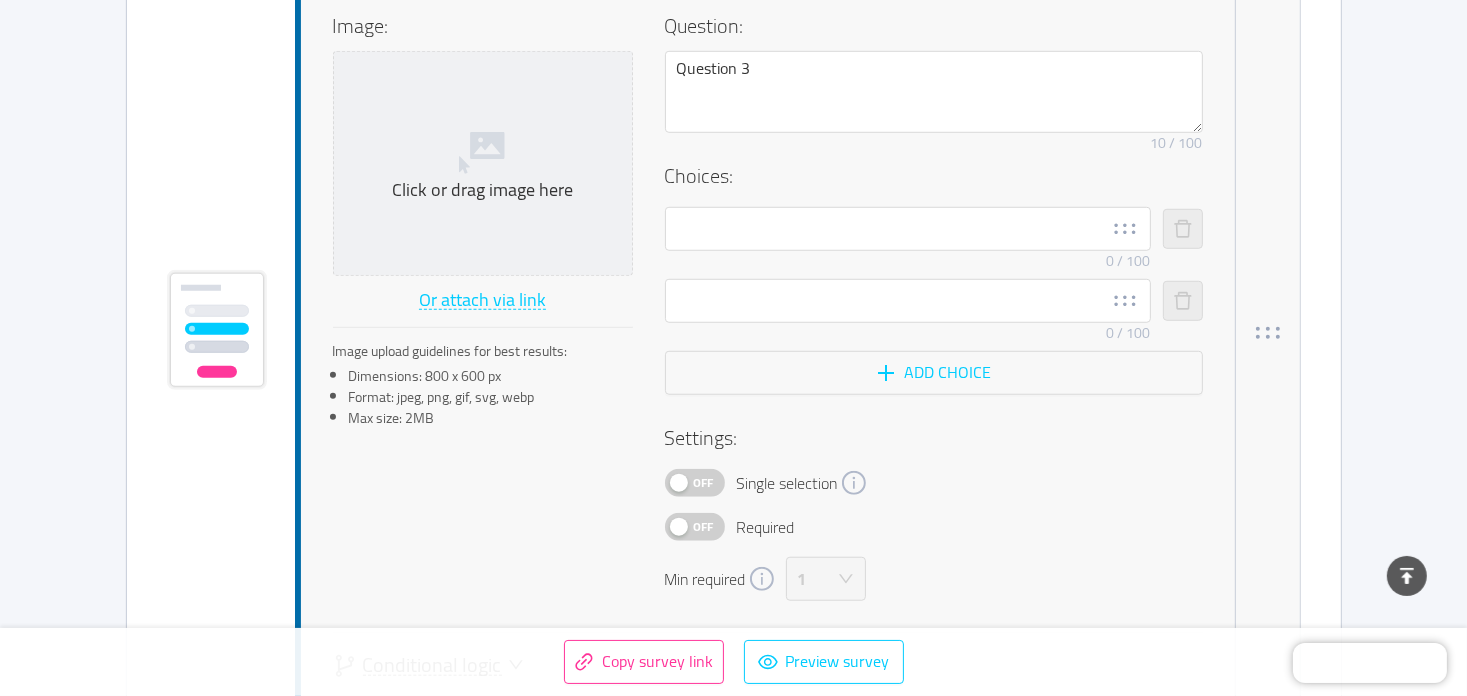 scroll, scrollTop: 1458, scrollLeft: 0, axis: vertical 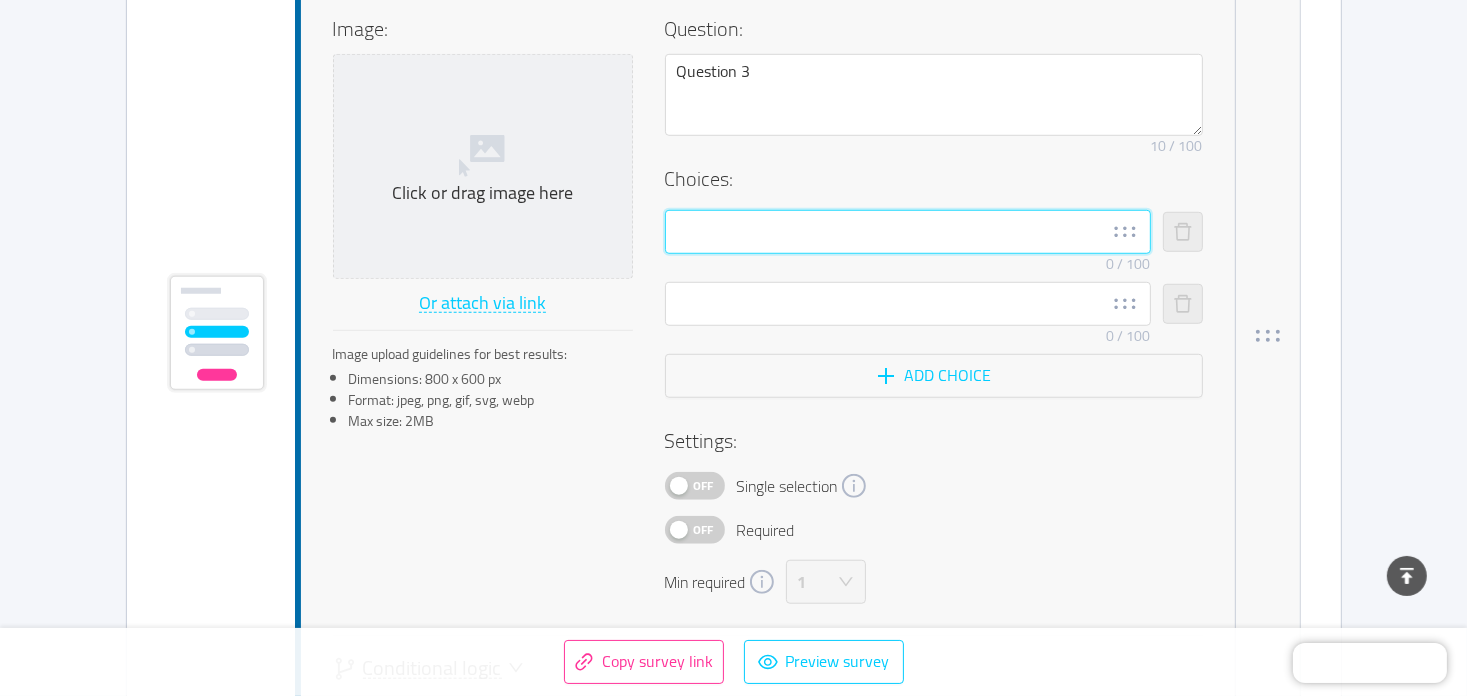 click at bounding box center (908, 232) 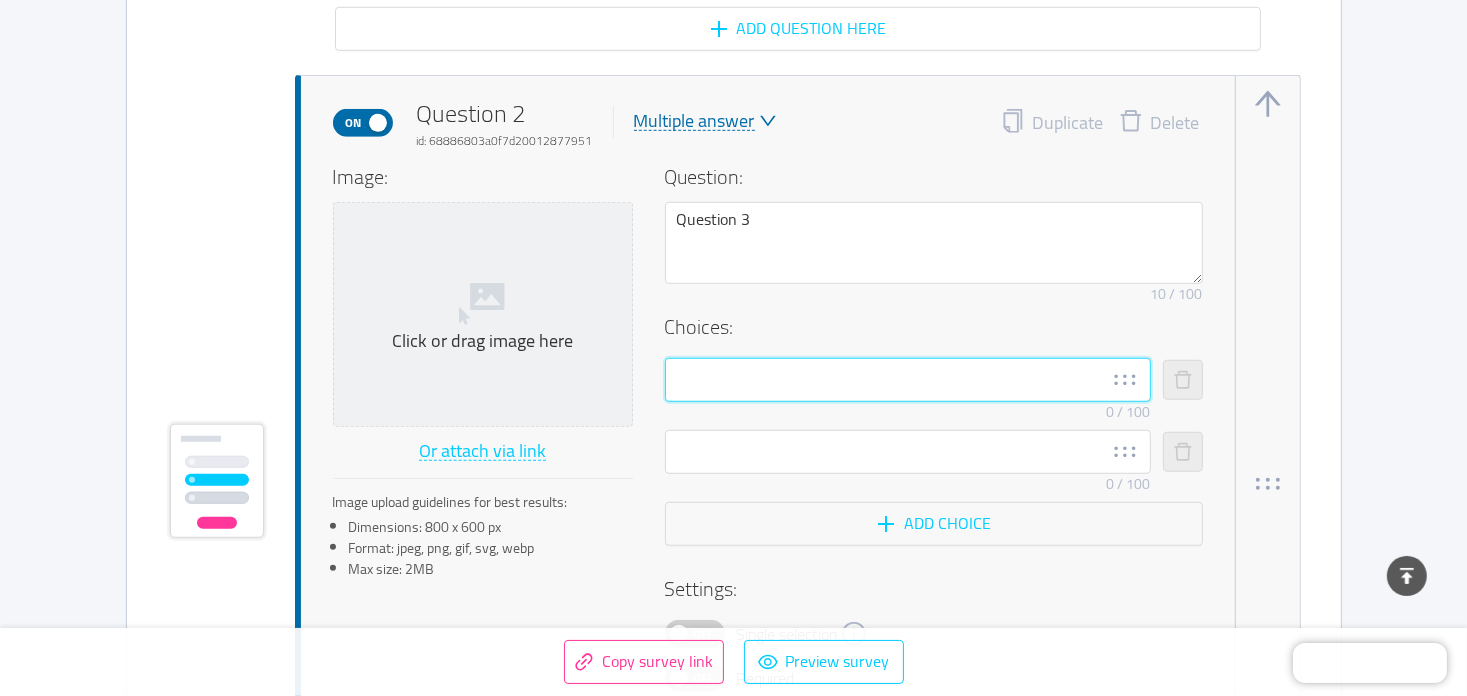 scroll, scrollTop: 1258, scrollLeft: 0, axis: vertical 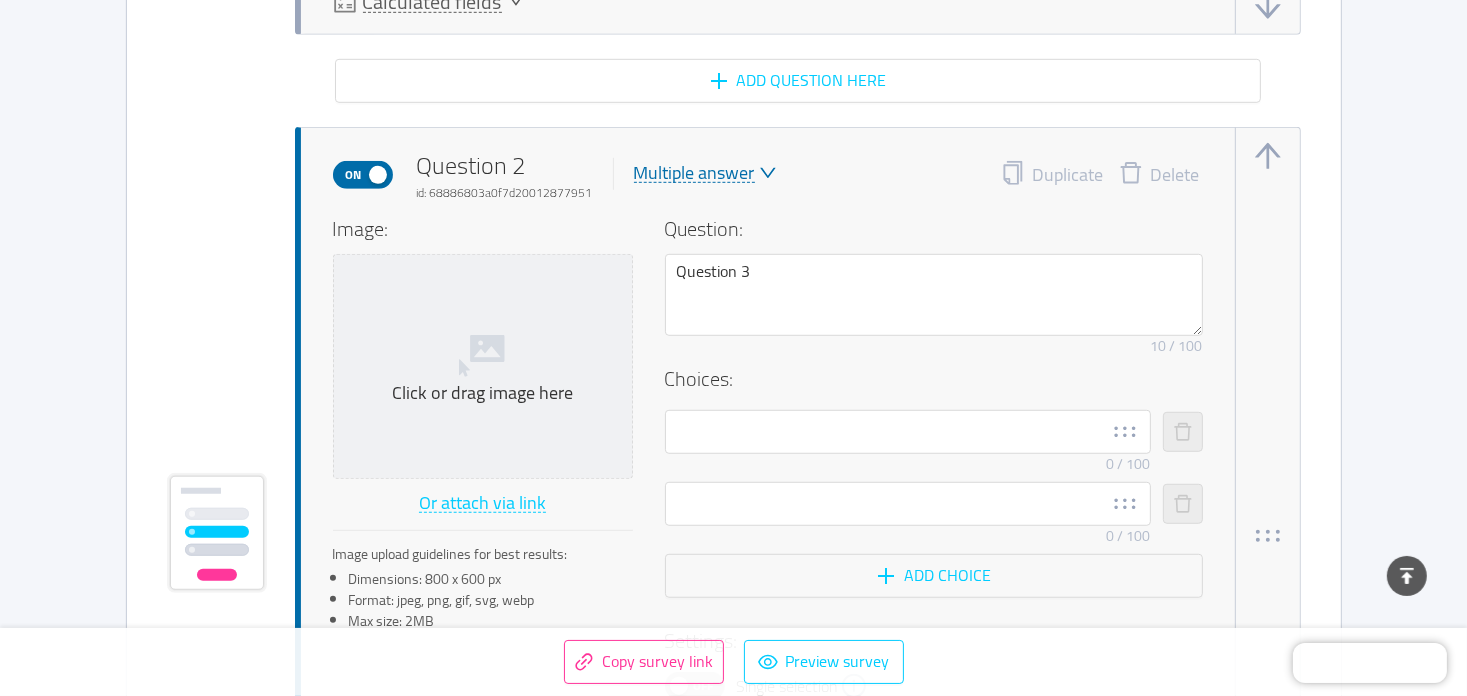 click on "Multiple answer" at bounding box center (694, 173) 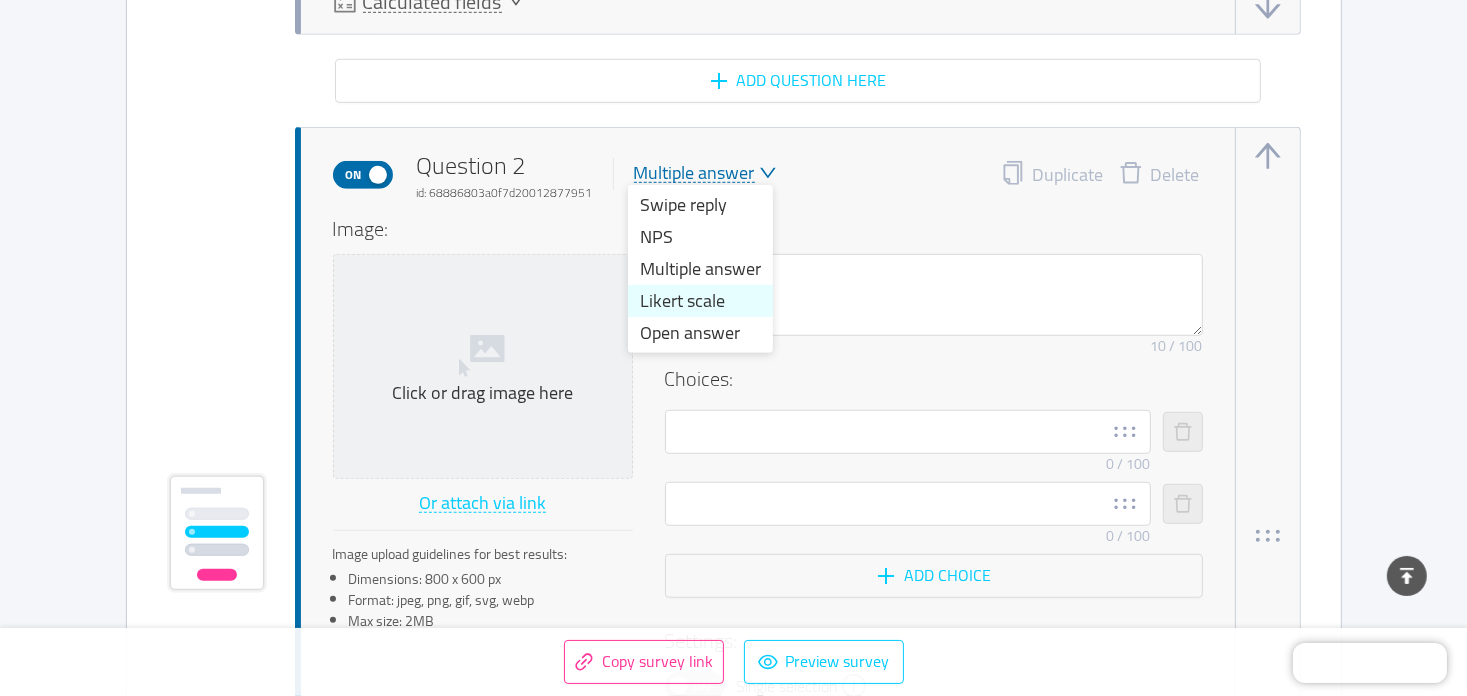 click on "Likert scale" at bounding box center [700, 301] 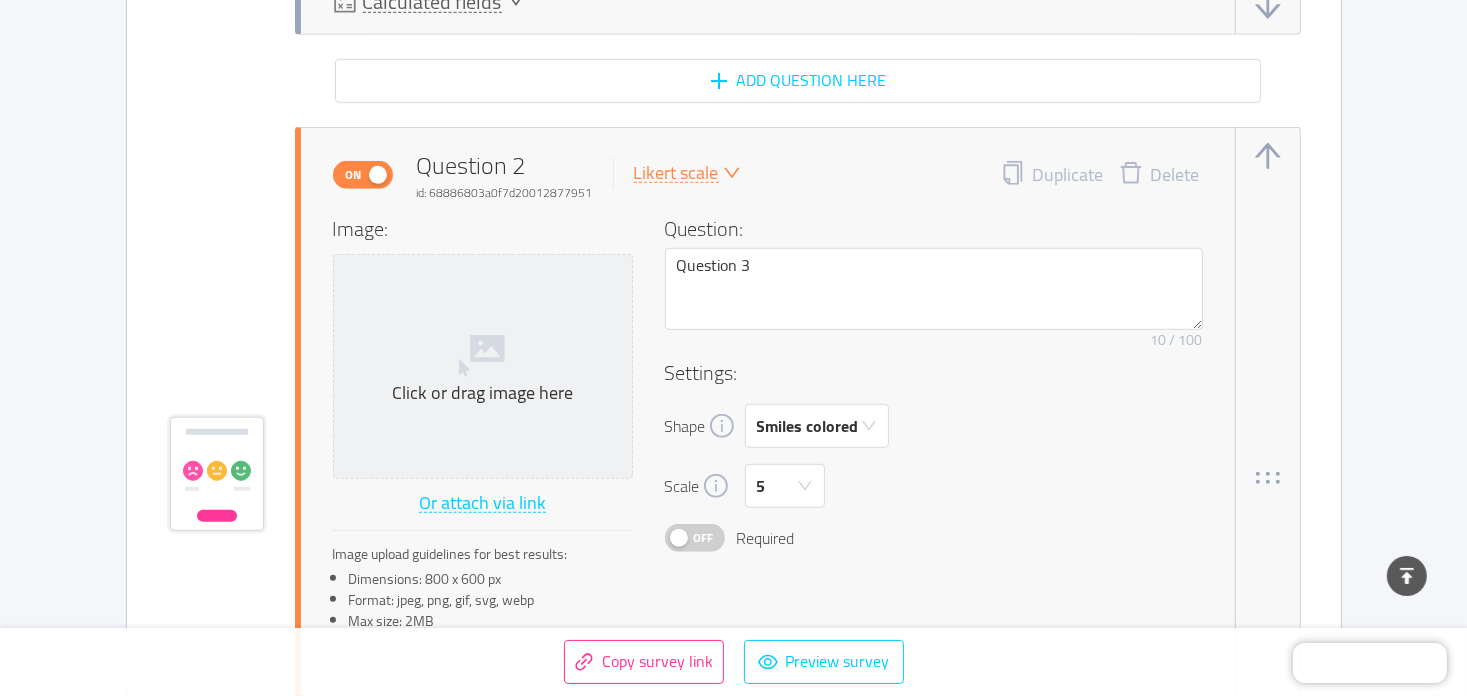 click at bounding box center [730, 173] 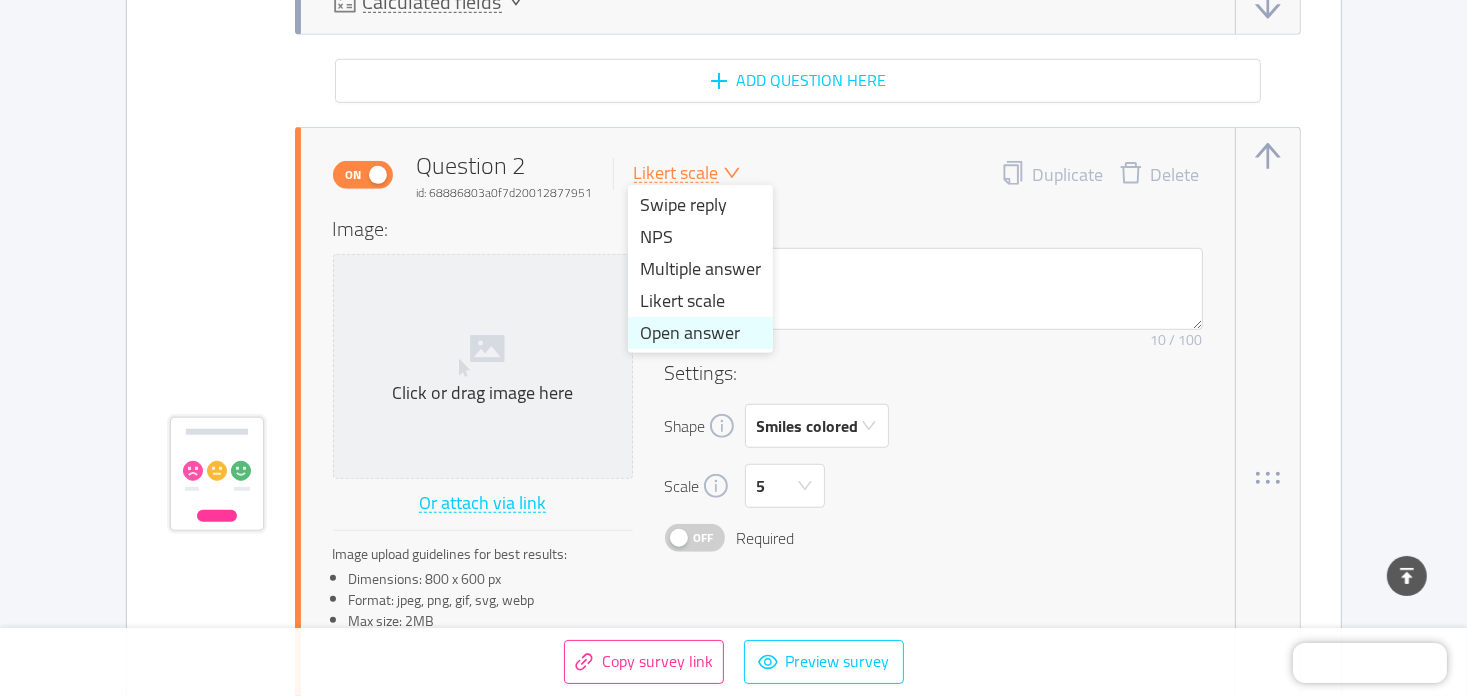 click on "Open answer" at bounding box center (700, 333) 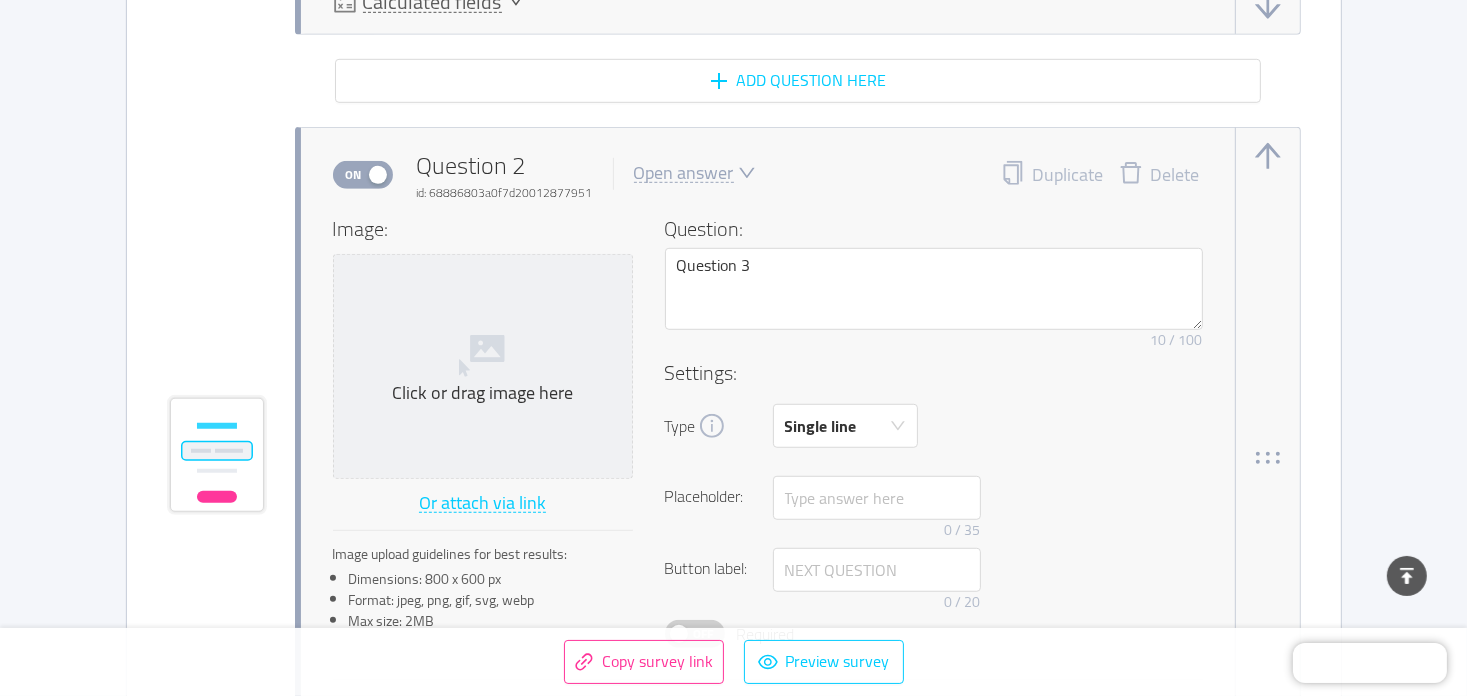 type 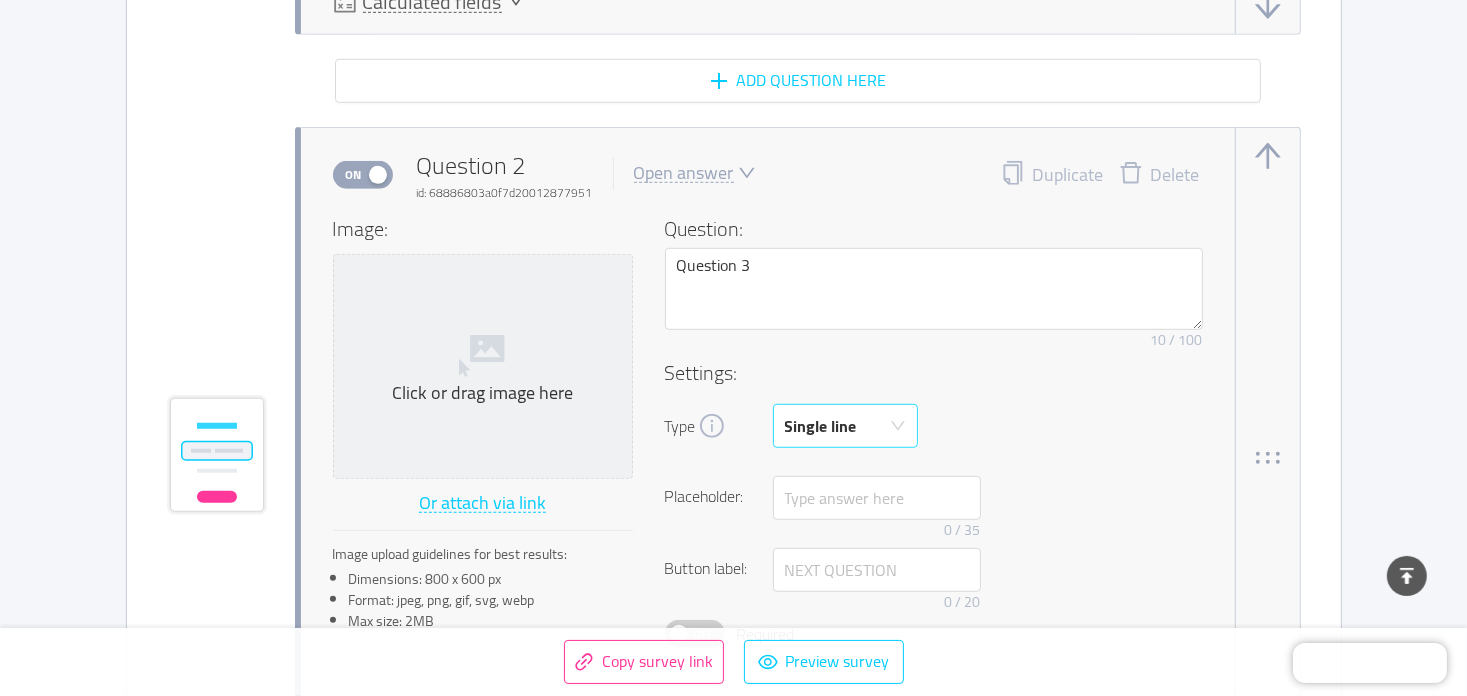 click on "Single line" at bounding box center (839, 426) 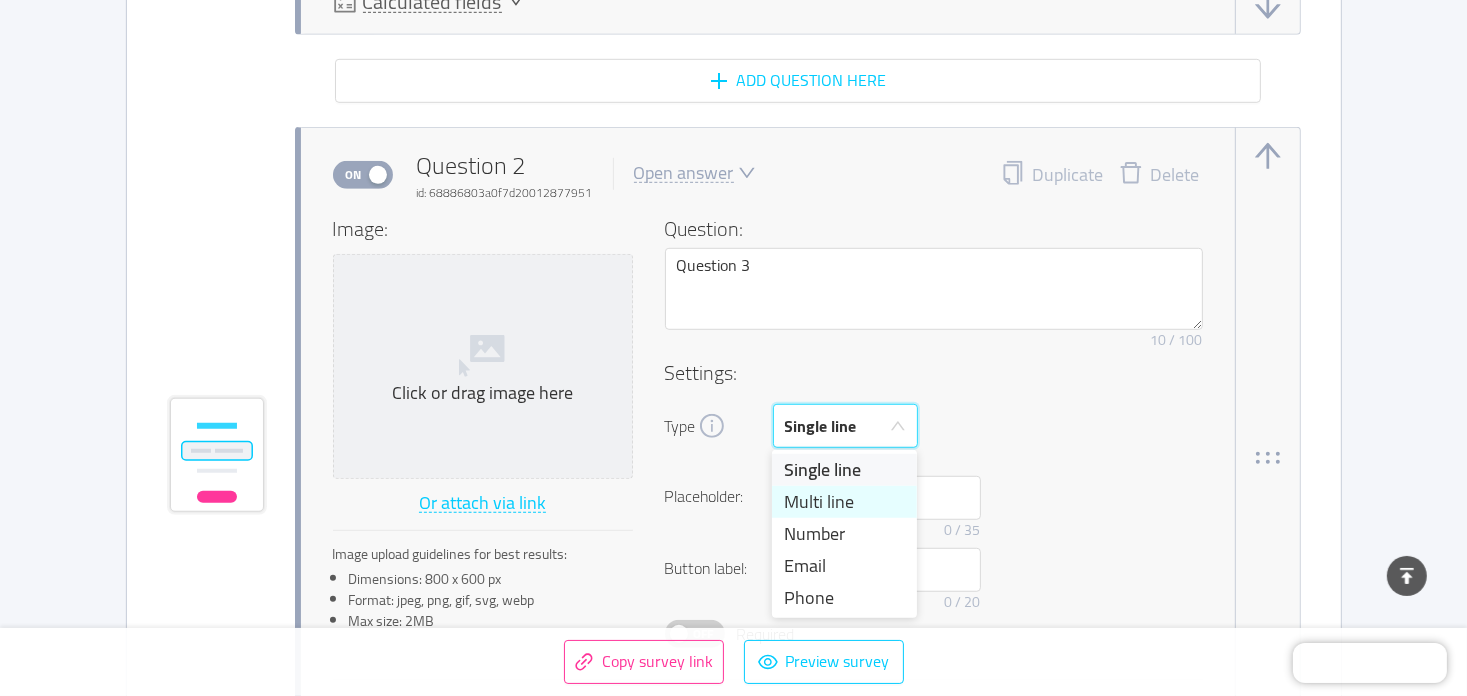 click on "Multi line" at bounding box center (844, 502) 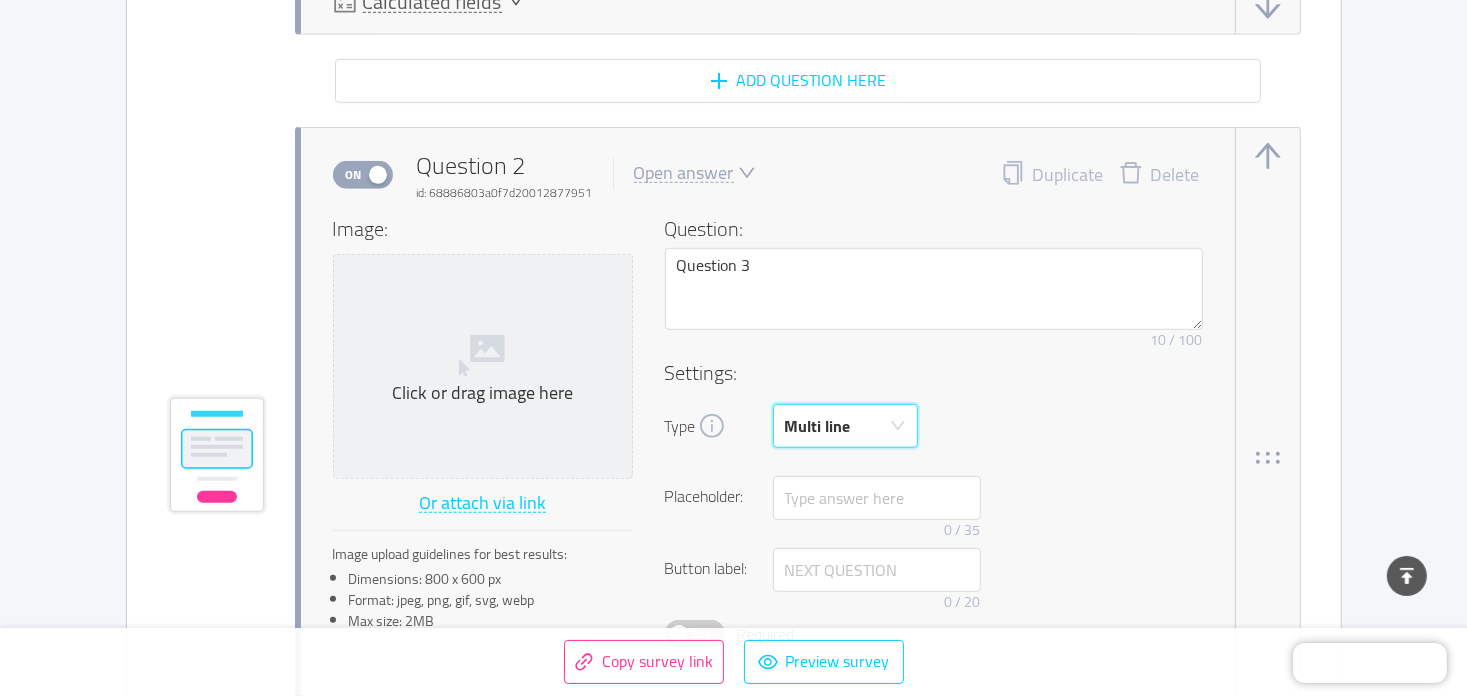 click on "Type  Multi line" at bounding box center (934, 426) 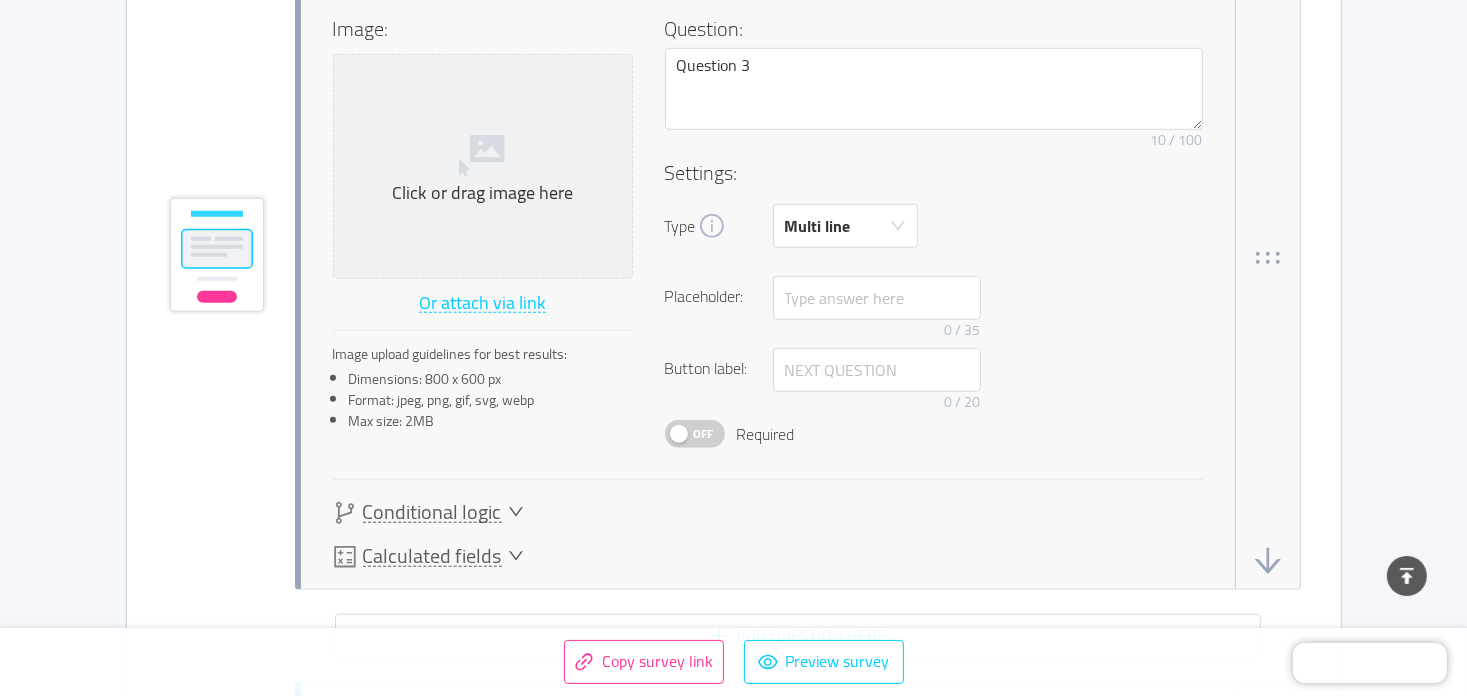 scroll, scrollTop: 1458, scrollLeft: 0, axis: vertical 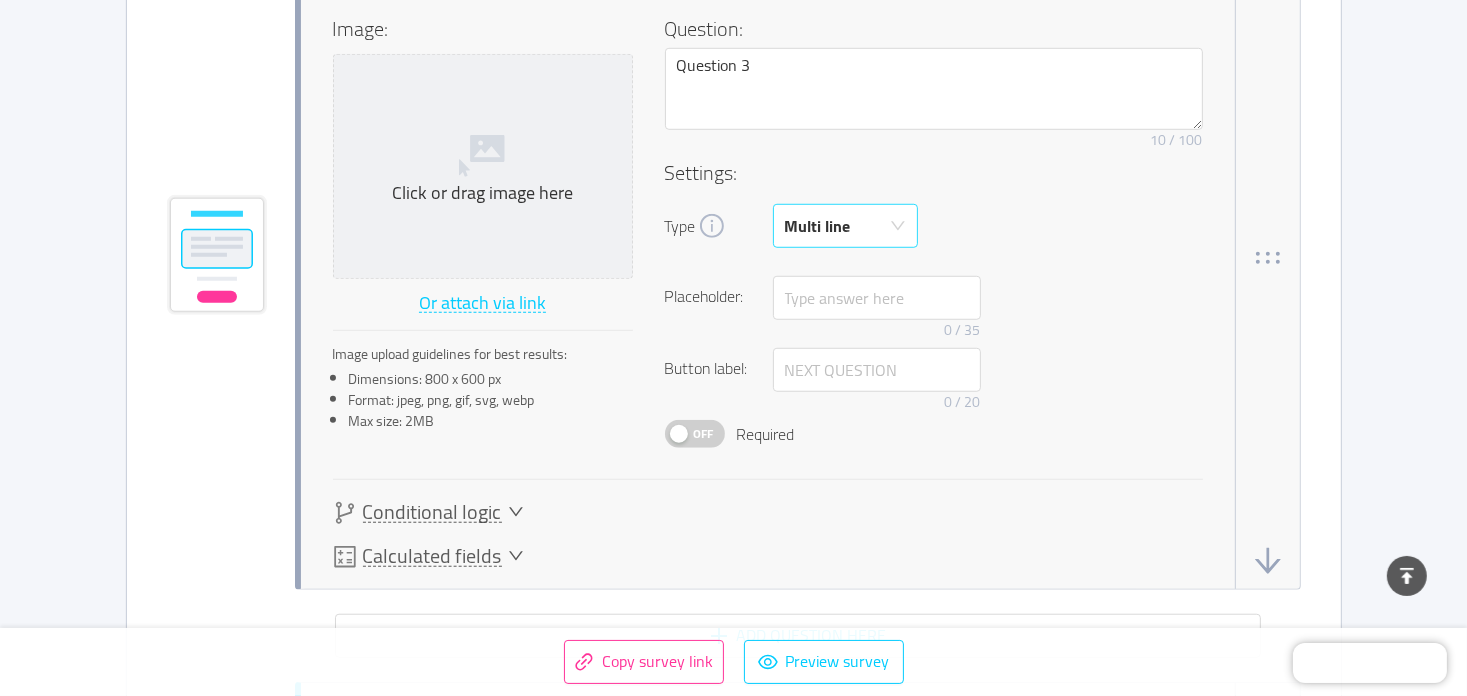 click on "Multi line" at bounding box center [839, 226] 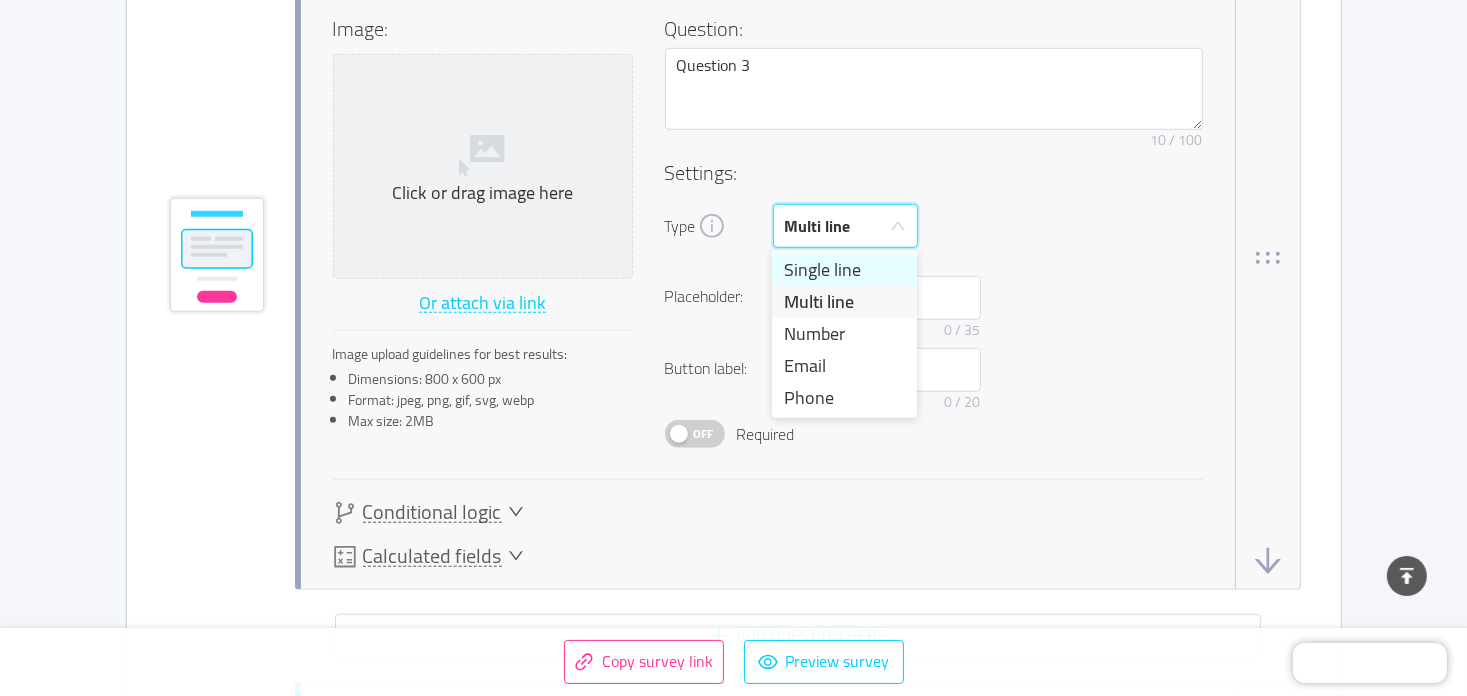 click on "Single line" at bounding box center [844, 270] 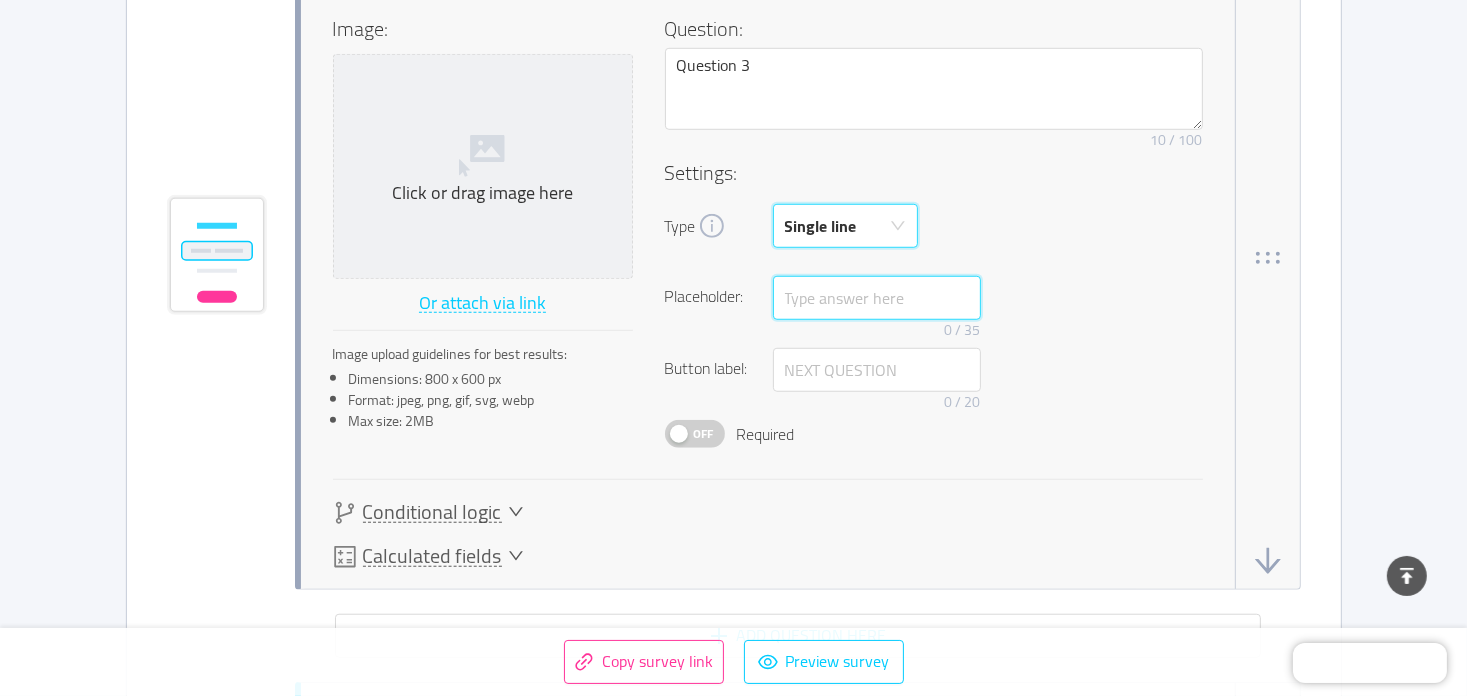 click at bounding box center (877, 298) 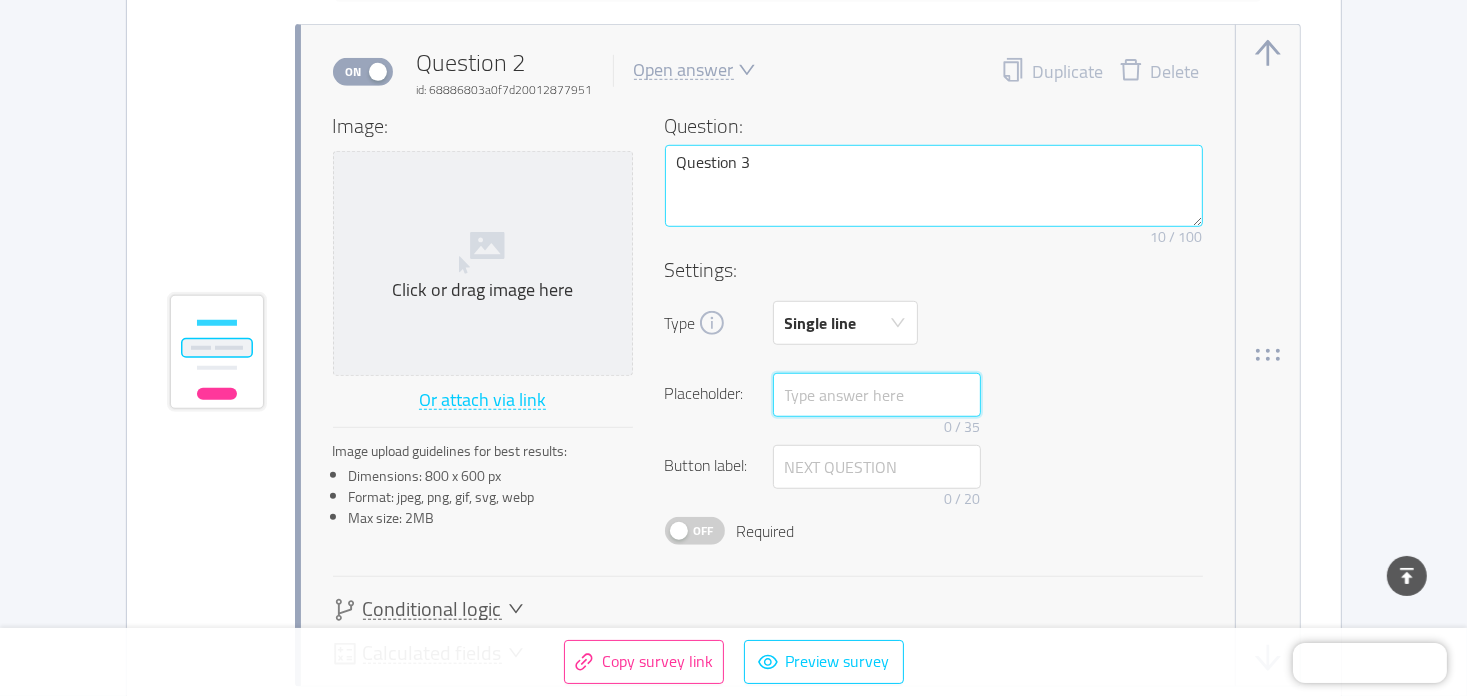 scroll, scrollTop: 1458, scrollLeft: 0, axis: vertical 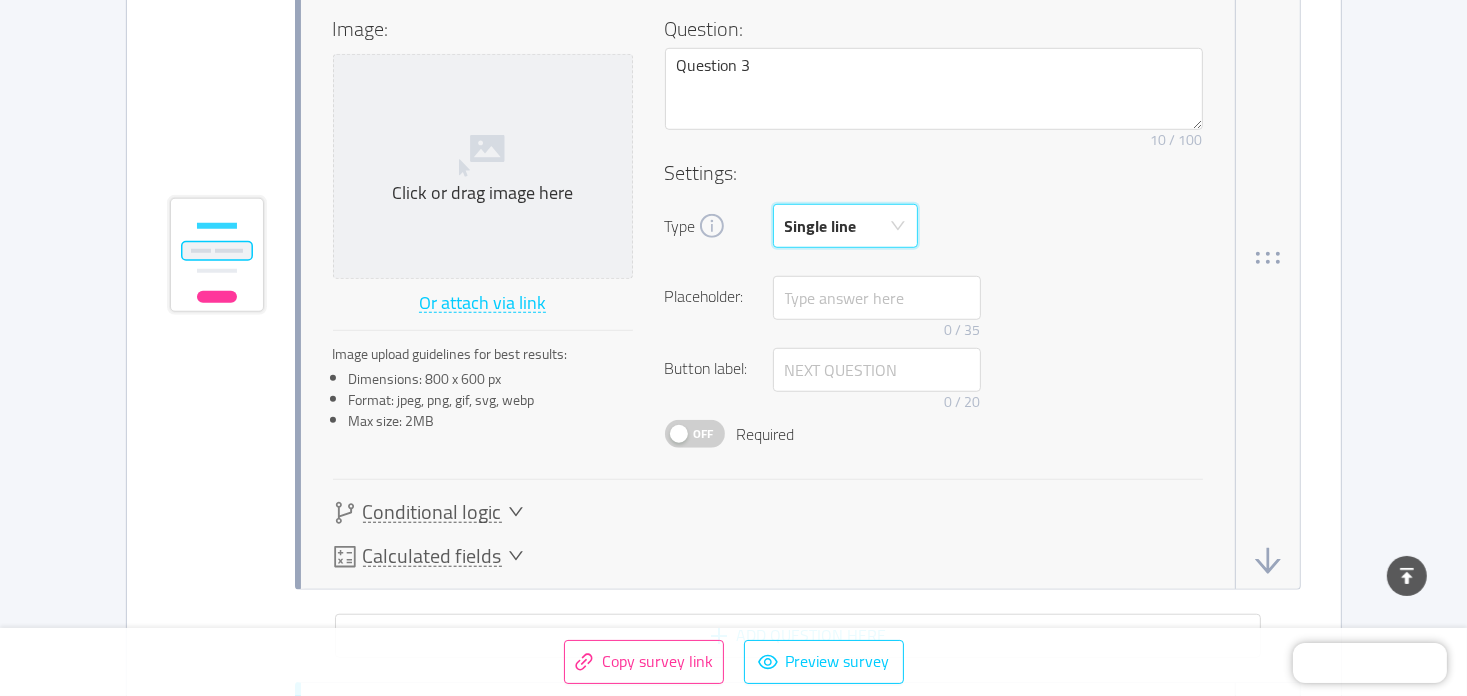click on "Single line" at bounding box center [821, 226] 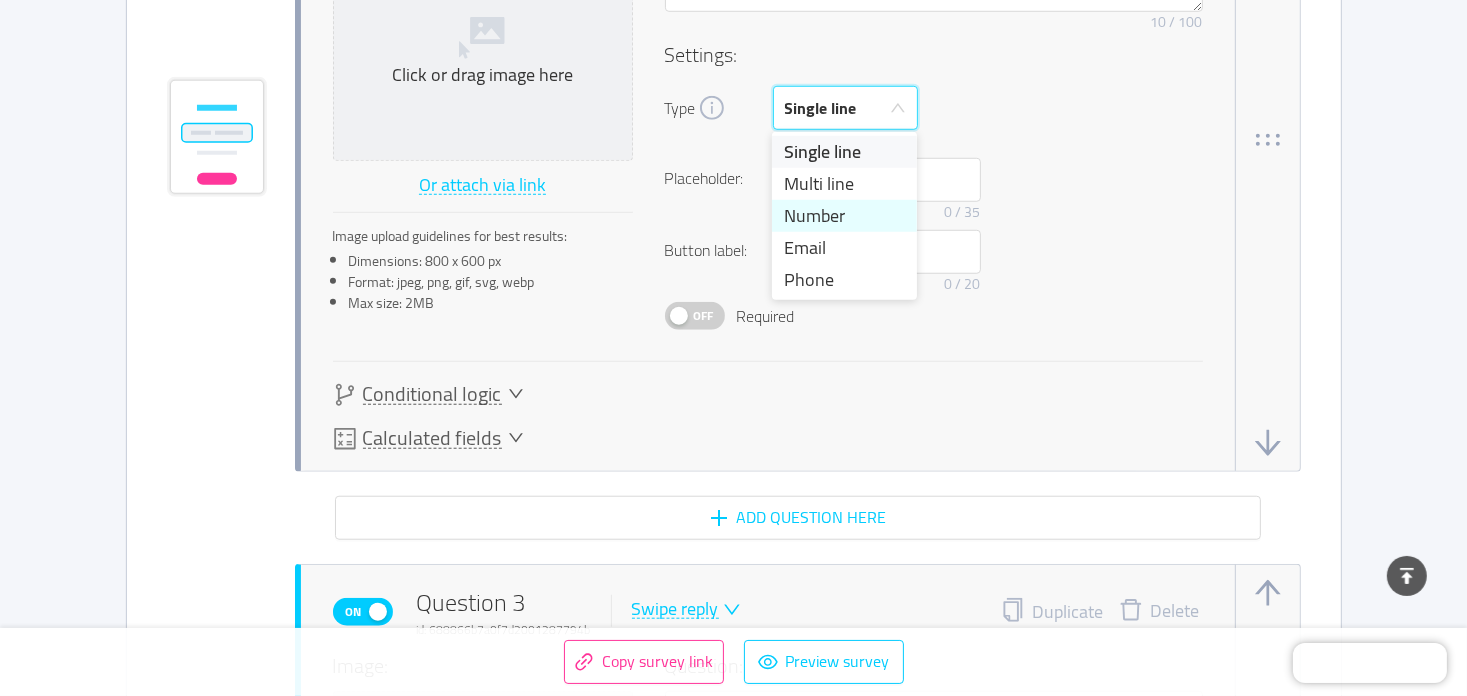 scroll, scrollTop: 1558, scrollLeft: 0, axis: vertical 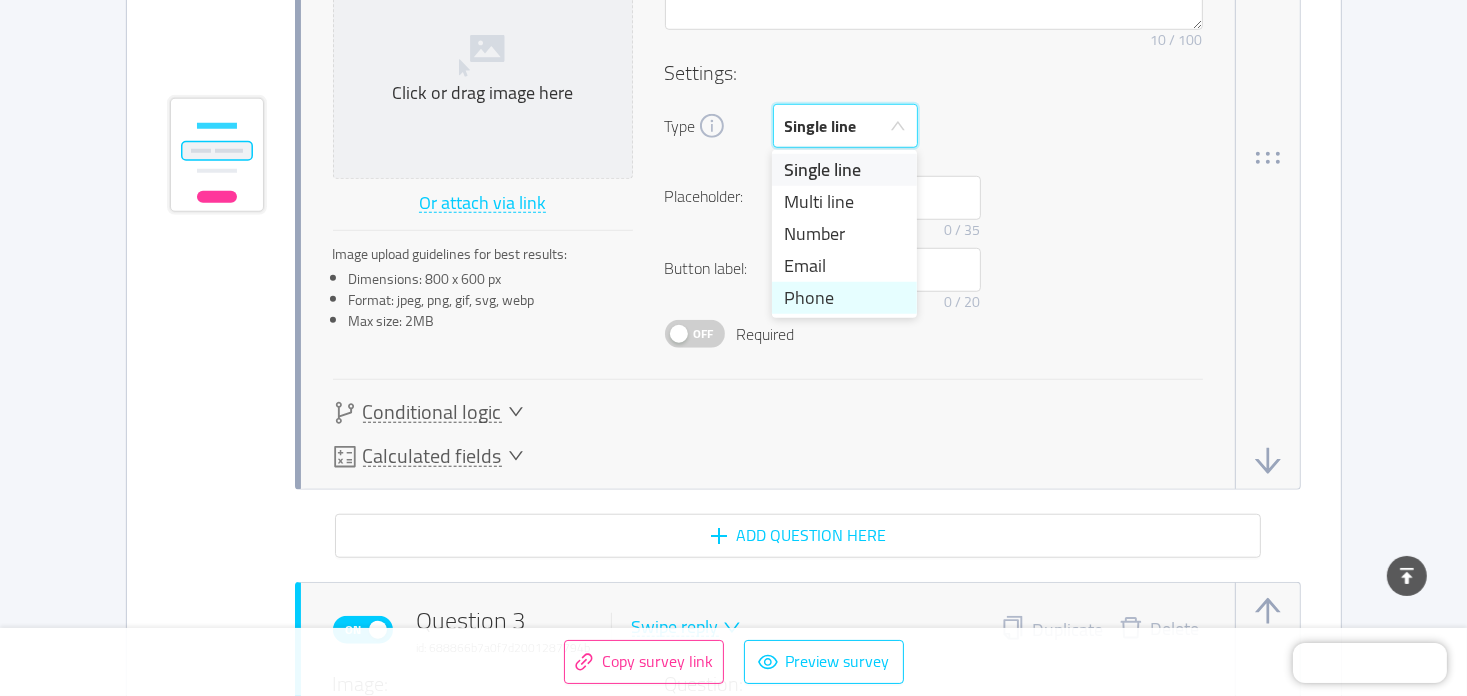 click on "Phone" at bounding box center [844, 298] 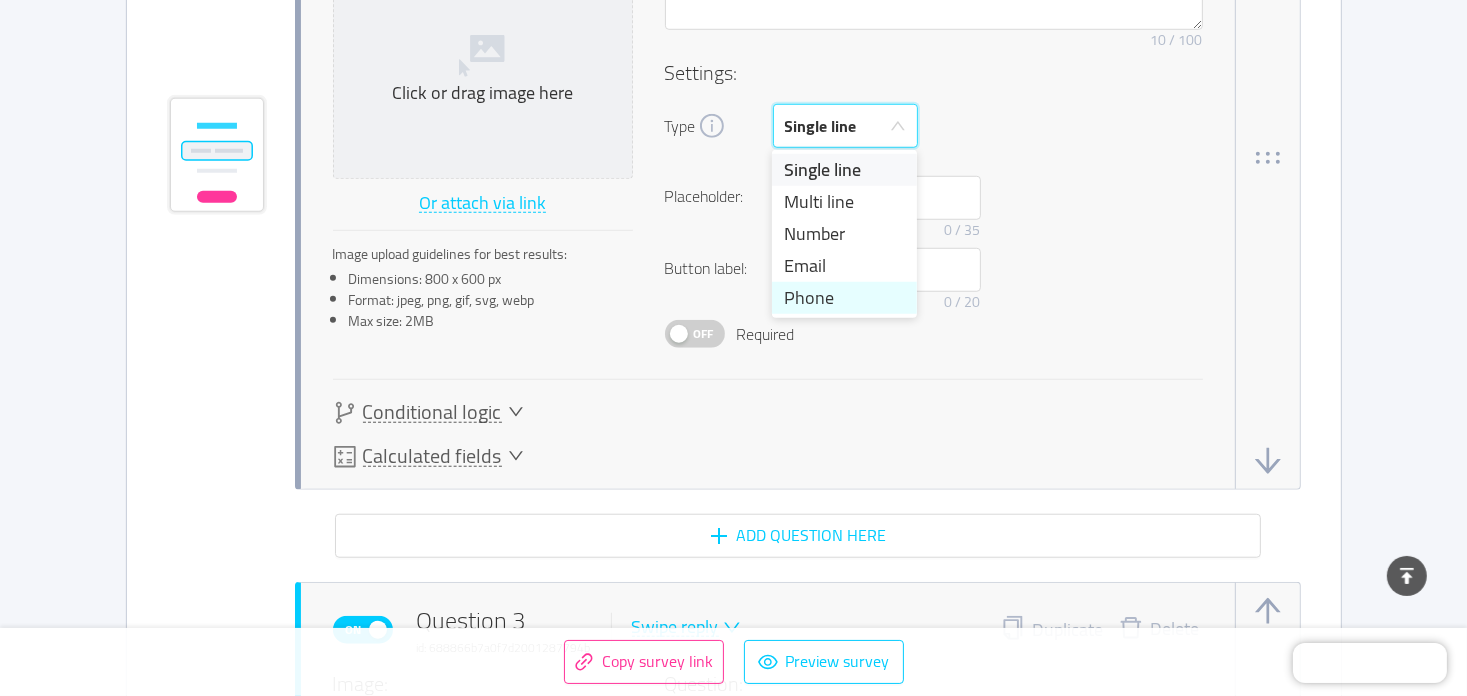 scroll, scrollTop: 1594, scrollLeft: 0, axis: vertical 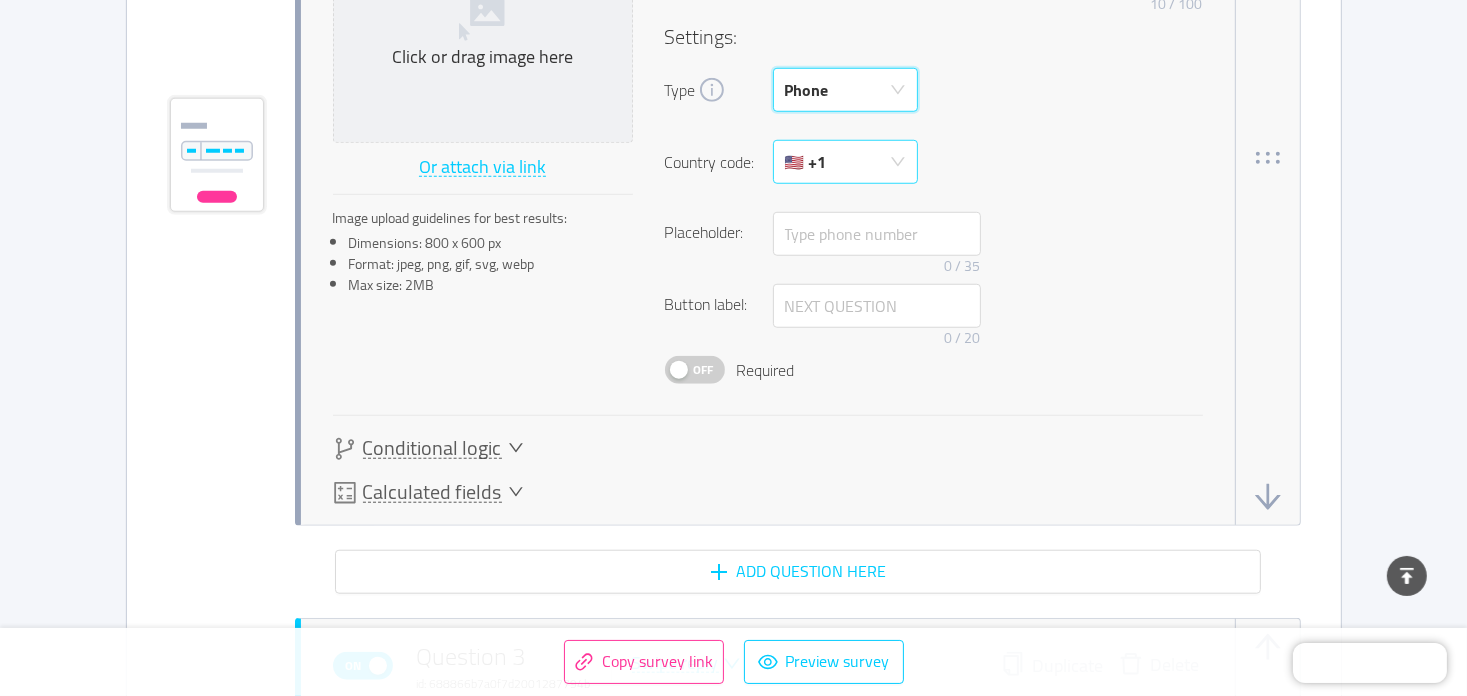 click on "🇺🇸 +1" at bounding box center [839, 162] 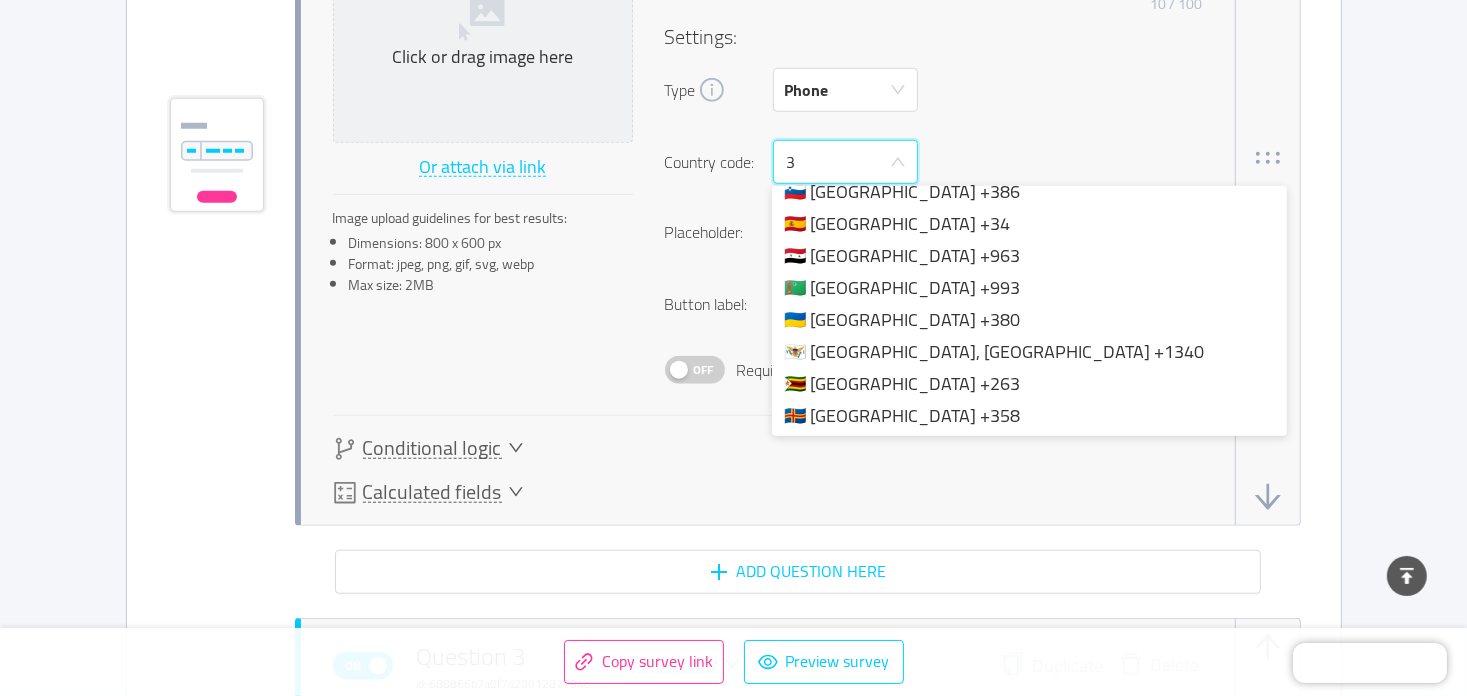 scroll, scrollTop: 3, scrollLeft: 0, axis: vertical 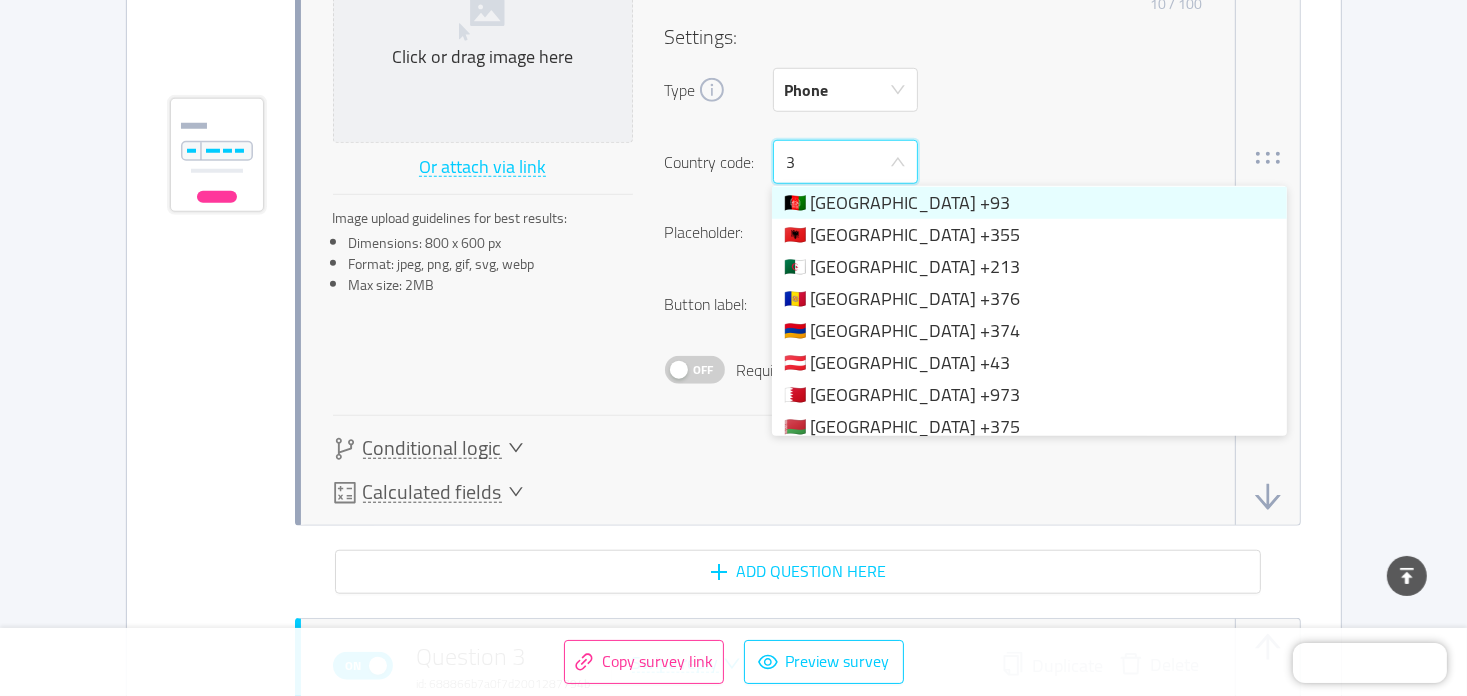 type on "33" 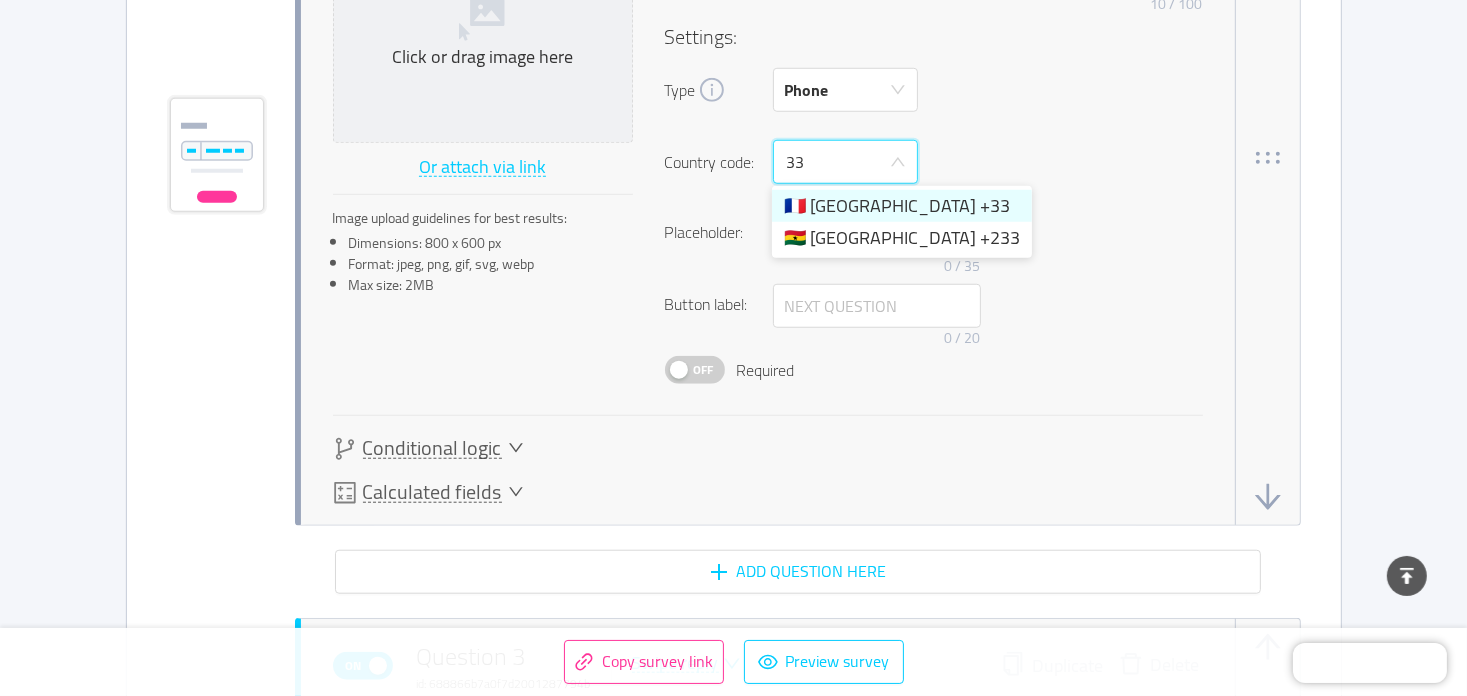 click on "🇫🇷 [GEOGRAPHIC_DATA] +33" at bounding box center [902, 206] 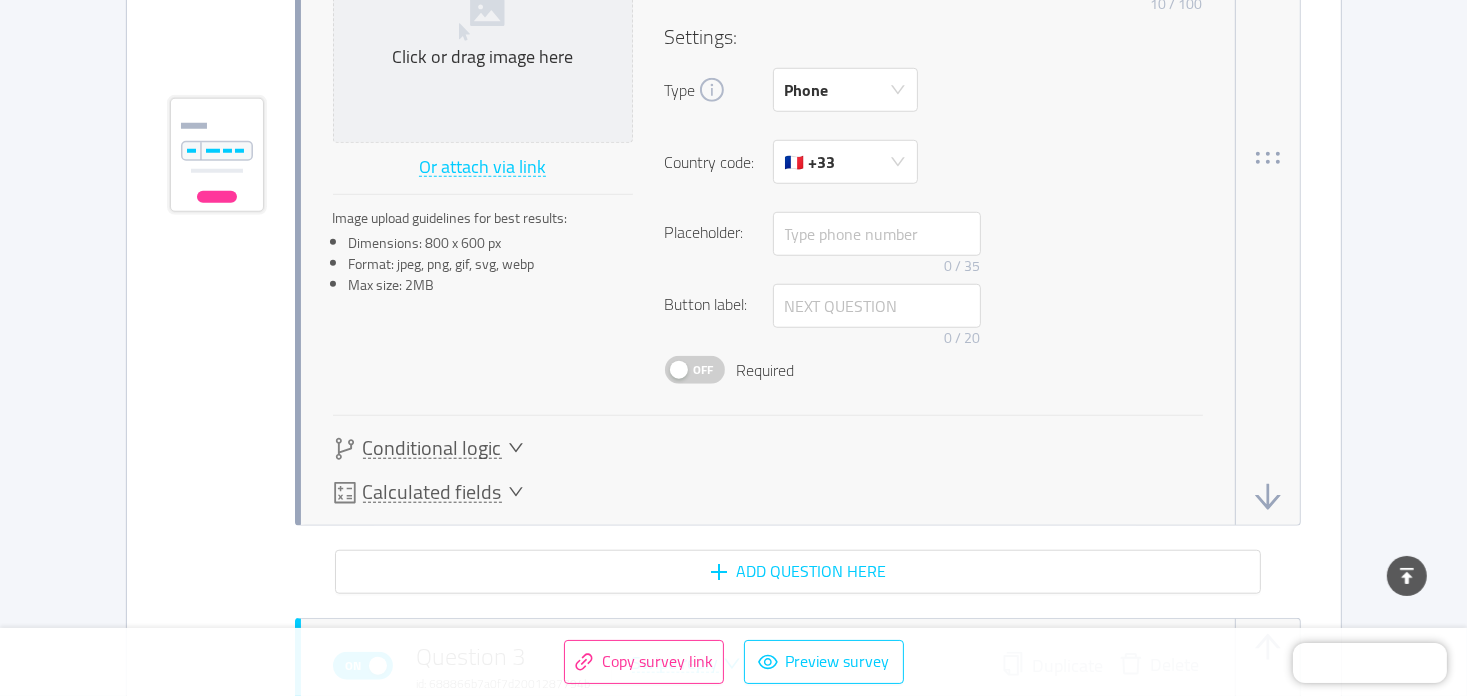 click on "Settings: Type  Phone  Country code: 🇫🇷 +33   Placeholder:  0 / 35  Button label:  0 / 20  Off Required" at bounding box center [934, 203] 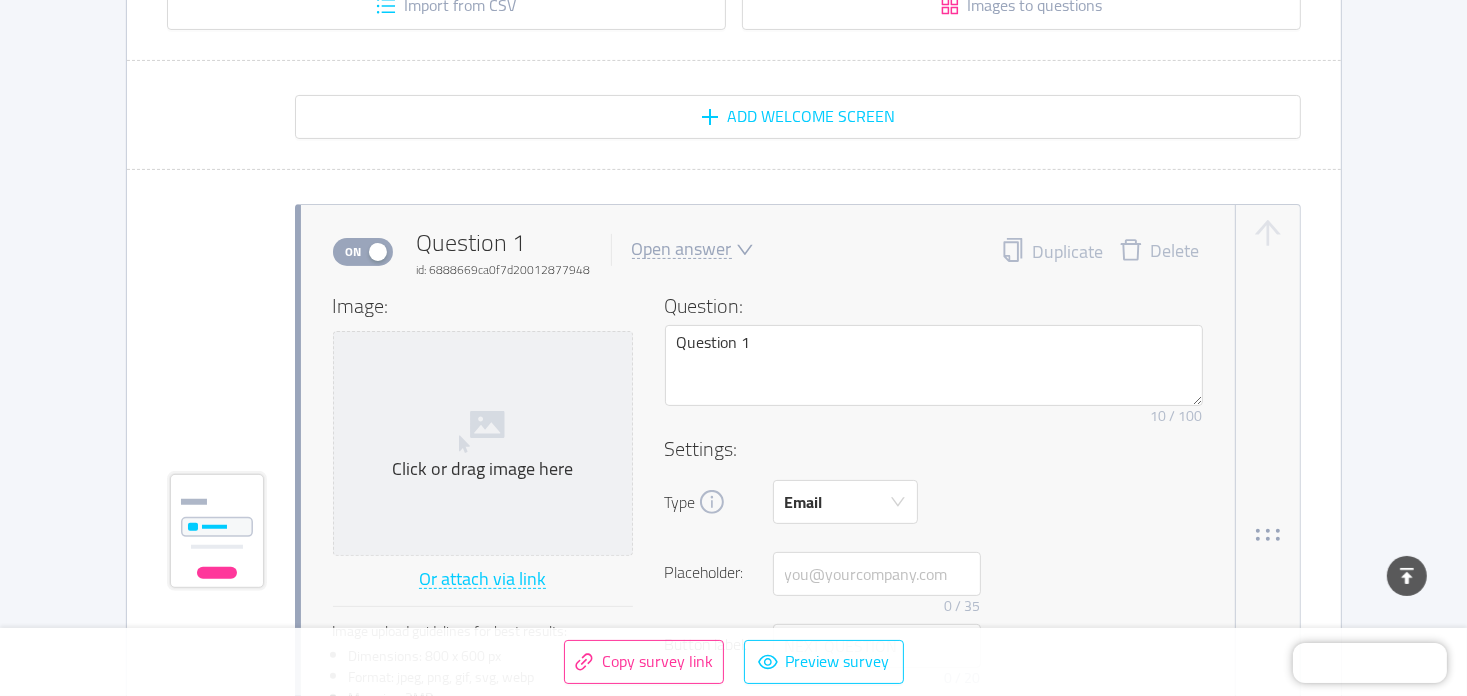 scroll, scrollTop: 0, scrollLeft: 0, axis: both 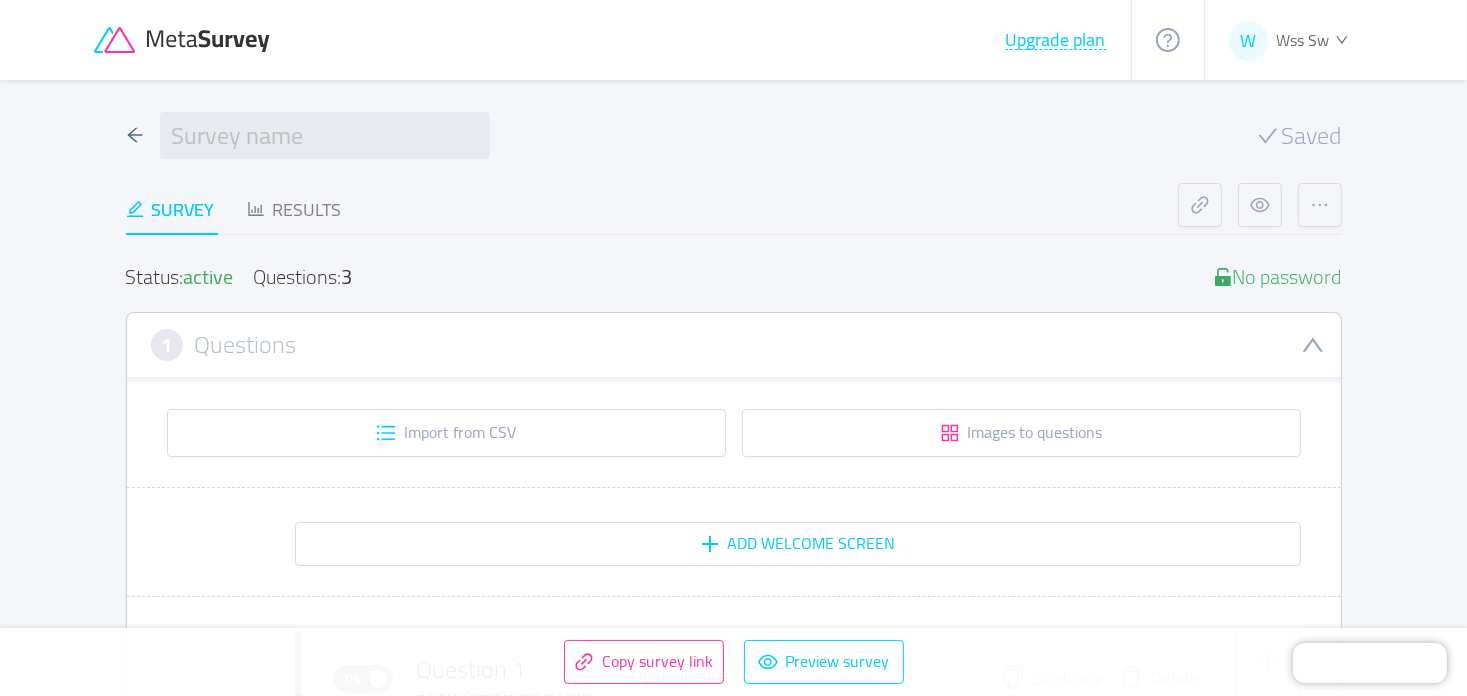click on "Saved  Survey   Results   Status:   active   Questions:   3   No password   1  Questions Import from CSV Images to questions Add Welcome screen On  Question 1  id: 6888669ca0f7d20012877948  Open answer  Duplicate Delete Image:    Click or drag image here  Or attach via link Image upload guidelines for best results: Dimensions: 800 x 600 px Format: jpeg, png, gif, svg, webp Max size: 2MB Question: Question 1  Remove character limit   10 / 100  Settings: Type  Email  Country code: 🇺🇸 +1   Placeholder:  0 / 35  Button label:  0 / 20  On Required  Conditional logic   Learn more  New logic  Calculated fields  Add question here On  Question 2  id: 68886803a0f7d20012877951  Open answer  Duplicate Delete Image:    Click or drag image here  Or attach via link Image upload guidelines for best results: Dimensions: 800 x 600 px Format: jpeg, png, gif, svg, webp Max size: 2MB Question: Question 3  Remove character limit   10 / 100  Settings: Type  Phone  Country code: 🇫🇷 +33   Placeholder:  0 / 35   0 / 20" at bounding box center [733, 2306] 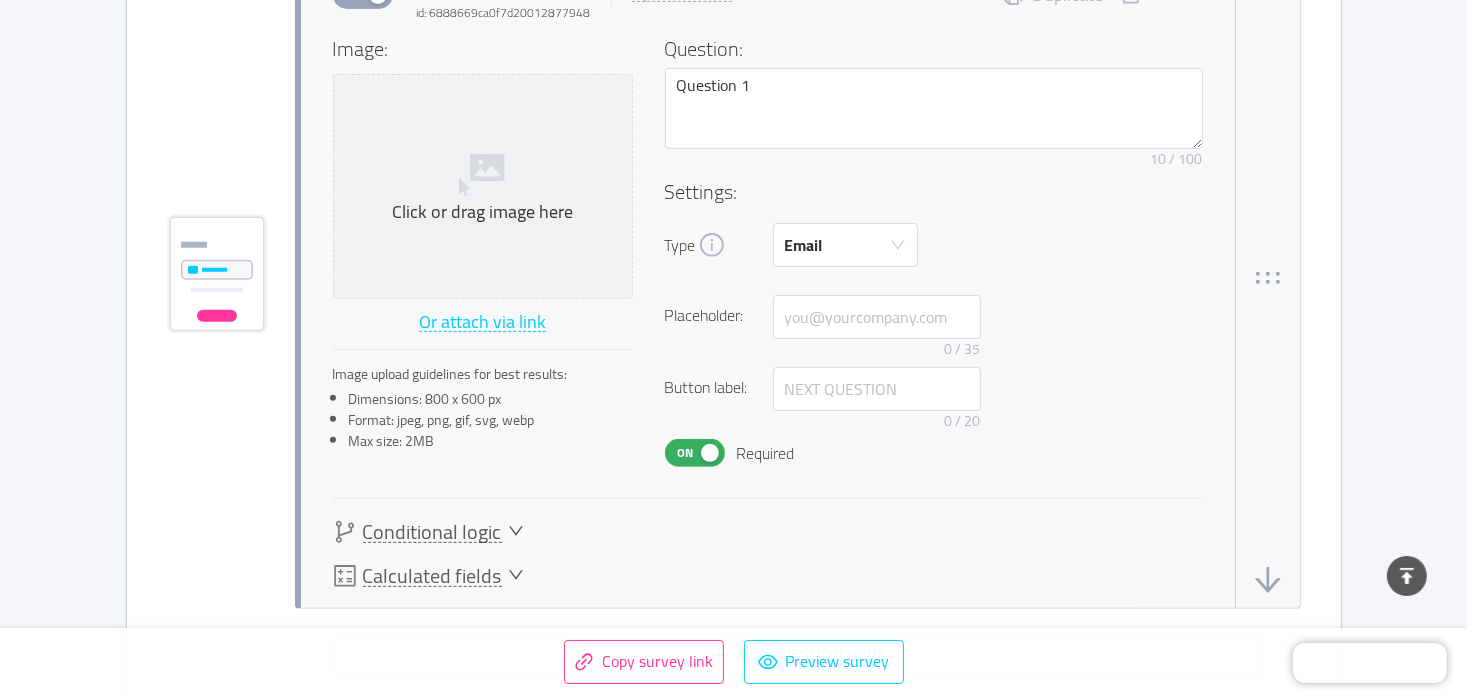 scroll, scrollTop: 700, scrollLeft: 0, axis: vertical 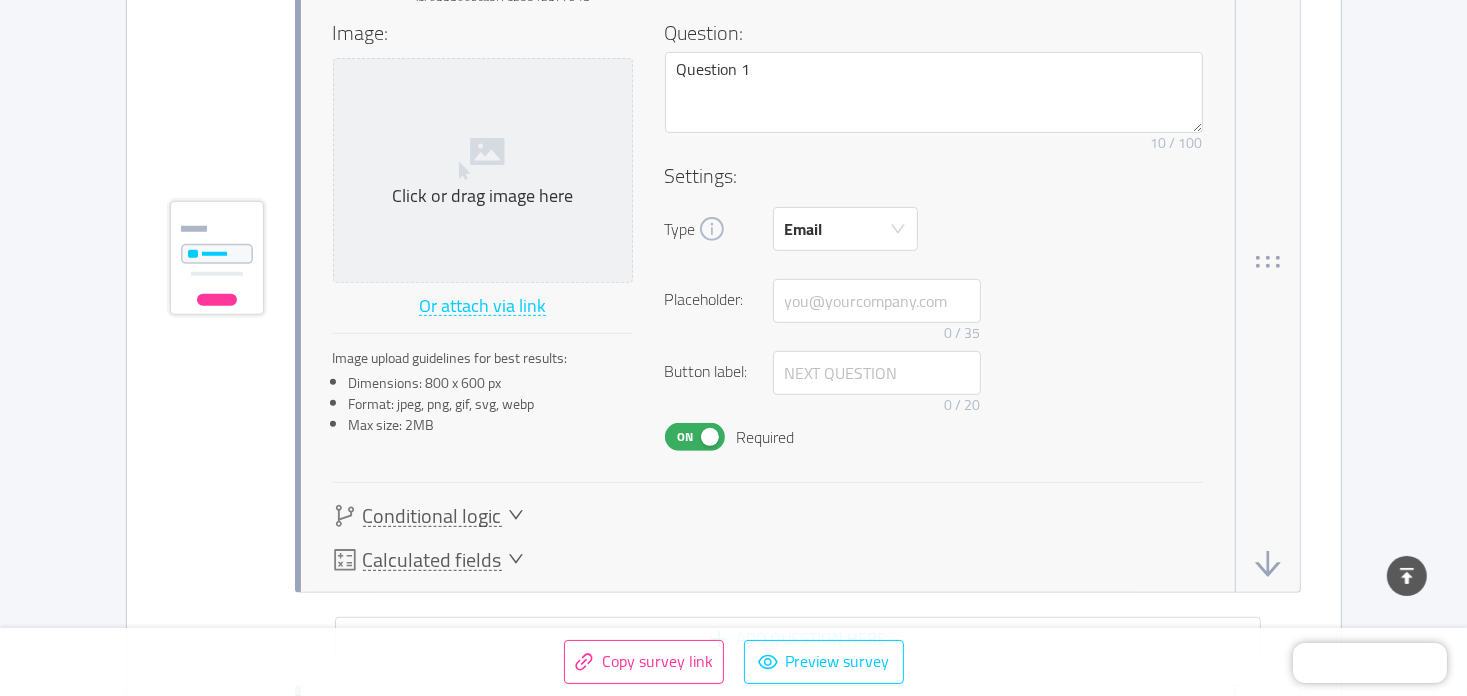 click 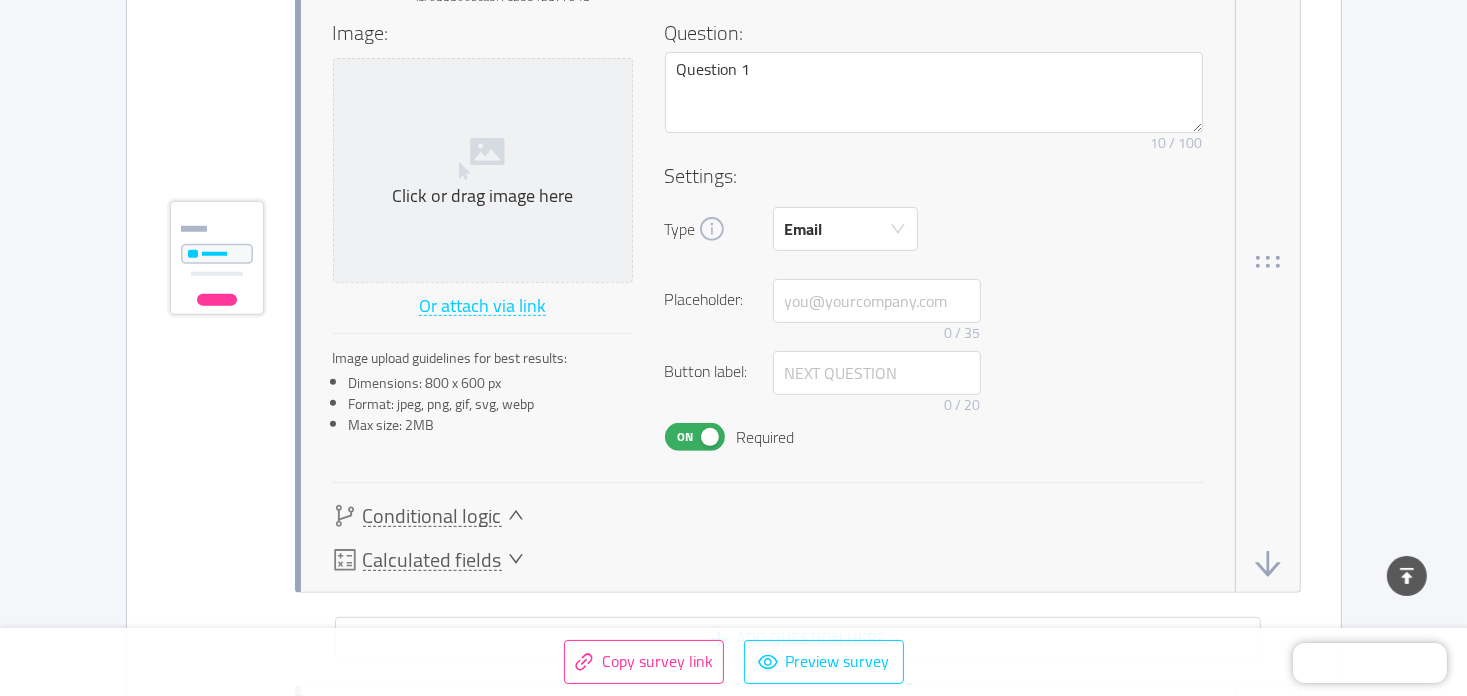 scroll, scrollTop: 747, scrollLeft: 0, axis: vertical 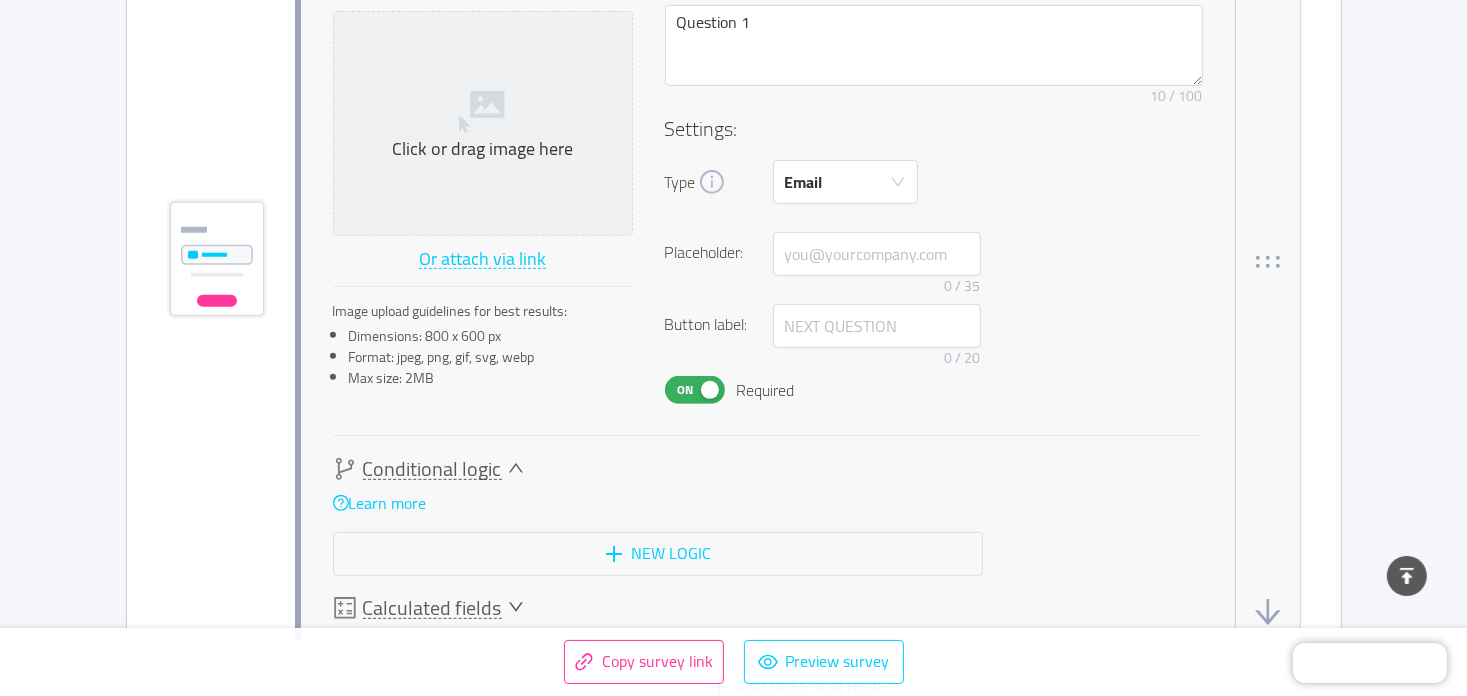 click on "Conditional logic" at bounding box center [658, 469] 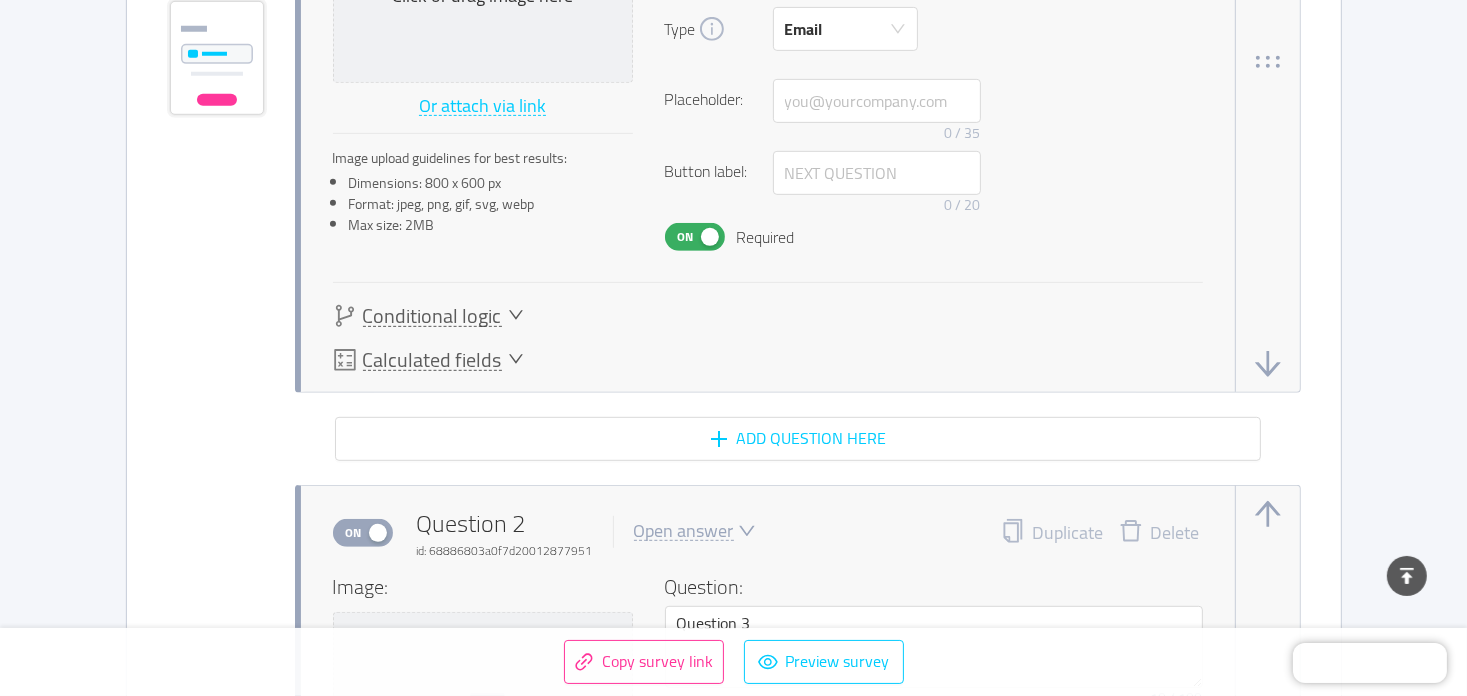 click 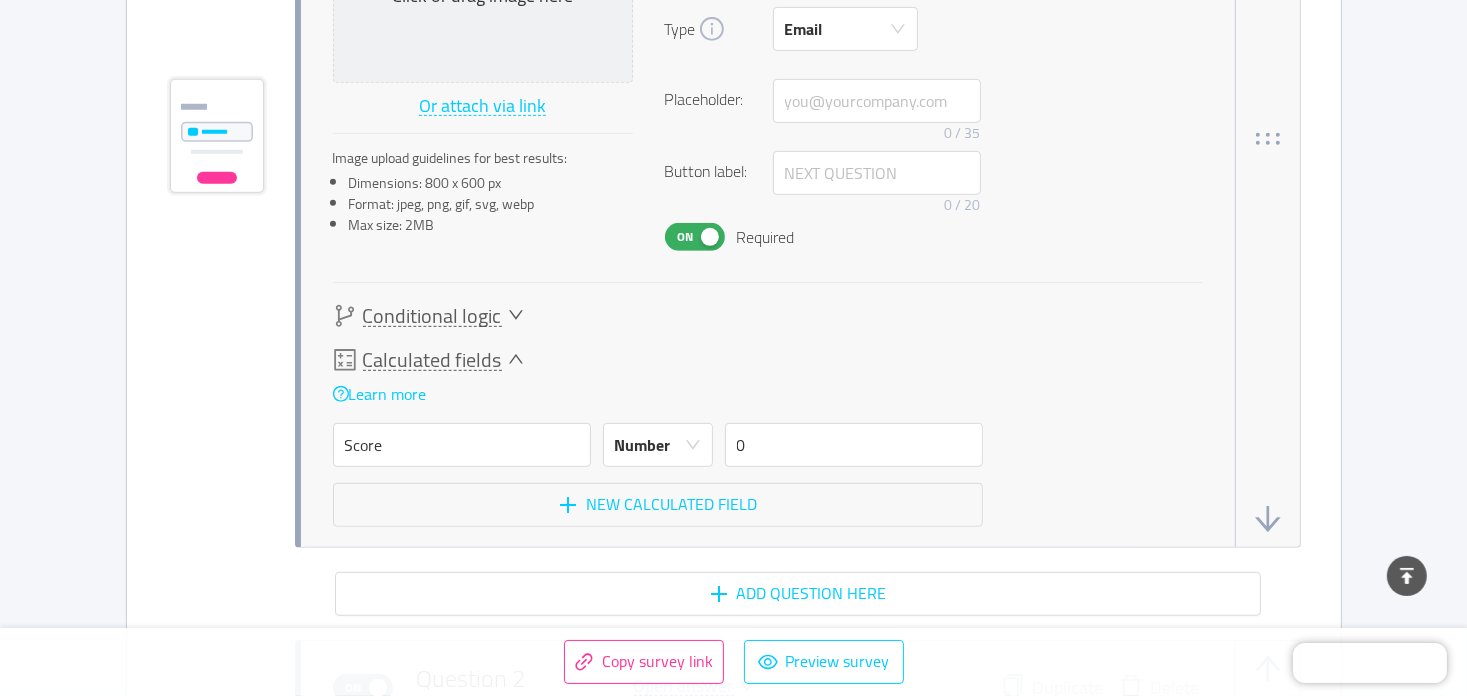 scroll, scrollTop: 977, scrollLeft: 0, axis: vertical 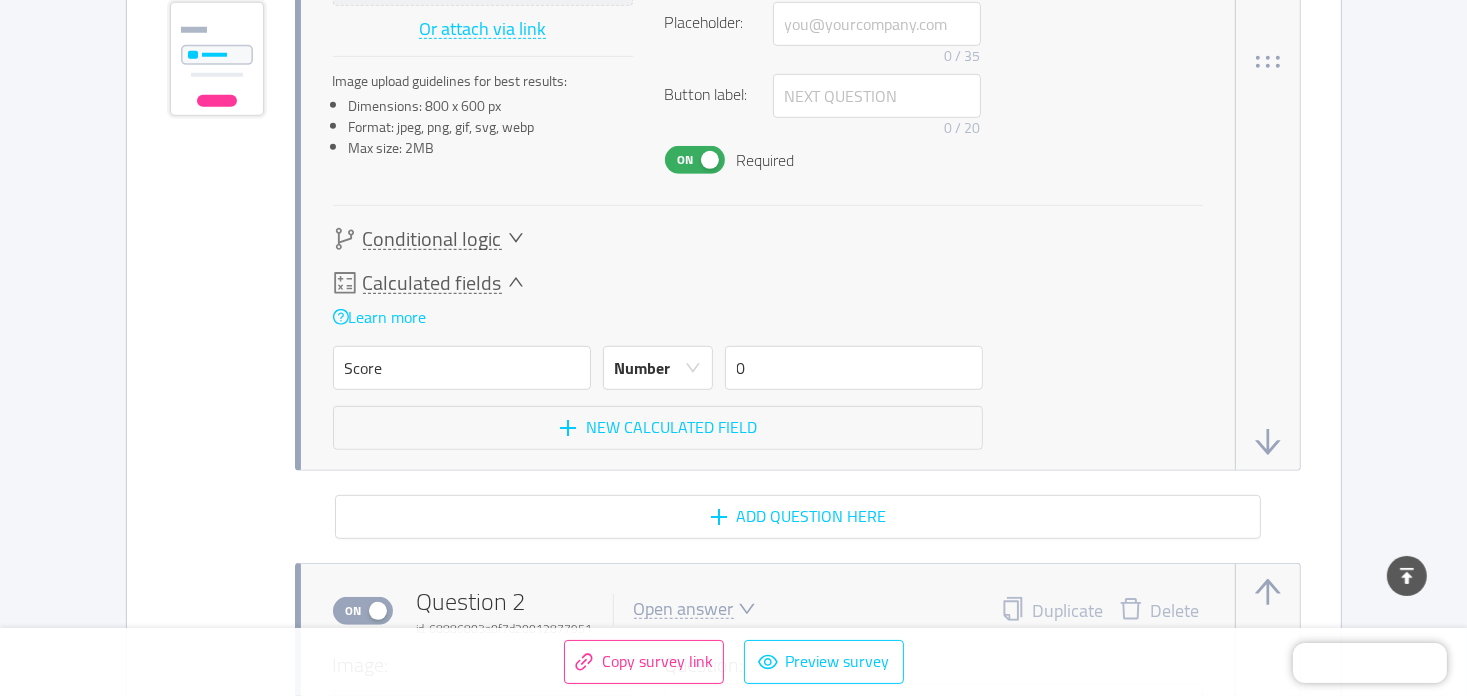click 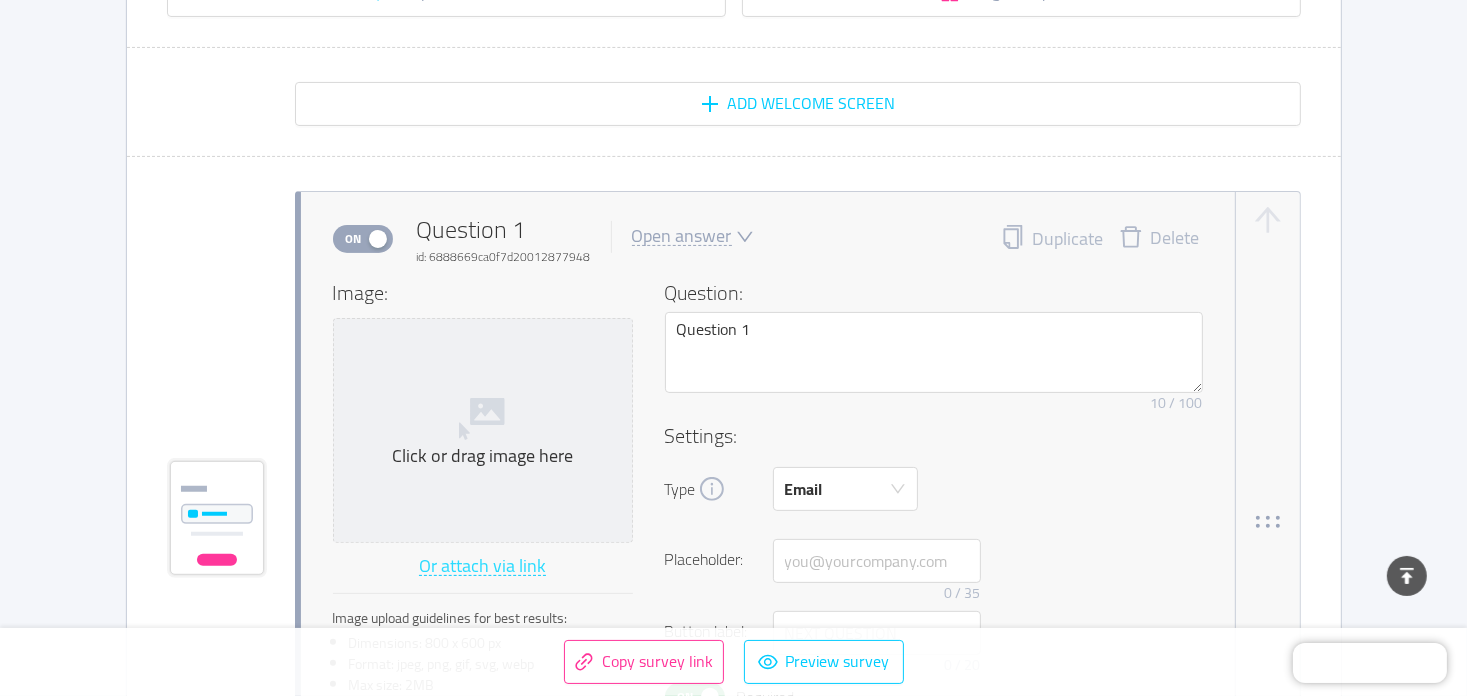 scroll, scrollTop: 400, scrollLeft: 0, axis: vertical 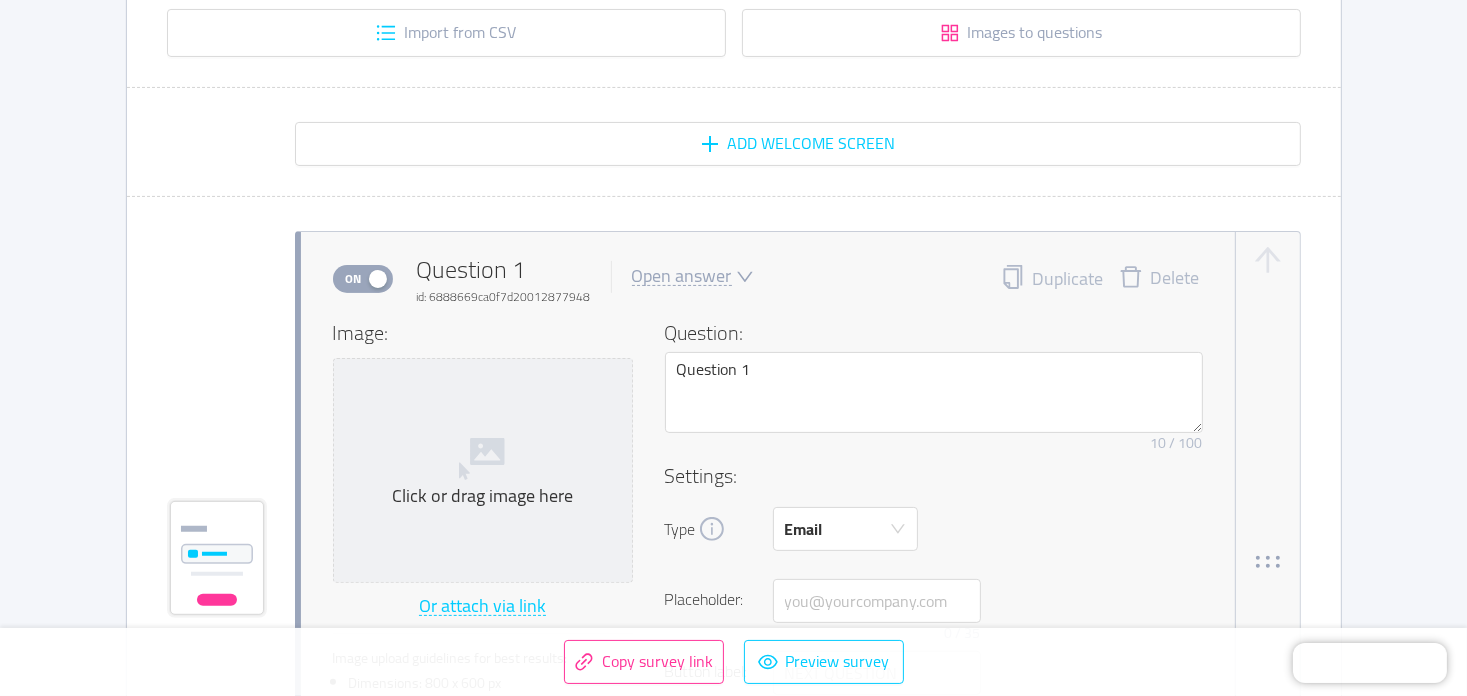 click on "On" at bounding box center [354, 279] 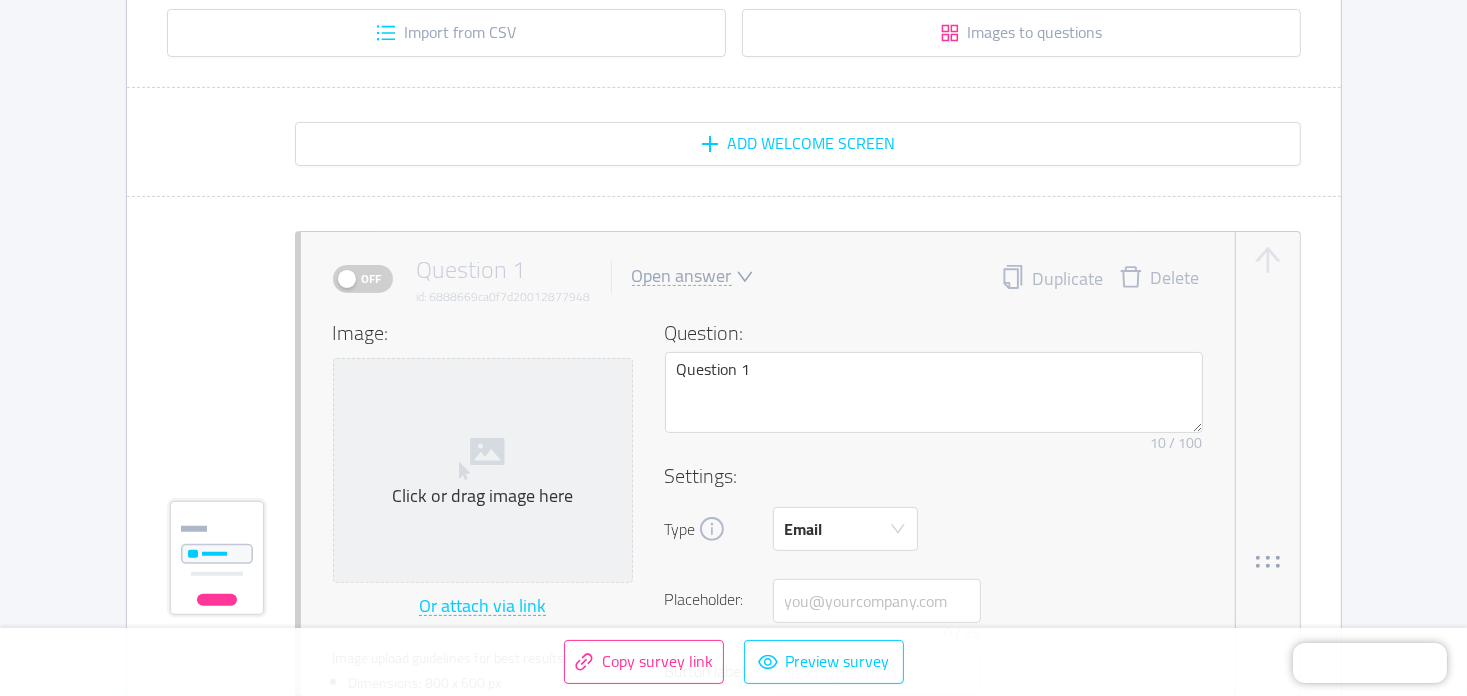 click on "Off" at bounding box center [372, 279] 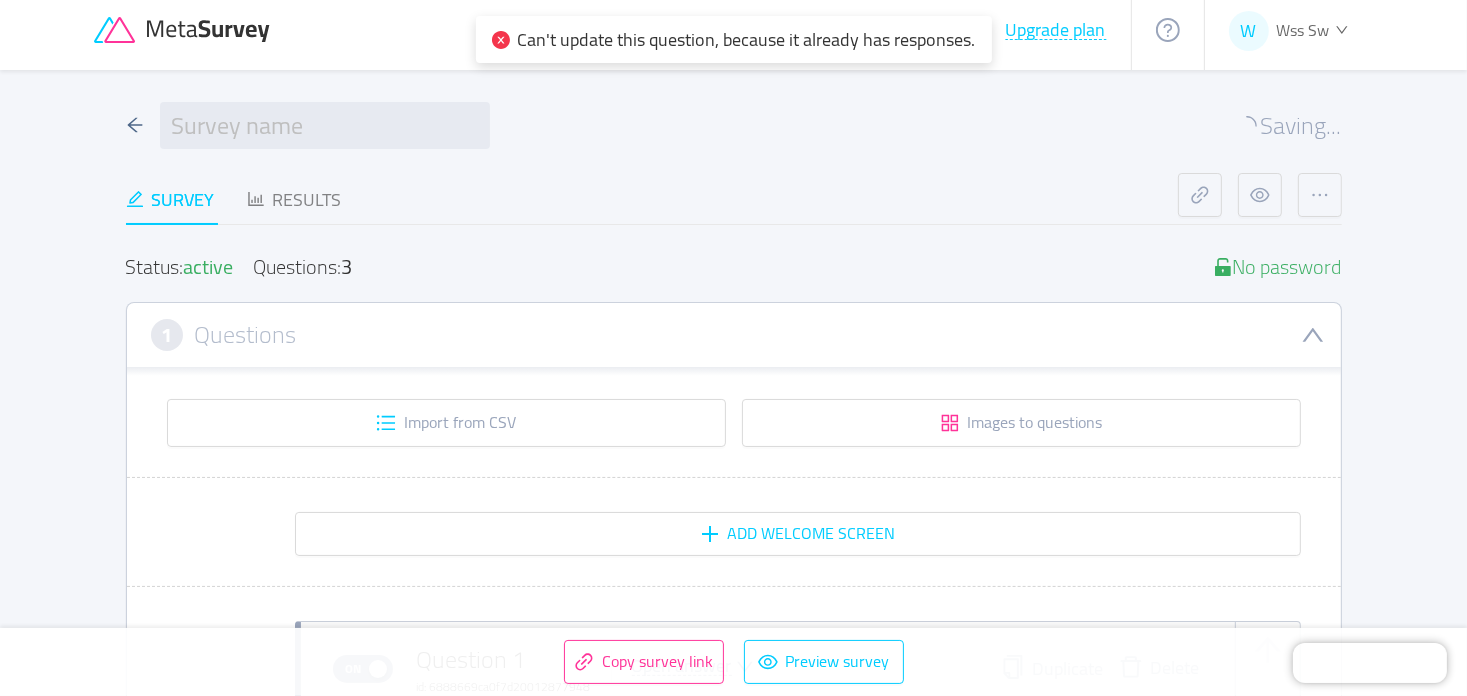 scroll, scrollTop: 0, scrollLeft: 0, axis: both 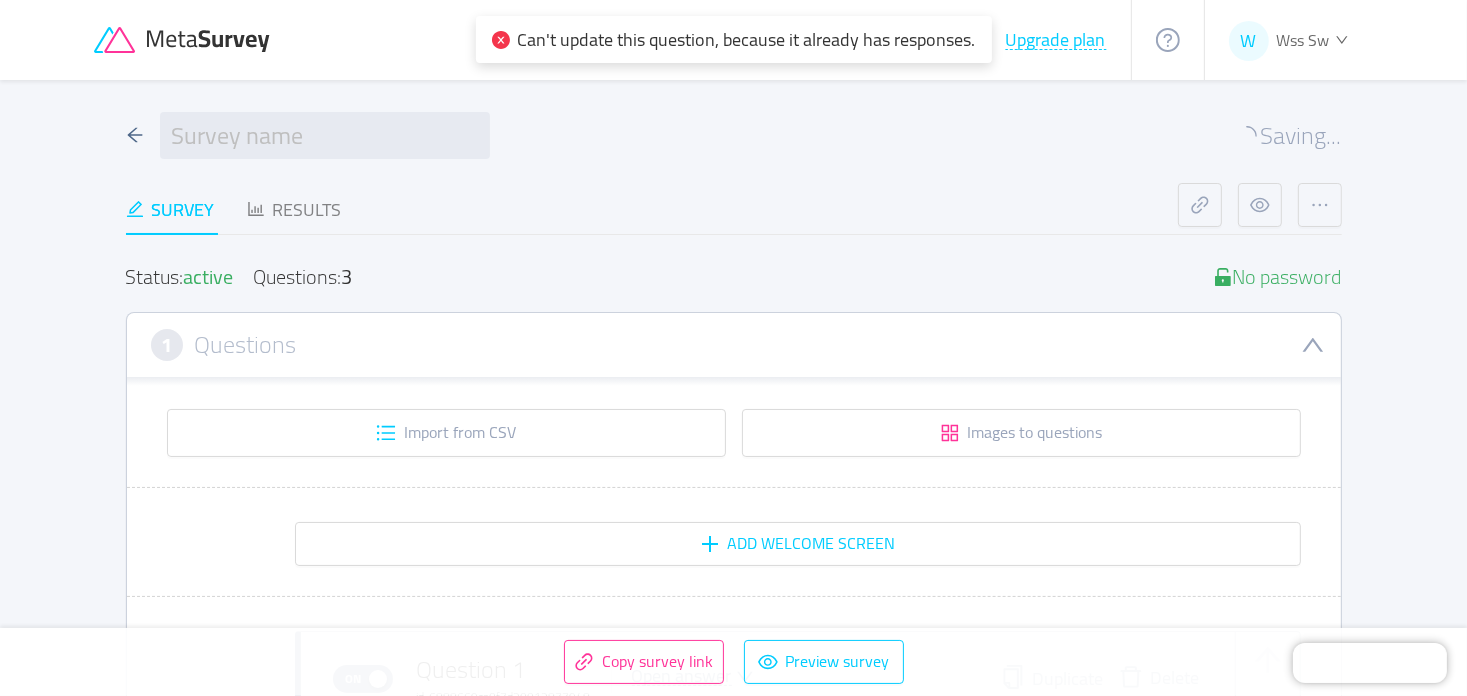 click on "Saving...  Survey   Results   Status:   active   Questions:   3   No password   1  Questions Import from CSV Images to questions Add Welcome screen On  Question 1  id: 6888669ca0f7d20012877948  Open answer  Duplicate Delete Image:    Click or drag image here  Or attach via link Image upload guidelines for best results: Dimensions: 800 x 600 px Format: jpeg, png, gif, svg, webp Max size: 2MB Question: Question 1  Remove character limit   10 / 100  Settings: Type  Email  Country code: 🇺🇸 +1   Placeholder:  0 / 35  Button label:  0 / 20  On Required  Conditional logic   Learn more  New logic  Calculated fields   Learn more  Score  Number  0 New calculated field Add question here On  Question 2  id: 68886803a0f7d20012877951  Open answer  Duplicate Delete Image:    Click or drag image here  Or attach via link Image upload guidelines for best results: Dimensions: 800 x 600 px Format: jpeg, png, gif, svg, webp Max size: 2MB Question: Question 3  Remove character limit   10 / 100  Settings: Type  Phone    Off" at bounding box center [734, 2306] 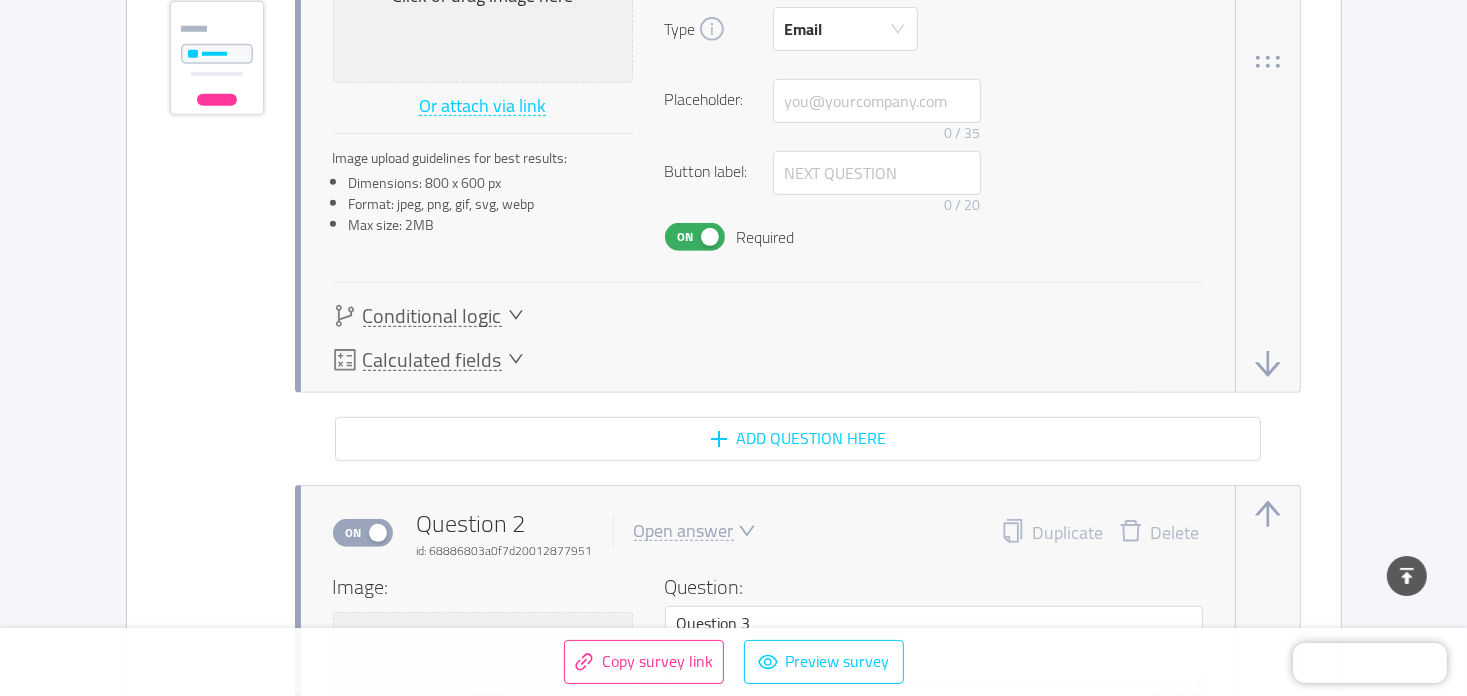 scroll, scrollTop: 1000, scrollLeft: 0, axis: vertical 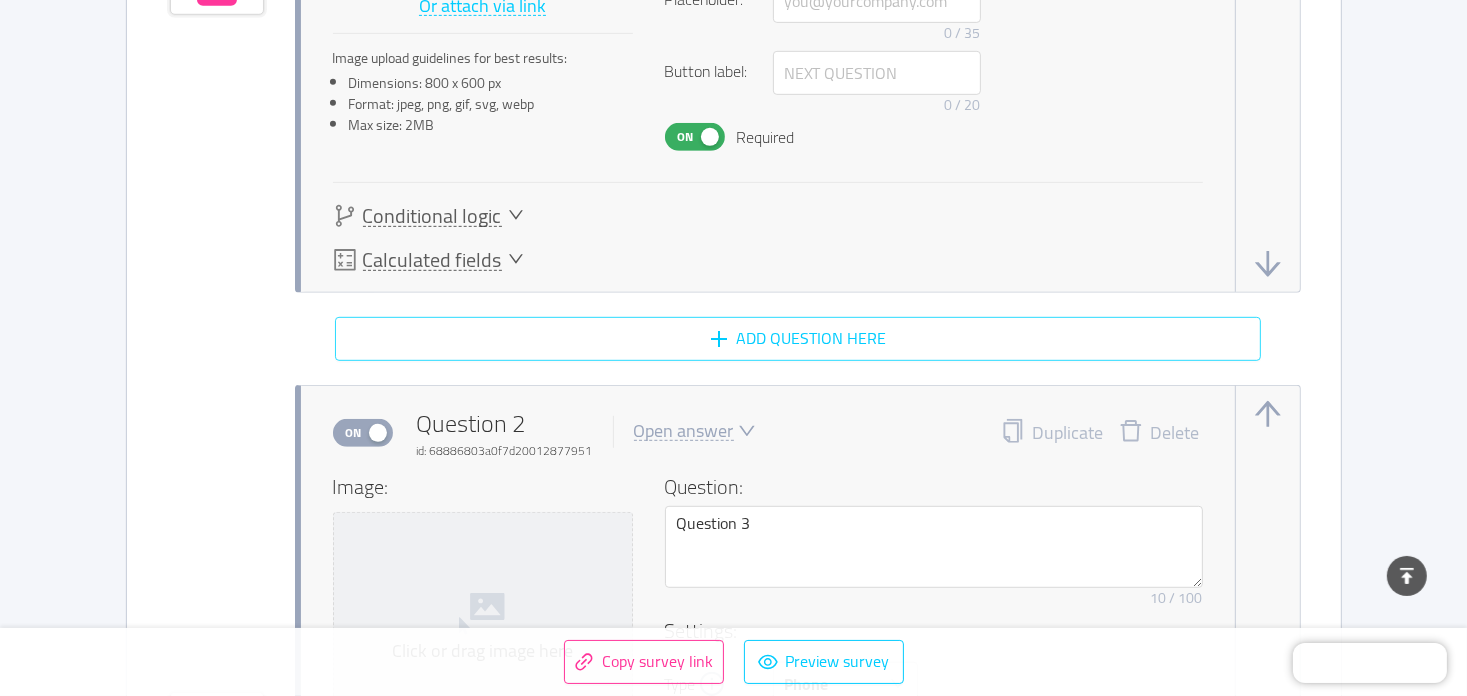 click on "Add question here" at bounding box center [798, 339] 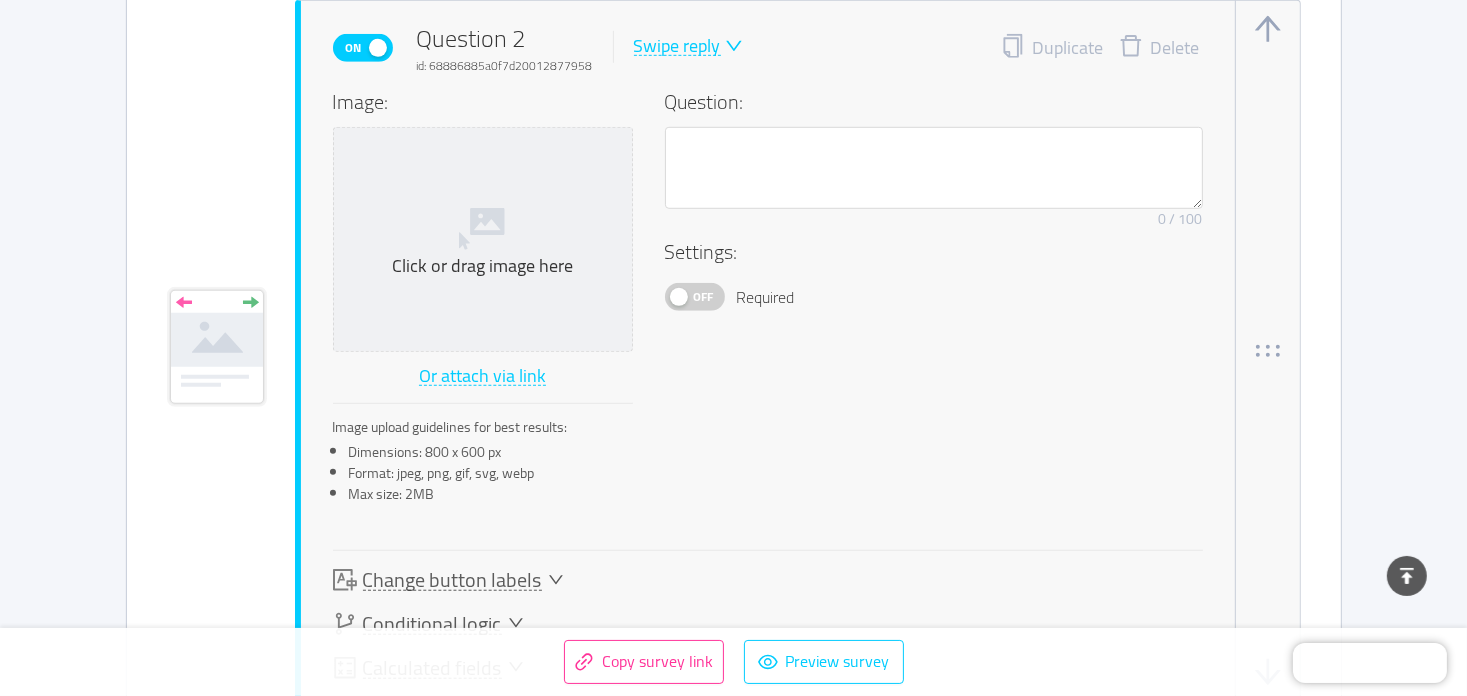 scroll, scrollTop: 1386, scrollLeft: 0, axis: vertical 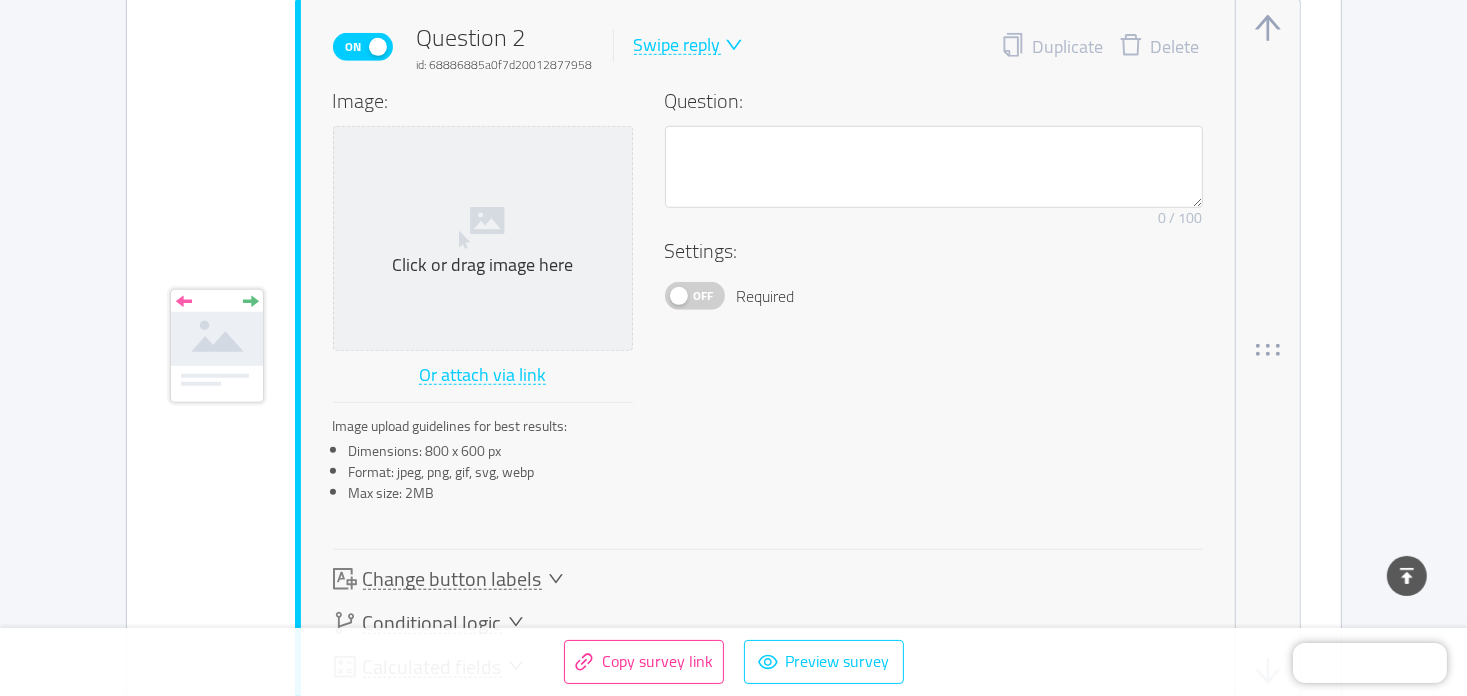 click on "Swipe reply" at bounding box center [677, 45] 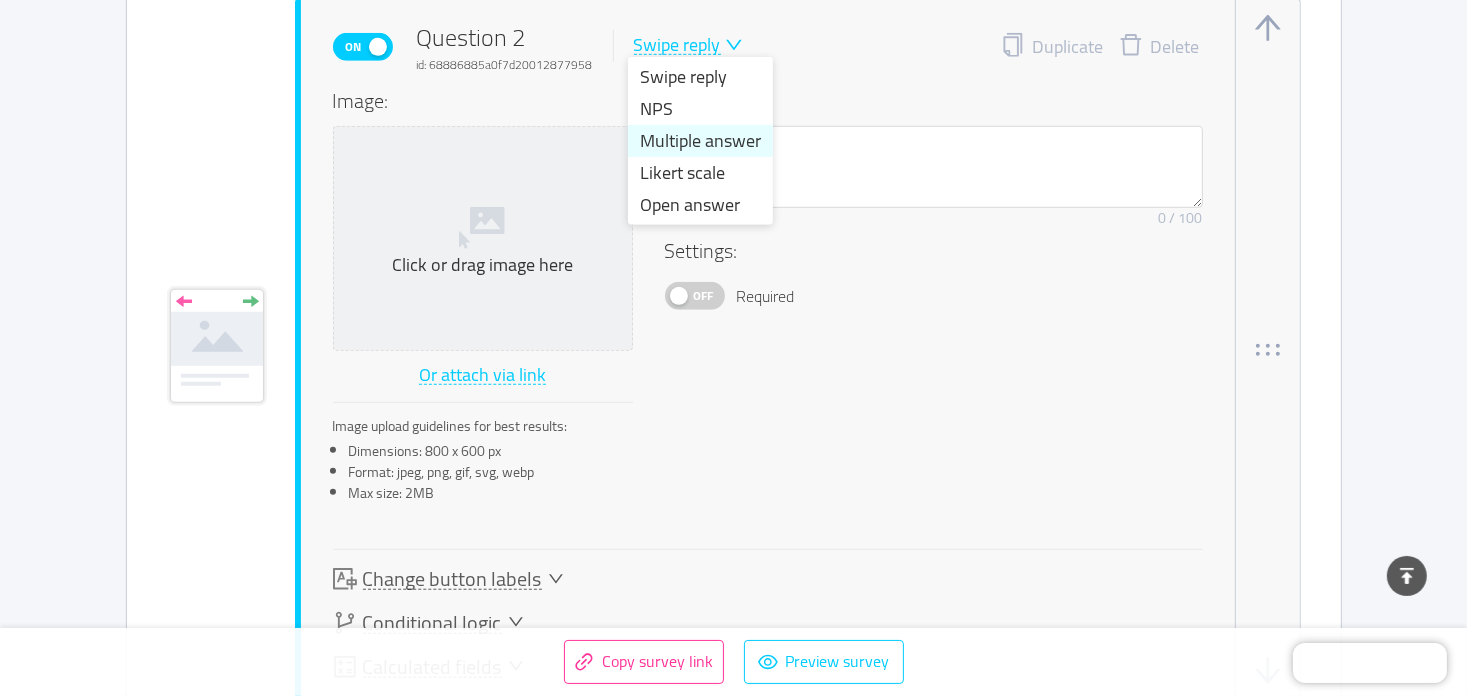 click on "Multiple answer" at bounding box center (700, 141) 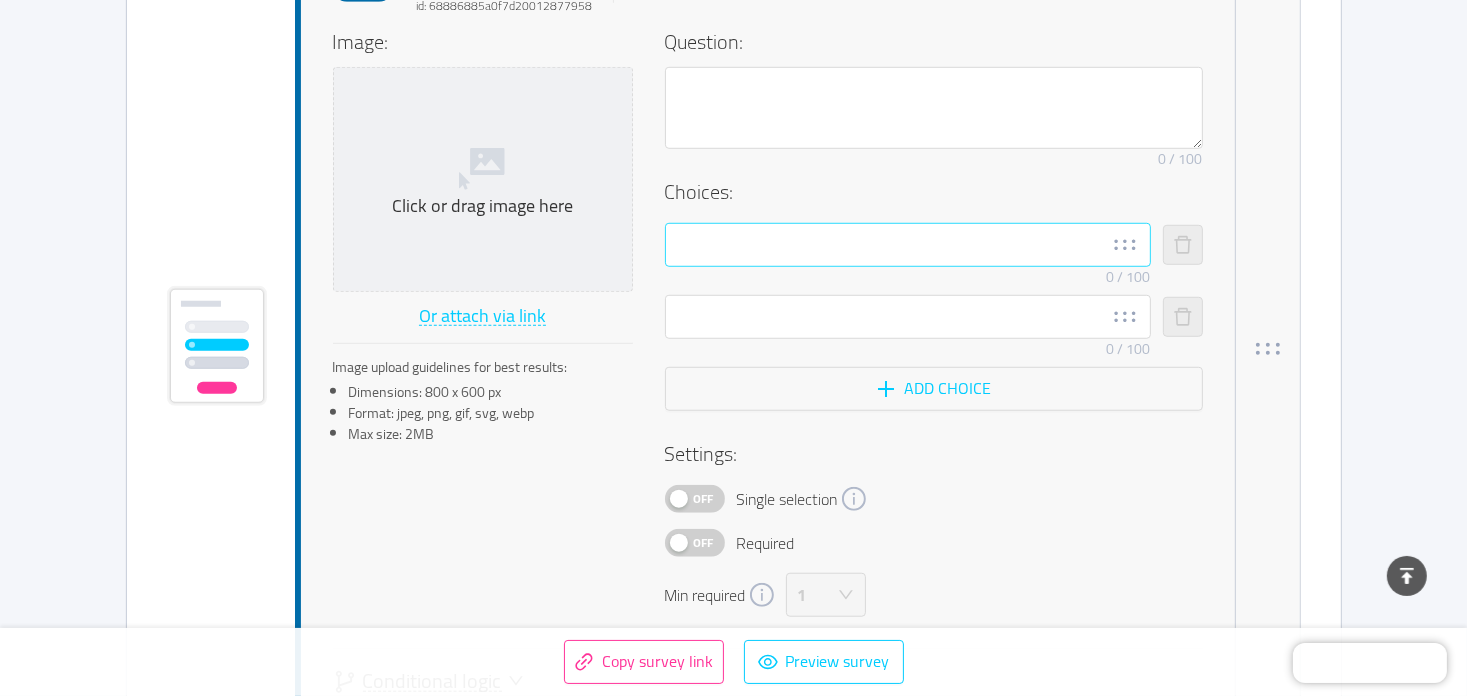 scroll, scrollTop: 1444, scrollLeft: 0, axis: vertical 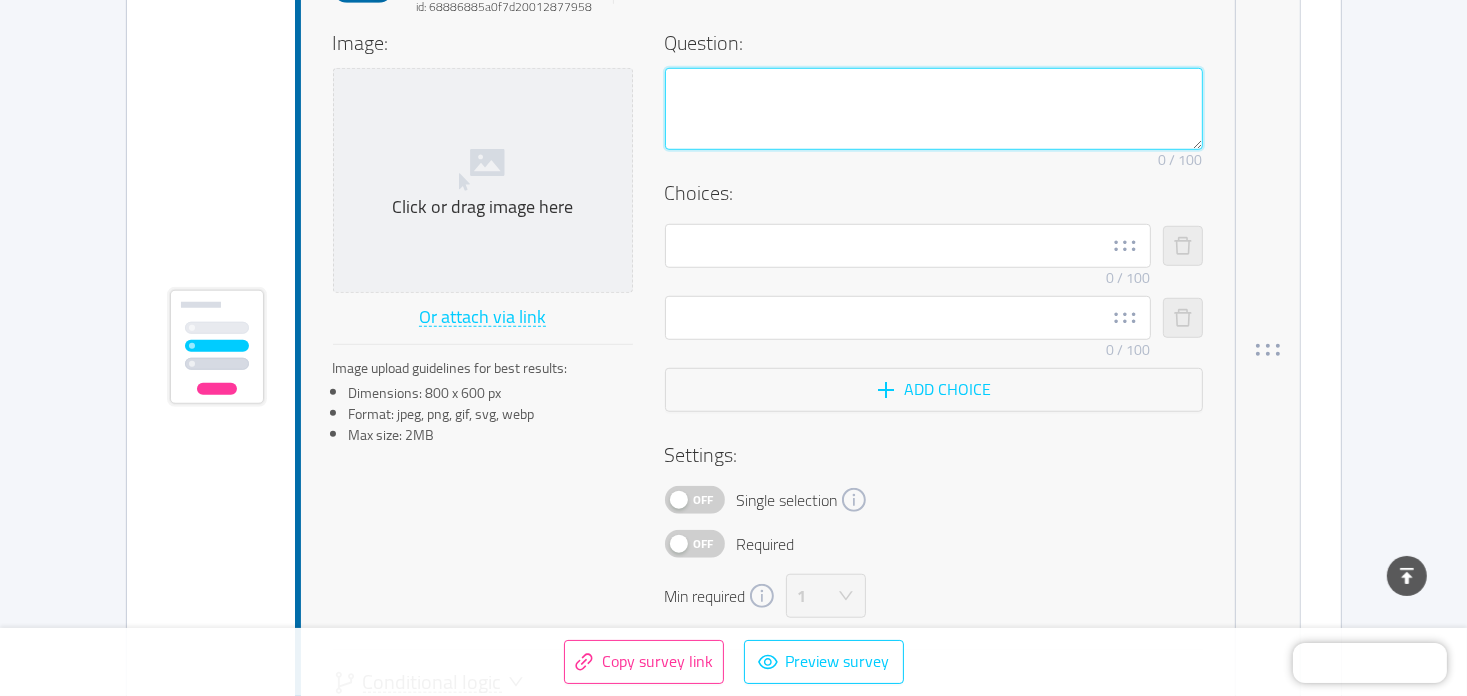 click at bounding box center (934, 109) 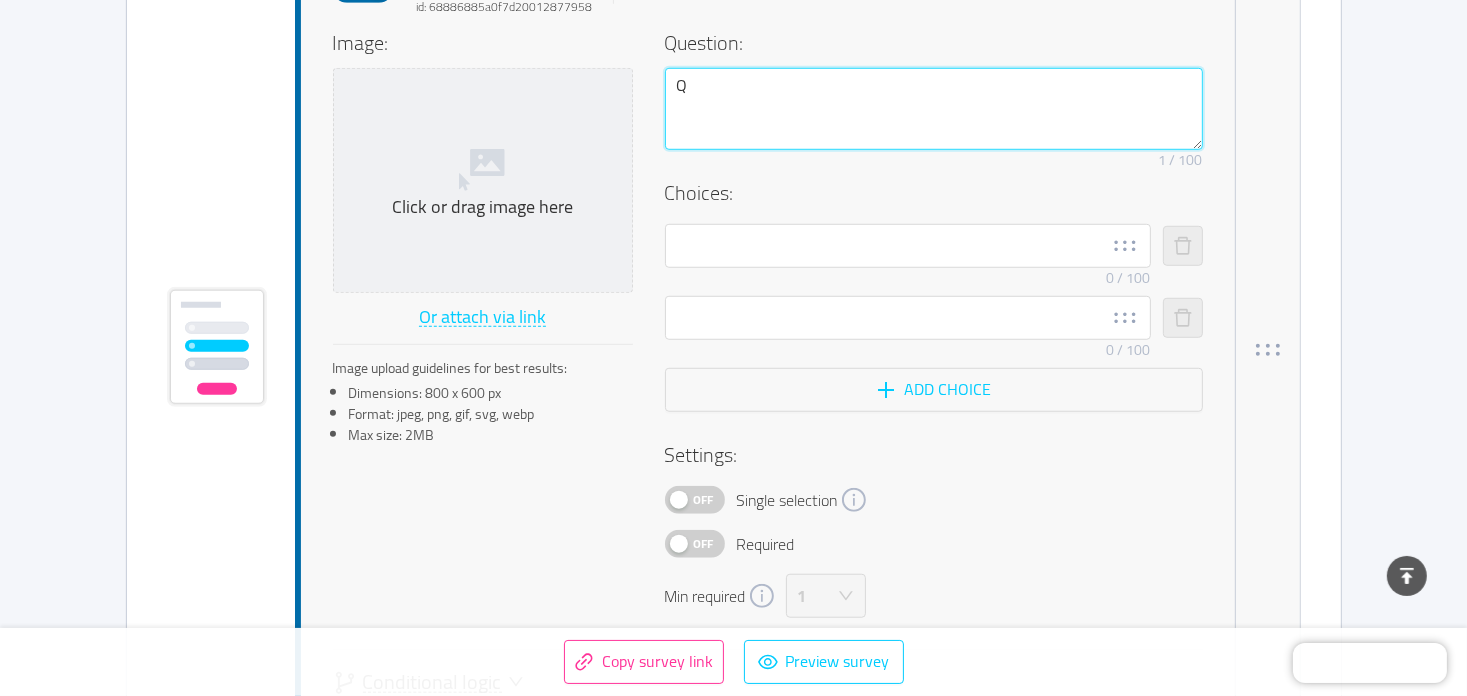 type 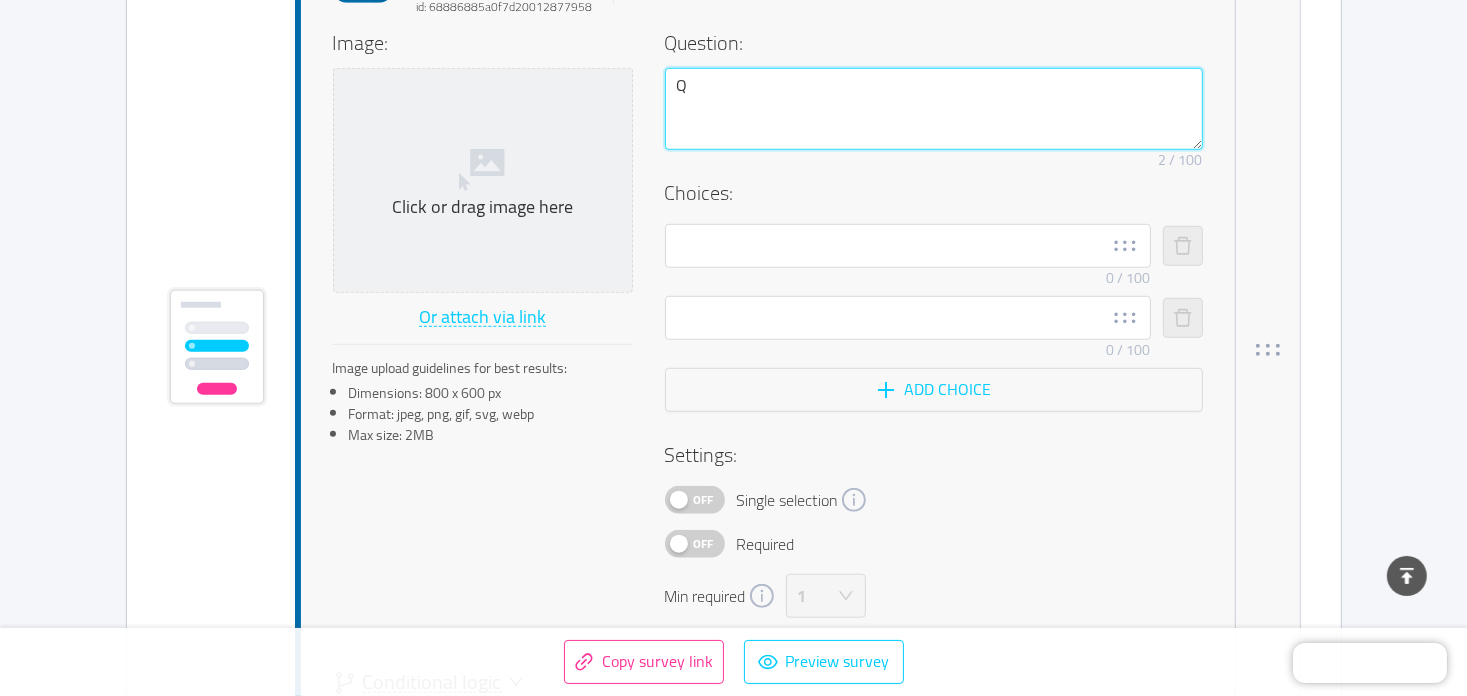 type on "Q B" 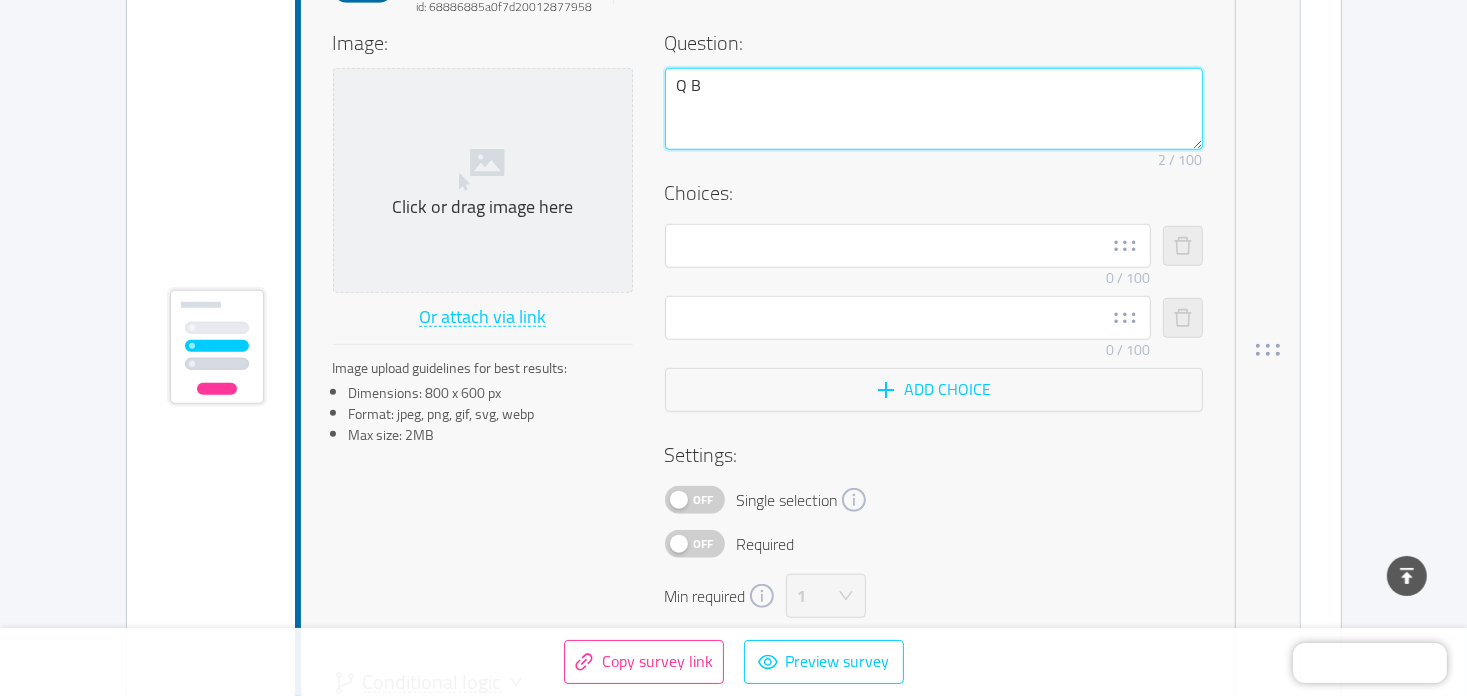 type 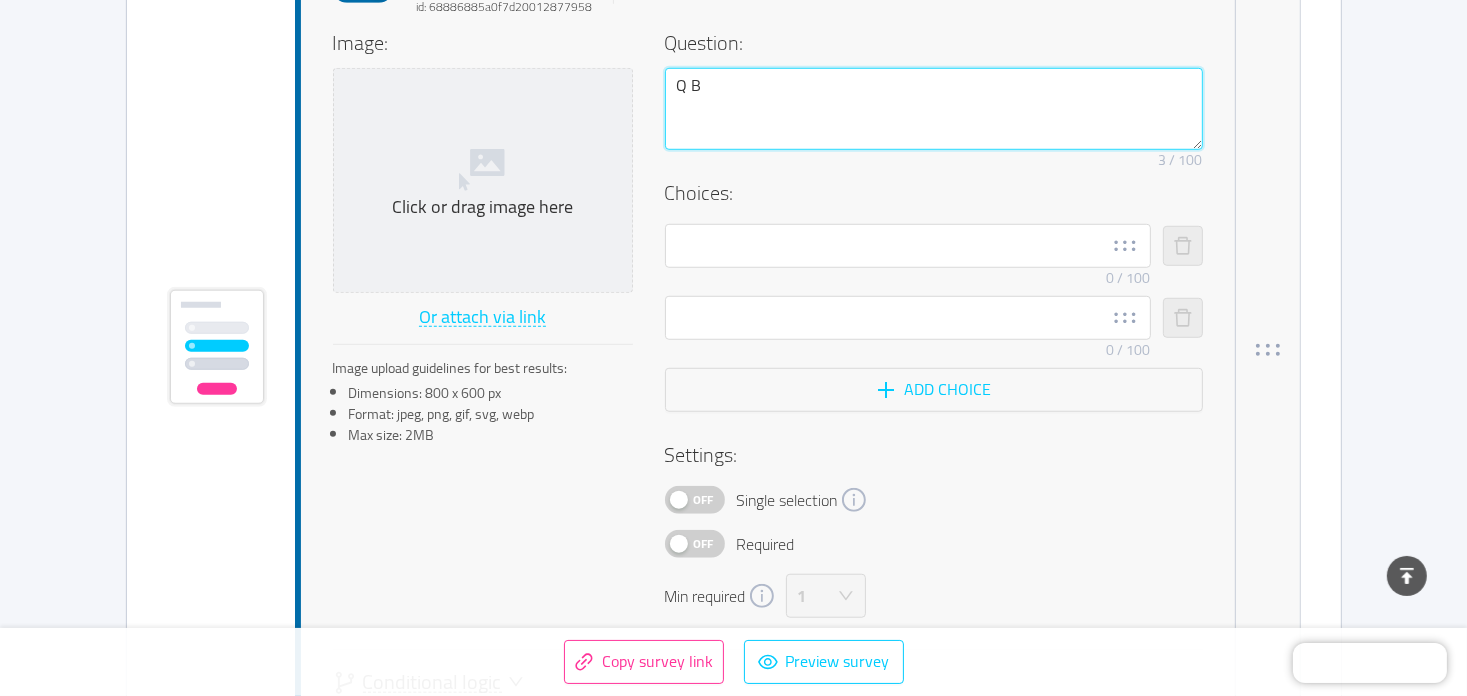 type on "Q Bi" 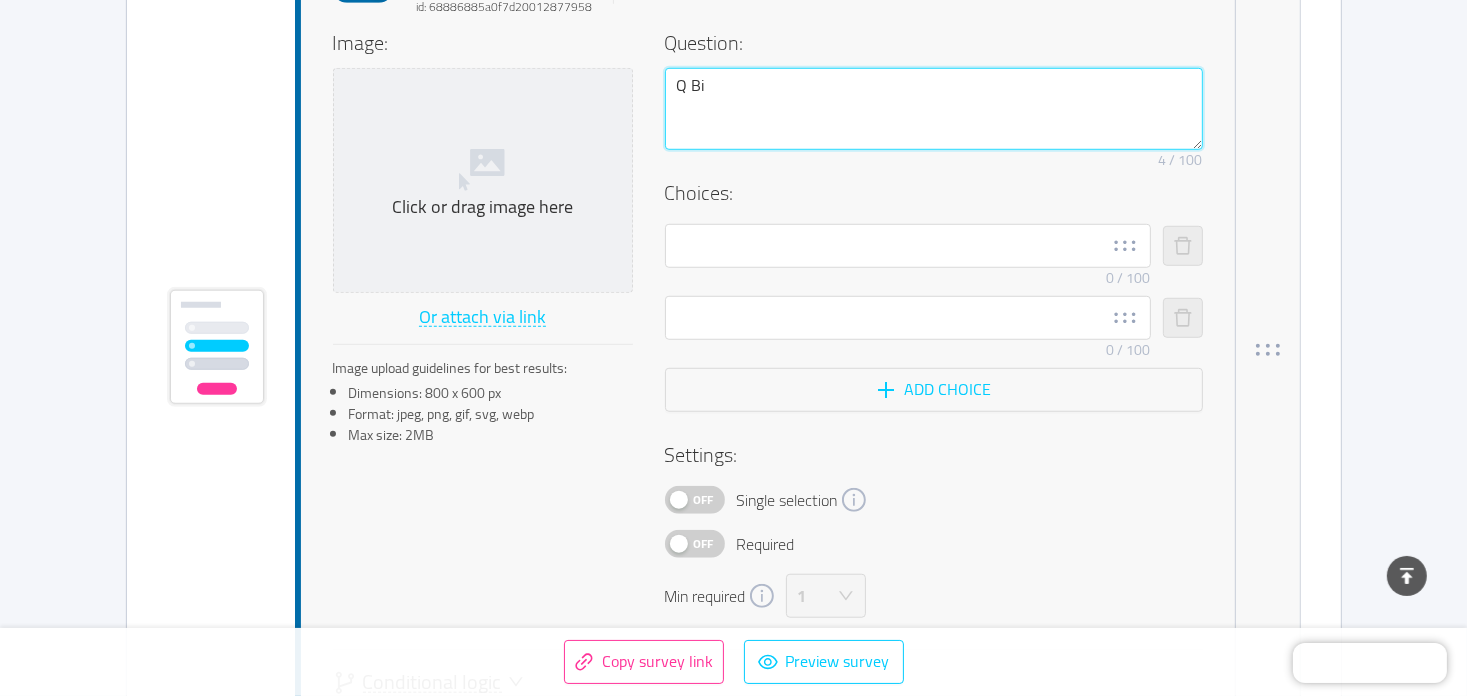type 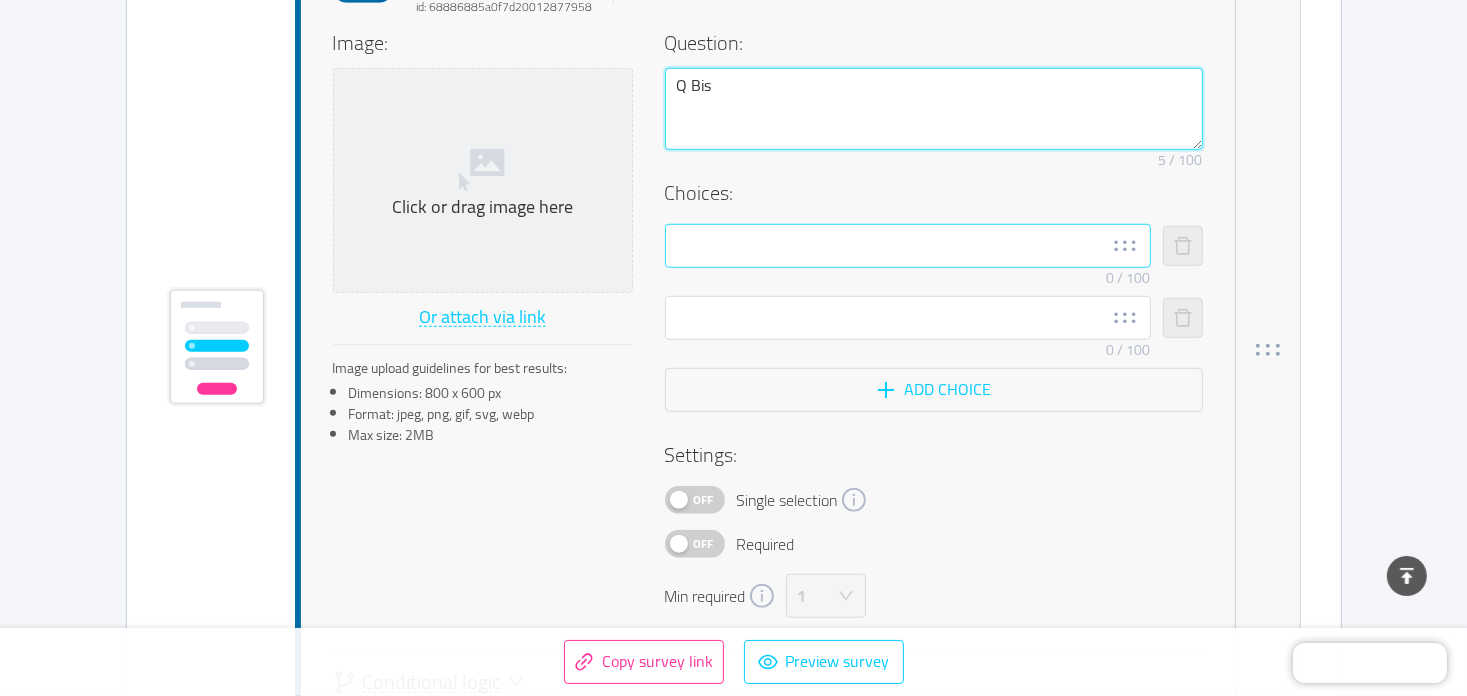 type on "Q Bis" 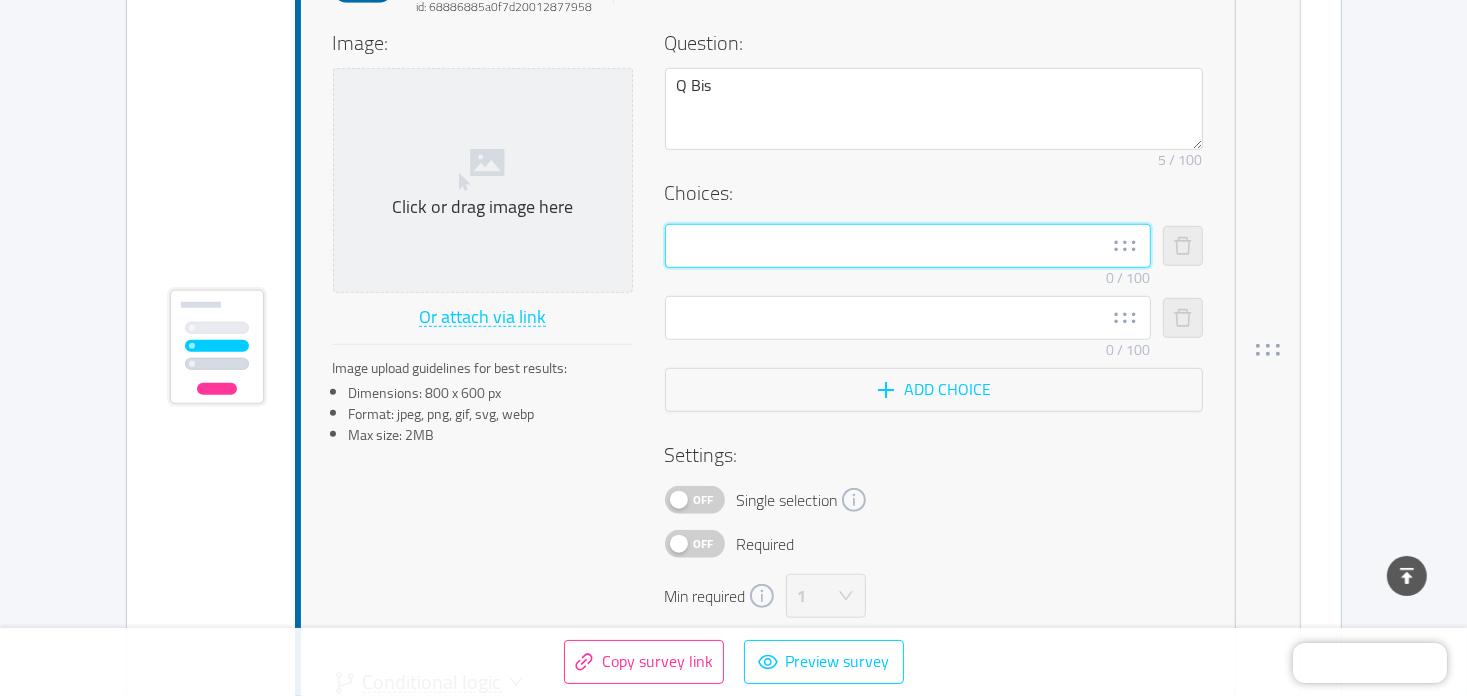 click at bounding box center (908, 246) 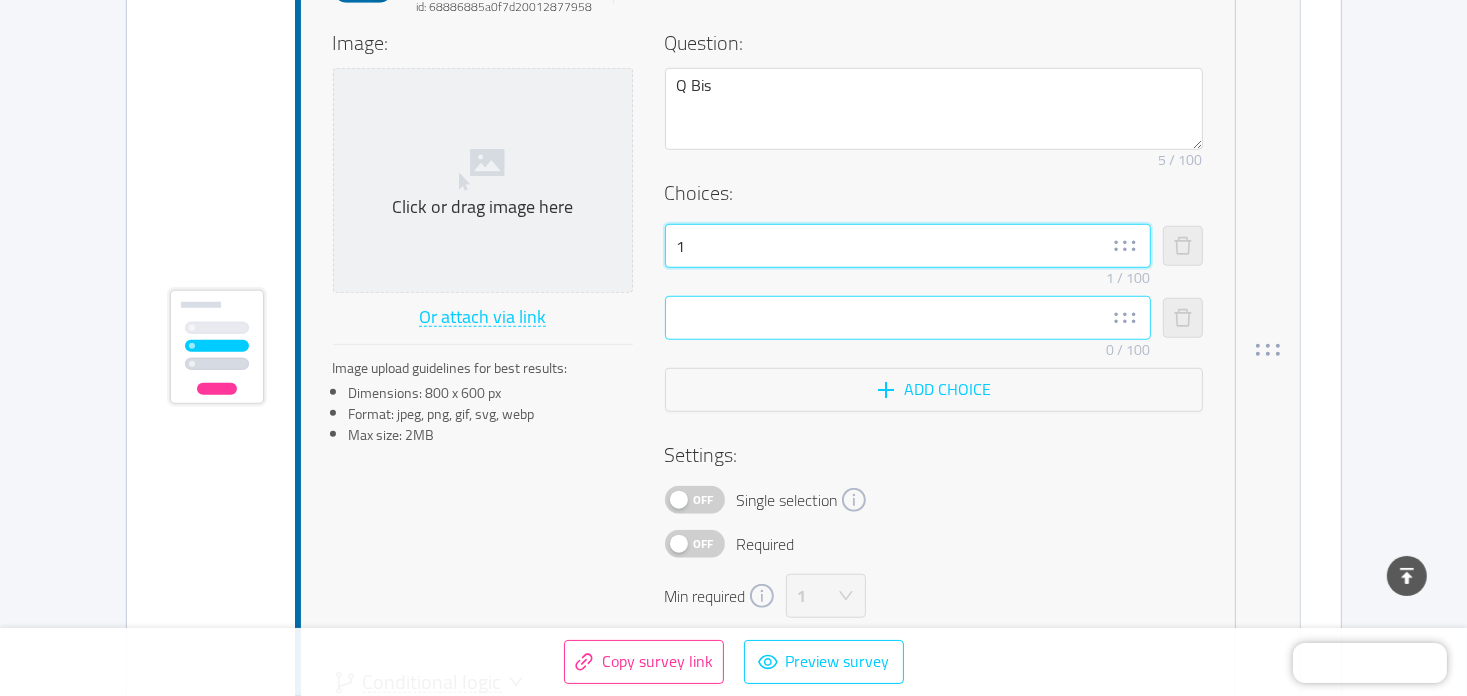 type on "1" 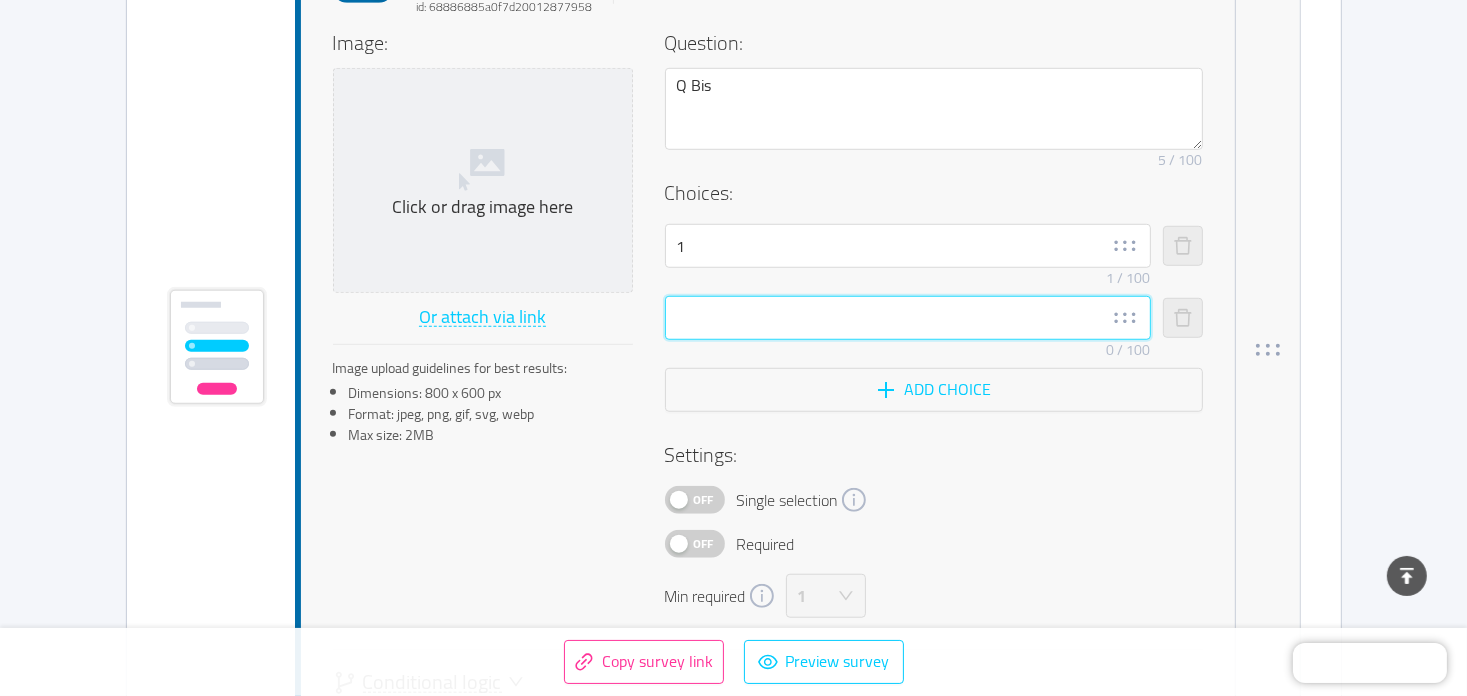 click at bounding box center (908, 318) 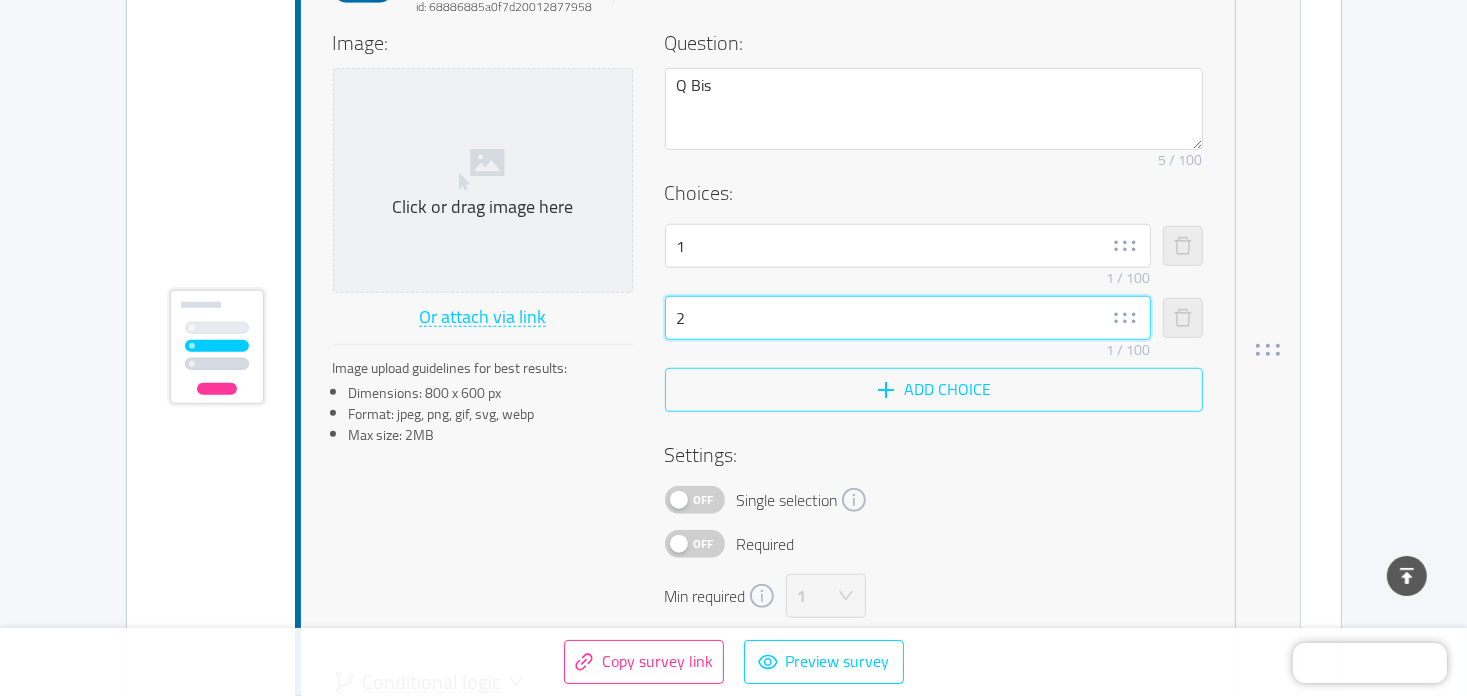 type on "2" 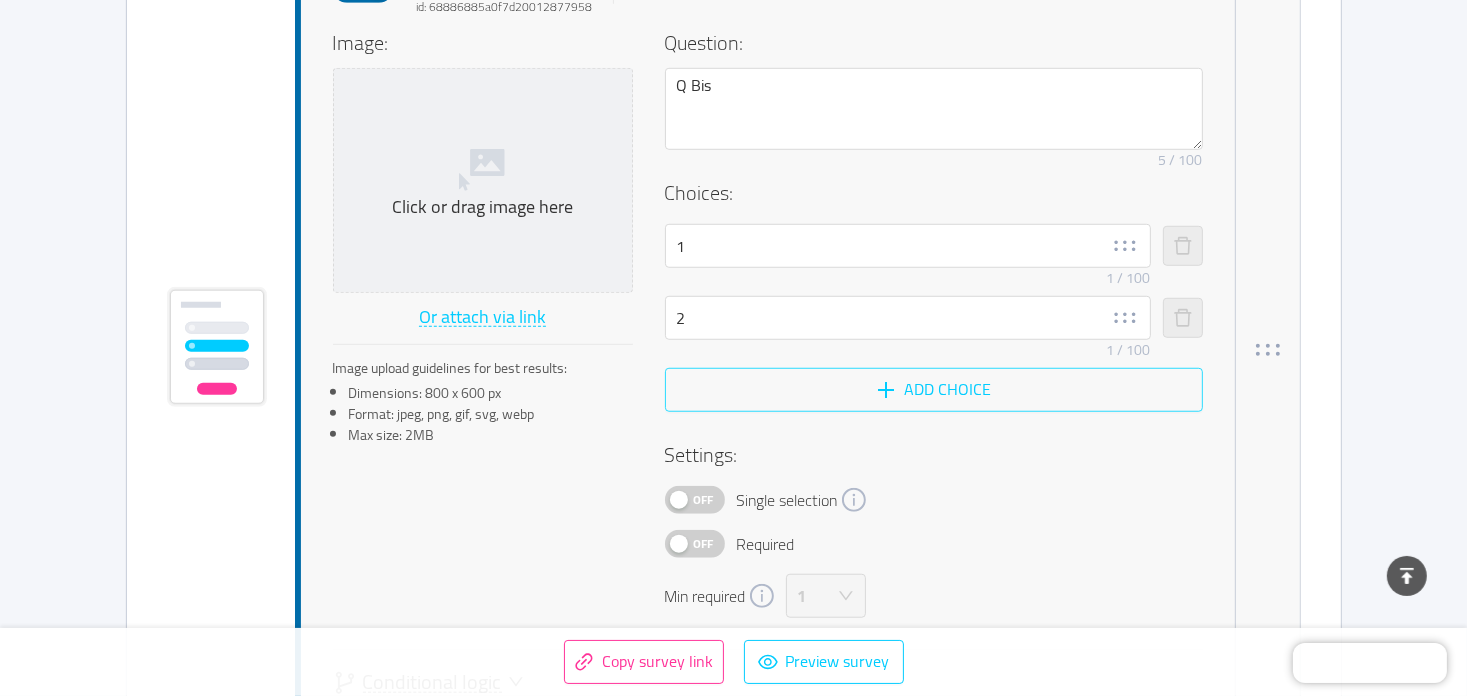 click on "Add choice" at bounding box center (934, 390) 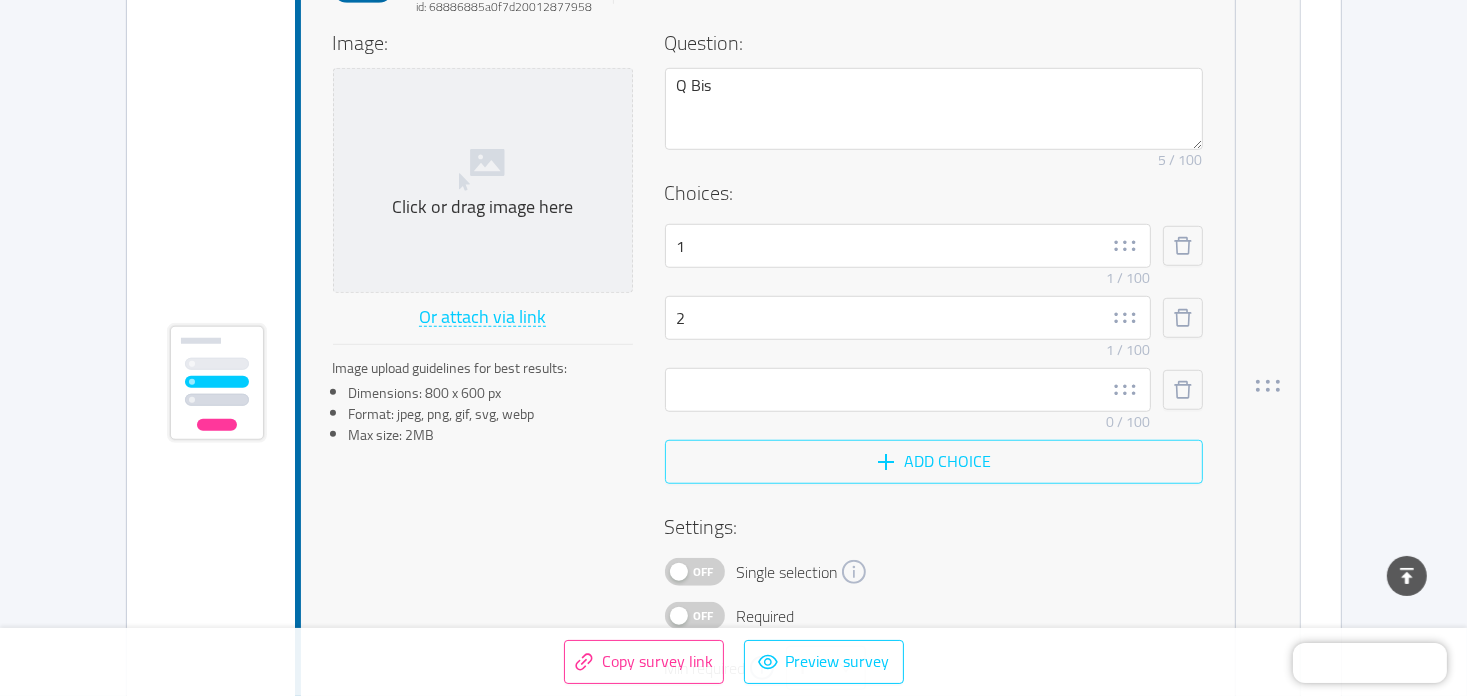 scroll, scrollTop: 1480, scrollLeft: 0, axis: vertical 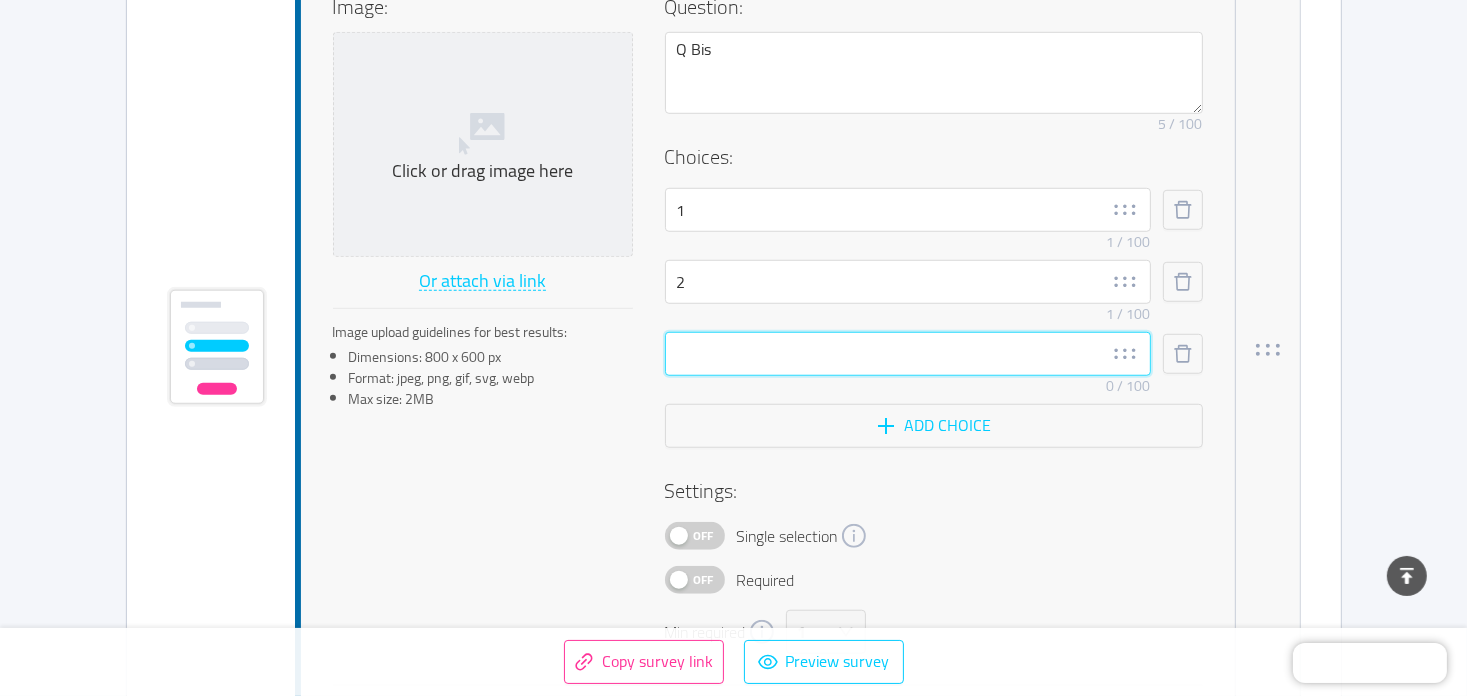 click at bounding box center (908, 354) 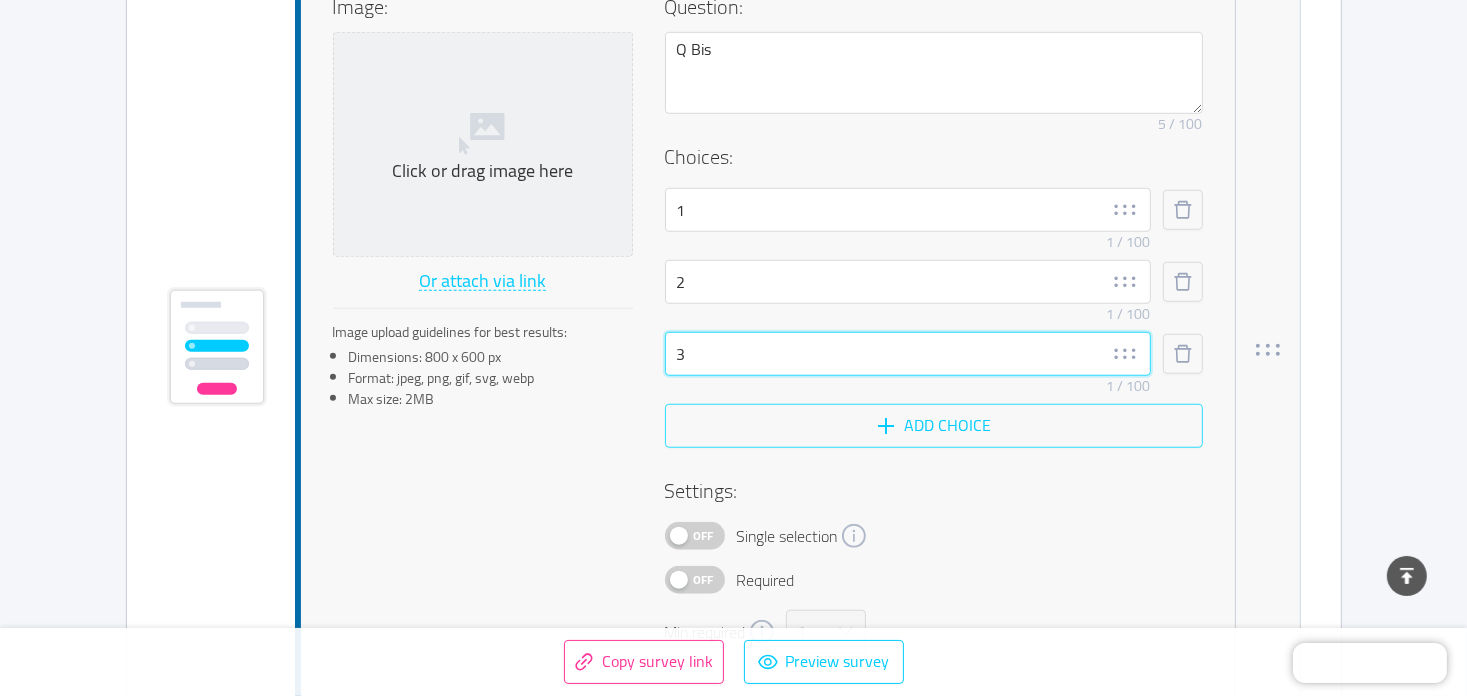 type on "3" 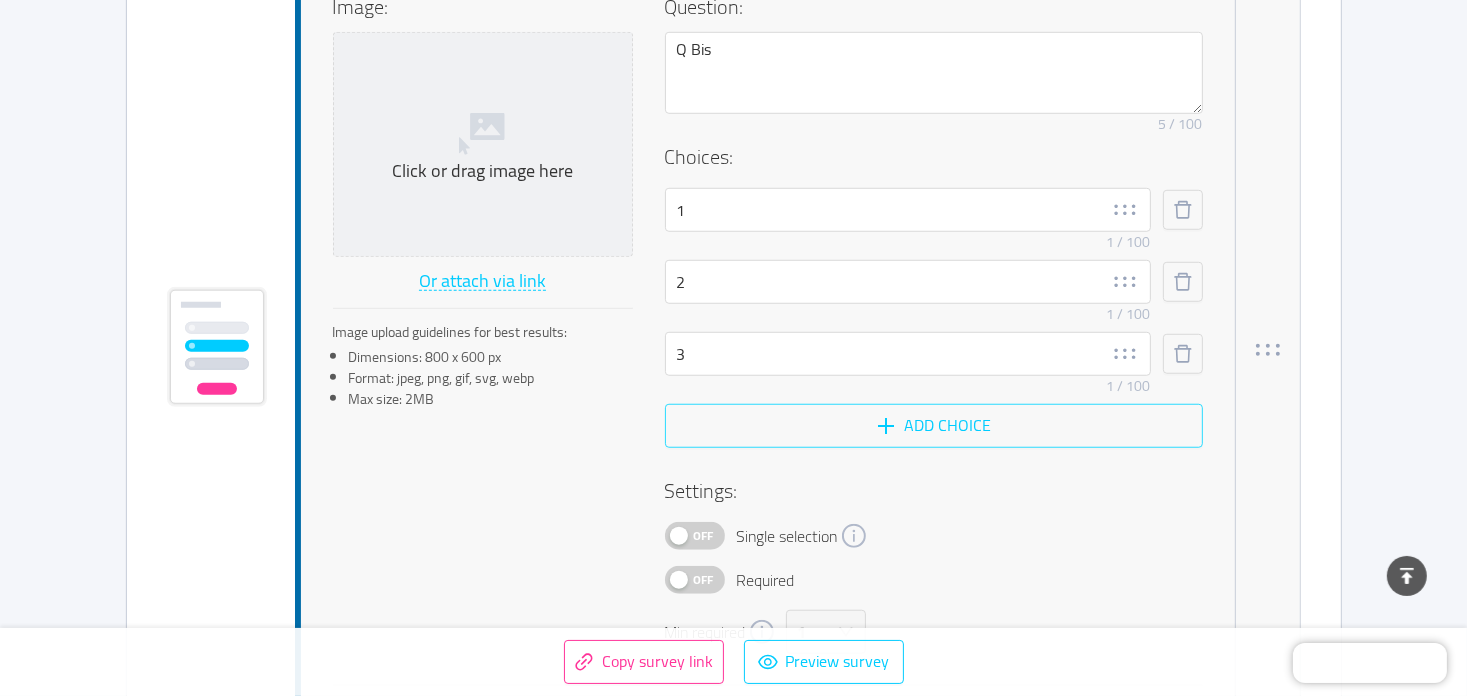 click on "Add choice" at bounding box center (934, 426) 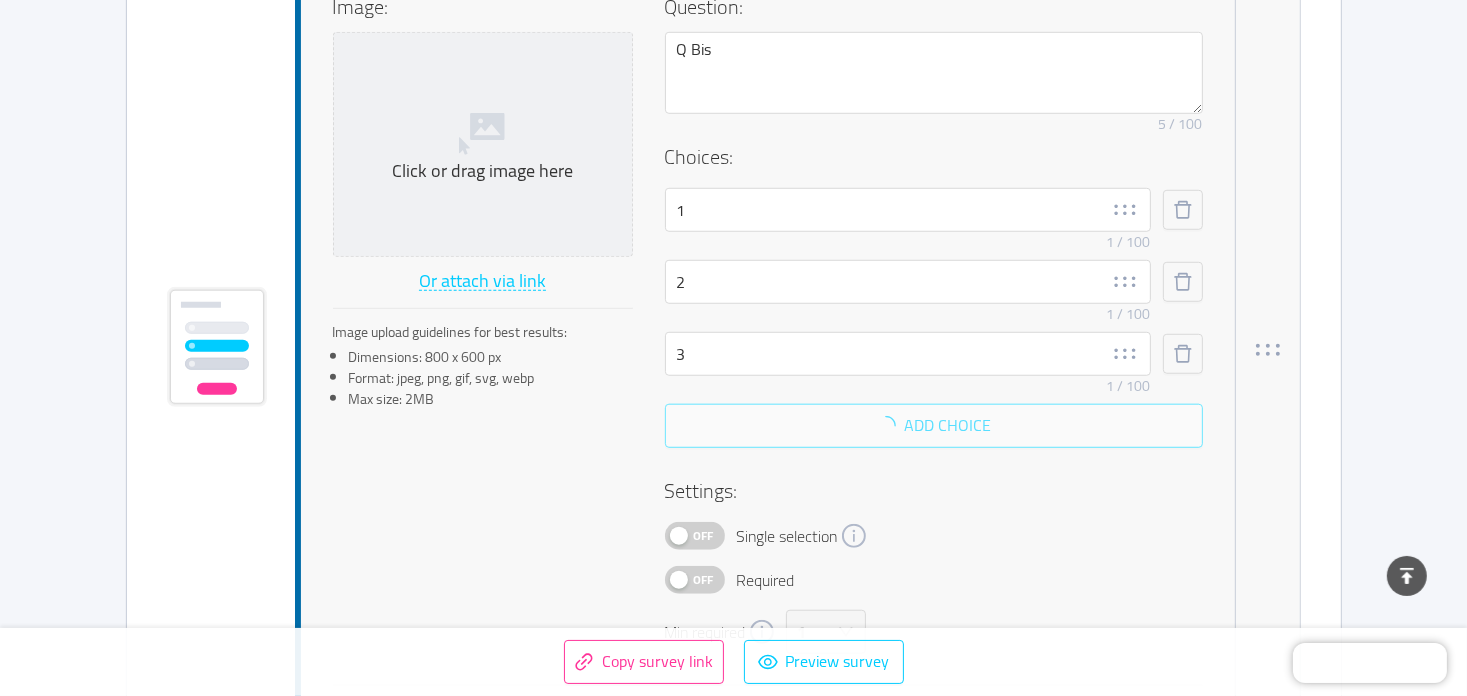 scroll, scrollTop: 1516, scrollLeft: 0, axis: vertical 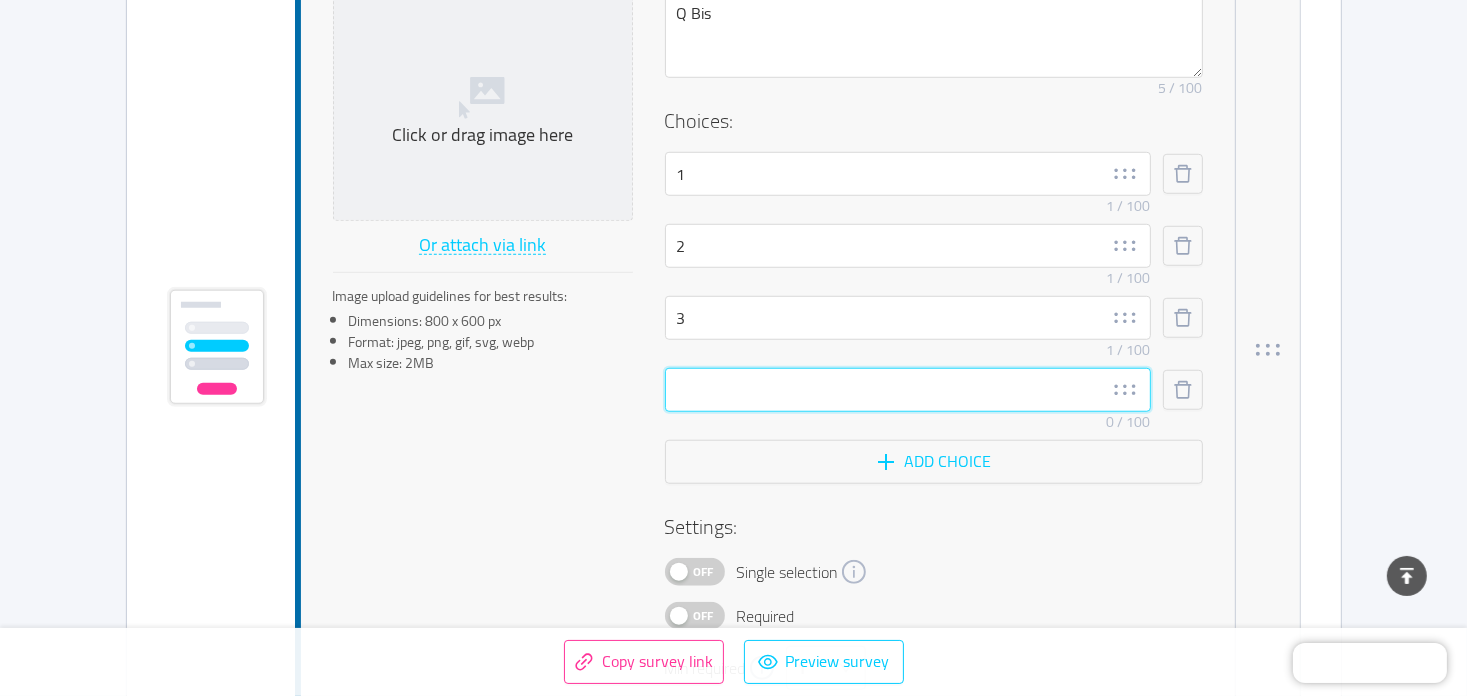 click at bounding box center (908, 390) 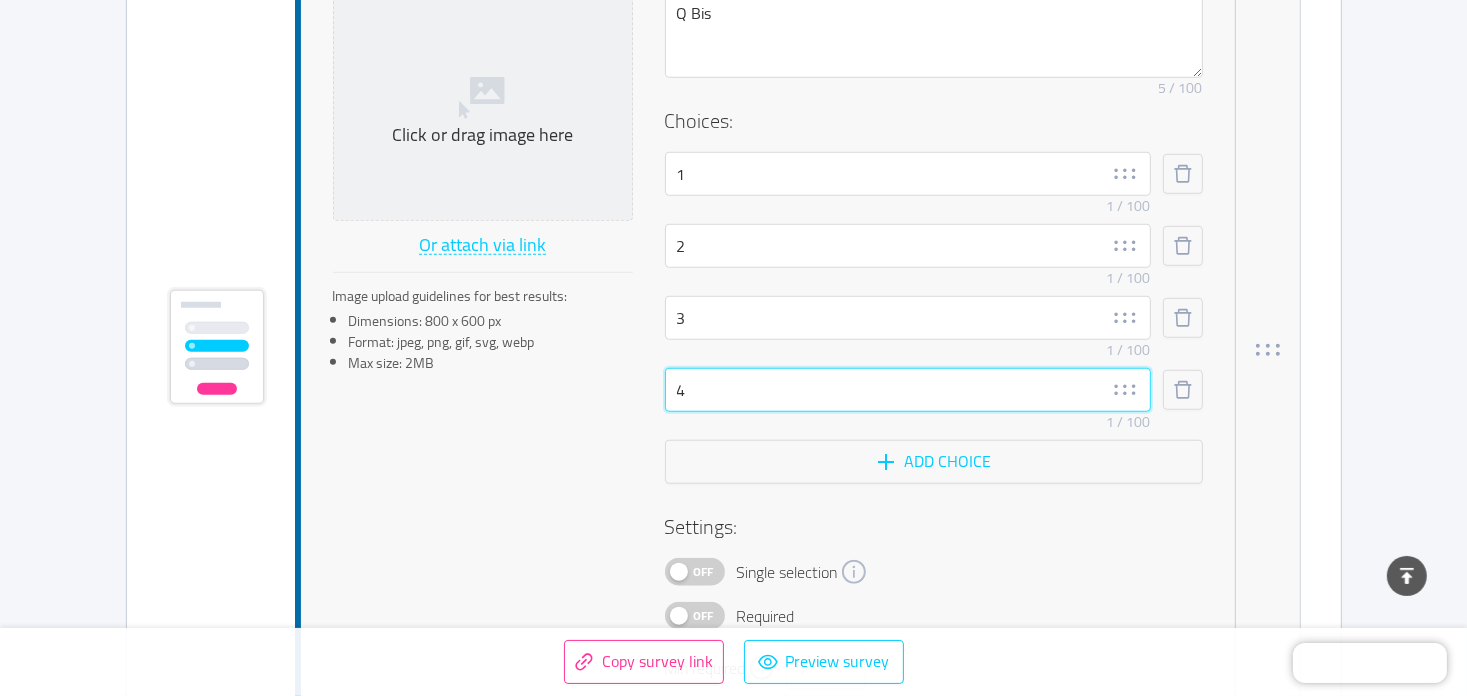 type on "4" 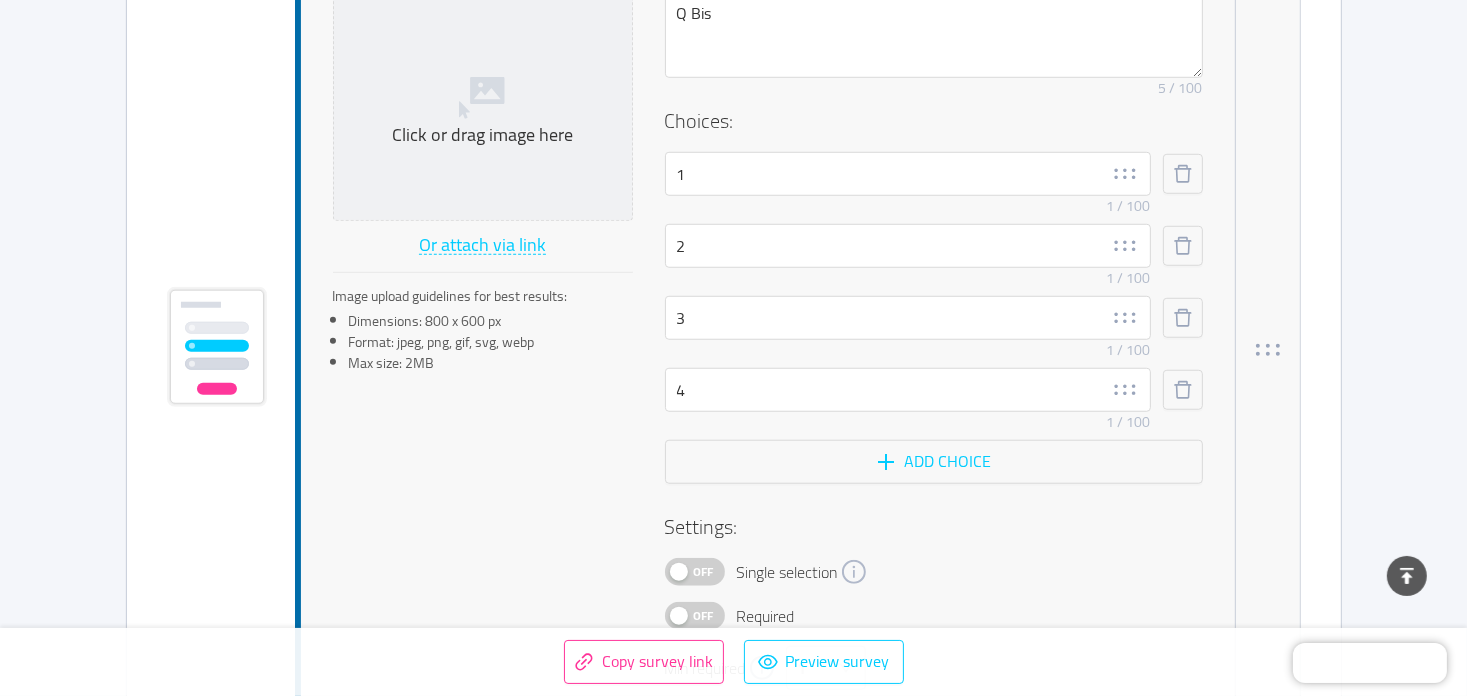 click on "Settings:" at bounding box center [934, 527] 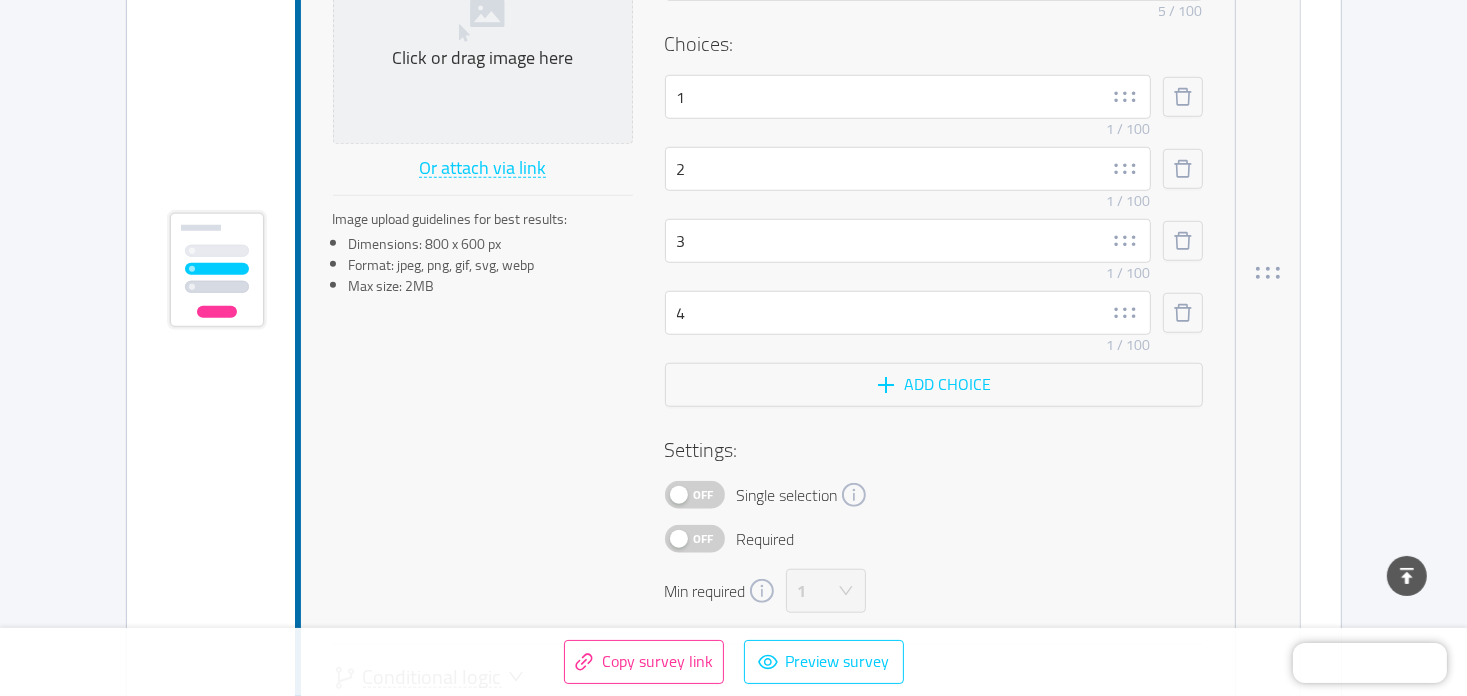 scroll, scrollTop: 1716, scrollLeft: 0, axis: vertical 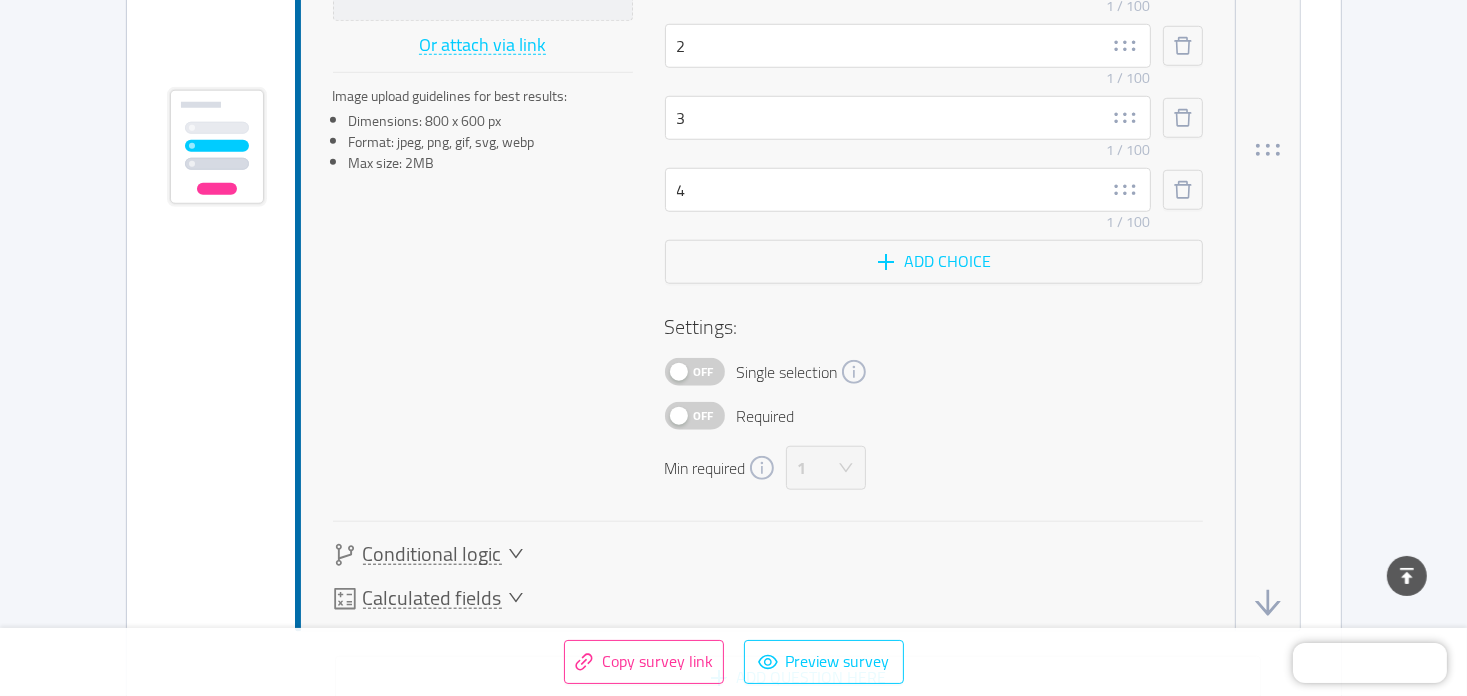 click on "Off" at bounding box center (704, 372) 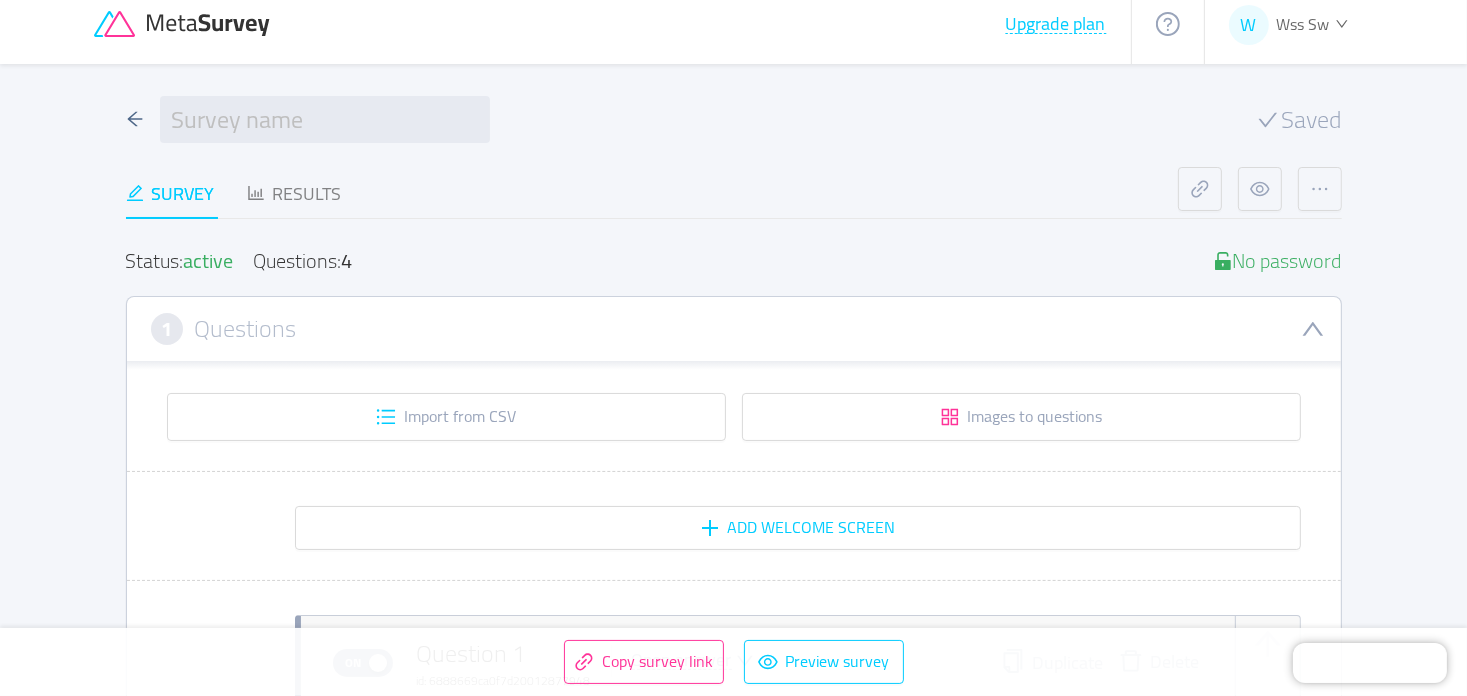 scroll, scrollTop: 0, scrollLeft: 0, axis: both 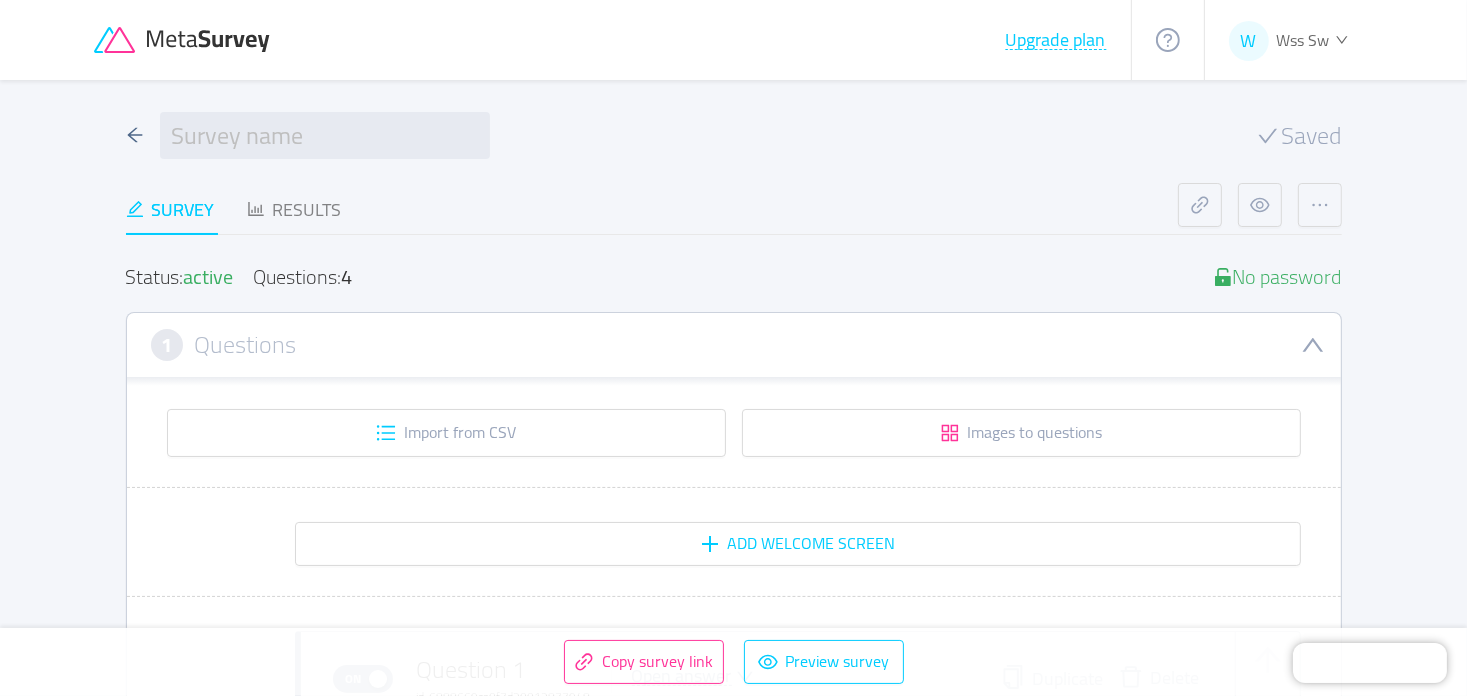 click on "Wss Sw" at bounding box center [1303, 40] 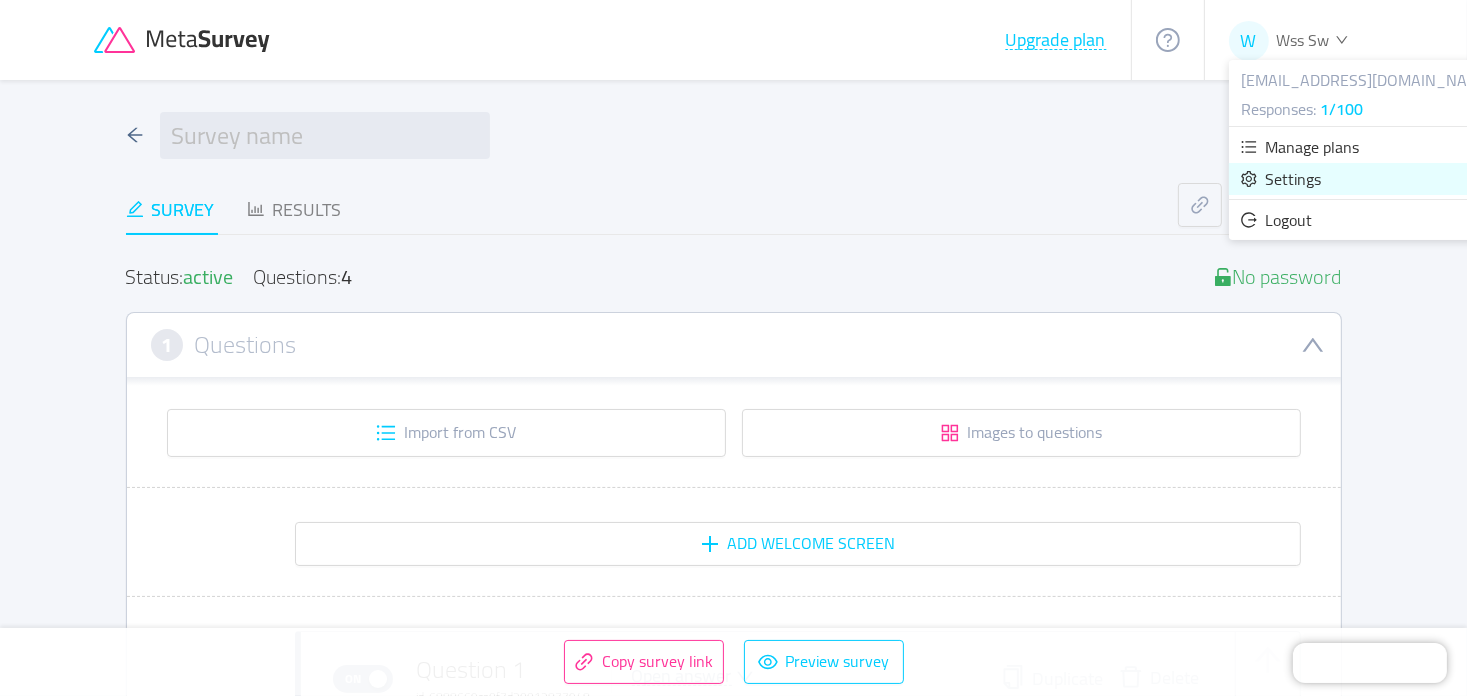 click on "Settings" at bounding box center [1367, 179] 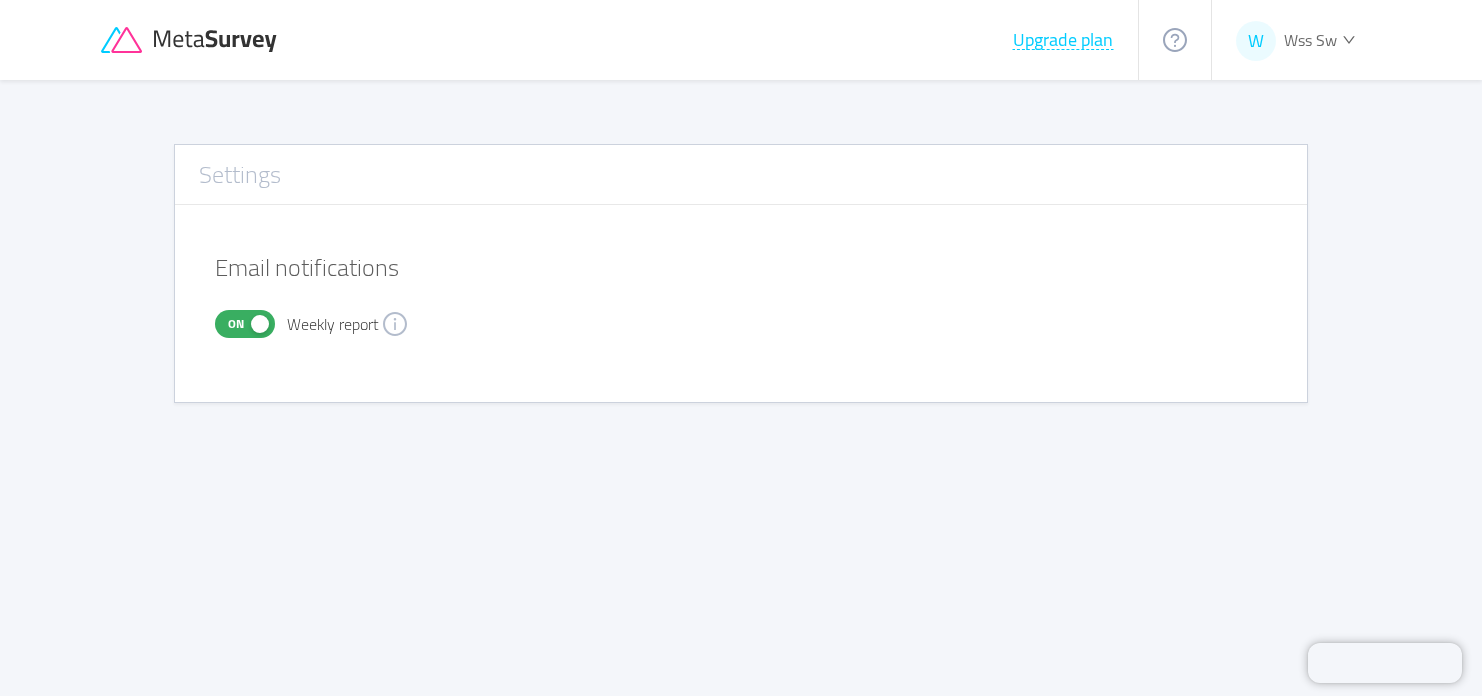 click on "Wss Sw" at bounding box center (1310, 40) 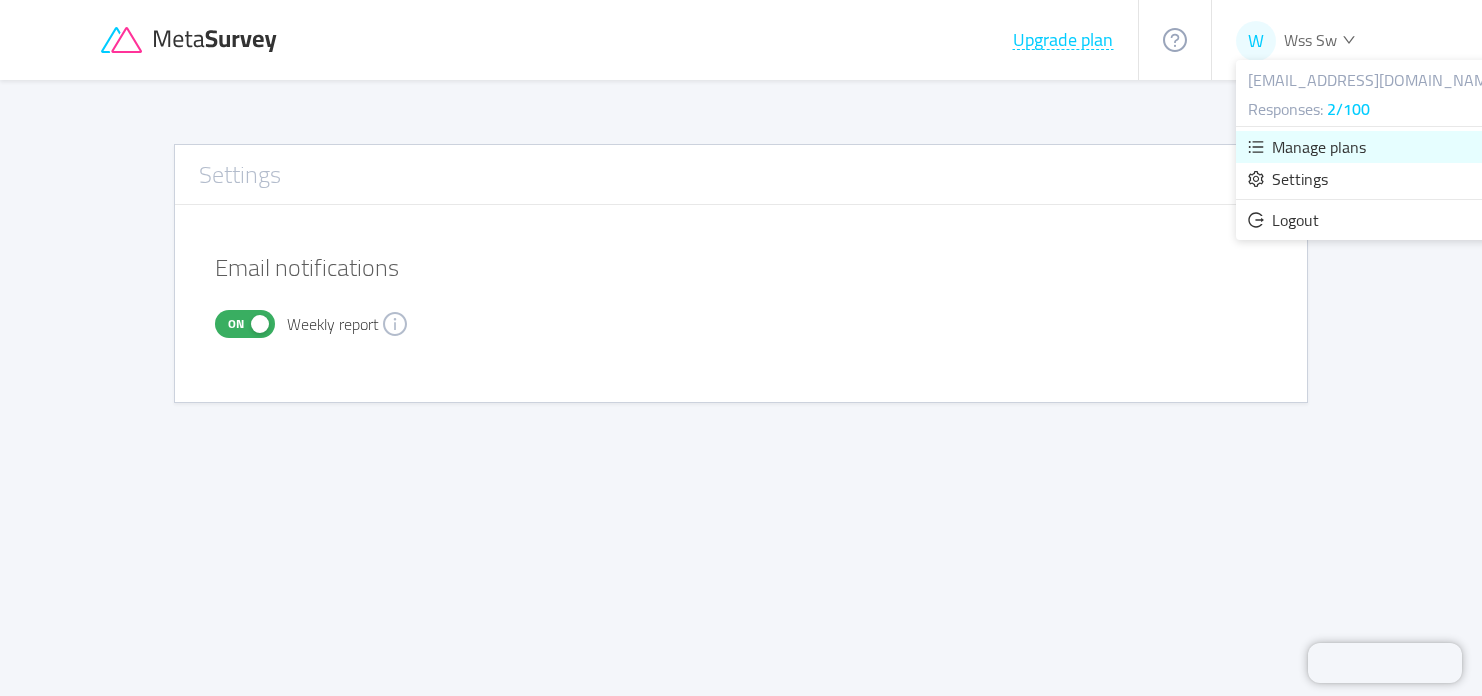 click on "Manage plans" at bounding box center (1319, 147) 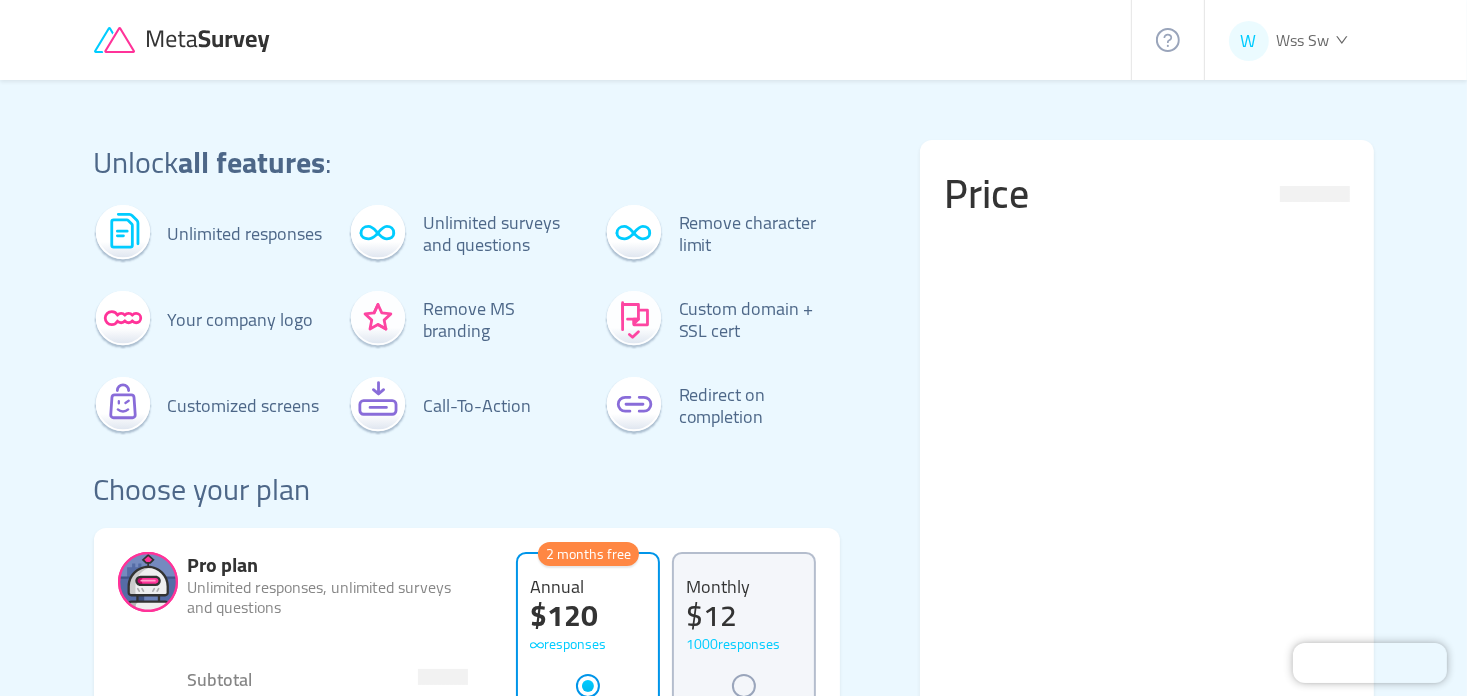 drag, startPoint x: 68, startPoint y: 315, endPoint x: 597, endPoint y: 447, distance: 545.22015 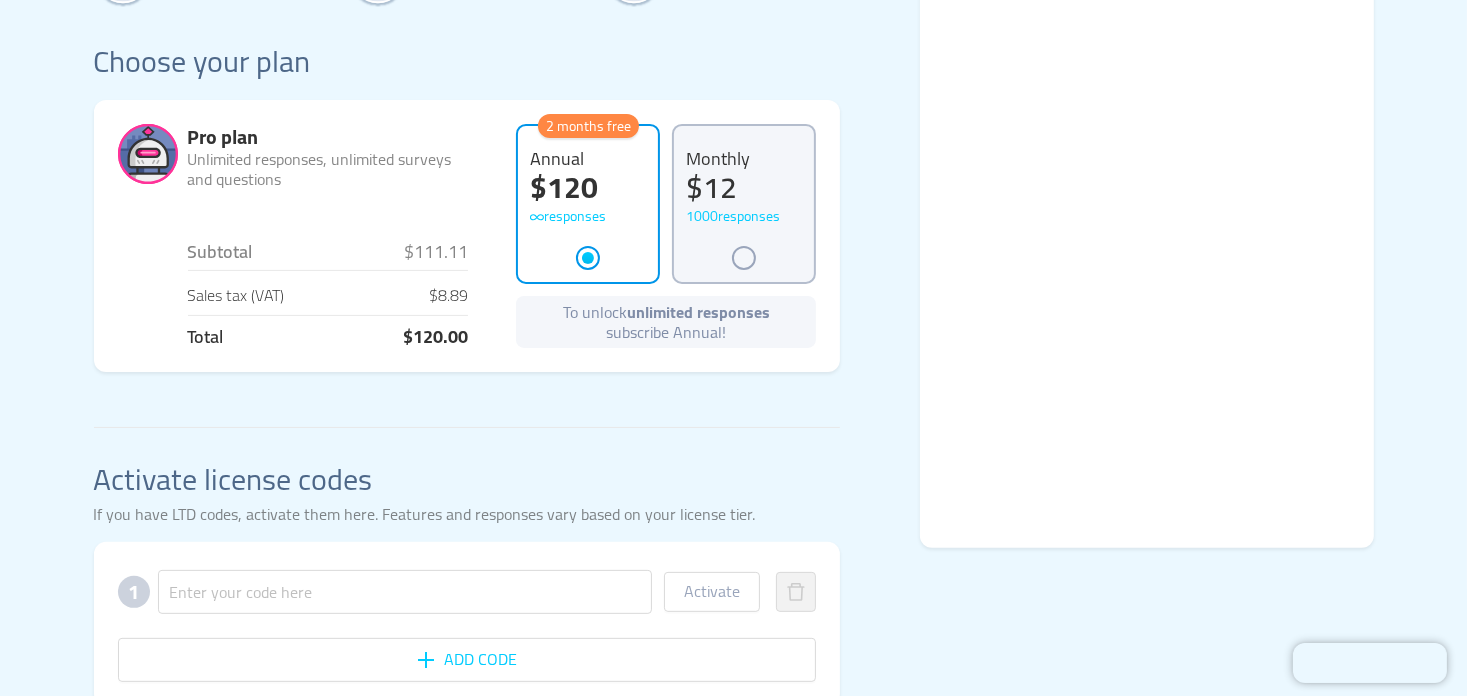 scroll, scrollTop: 318, scrollLeft: 0, axis: vertical 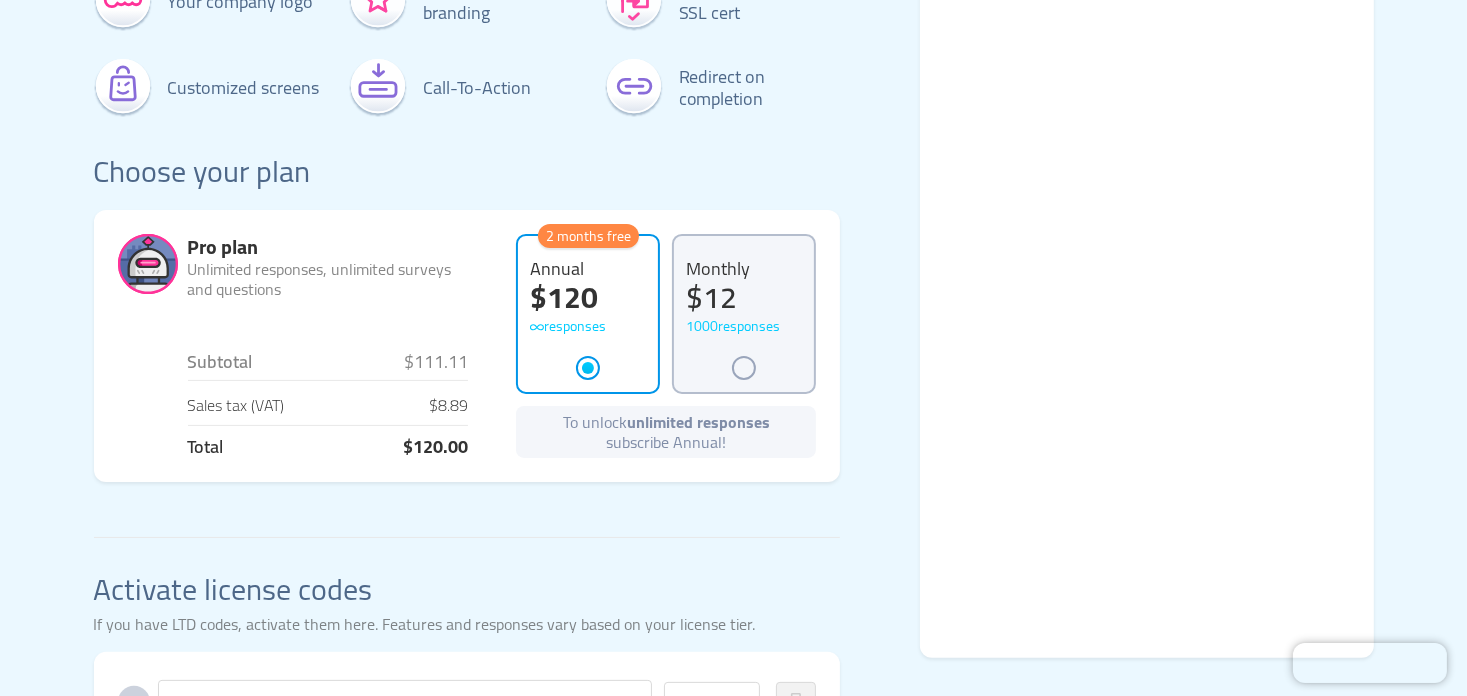 click on "1000   responses" at bounding box center [744, 326] 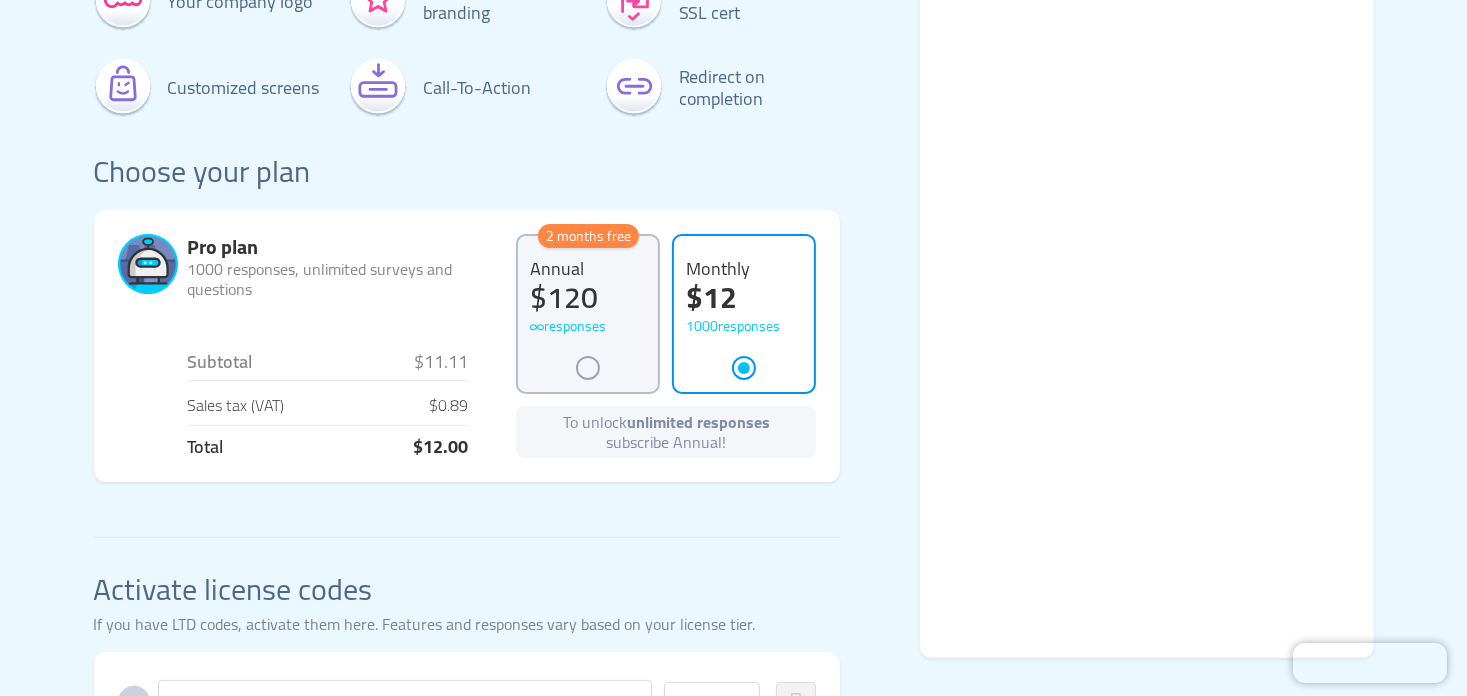 drag, startPoint x: 228, startPoint y: 271, endPoint x: 335, endPoint y: 316, distance: 116.07756 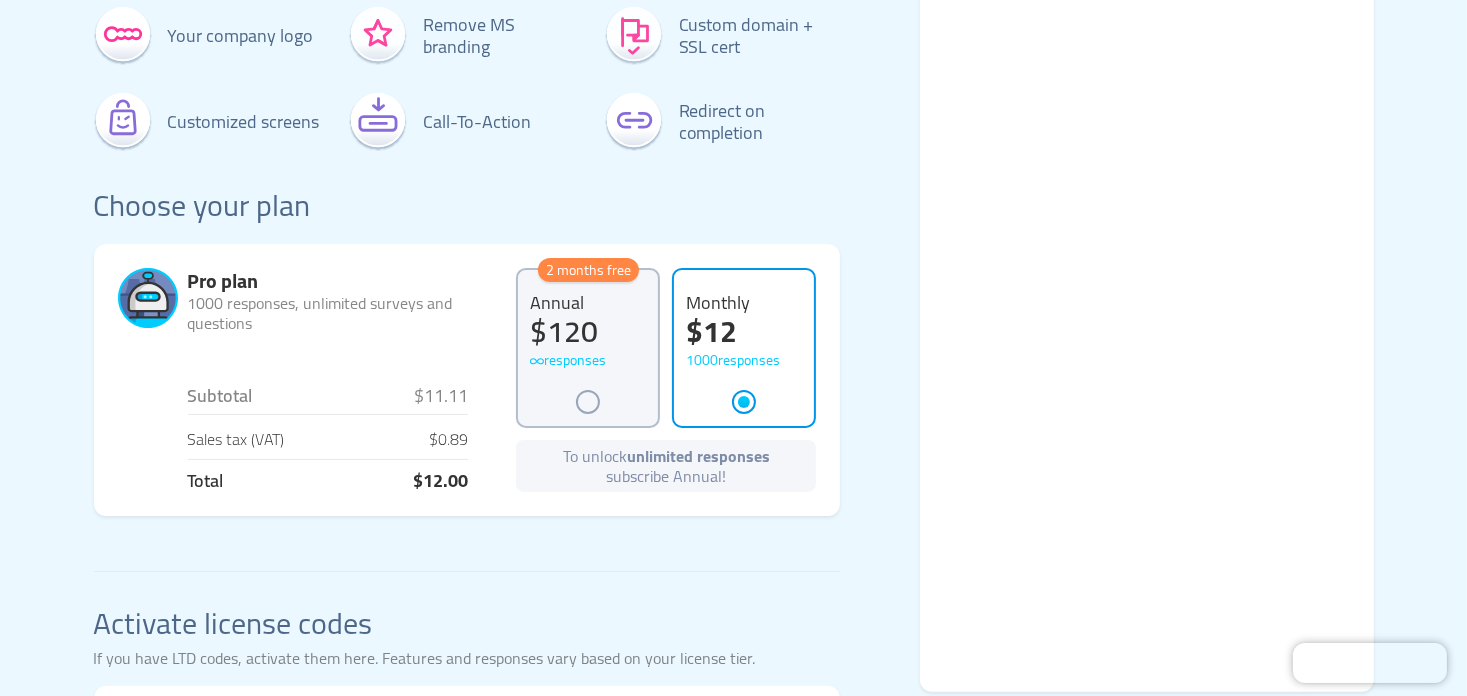 scroll, scrollTop: 518, scrollLeft: 0, axis: vertical 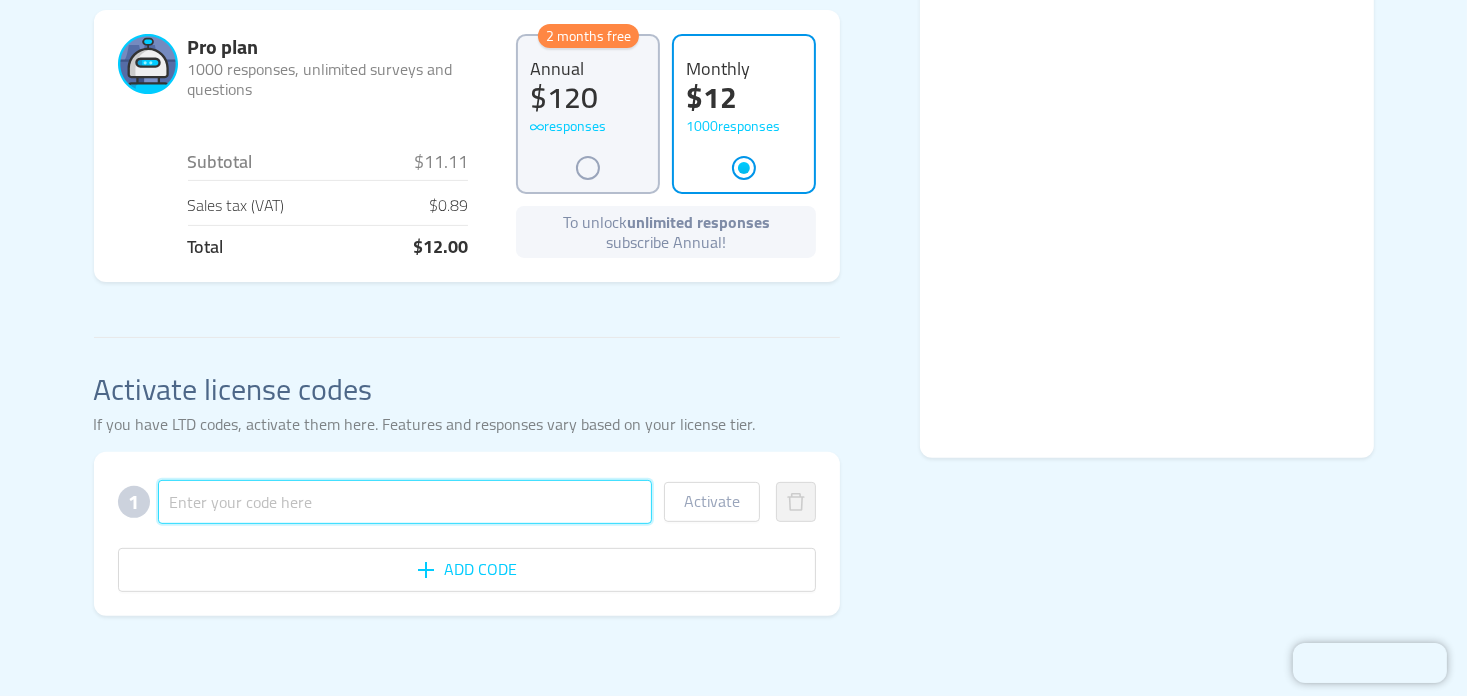 click at bounding box center [405, 502] 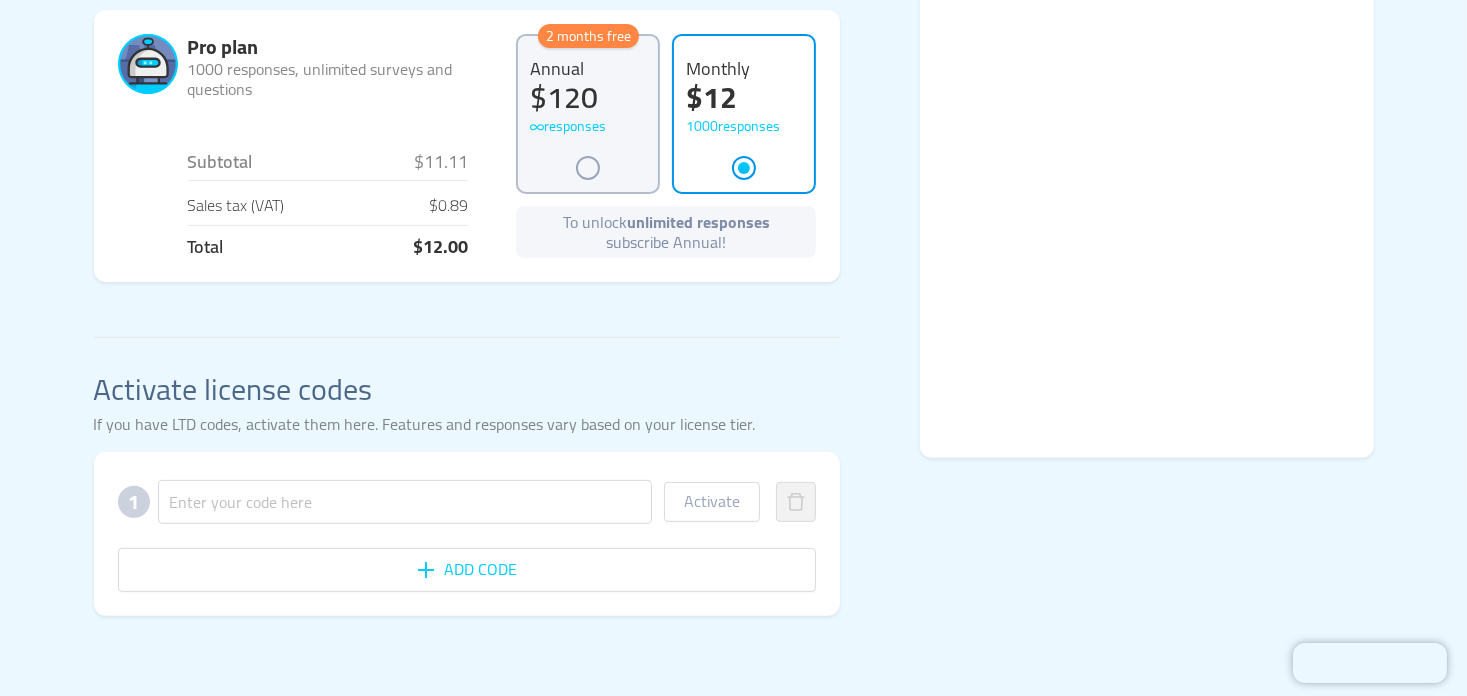 click on "Activate license codes" at bounding box center [467, 389] 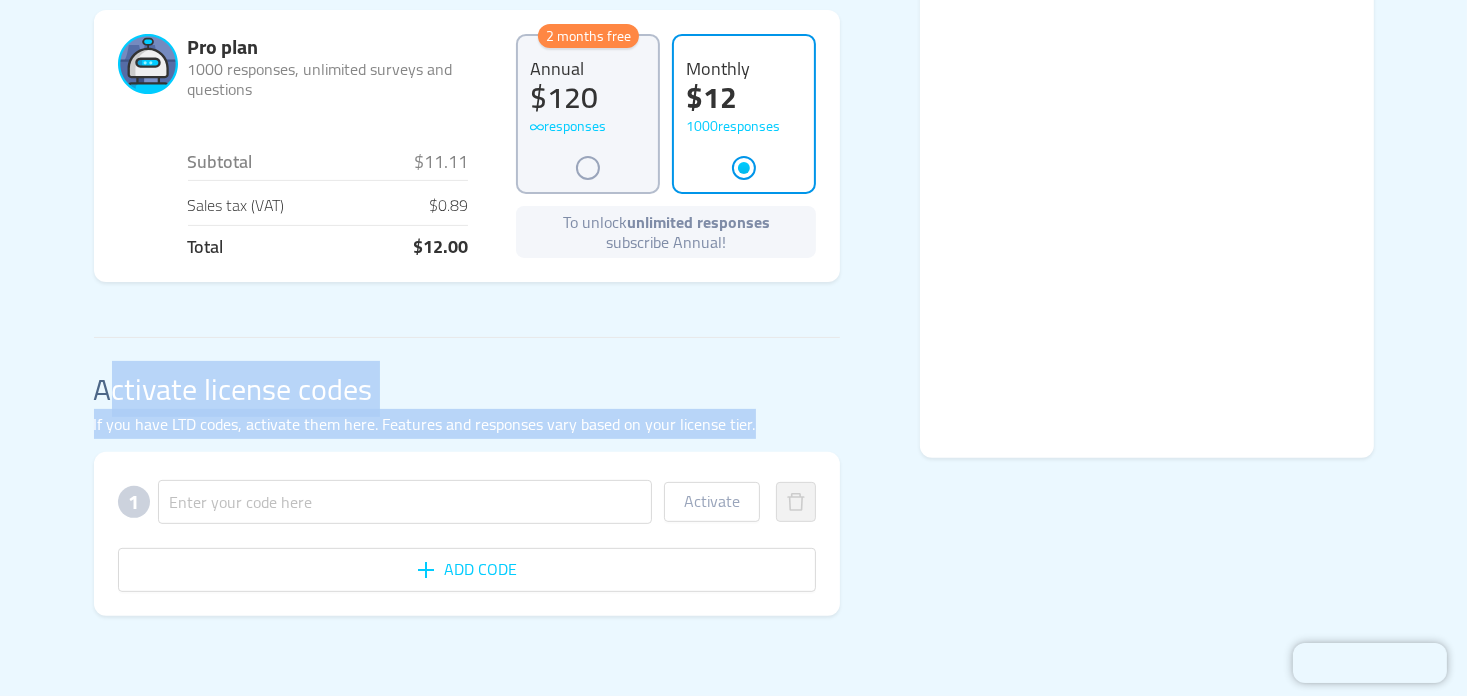 drag, startPoint x: 90, startPoint y: 385, endPoint x: 570, endPoint y: 441, distance: 483.2556 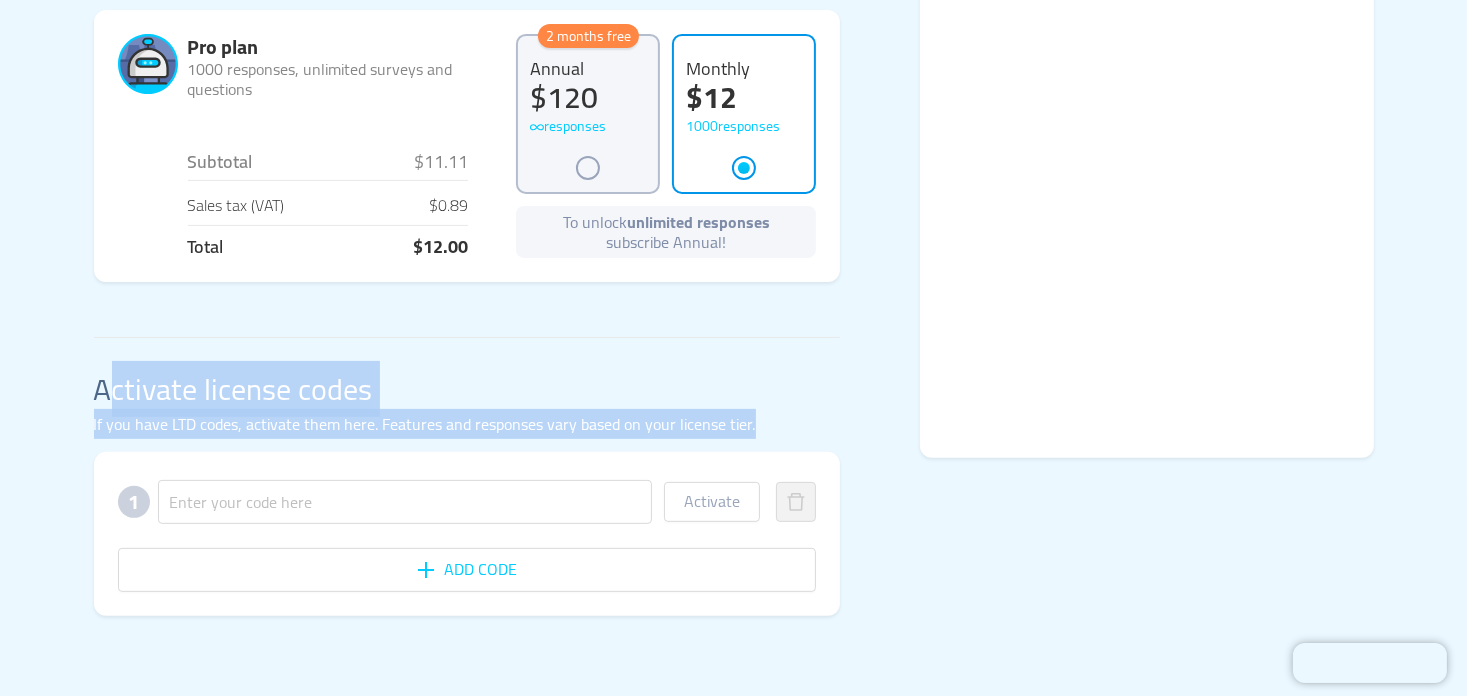 click on "If you have LTD codes, activate them here. Features and responses vary based on your license tier." at bounding box center [467, 424] 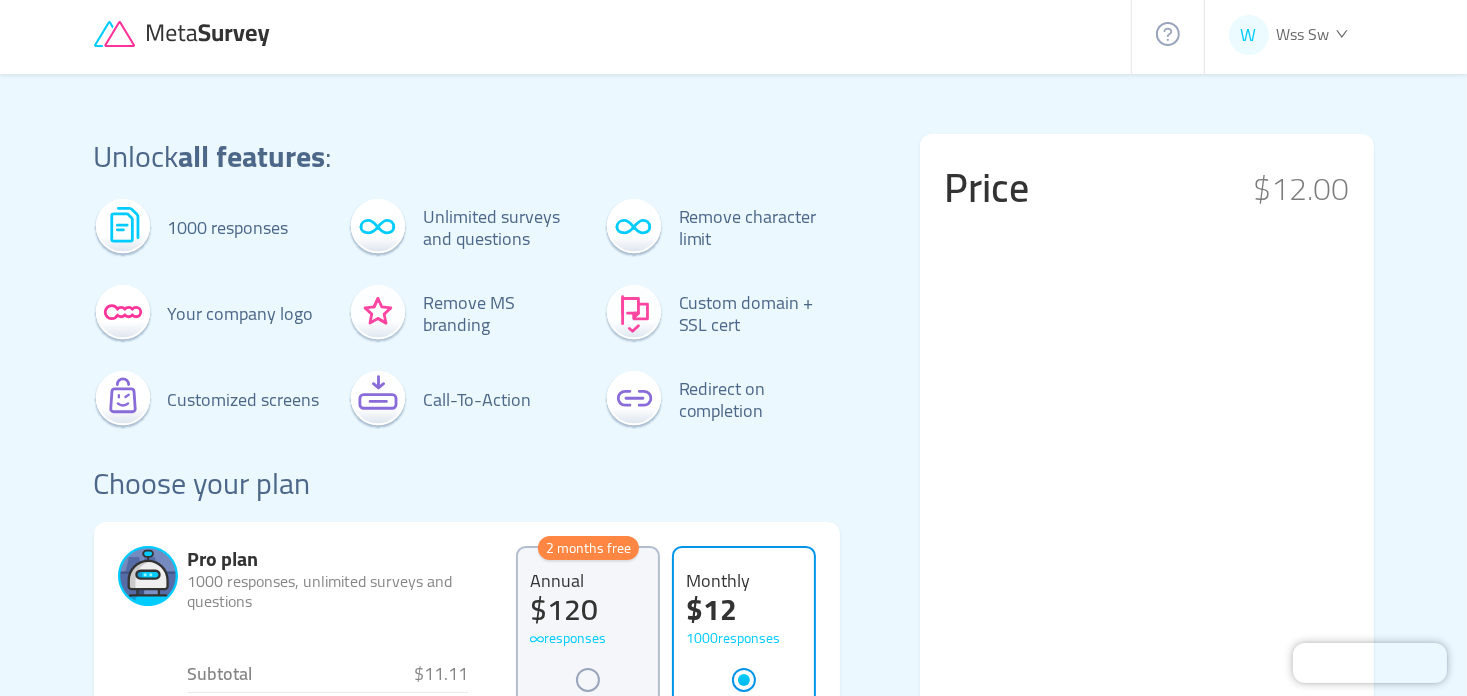 scroll, scrollTop: 0, scrollLeft: 0, axis: both 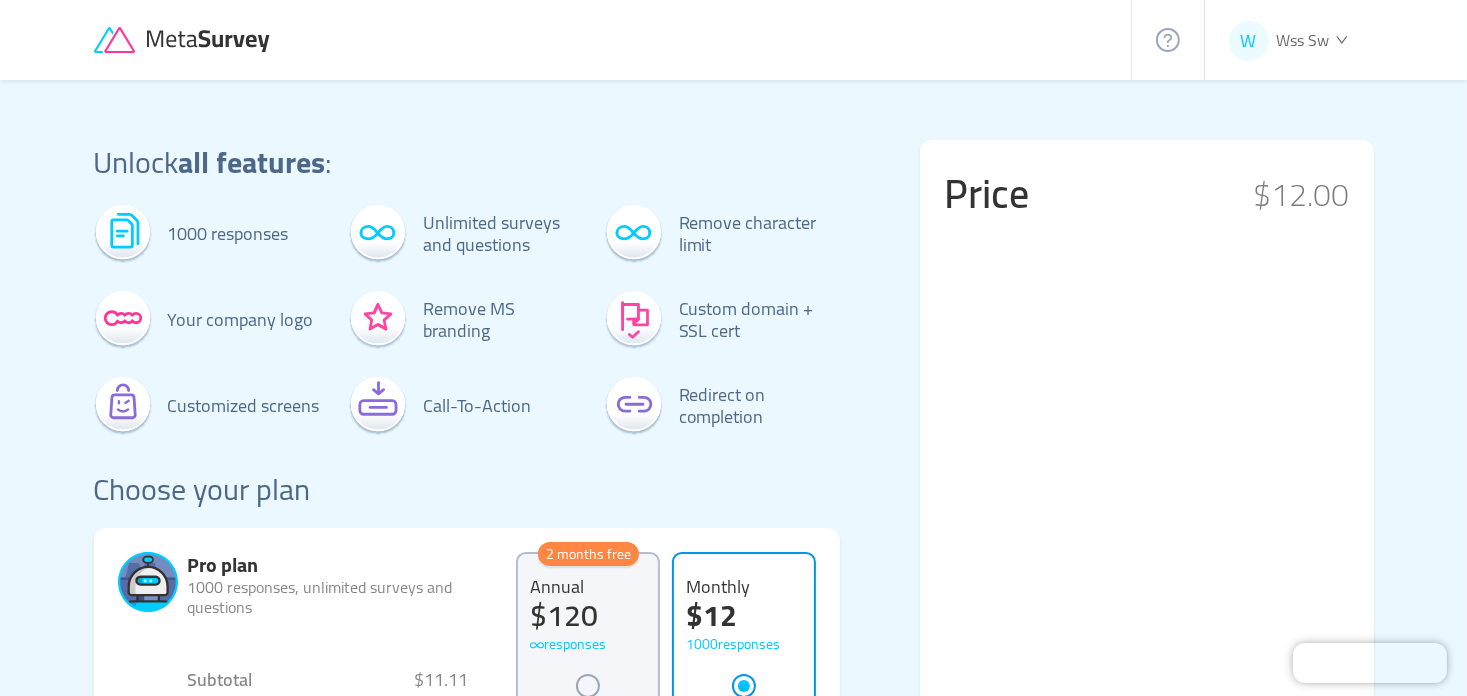 click on "Remove MS branding" at bounding box center (504, 320) 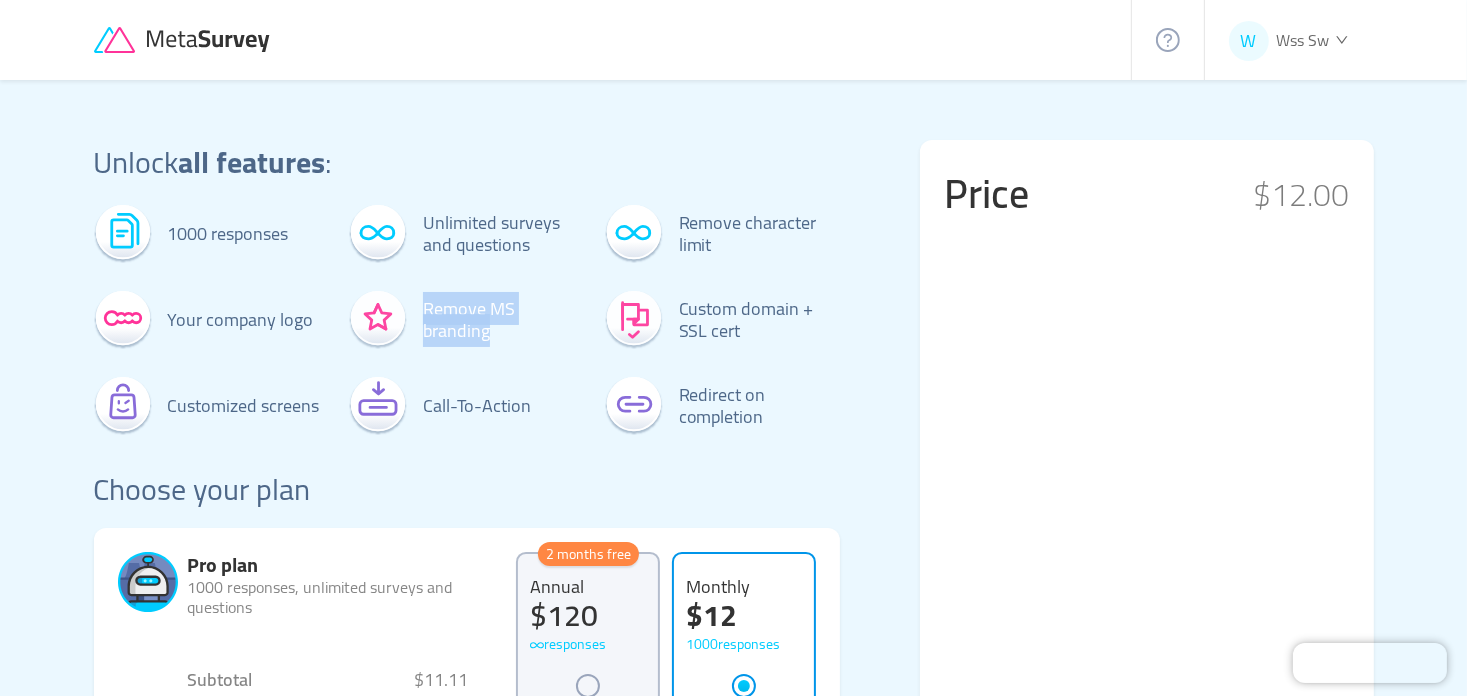 drag, startPoint x: 471, startPoint y: 305, endPoint x: 564, endPoint y: 342, distance: 100.08996 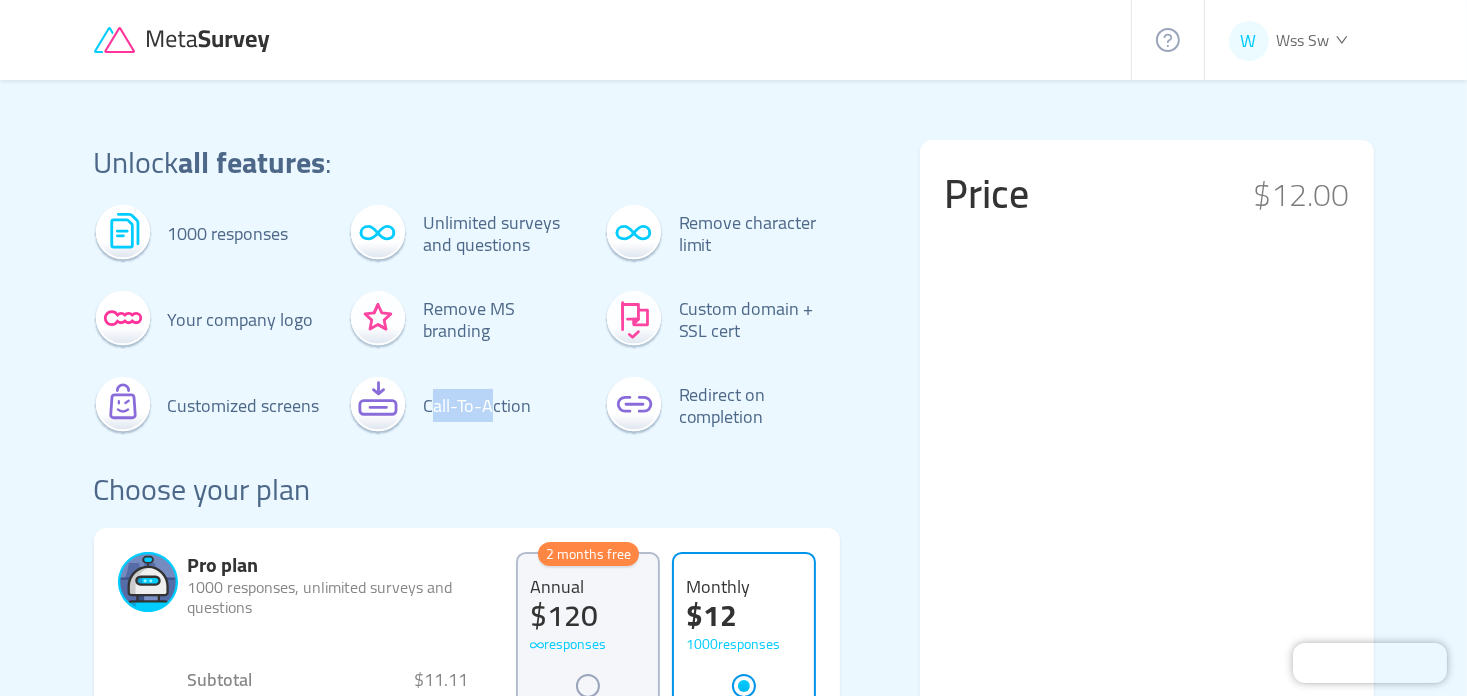 drag, startPoint x: 433, startPoint y: 409, endPoint x: 492, endPoint y: 409, distance: 59 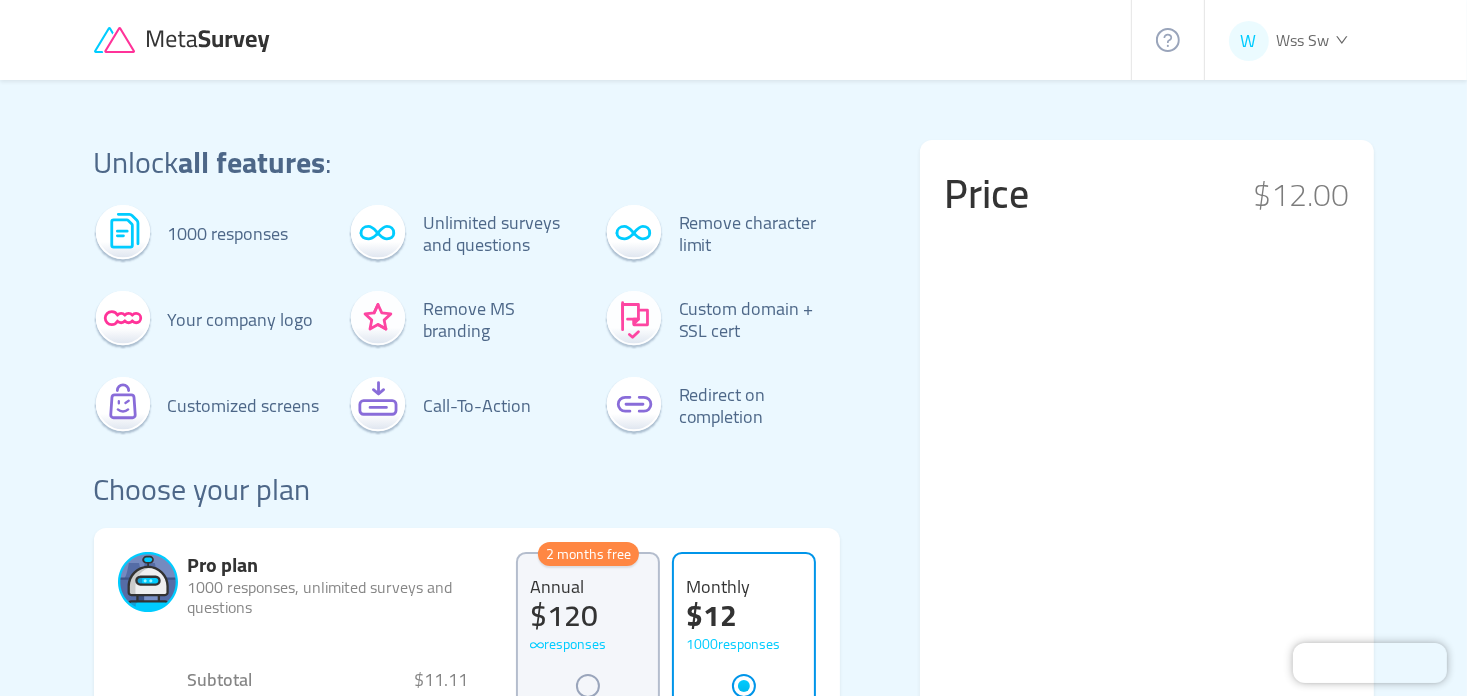 click on "Call-To-Action" at bounding box center (477, 406) 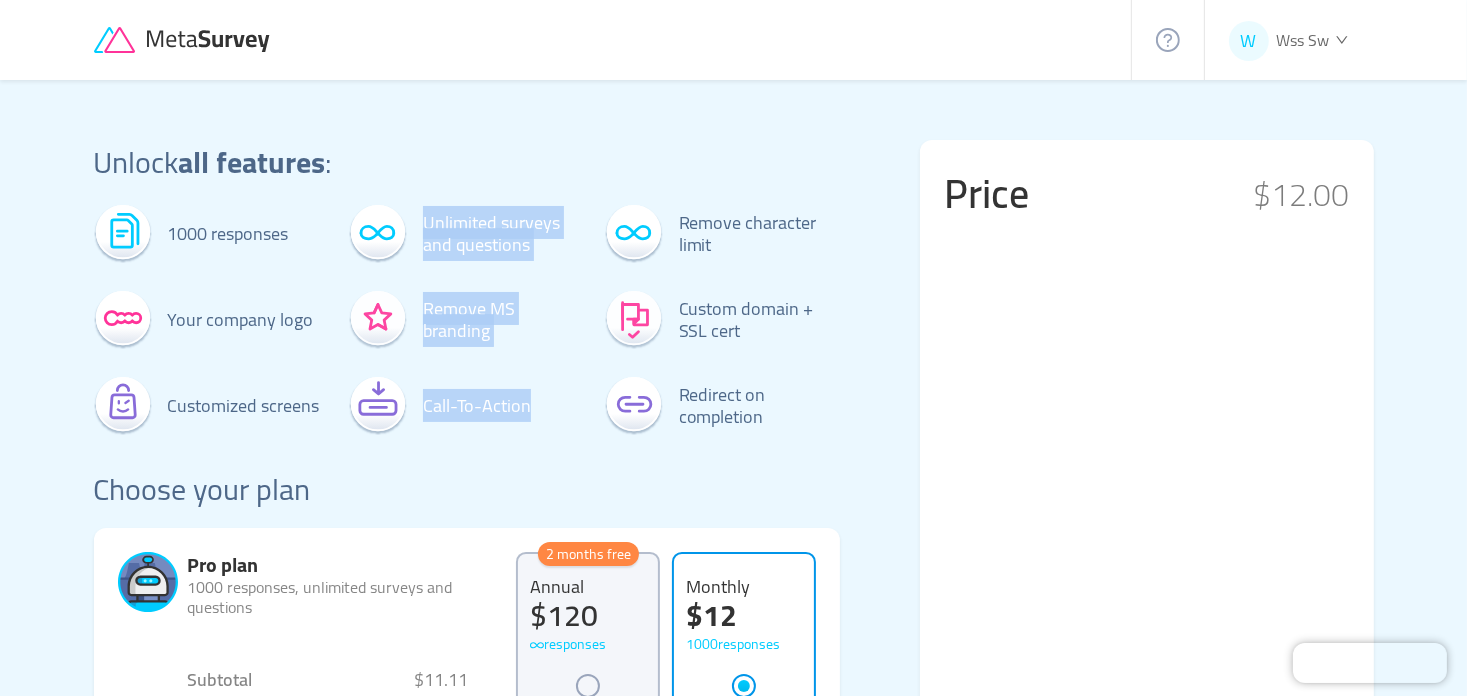 drag, startPoint x: 538, startPoint y: 406, endPoint x: 291, endPoint y: 390, distance: 247.51767 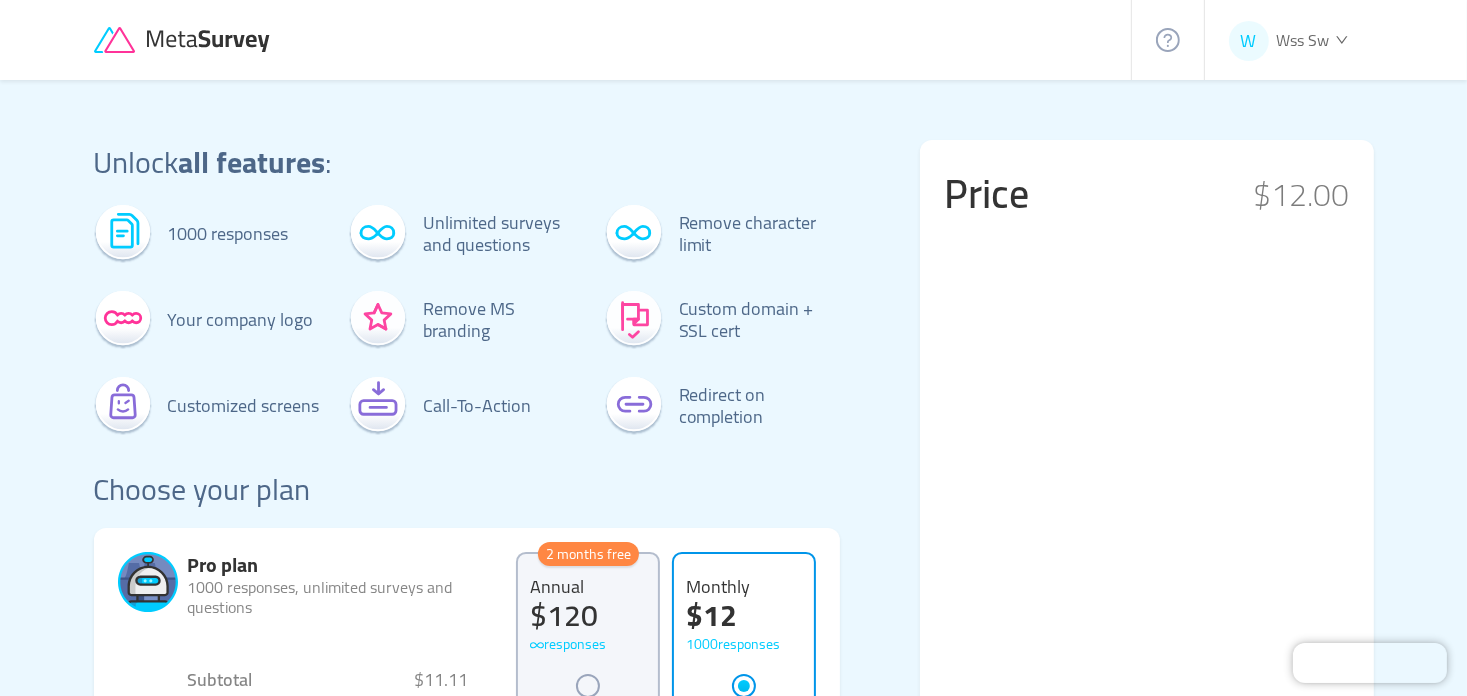 click on "Customized screens" at bounding box center (244, 406) 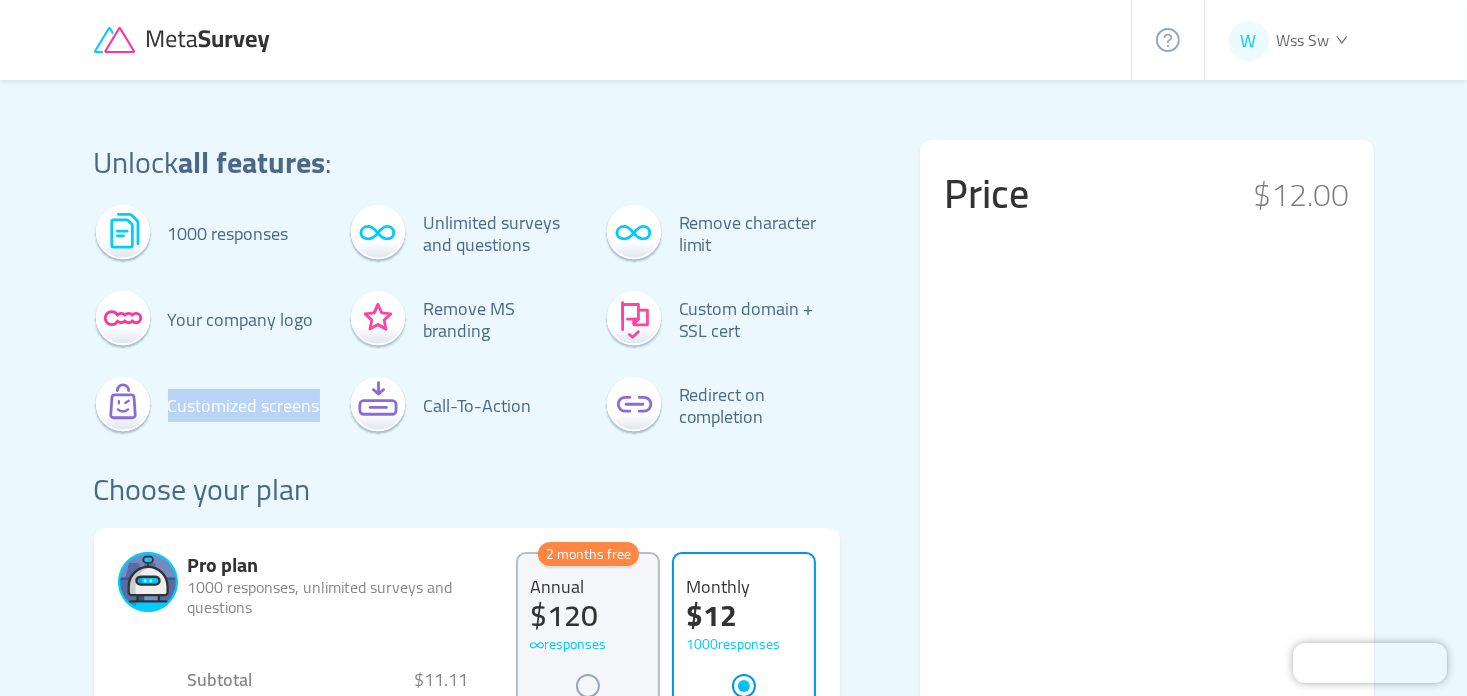 drag, startPoint x: 157, startPoint y: 391, endPoint x: 326, endPoint y: 423, distance: 172.00291 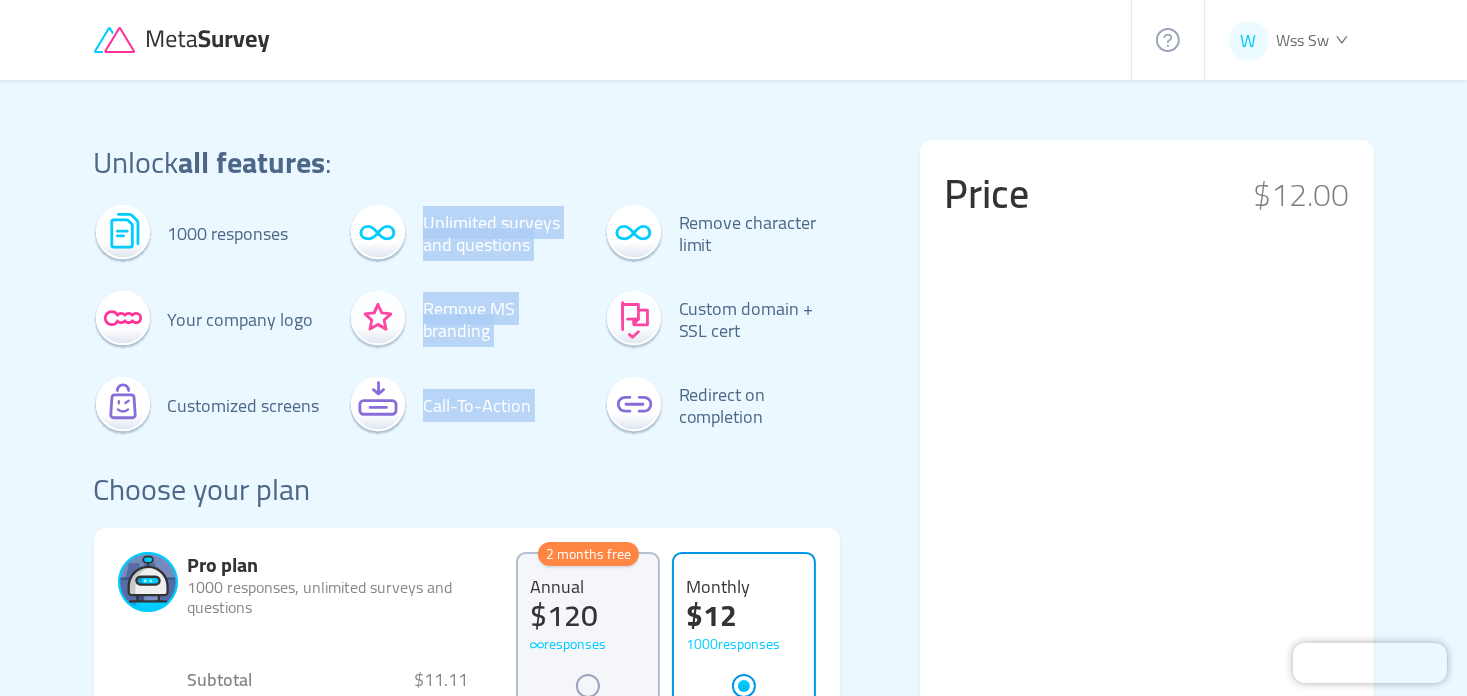 drag, startPoint x: 405, startPoint y: 215, endPoint x: 602, endPoint y: 247, distance: 199.58206 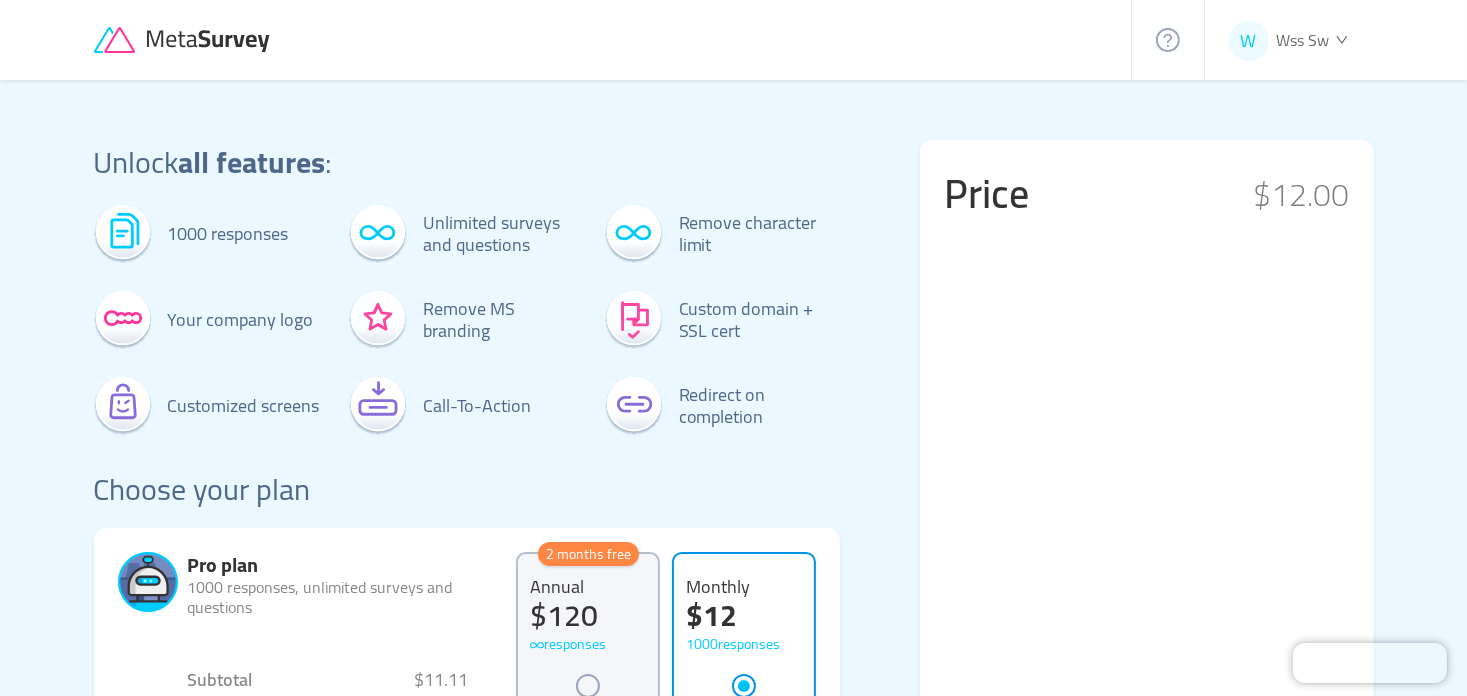 click 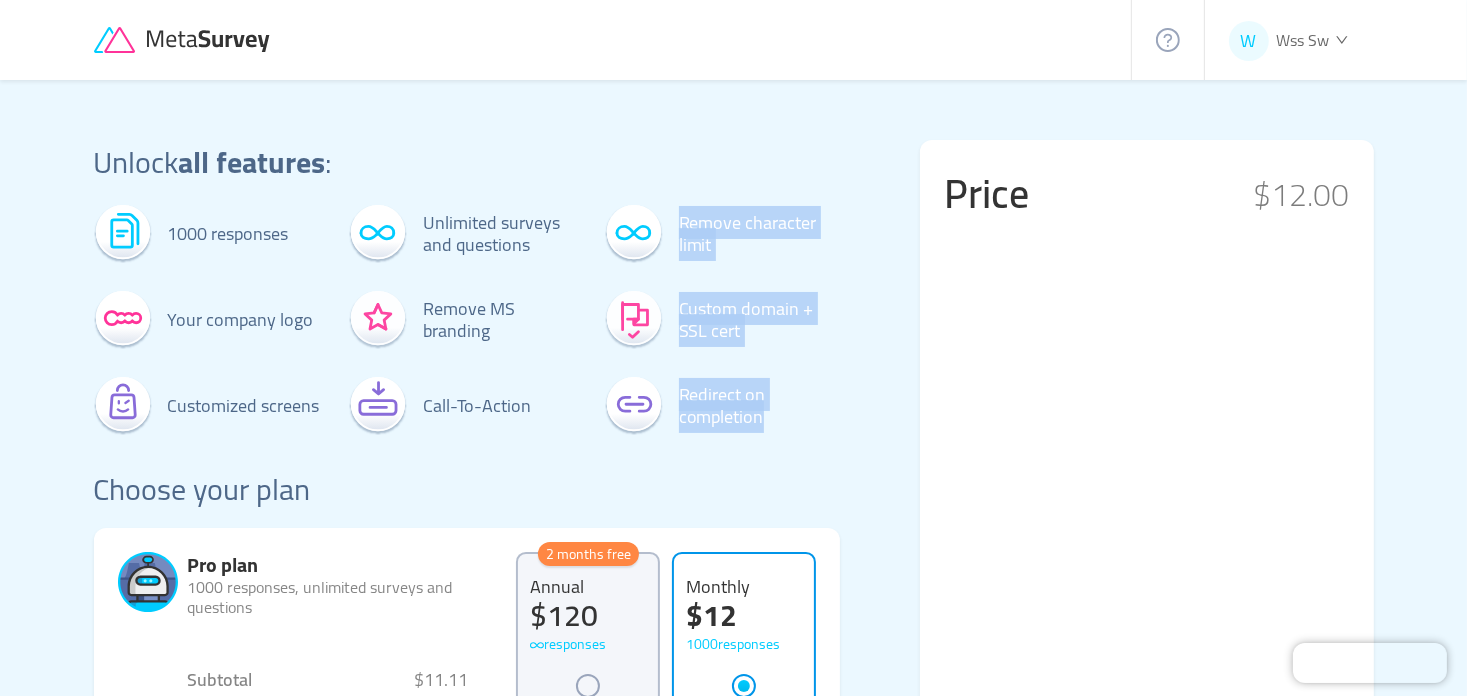 drag, startPoint x: 777, startPoint y: 422, endPoint x: 655, endPoint y: 227, distance: 230.01956 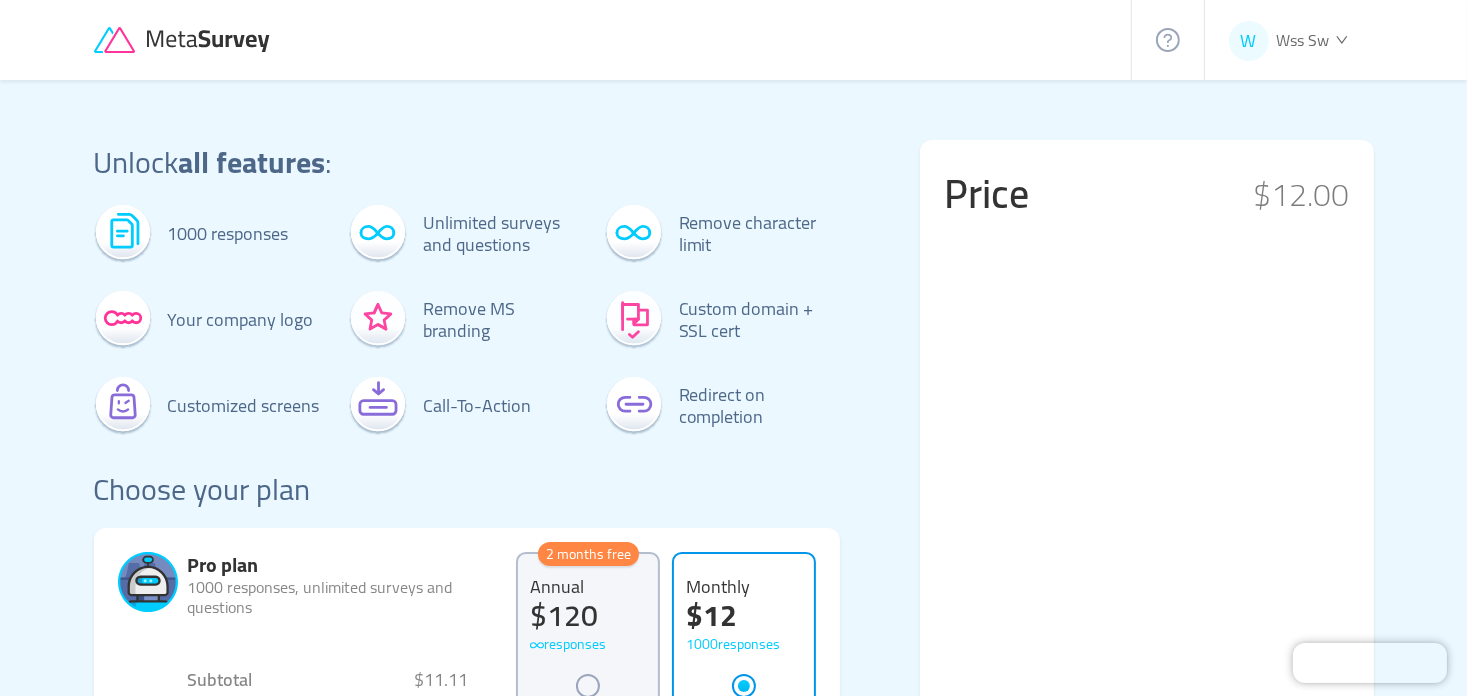 scroll, scrollTop: 100, scrollLeft: 0, axis: vertical 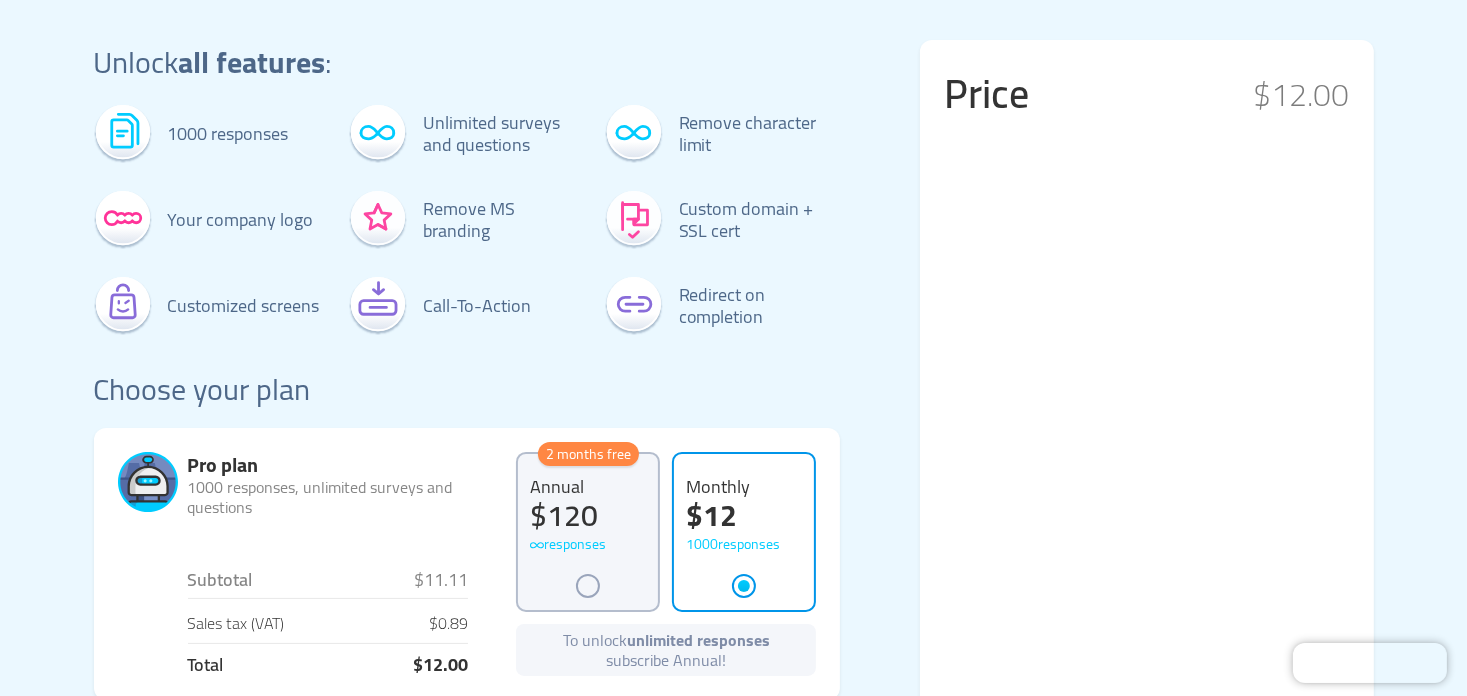 click on "$120" at bounding box center [588, 515] 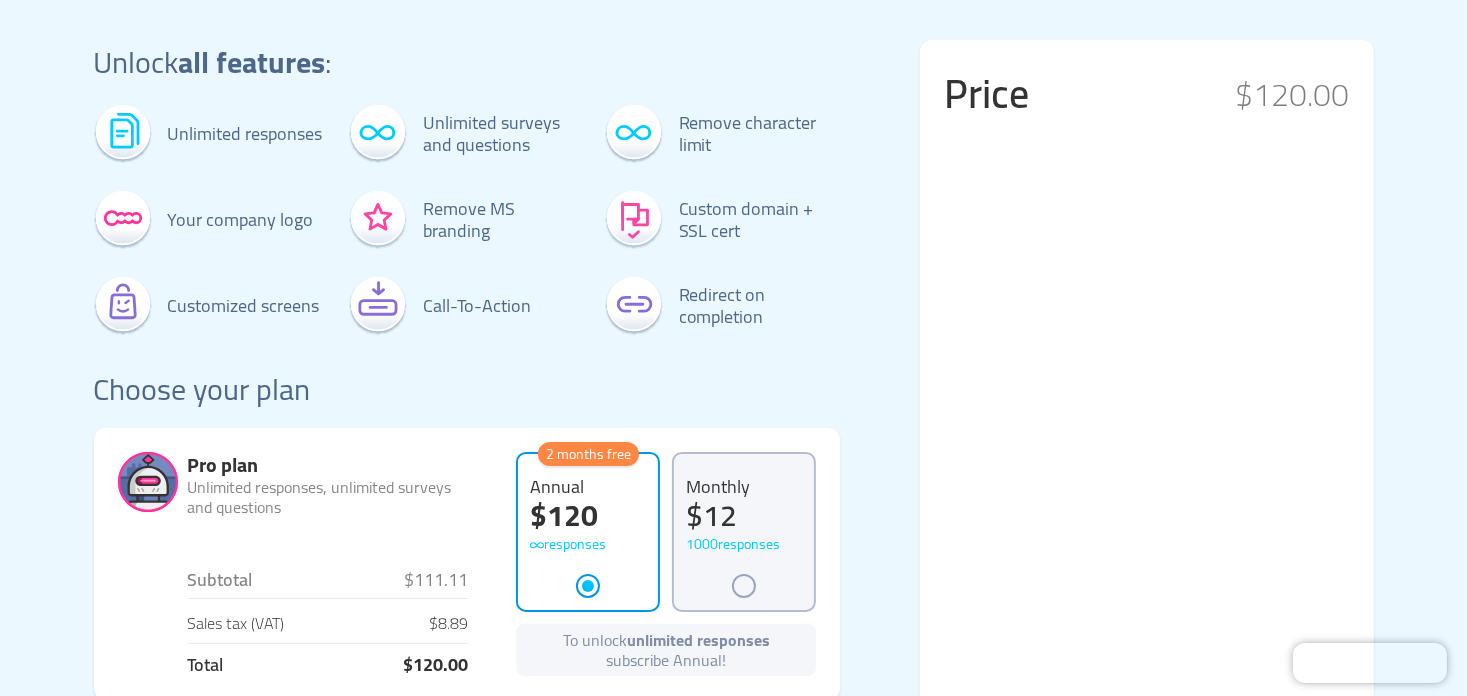 click on "$12" at bounding box center (744, 515) 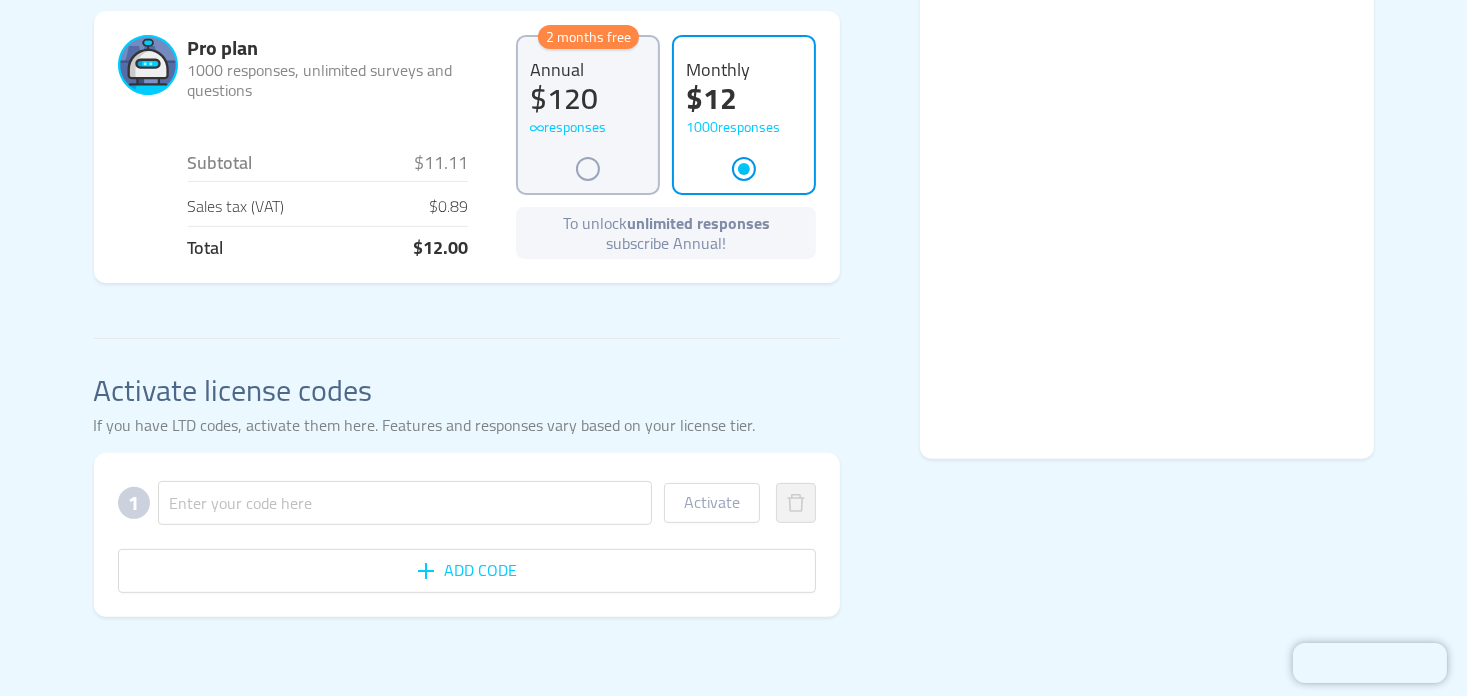 scroll, scrollTop: 518, scrollLeft: 0, axis: vertical 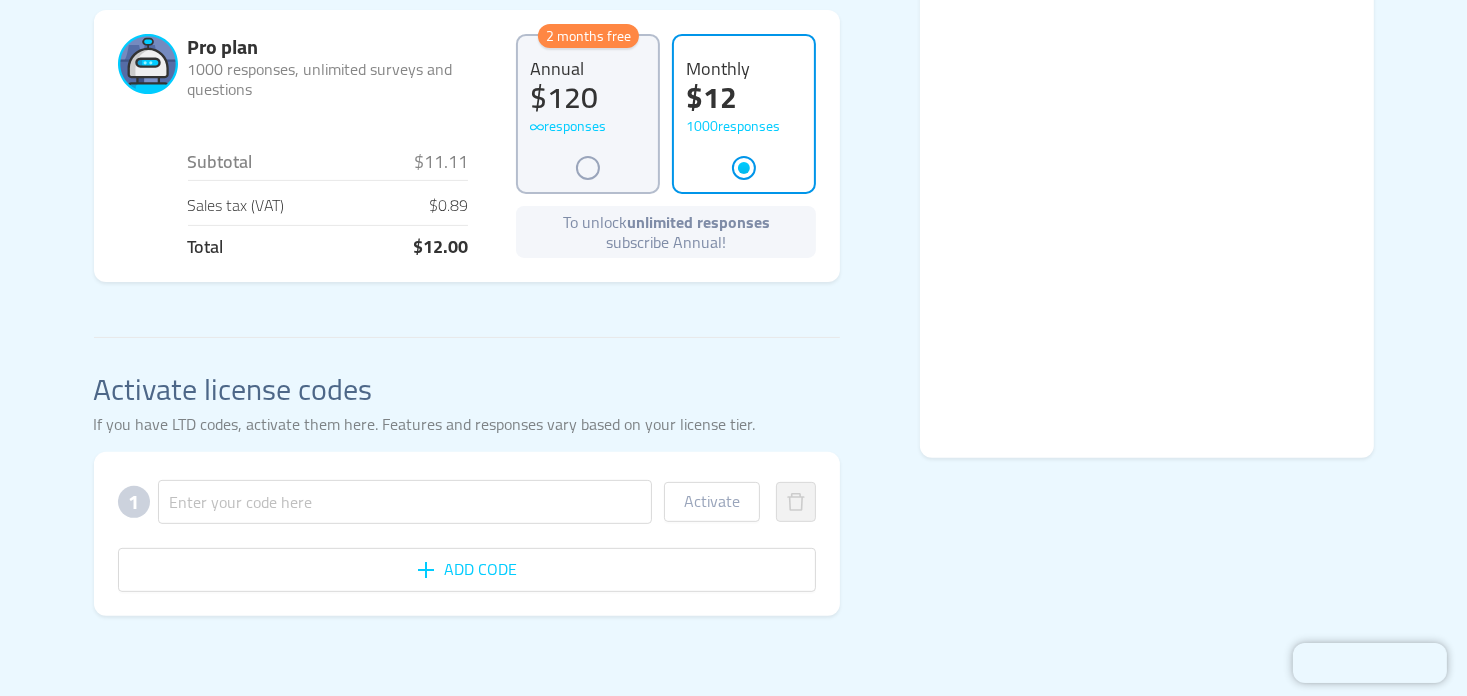 click on "Unlock  all features :  1000 responses Your company logo Customized screens Unlimited surveys and questions Remove MS branding Call-To-Action Remove character limit Custom domain + SSL cert Redirect on completion  Choose your plan  Pro plan  1000 responses, unlimited surveys and questions  Subtotal $11.11 Sales tax (VAT) $0.89 Total $12.00  2 months free  Annual $120  responses  Monthly $12  1000   responses   To unlock  unlimited responses  subscribe Annual!   Activate license codes  If you have LTD codes, activate them here. Features and responses vary based on your license tier. 1 Activate Add code Price  $12.00" at bounding box center [734, 129] 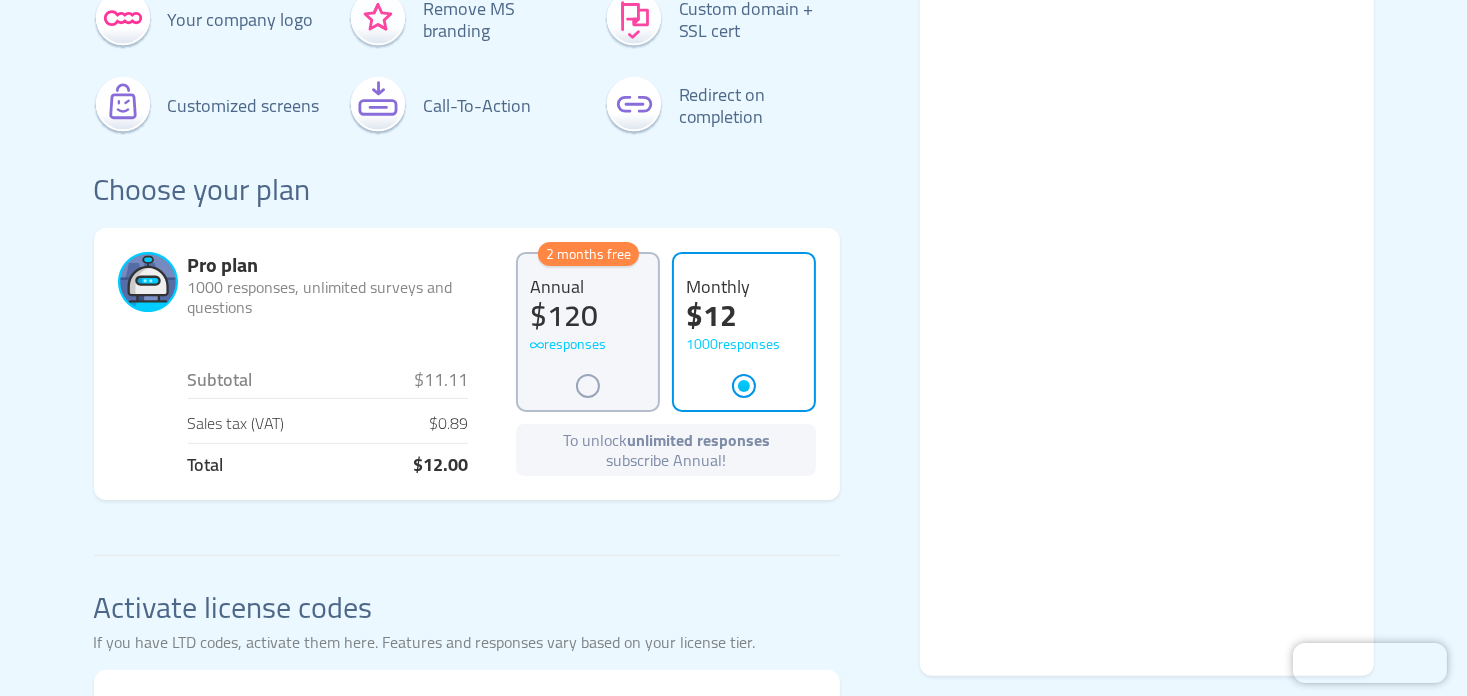 scroll, scrollTop: 0, scrollLeft: 0, axis: both 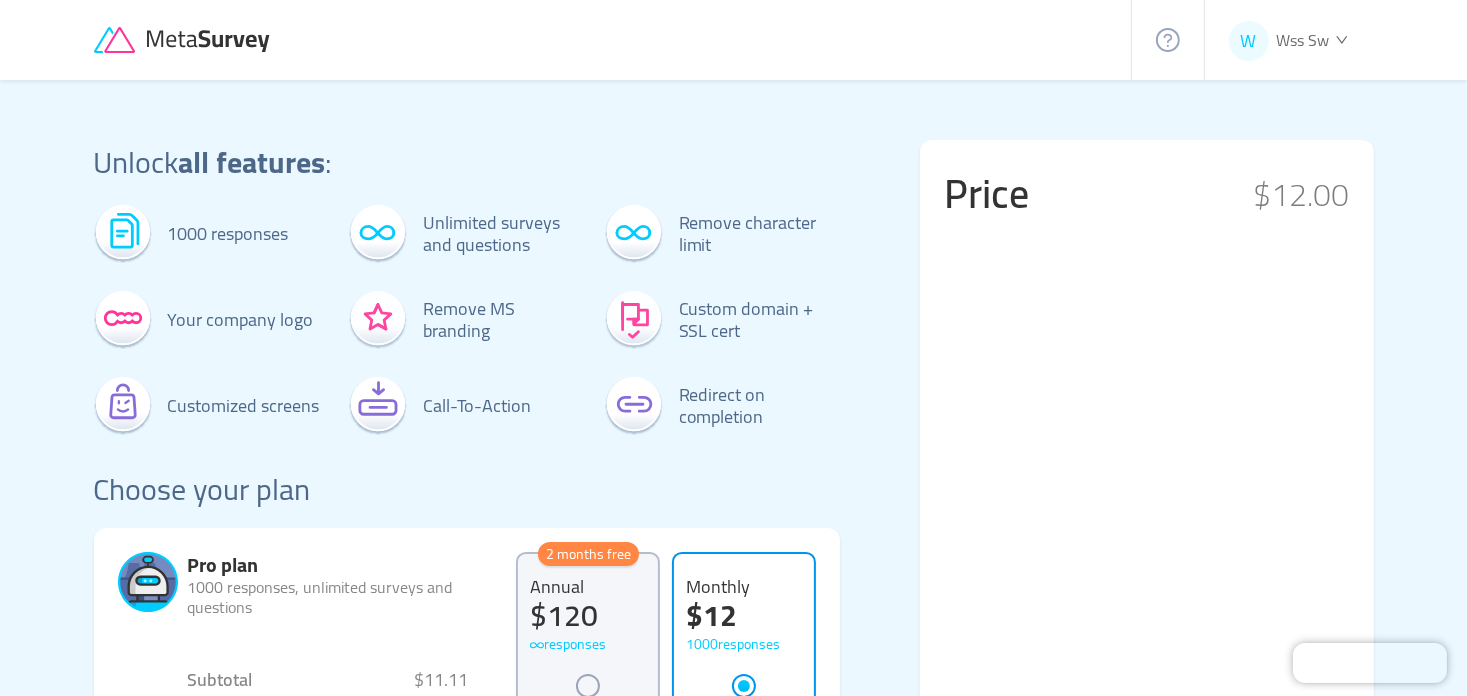 click on "Wss Sw" at bounding box center (1303, 40) 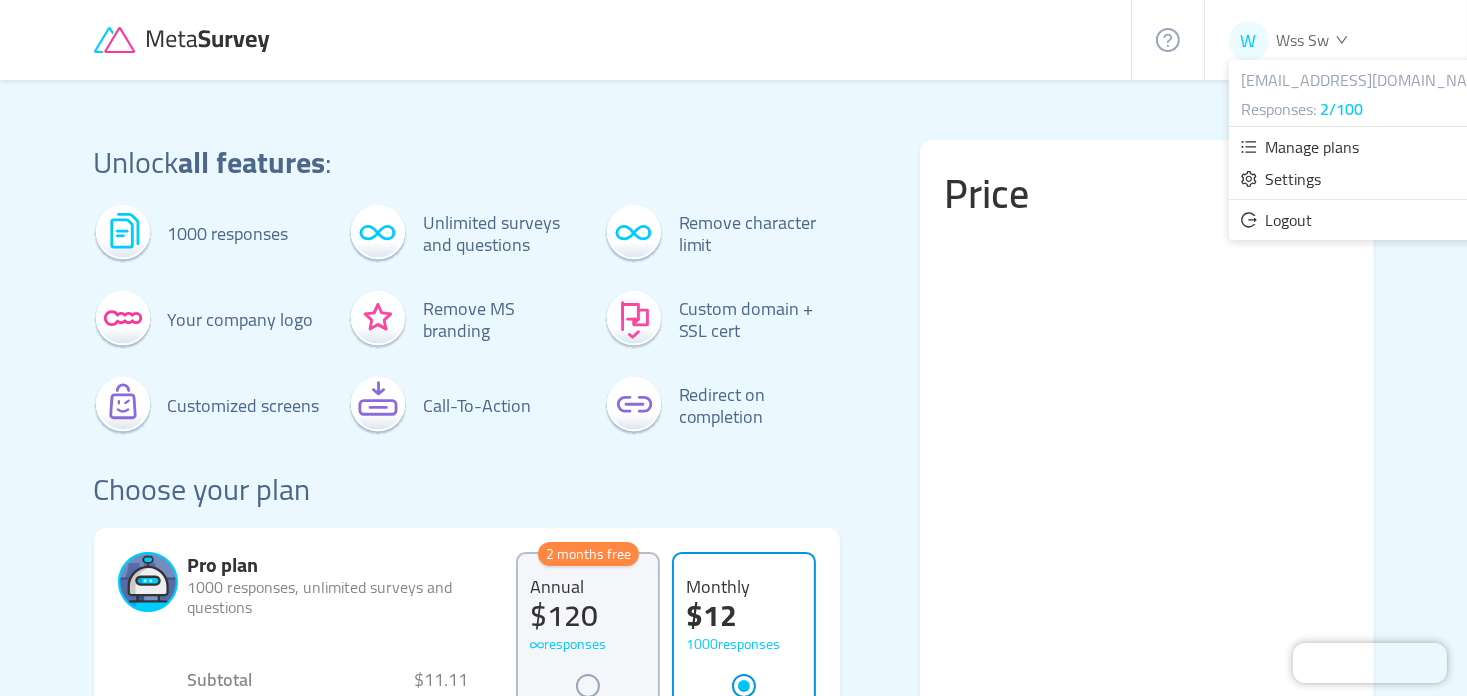 click on "Unlock  all features :  1000 responses Your company logo Customized screens Unlimited surveys and questions Remove MS branding Call-To-Action Remove character limit Custom domain + SSL cert Redirect on completion  Choose your plan  Pro plan  1000 responses, unlimited surveys and questions  Subtotal $11.11 Sales tax (VAT) $0.89 Total $12.00  2 months free  Annual $120  responses  Monthly $12  1000   responses   To unlock  unlimited responses  subscribe Annual!   Activate license codes  If you have LTD codes, activate them here. Features and responses vary based on your license tier. 1 Activate Add code Price  $12.00" at bounding box center (734, 647) 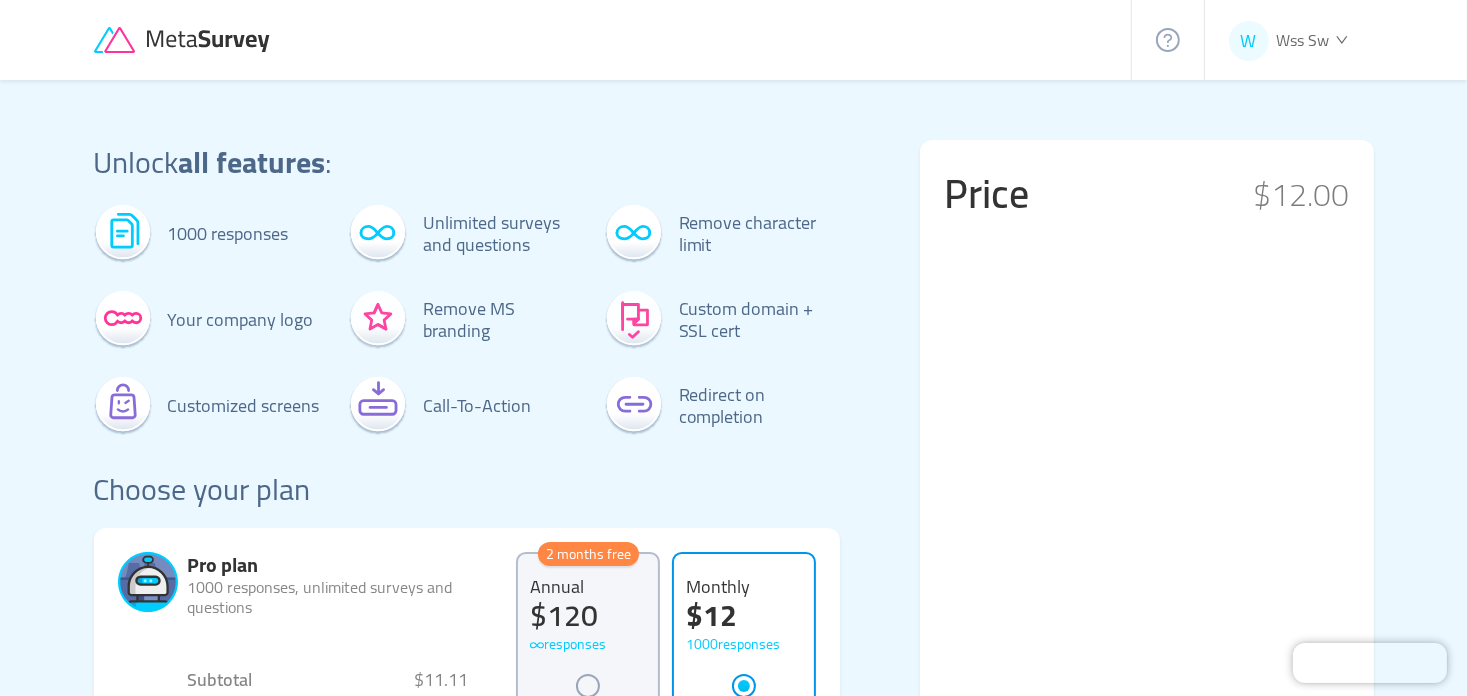click on "Wss Sw" at bounding box center [1303, 40] 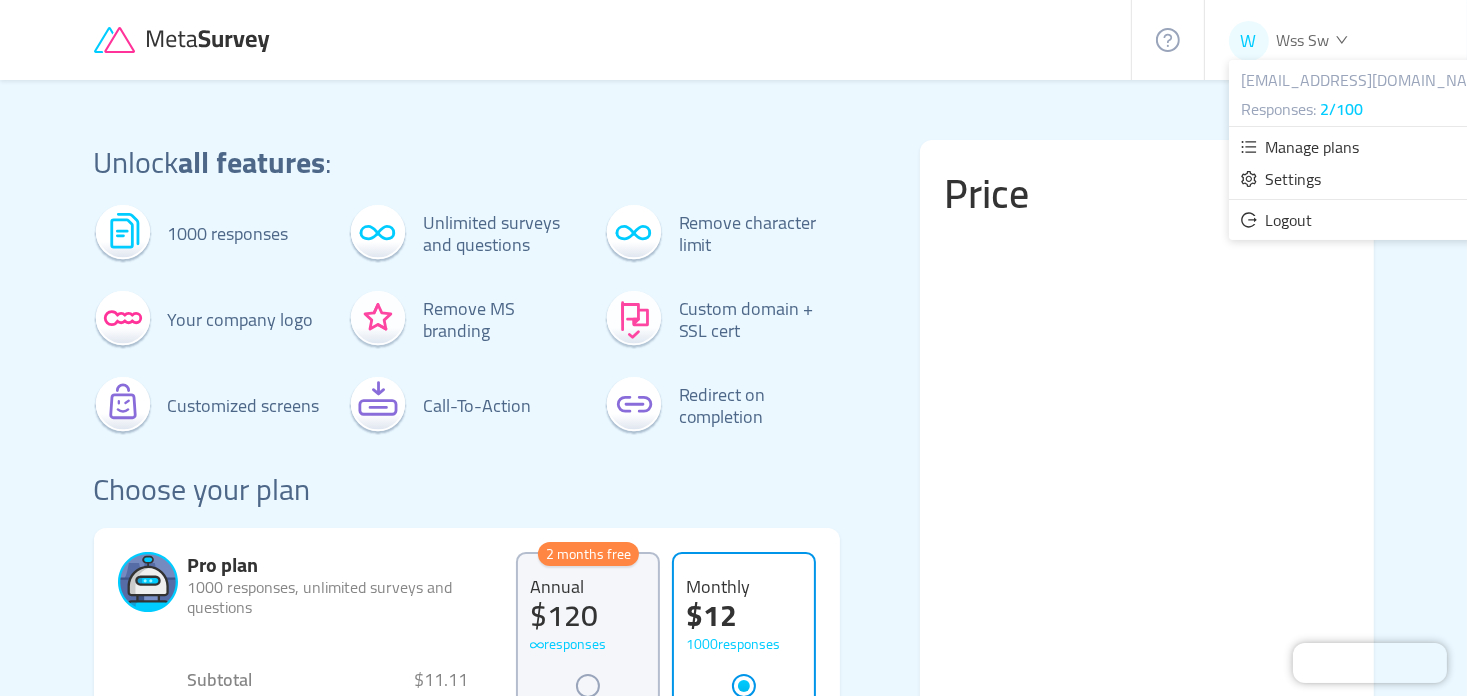 drag, startPoint x: 1312, startPoint y: 160, endPoint x: 663, endPoint y: 174, distance: 649.151 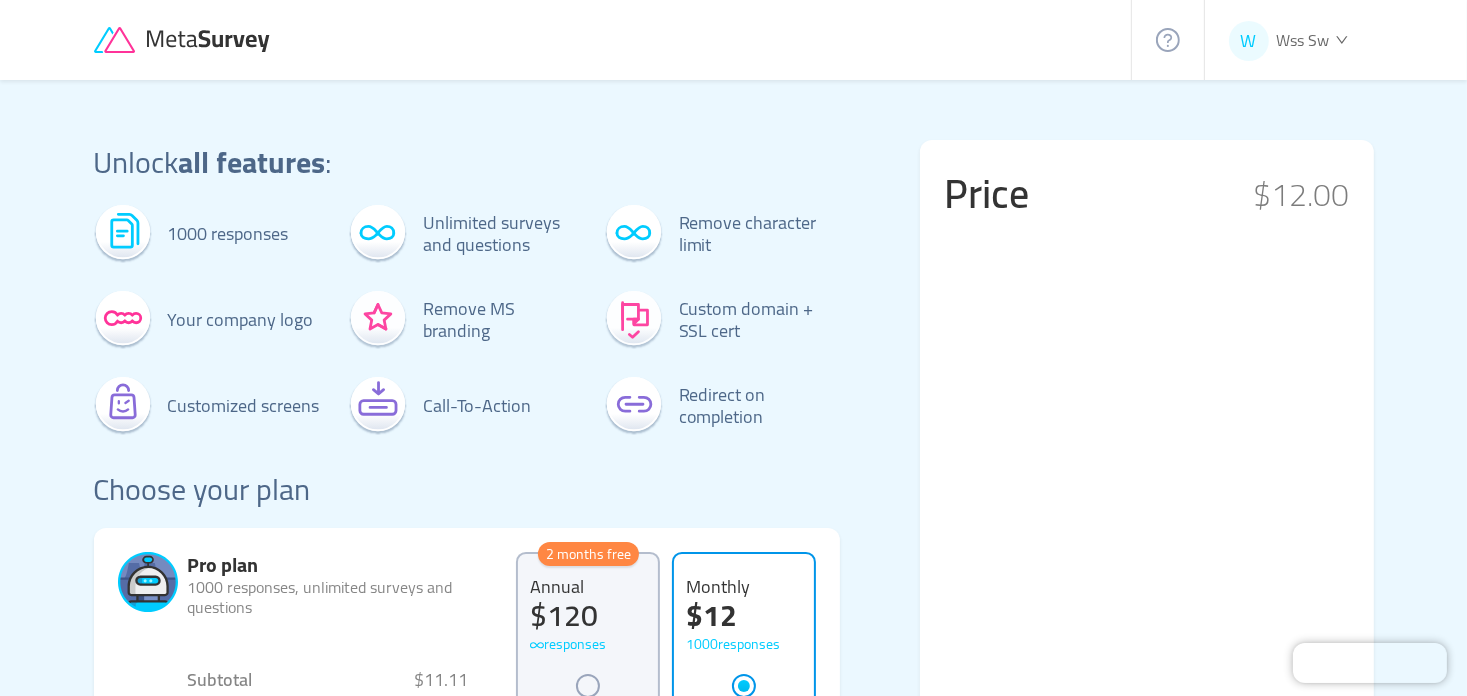 click 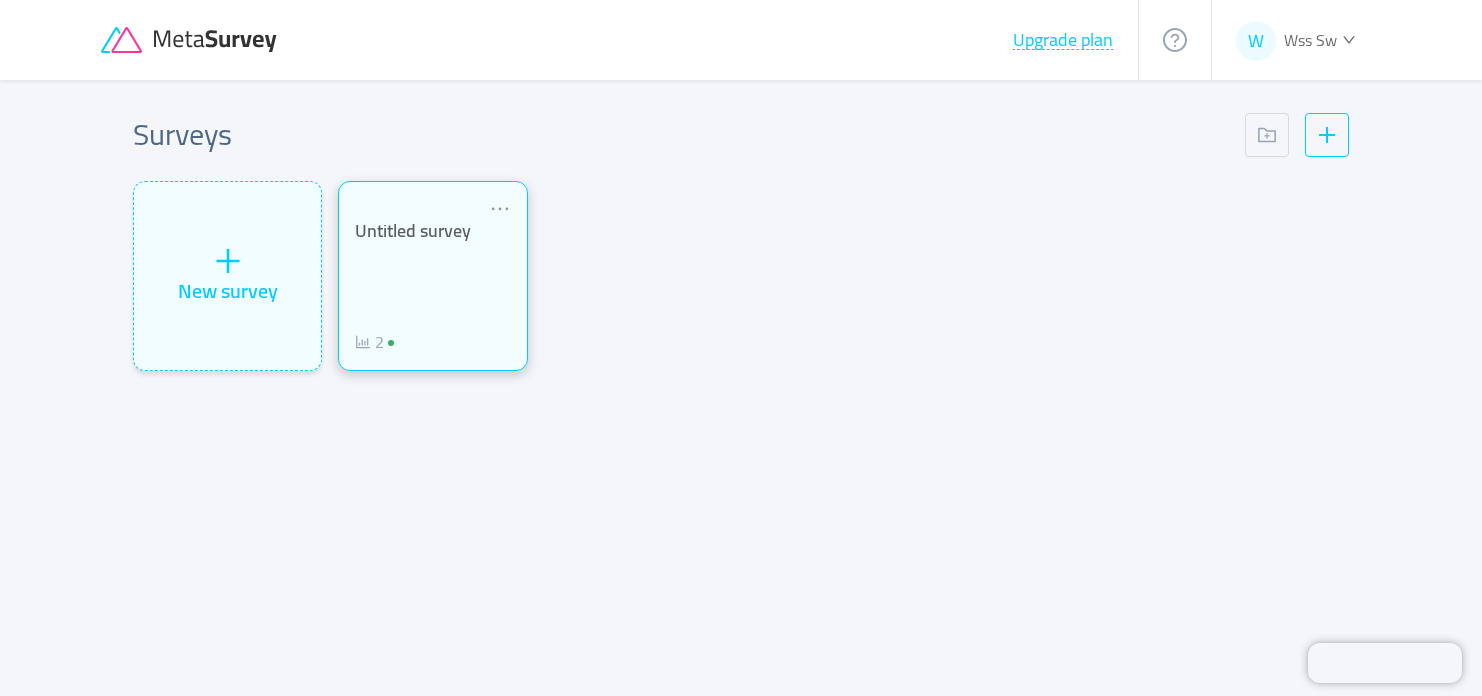 click on "Untitled survey  2" at bounding box center (432, 287) 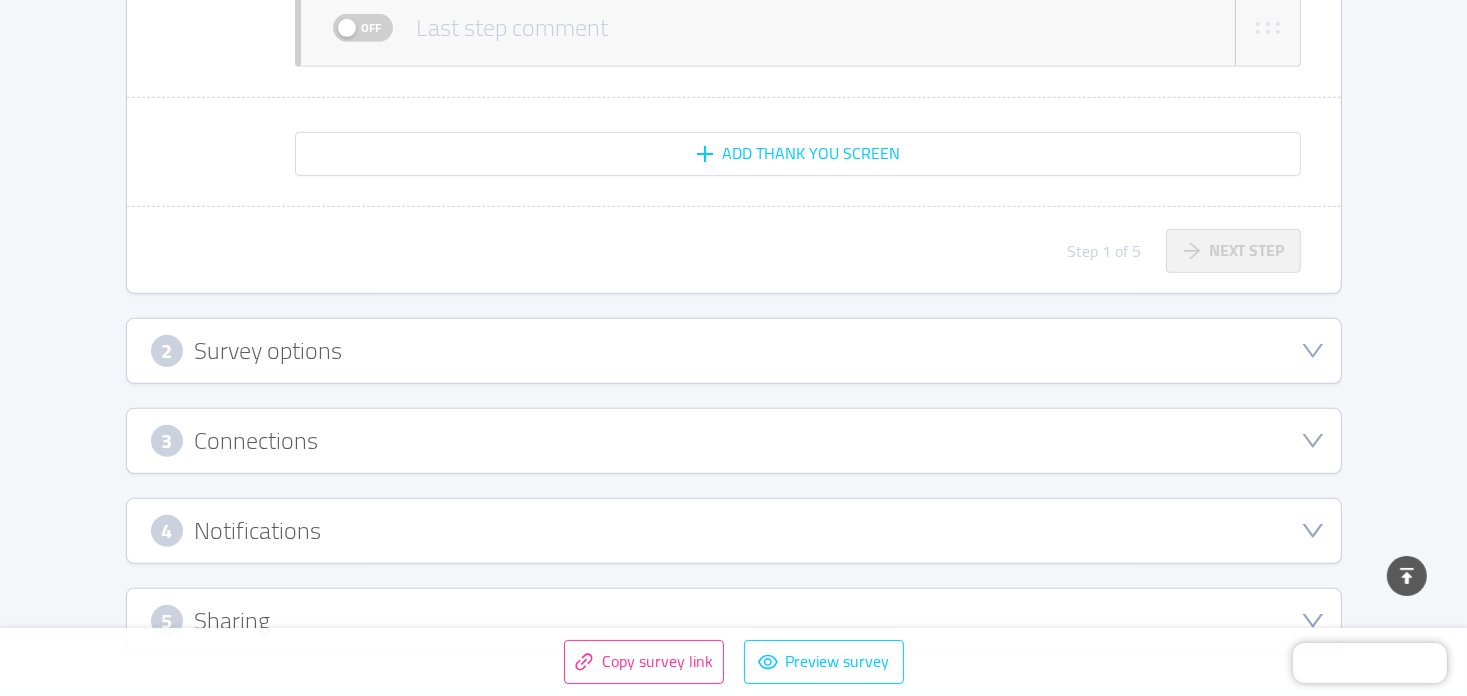 scroll, scrollTop: 1019, scrollLeft: 0, axis: vertical 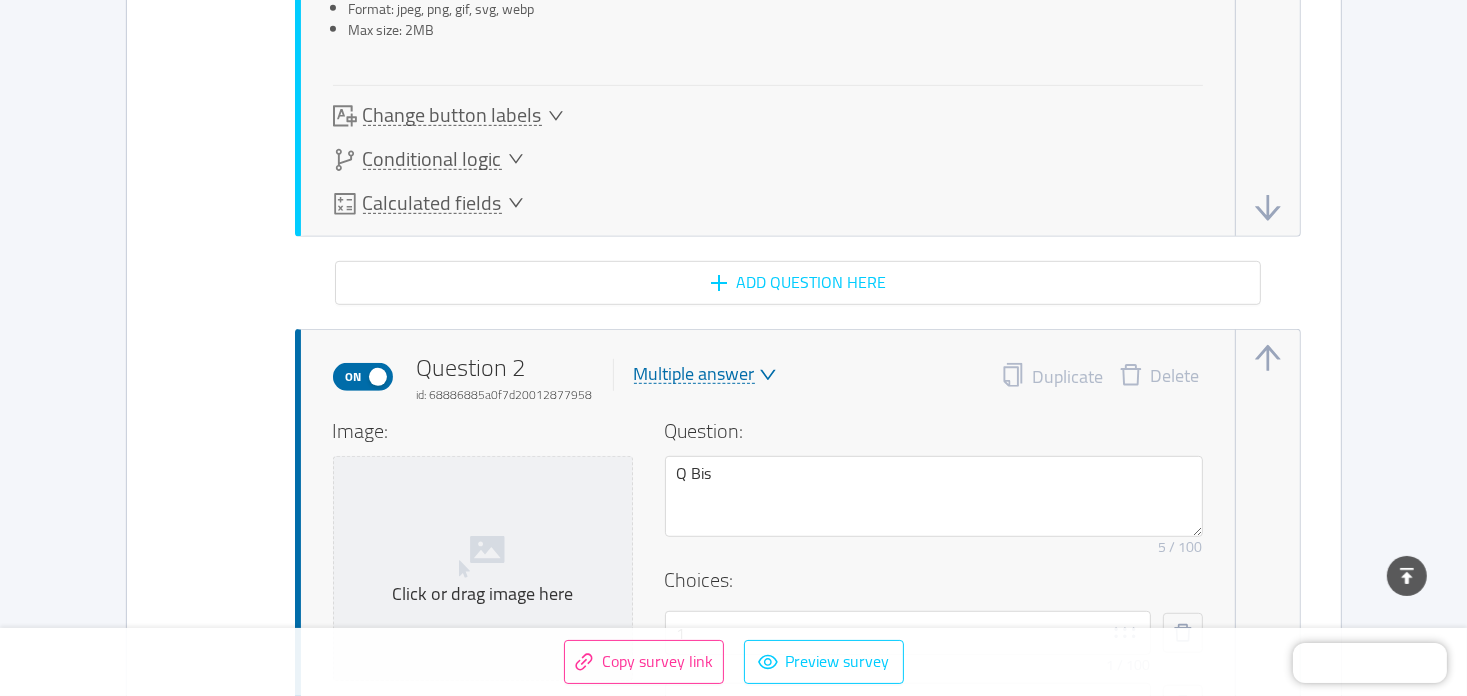 click on "5  Sharing" at bounding box center (734, 3599) 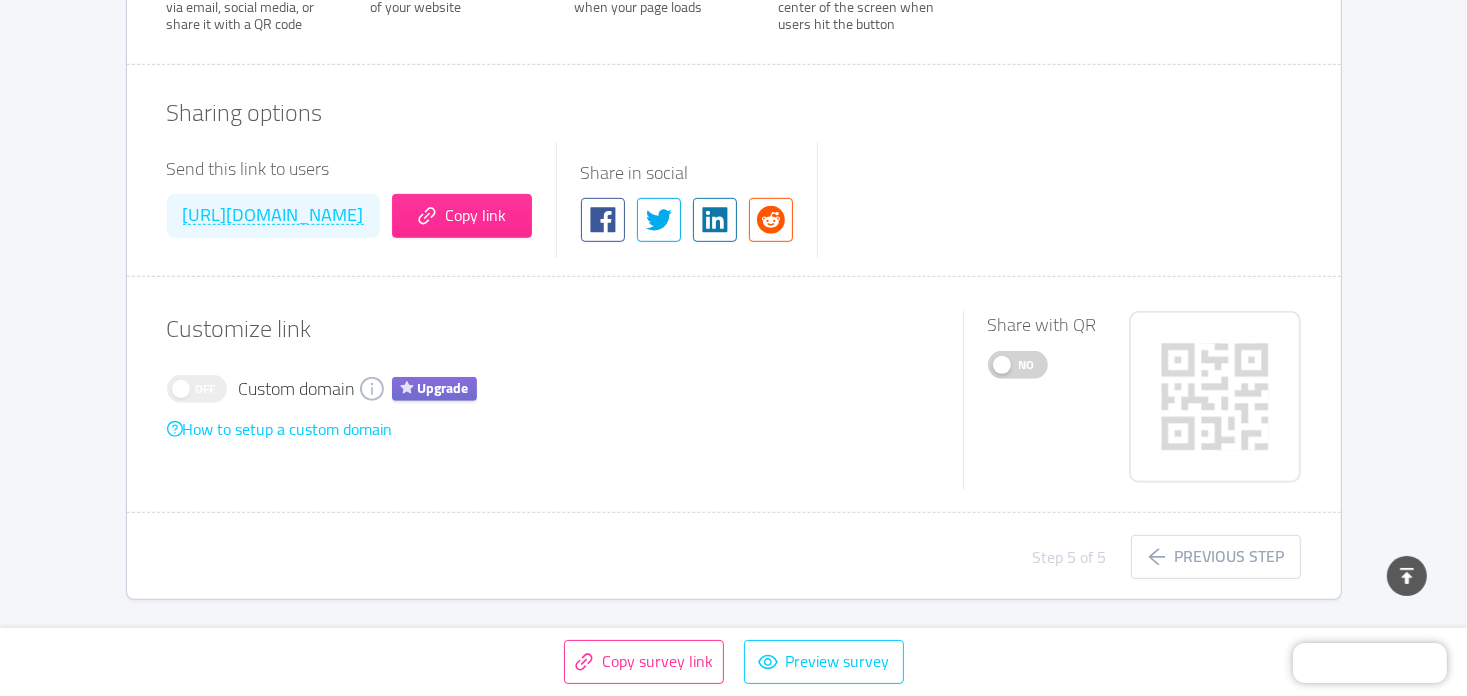 type 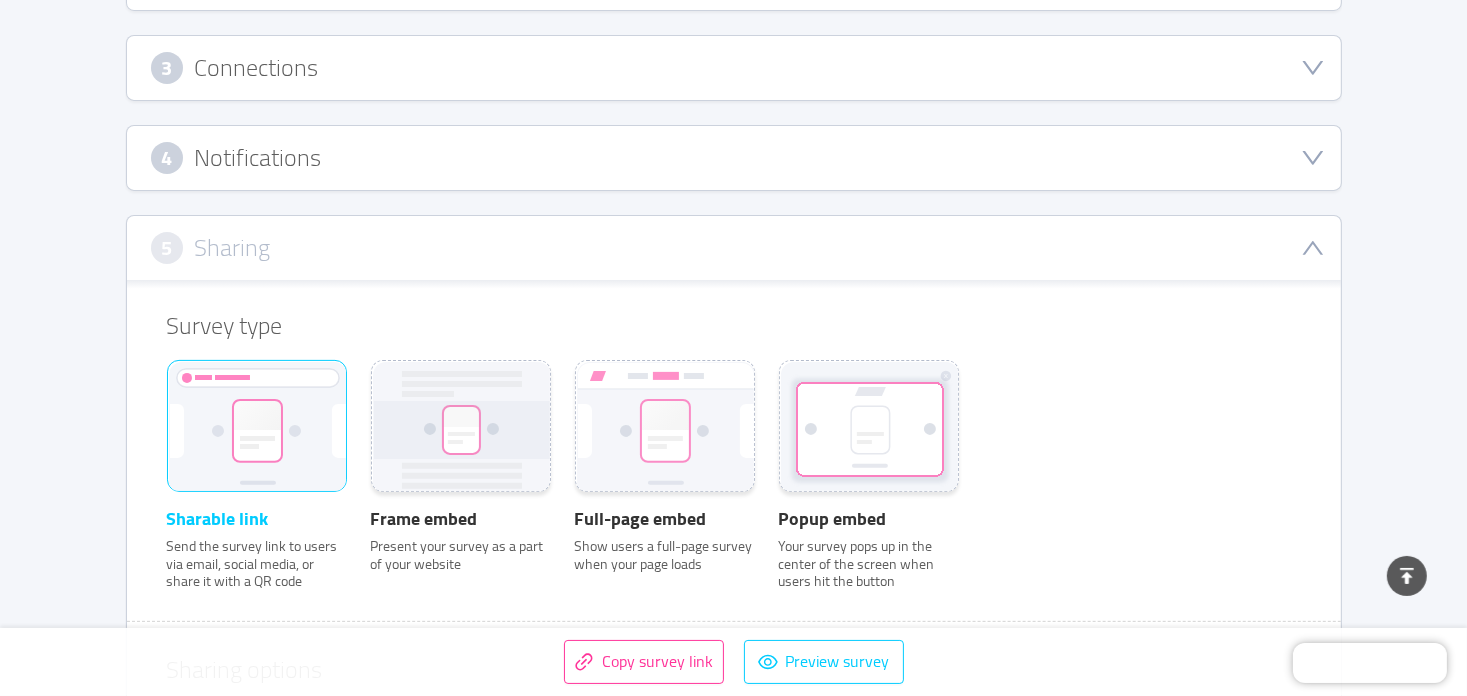 click on "4  Notifications" at bounding box center [734, 158] 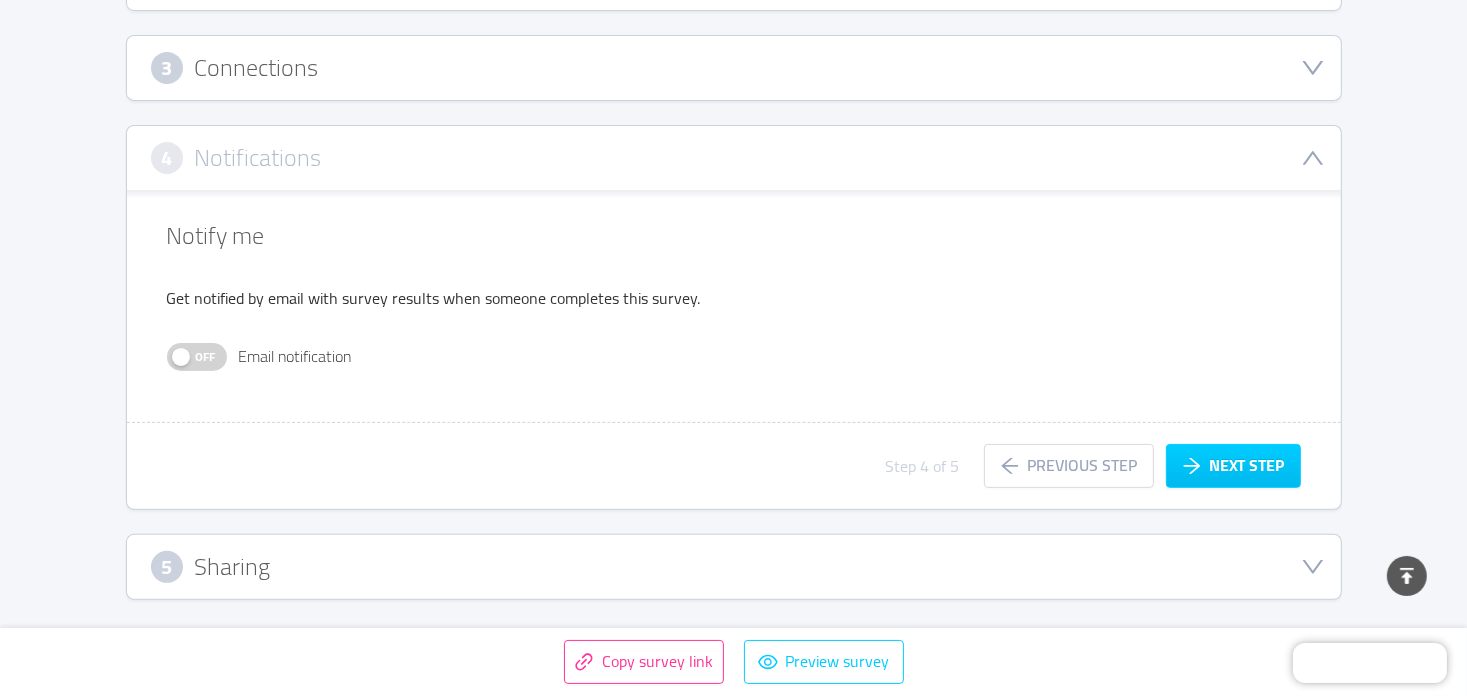 scroll, scrollTop: 453, scrollLeft: 0, axis: vertical 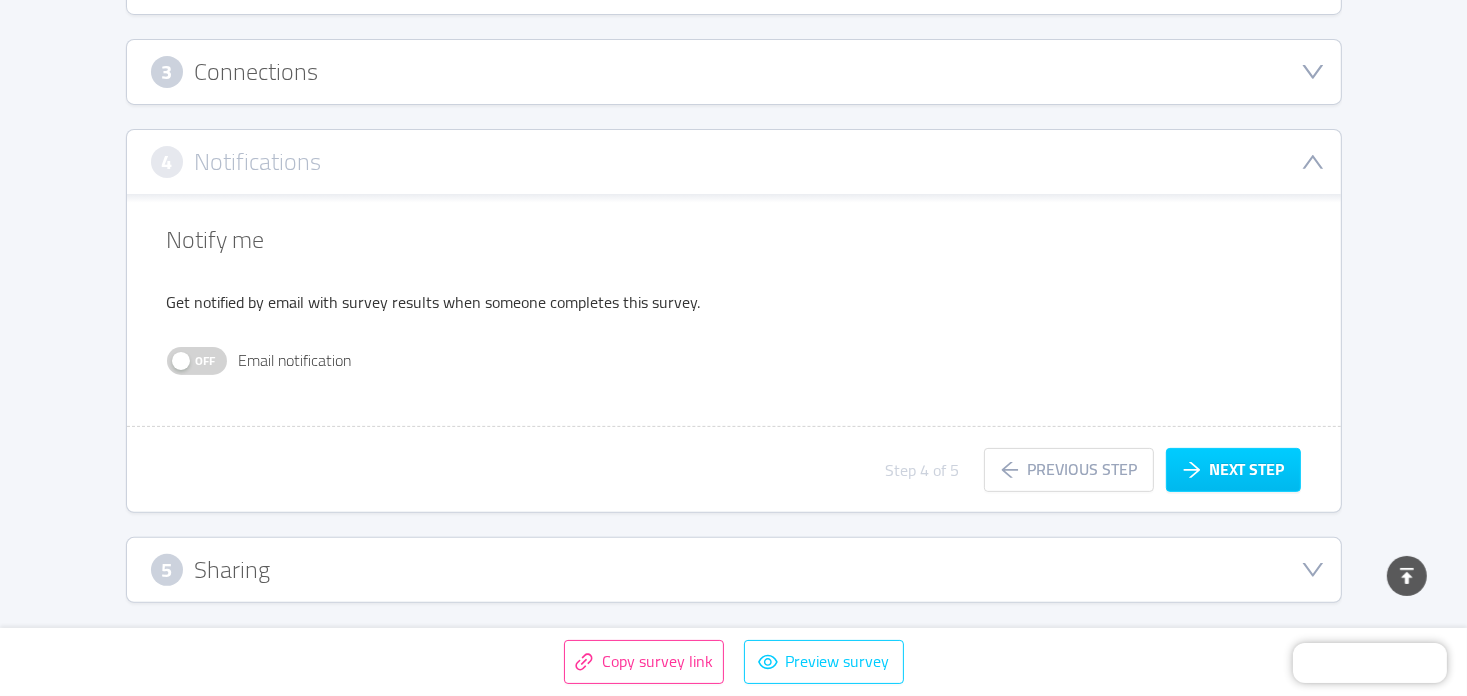 click on "Off" at bounding box center [206, 361] 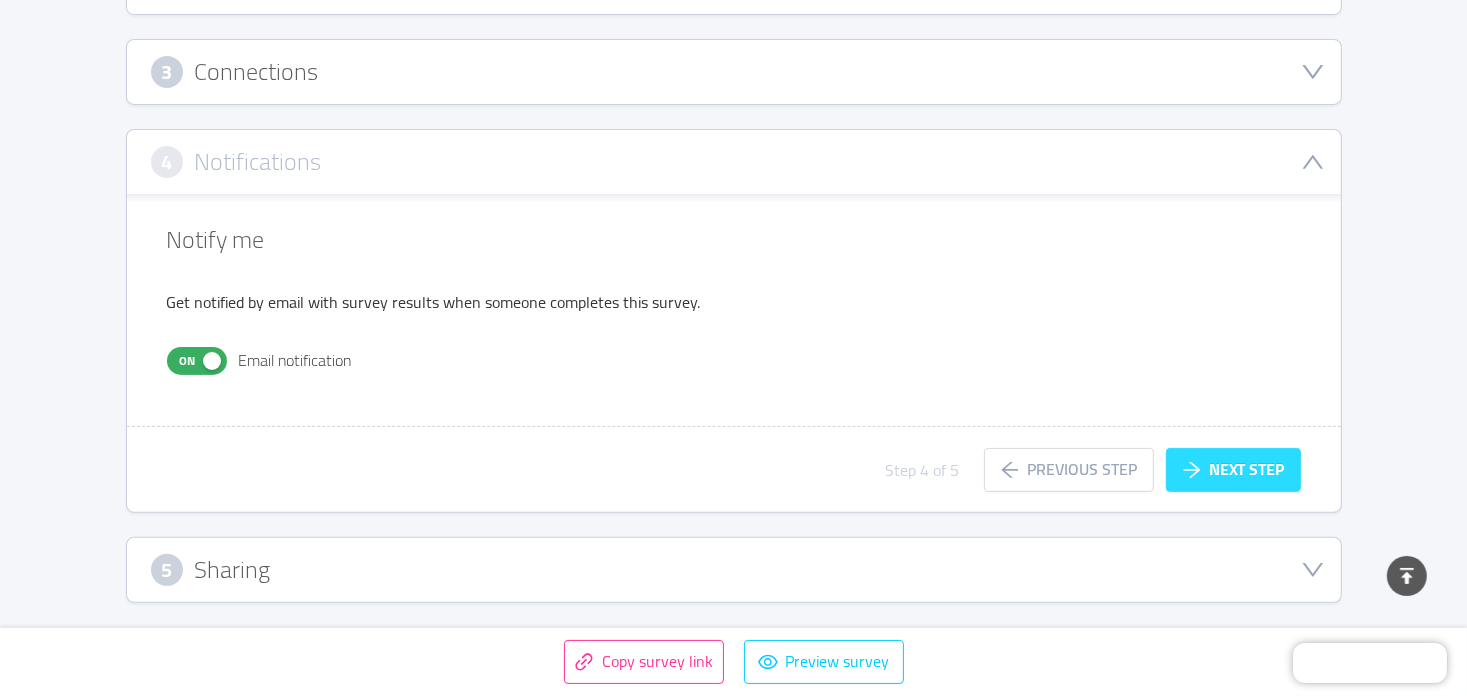 click on "Next step" at bounding box center (1233, 470) 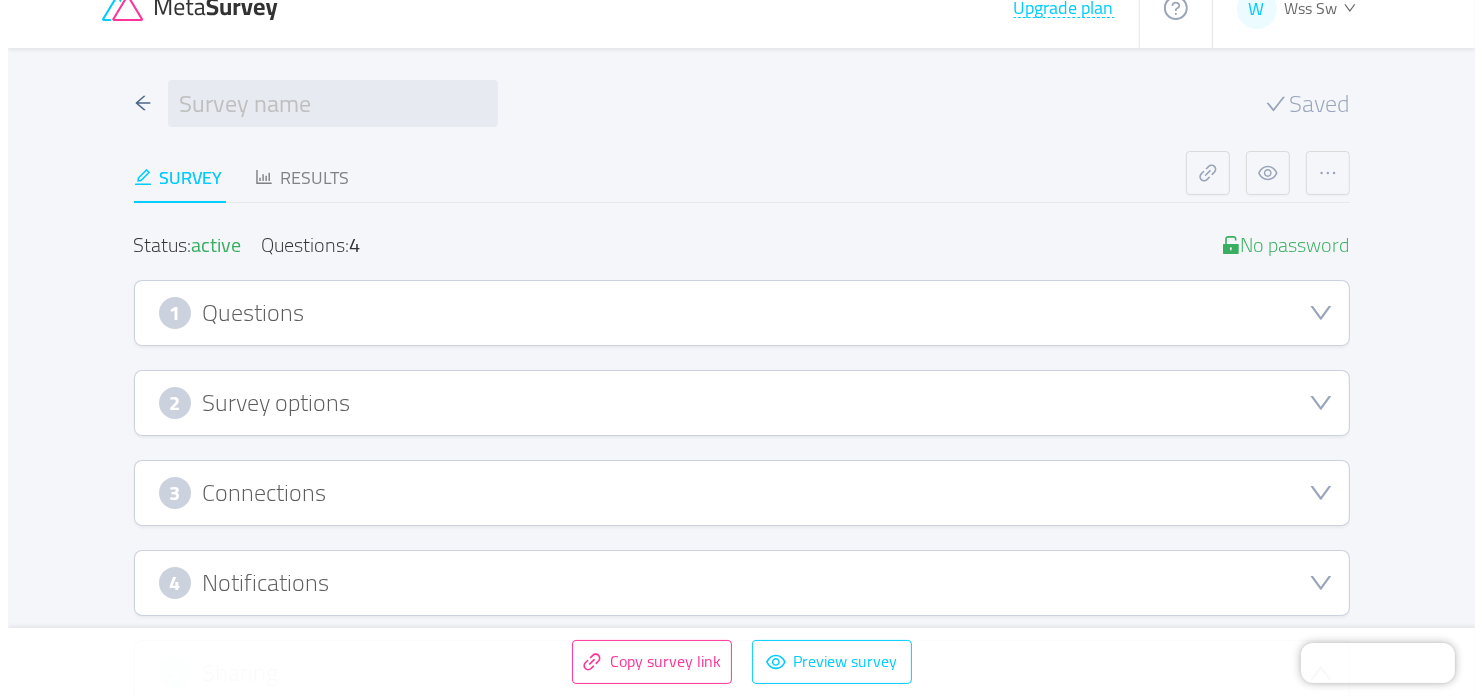 scroll, scrollTop: 0, scrollLeft: 0, axis: both 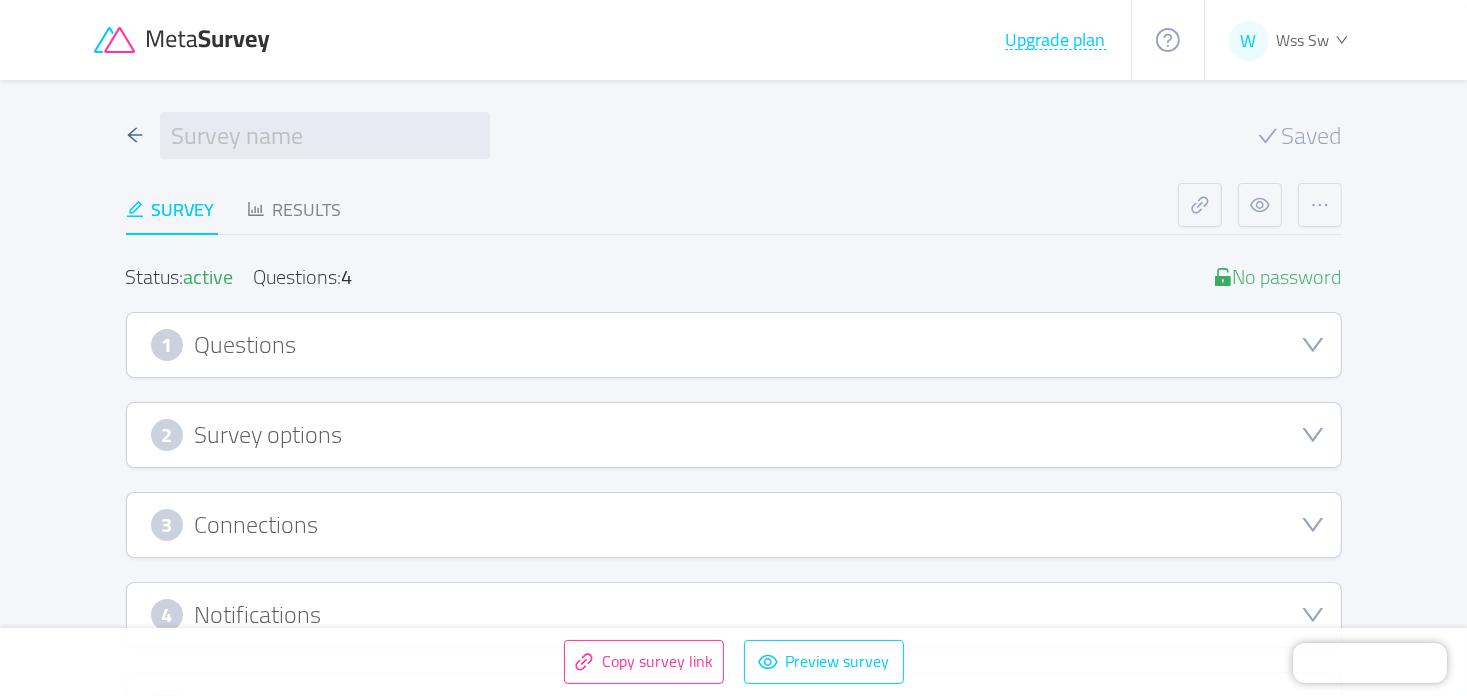 click on "Wss Sw" at bounding box center (1303, 40) 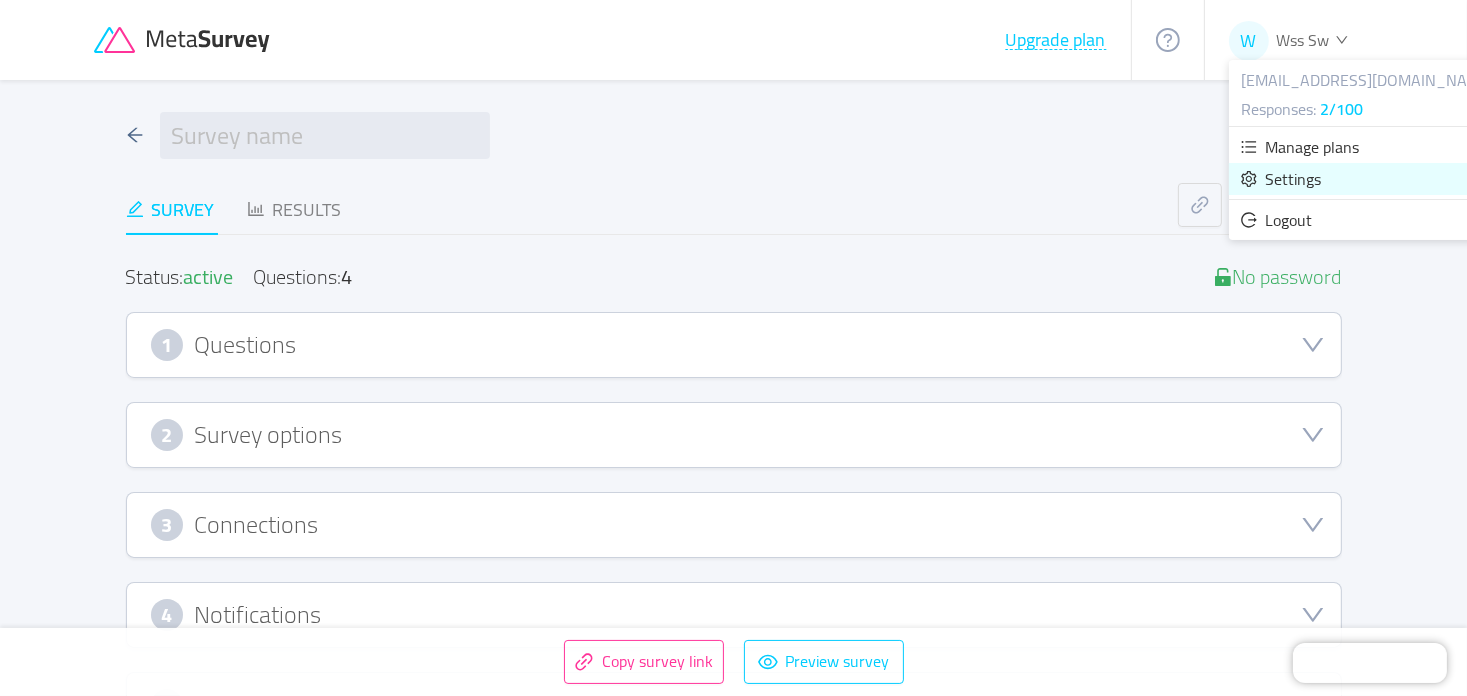 click on "Settings" at bounding box center [1293, 179] 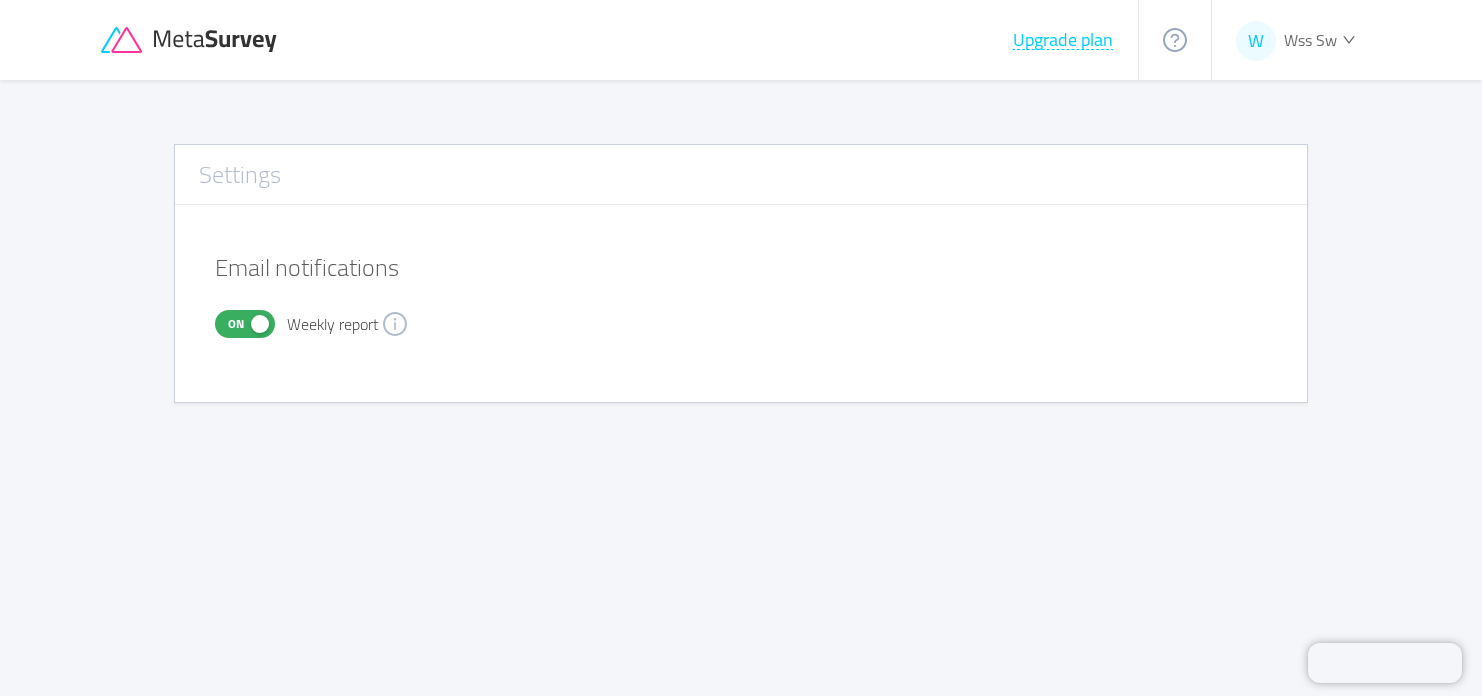 click on "On" at bounding box center (236, 324) 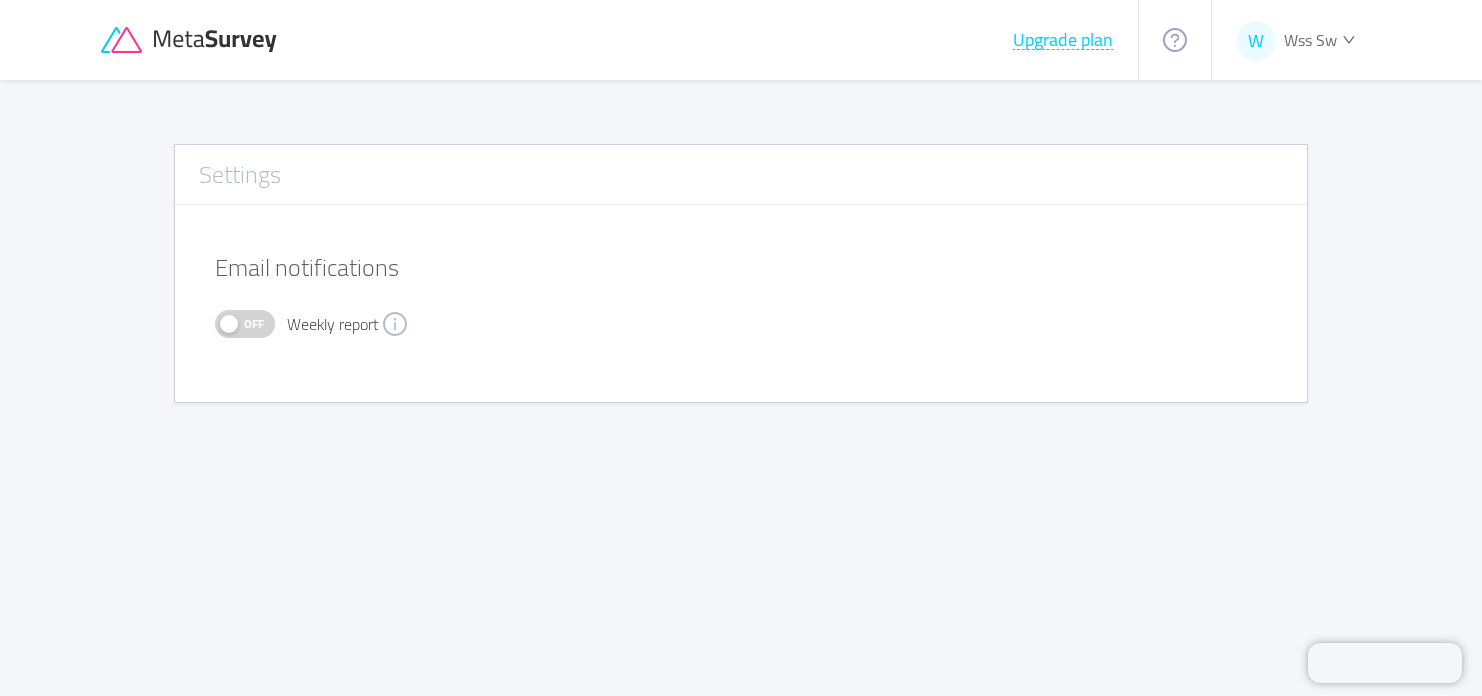 click 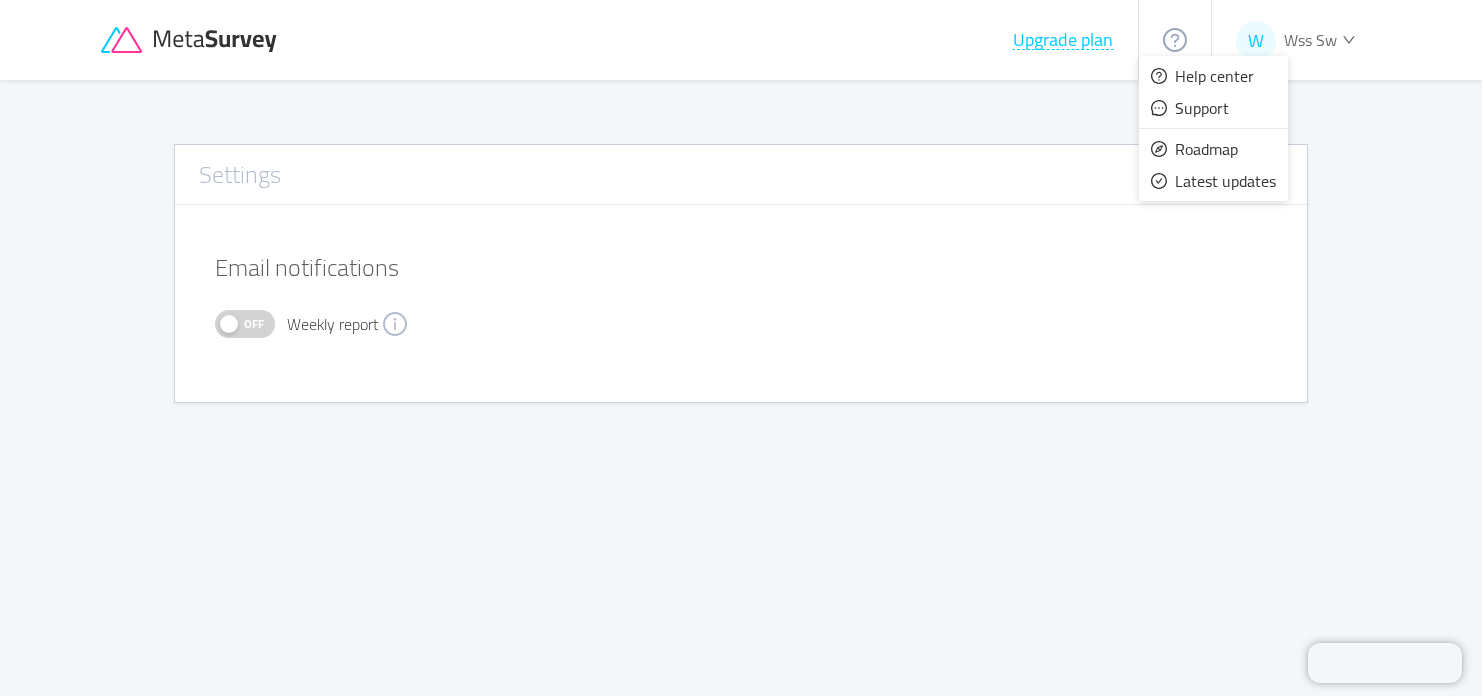 click on "Wss Sw" at bounding box center [1310, 40] 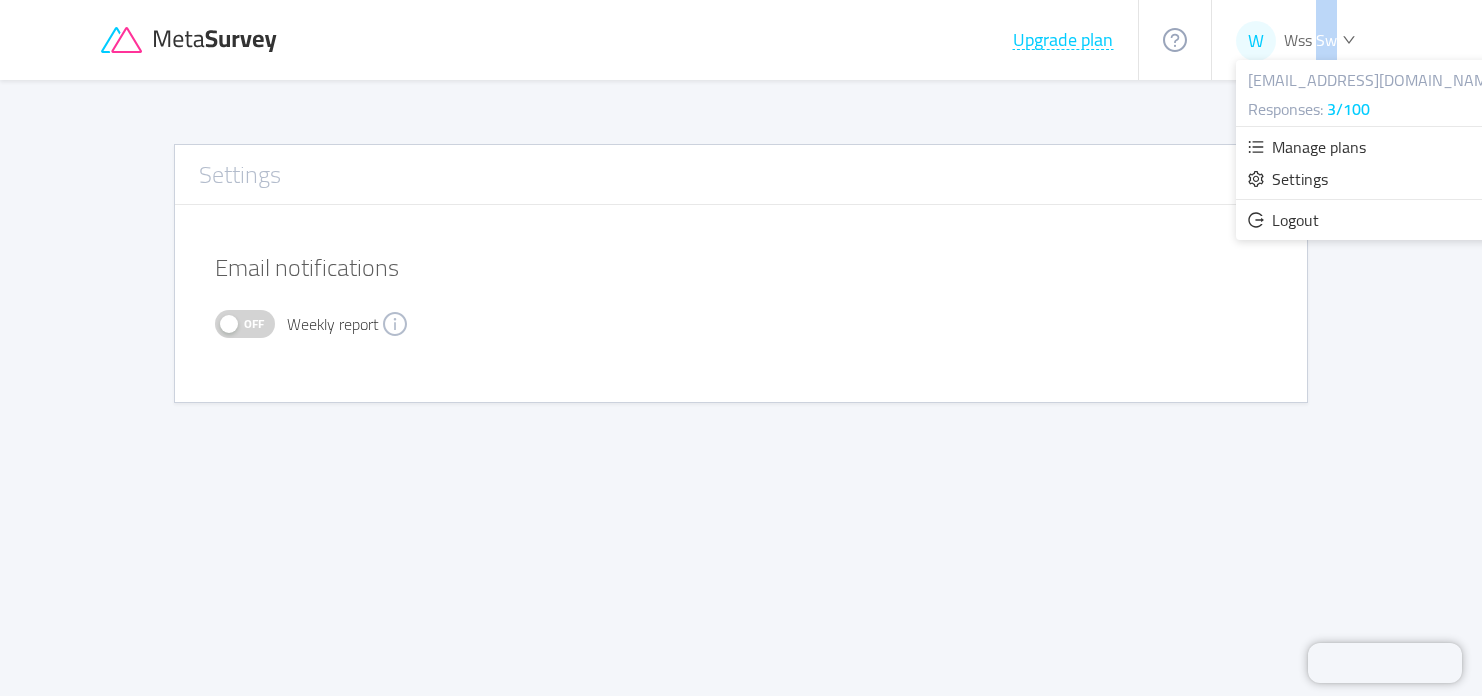 click on "Wss Sw" at bounding box center [1310, 40] 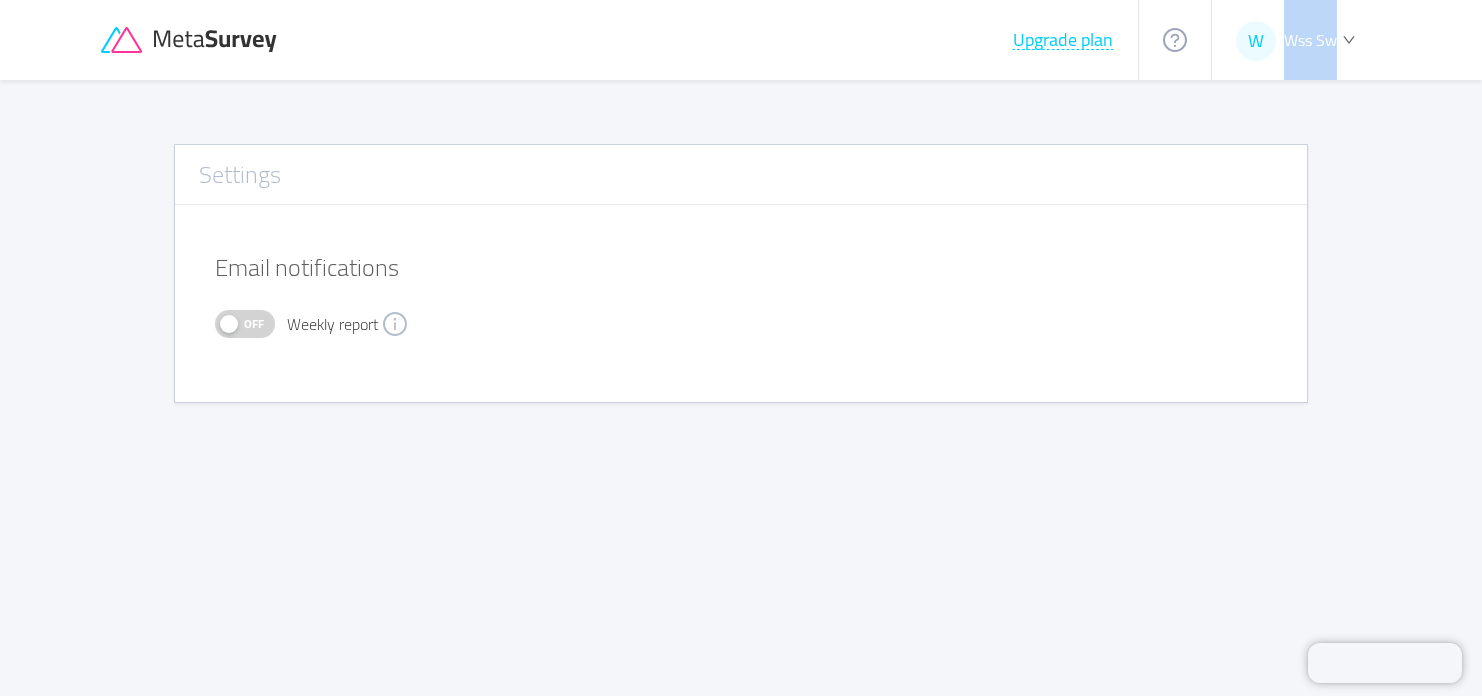 click on "Wss Sw" at bounding box center (1310, 40) 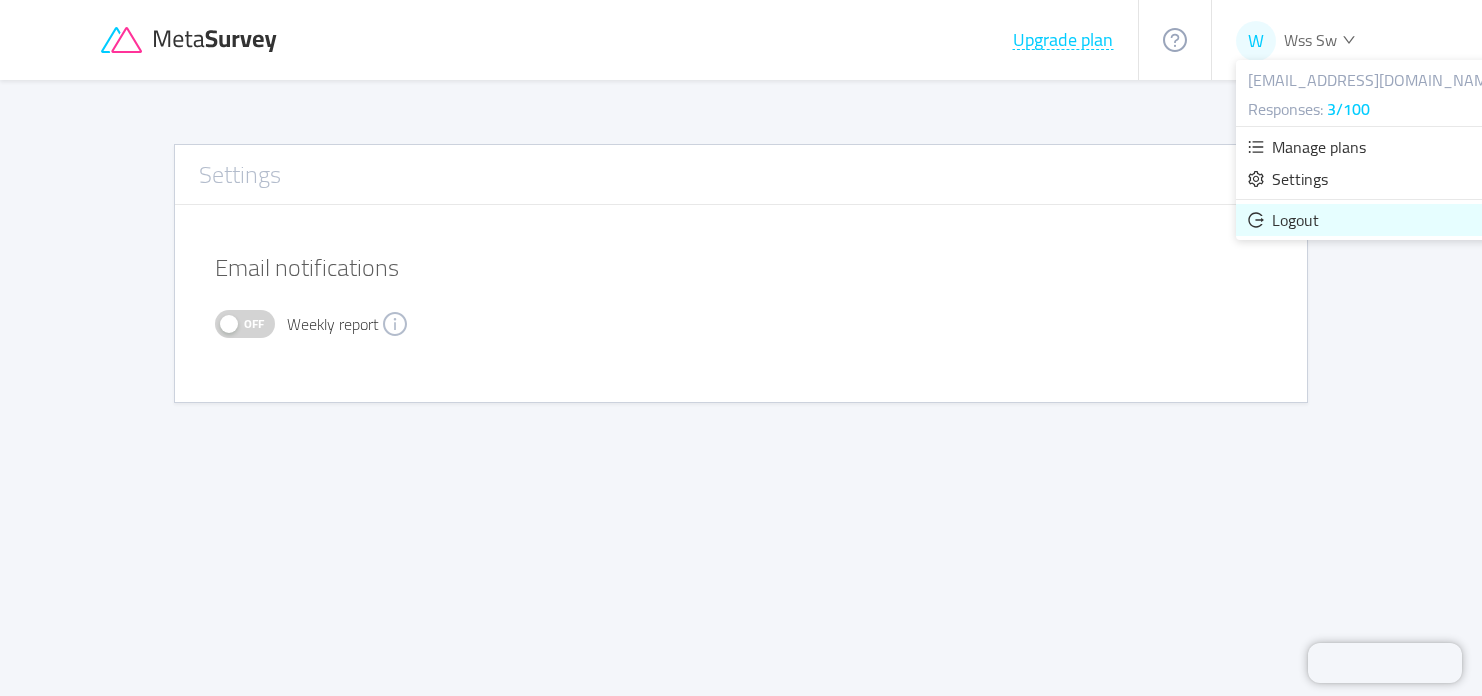 click on "Logout" at bounding box center (1295, 220) 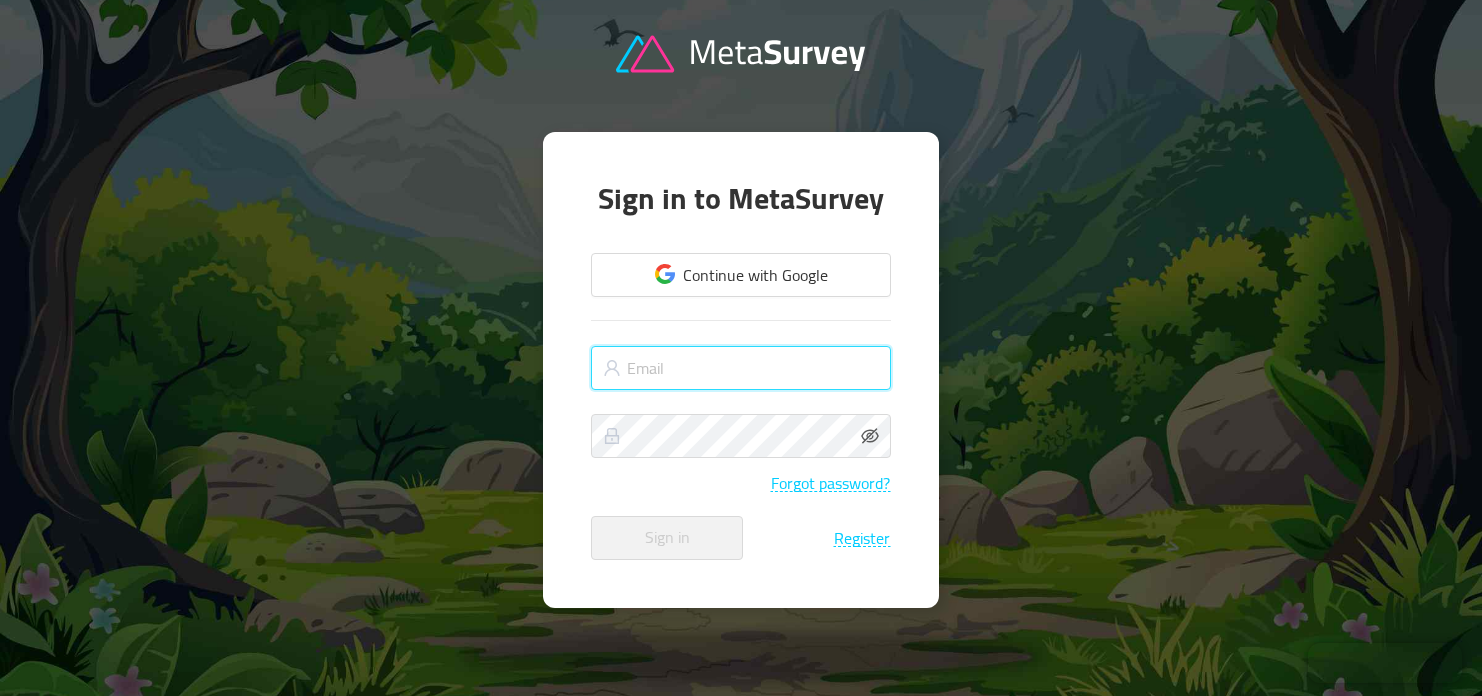 click at bounding box center (741, 368) 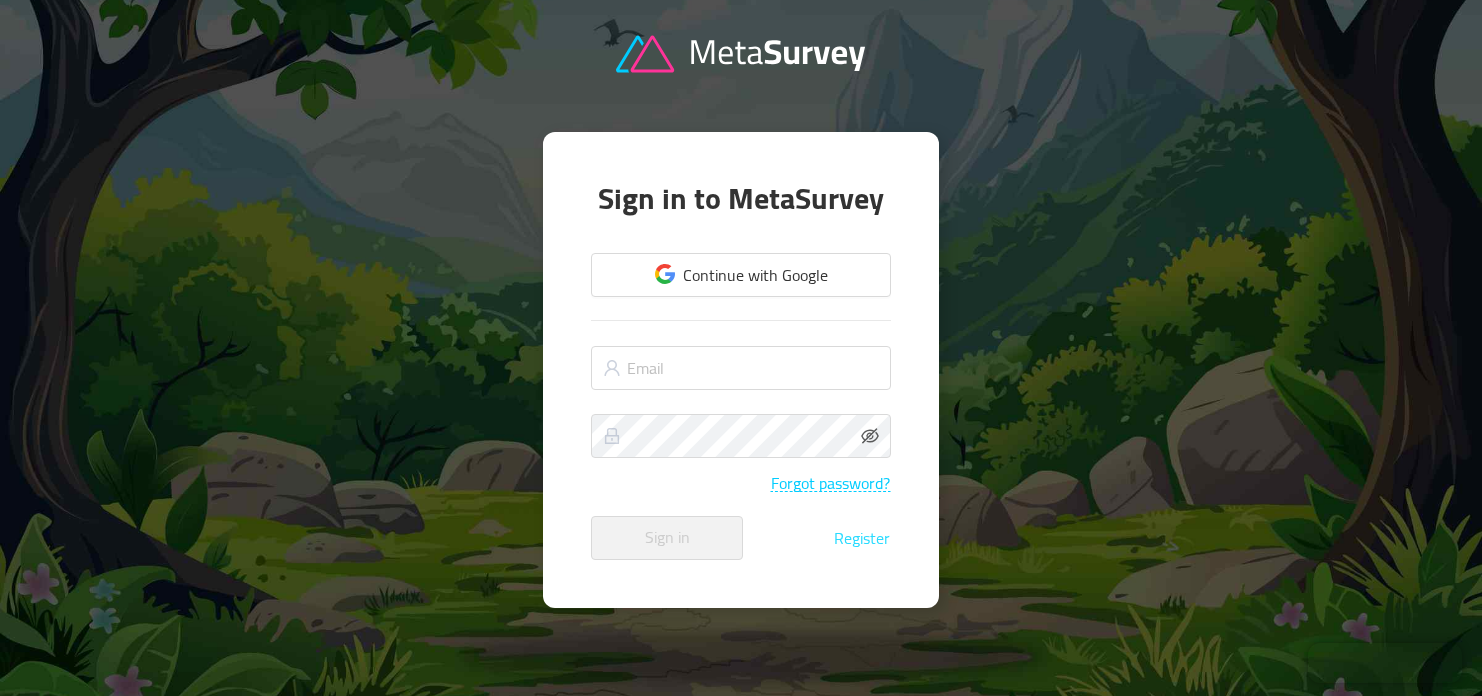 click on "Register" at bounding box center (862, 538) 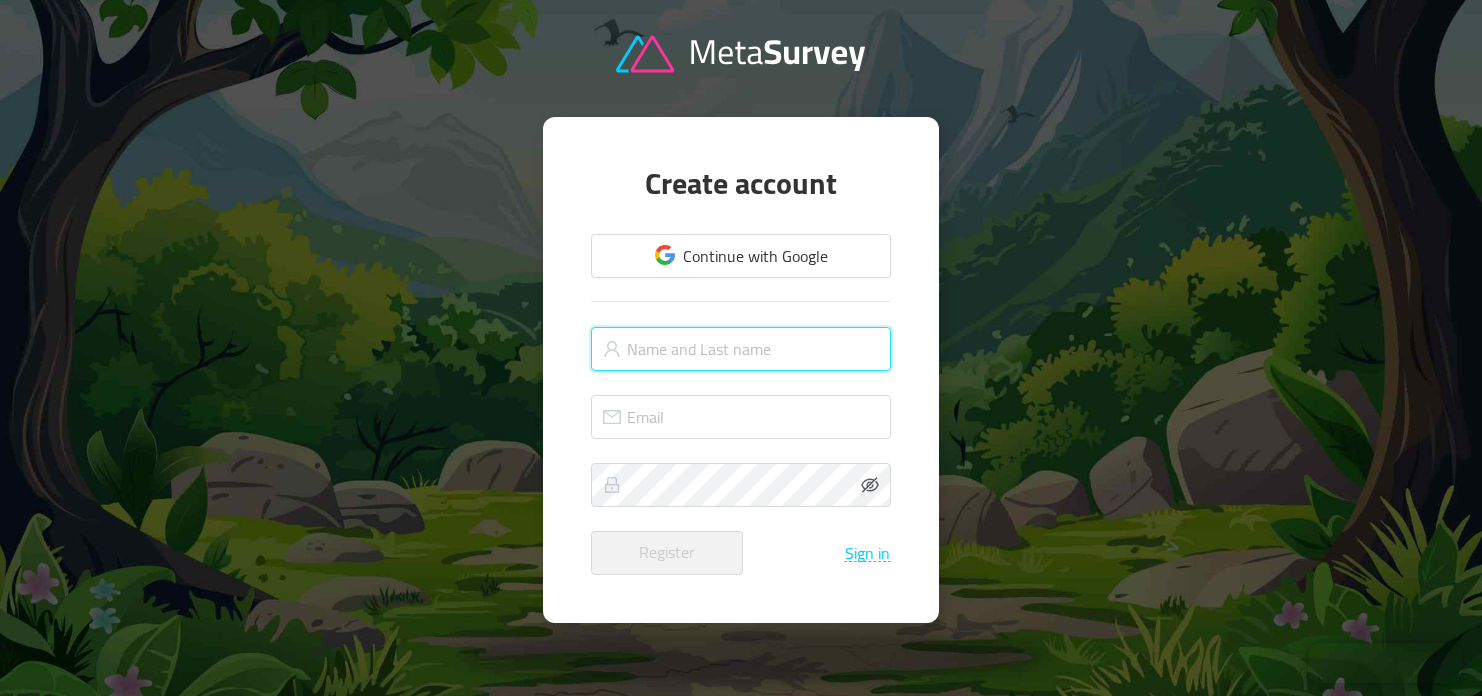 click at bounding box center (741, 349) 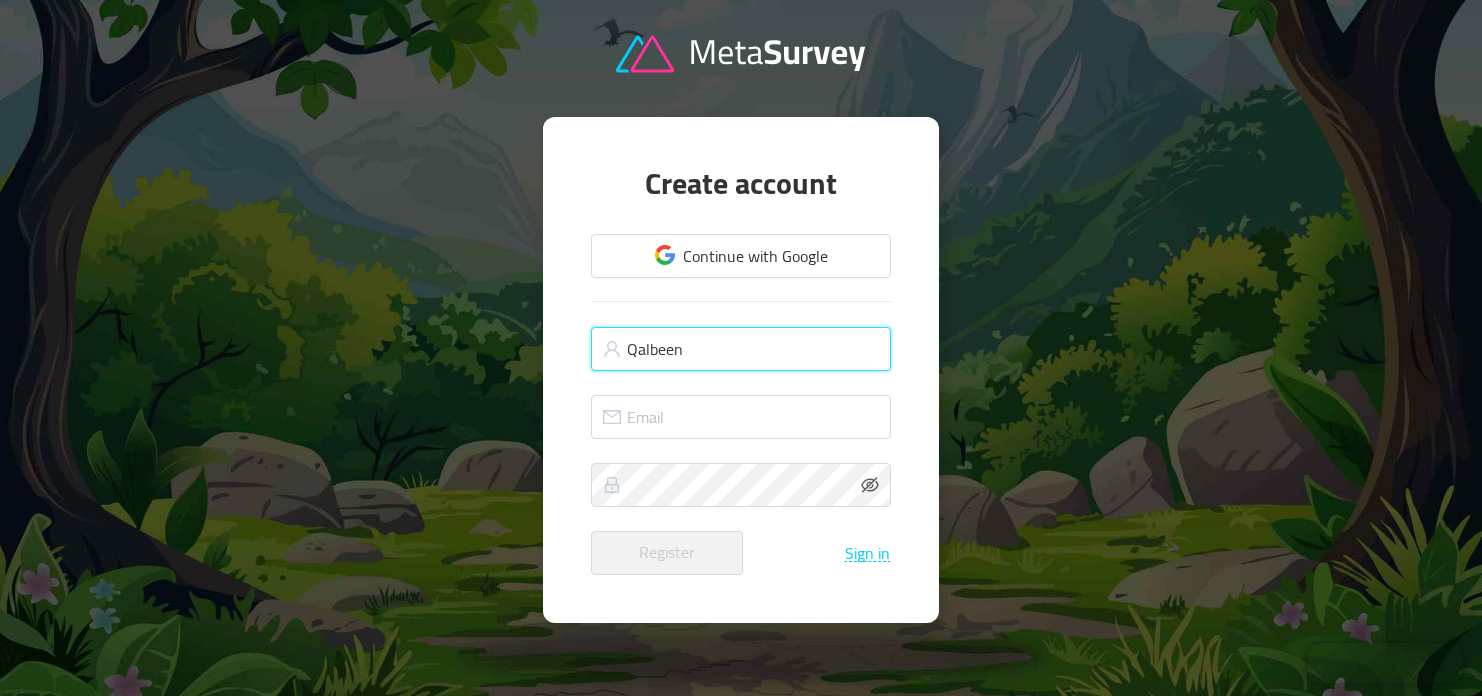 type on "Qalbeen" 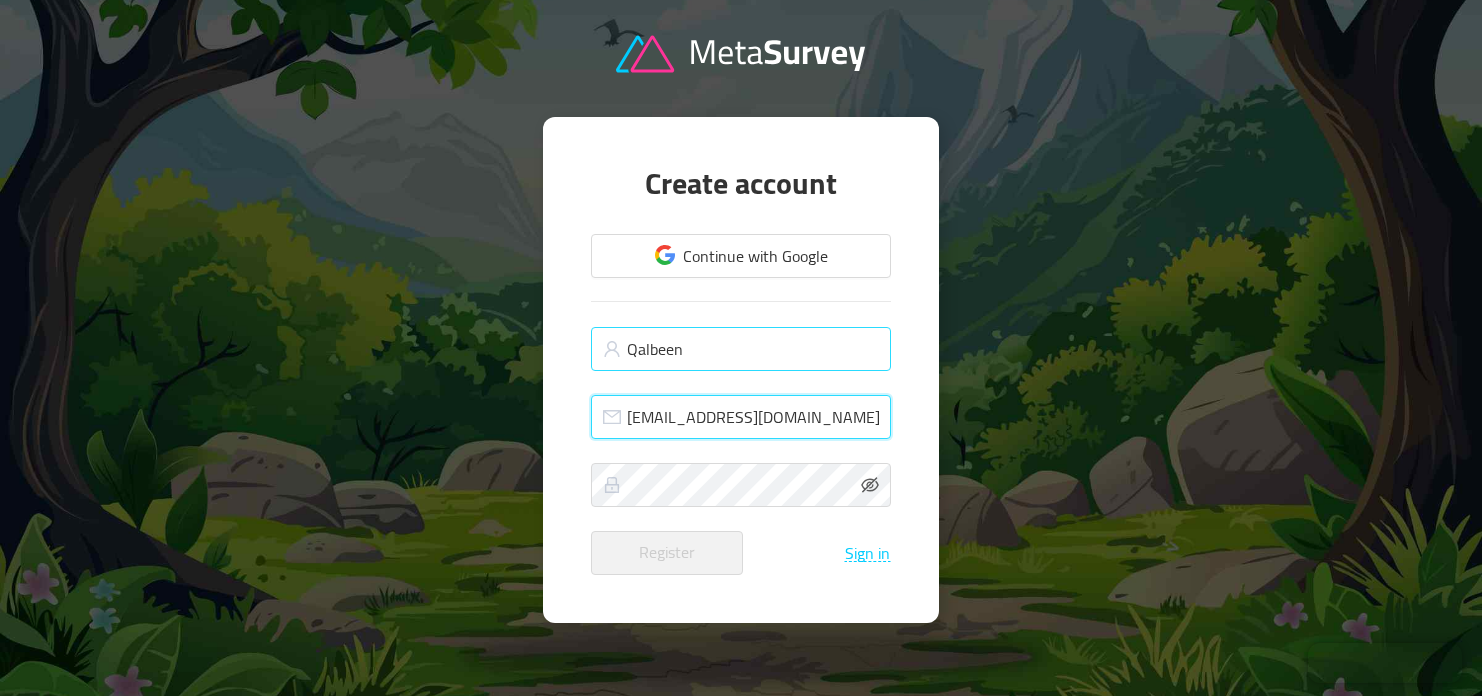 type on "[EMAIL_ADDRESS][DOMAIN_NAME]" 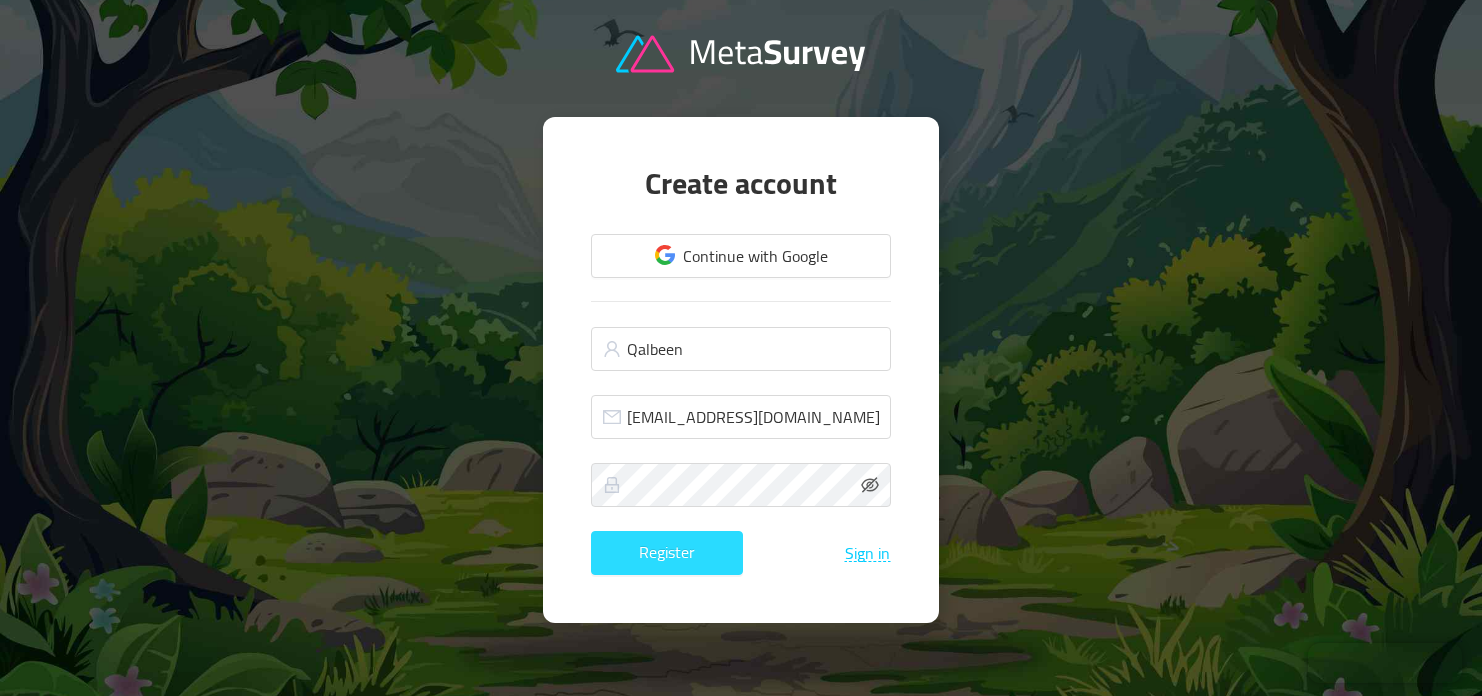 click on "Register" at bounding box center (667, 553) 